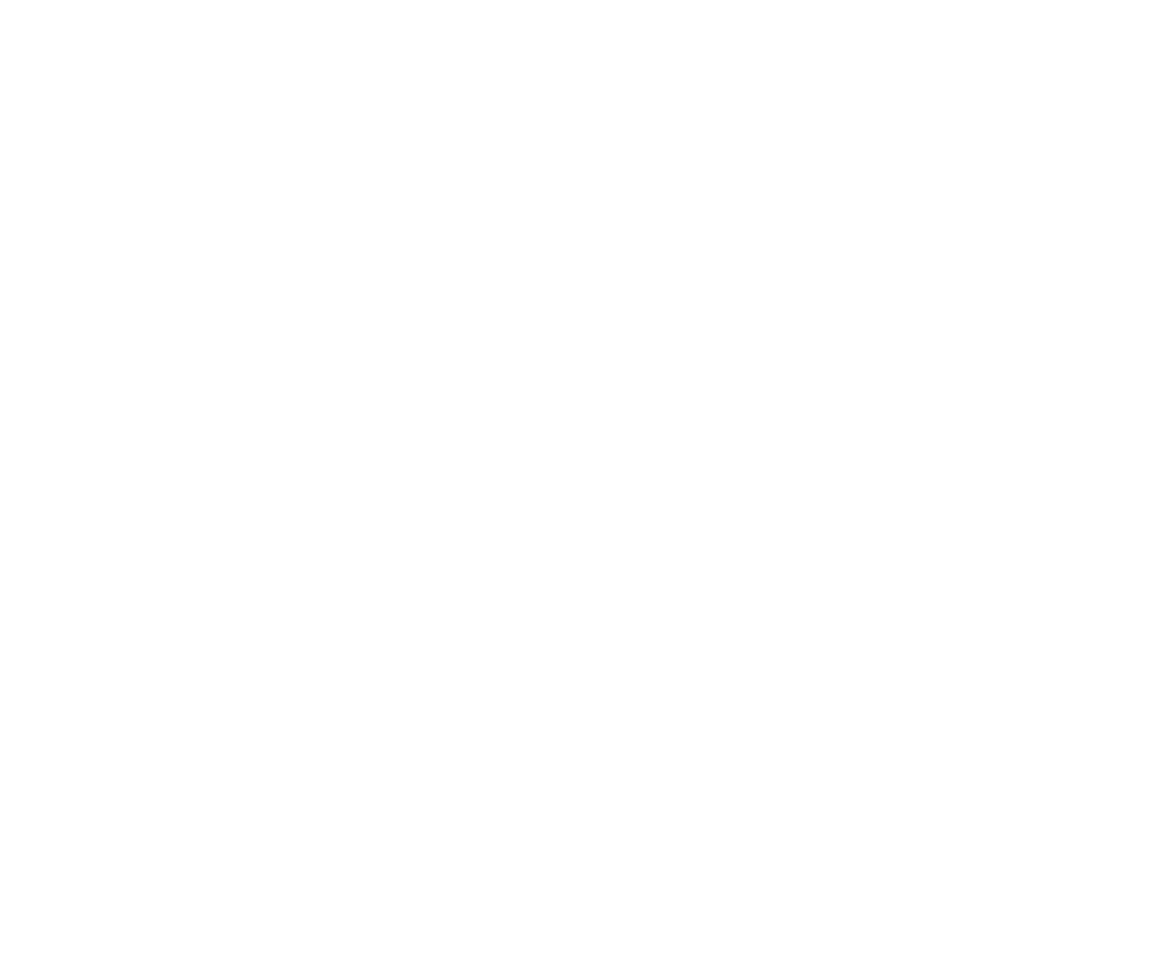 scroll, scrollTop: 0, scrollLeft: 0, axis: both 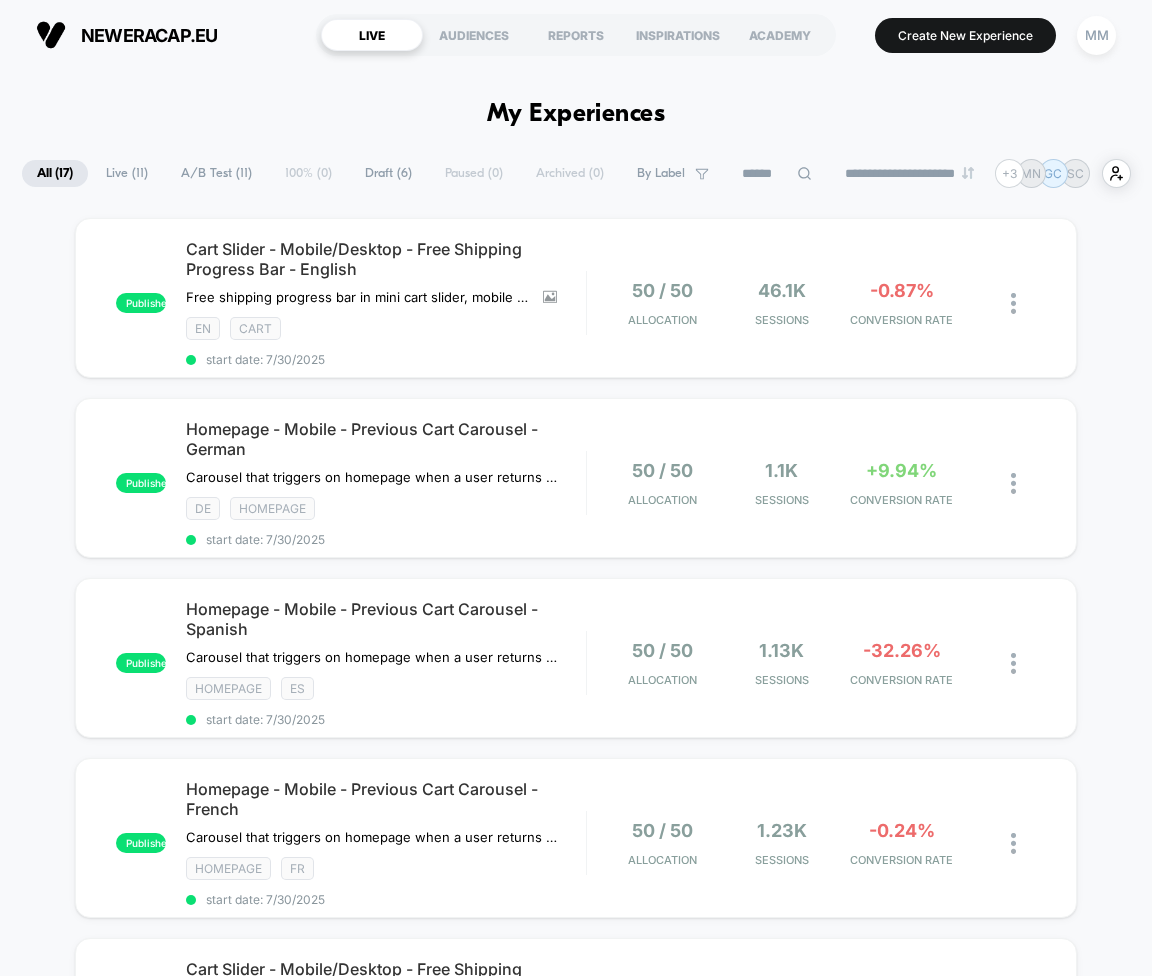 click on "published Cart Slider - Mobile/Desktop - Free Shipping Progress Bar - English Free shipping progress bar in mini cart slider, mobile only Click to view images Click to edit experience details Free shipping progress bar in mini cart slider, mobile only EN CART start date: 7/30/2025 50 / 50 Allocation 46.1k Sessions -0.87% CONVERSION RATE published Homepage - Mobile - Previous Cart Carousel - German Carousel that triggers on homepage when a user returns and their cart has more than 0 items in it to prompt them to buy Click to edit experience details Carousel that triggers on homepage when a user returns and their cart has more than 0 items in it to prompt them to buy DE HOMEPAGE start date: 7/30/2025 50 / 50 Allocation 1.1k Sessions +9.94% CONVERSION RATE published Homepage - Mobile - Previous Cart Carousel - Spanish Carousel that triggers on homepage when a user returns and their cart has more than 0 items in it to prompt them to buy Click to edit experience details HOMEPAGE ES start date: 7/30/2025 50 / 50 FR" at bounding box center (576, 1313) 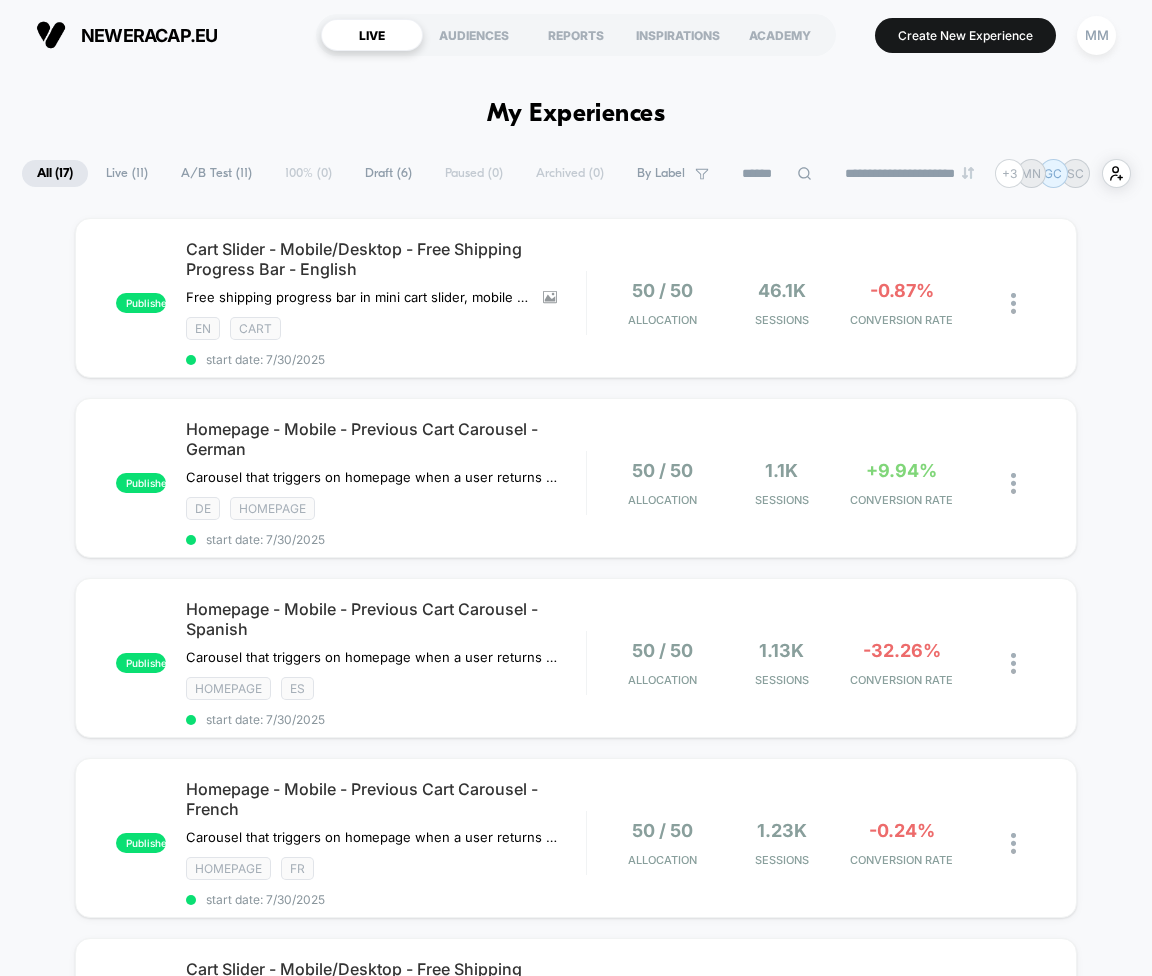 click on "**********" at bounding box center (576, 2359) 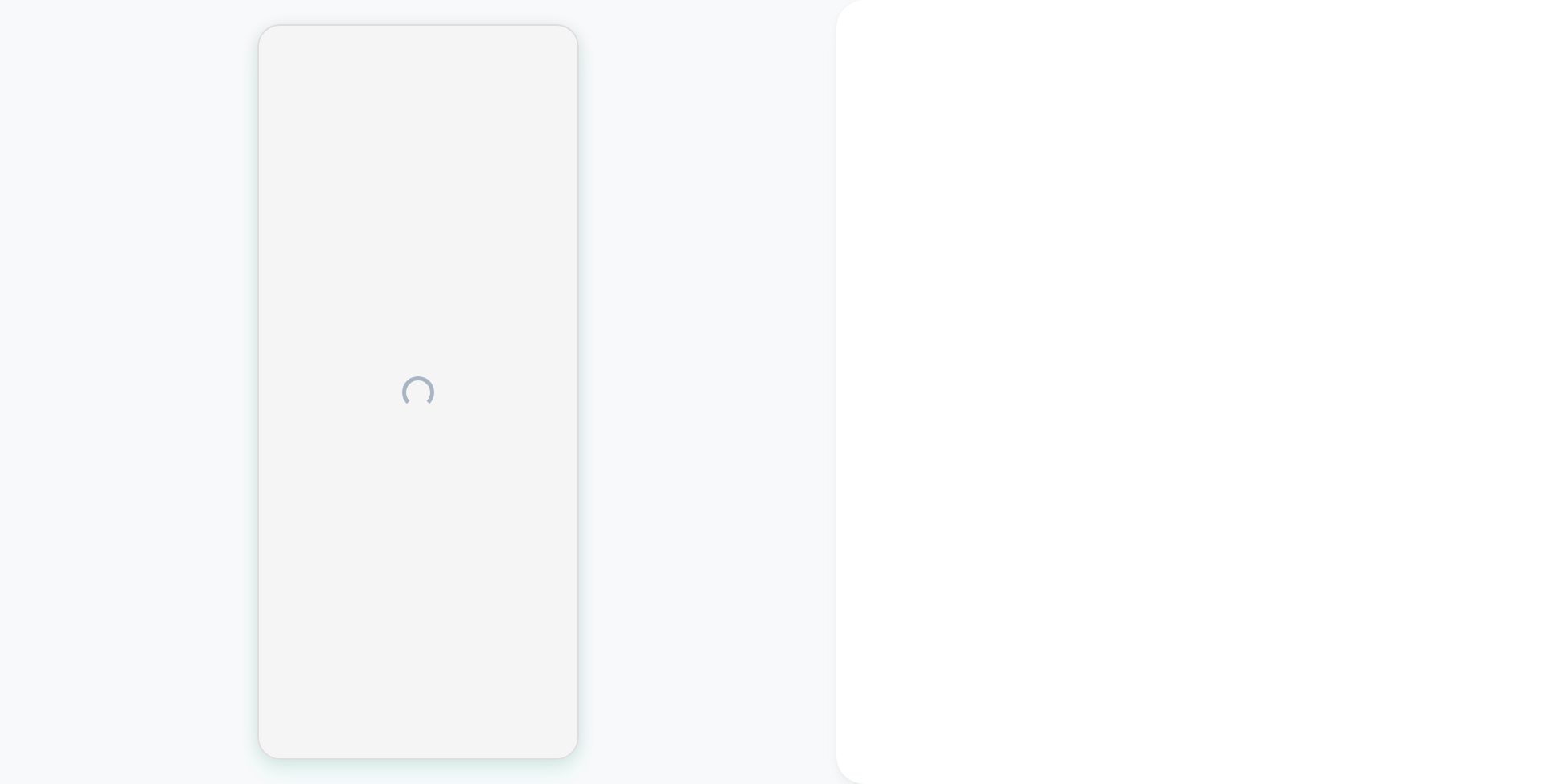 scroll, scrollTop: 0, scrollLeft: 0, axis: both 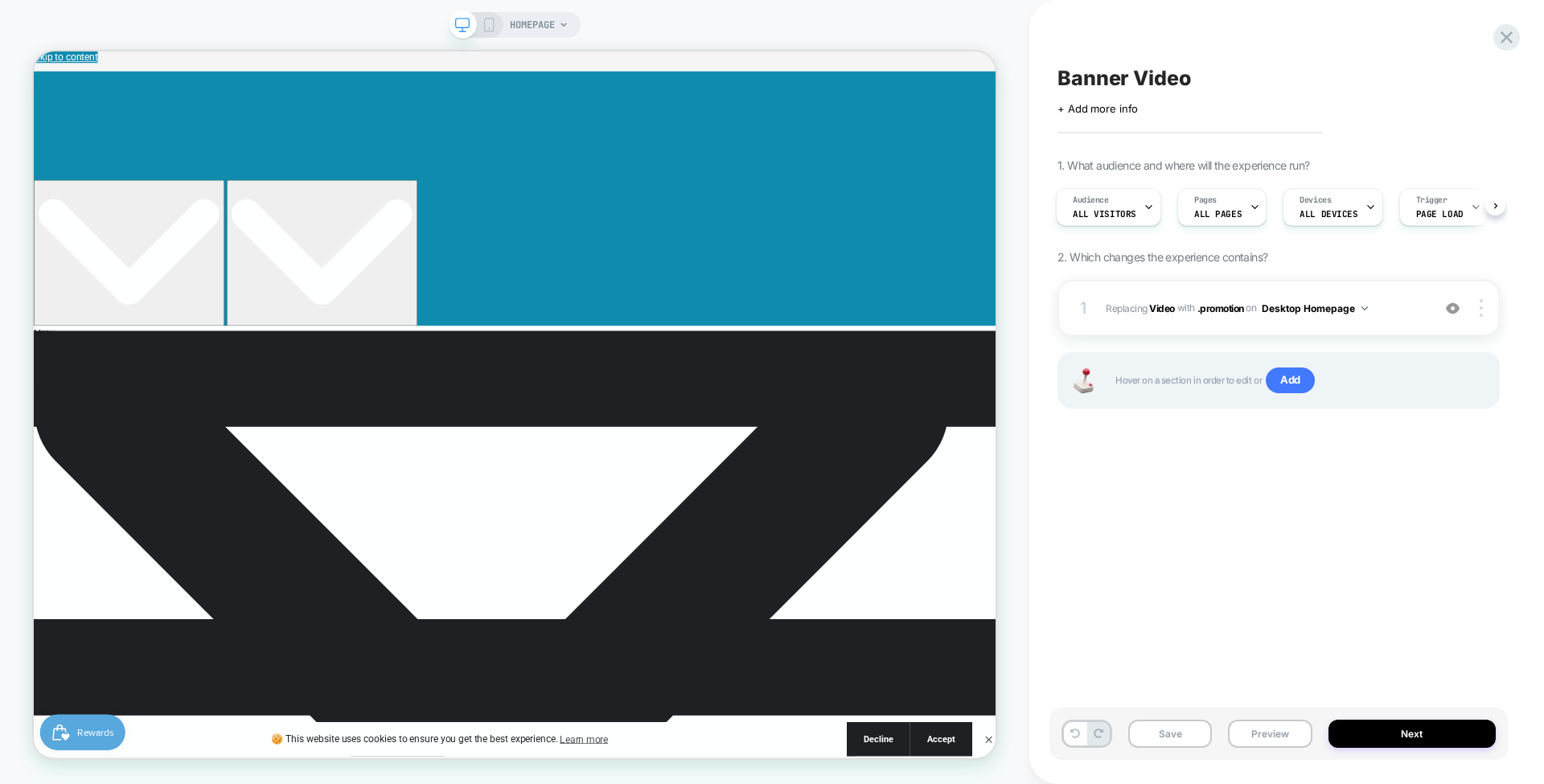 click at bounding box center [1452, 308] 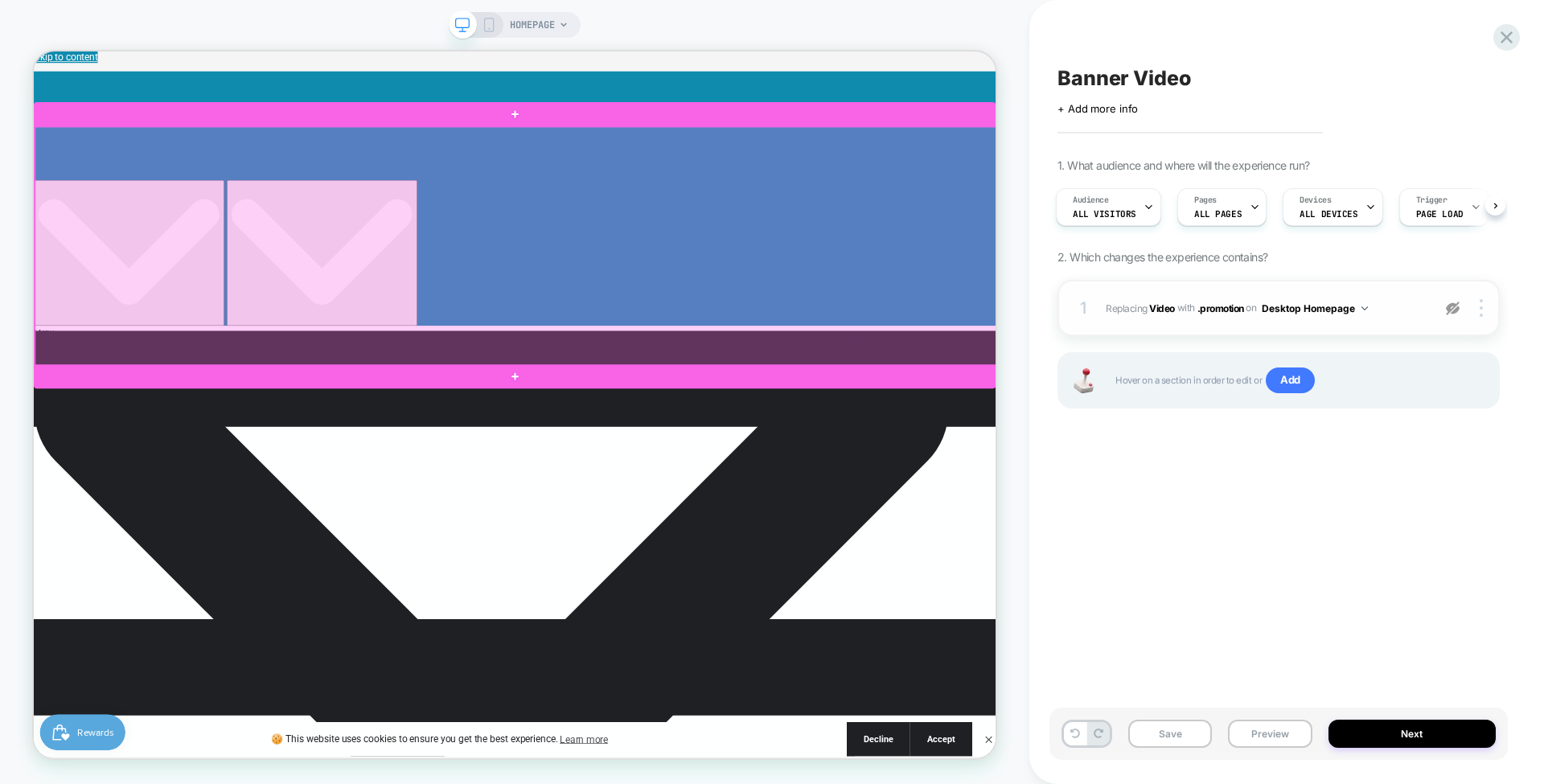 click at bounding box center (676, 311) 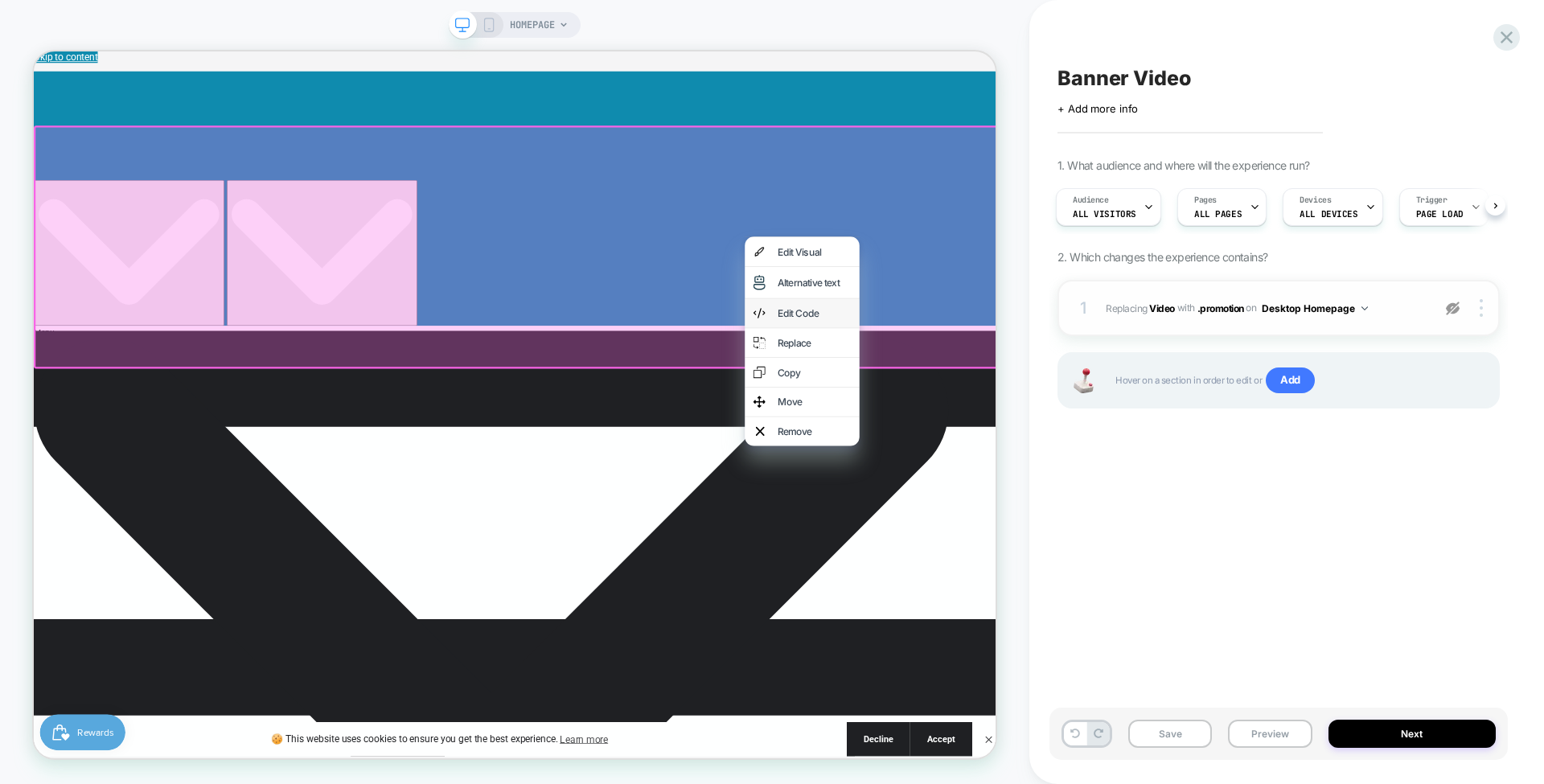 click on "Edit Code" at bounding box center [1074, 400] 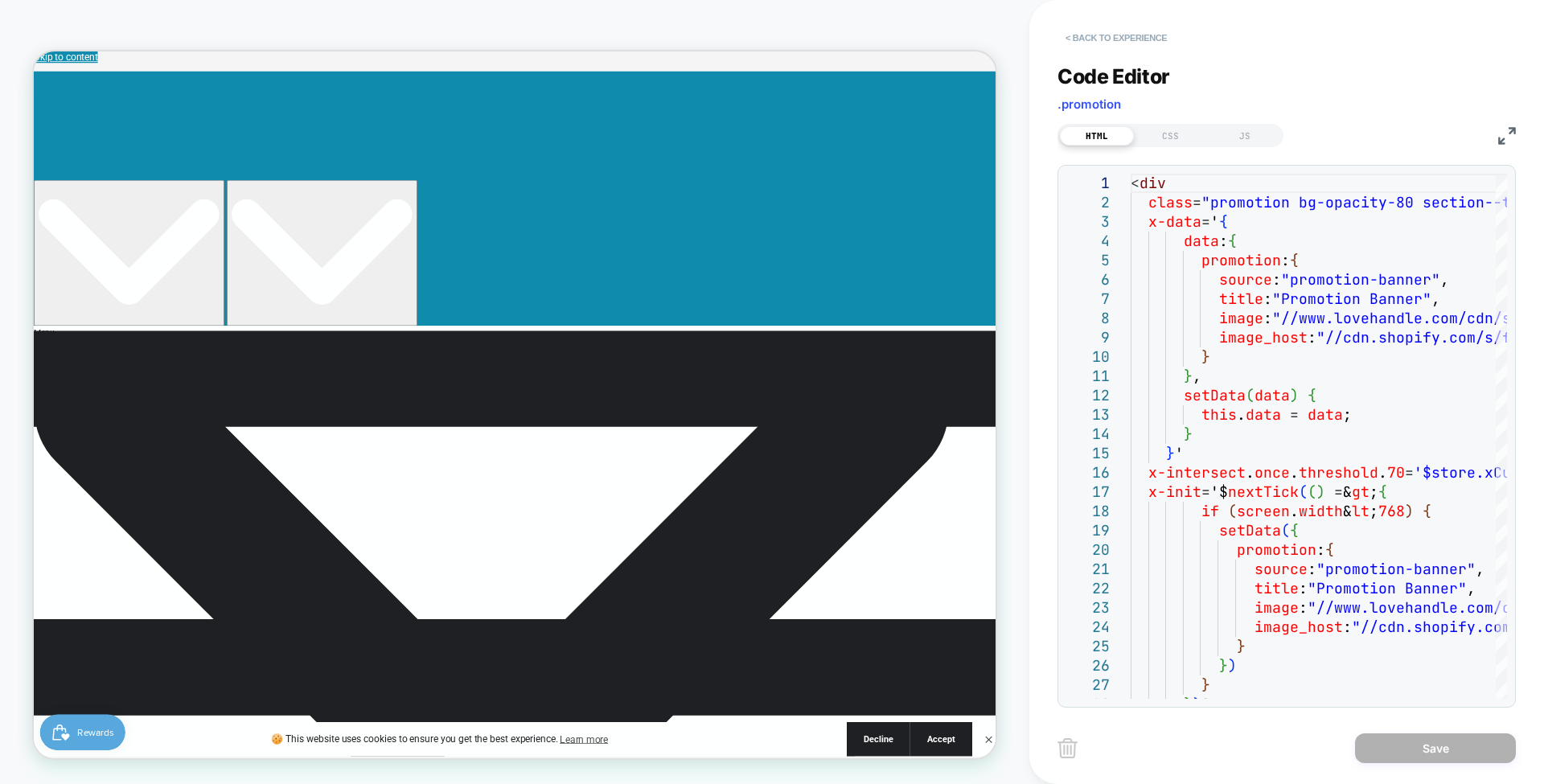 click on "< Back to experience" at bounding box center [1116, 38] 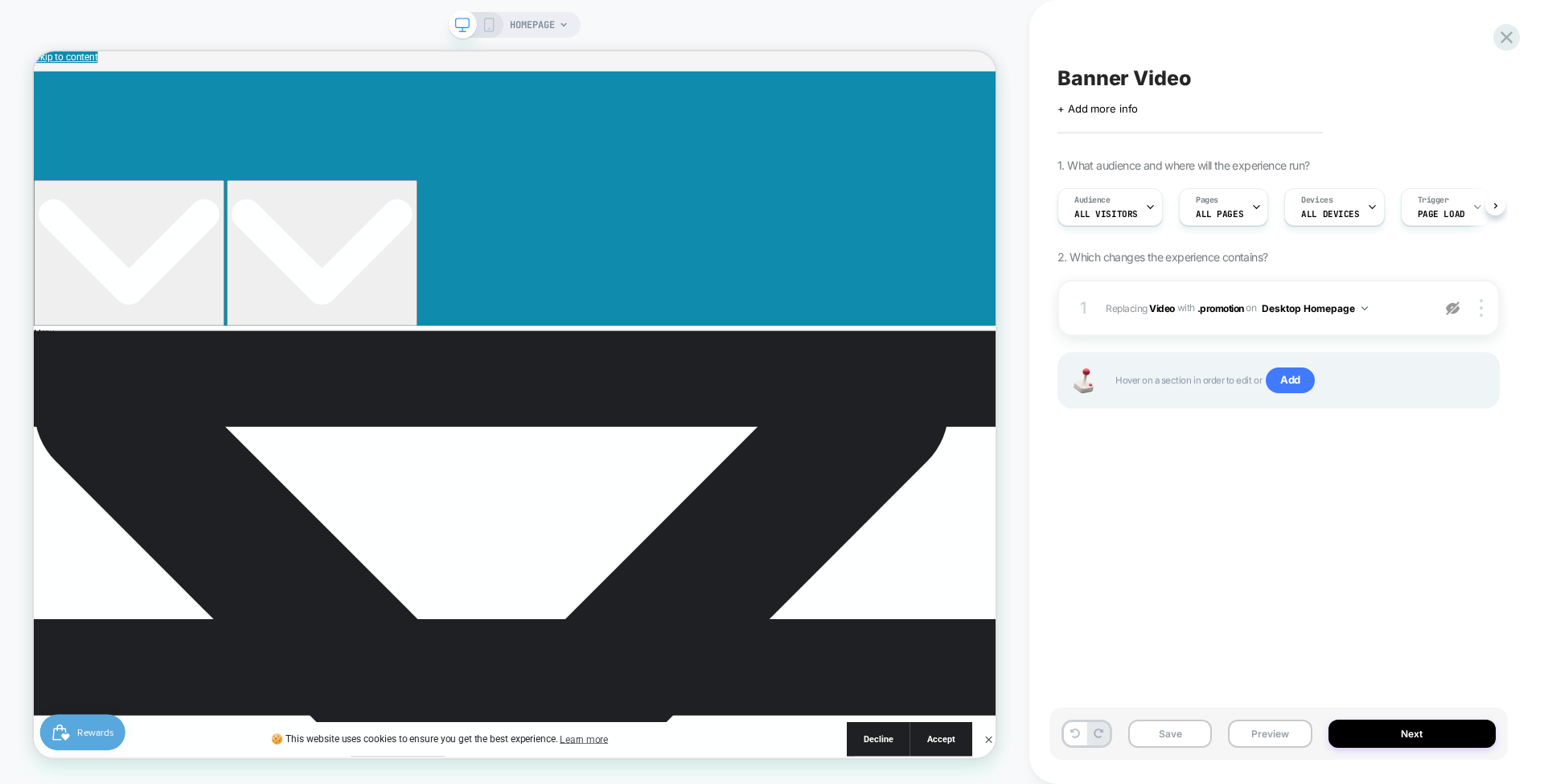 scroll, scrollTop: 0, scrollLeft: 1, axis: horizontal 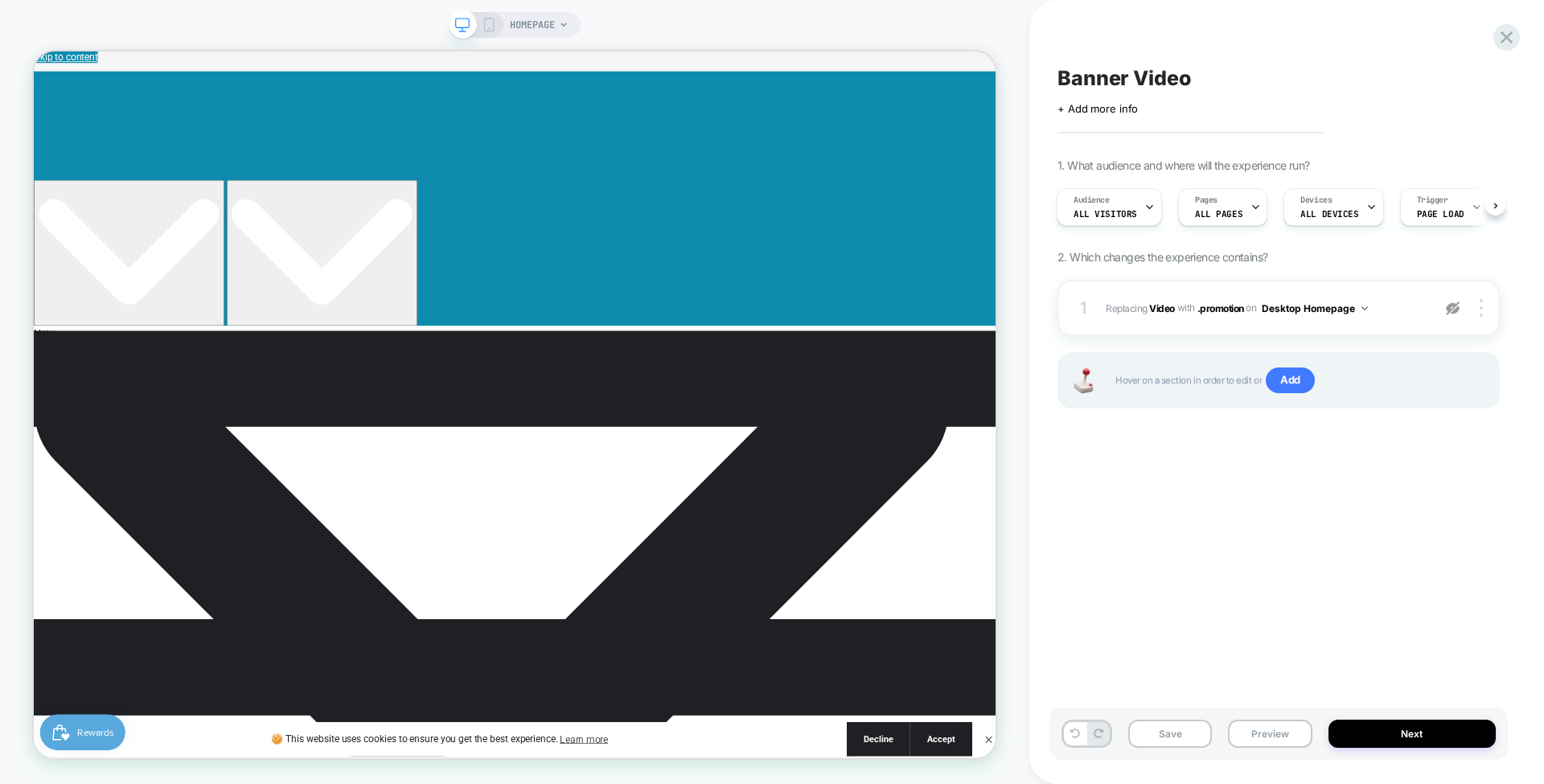click at bounding box center [34, 35502] 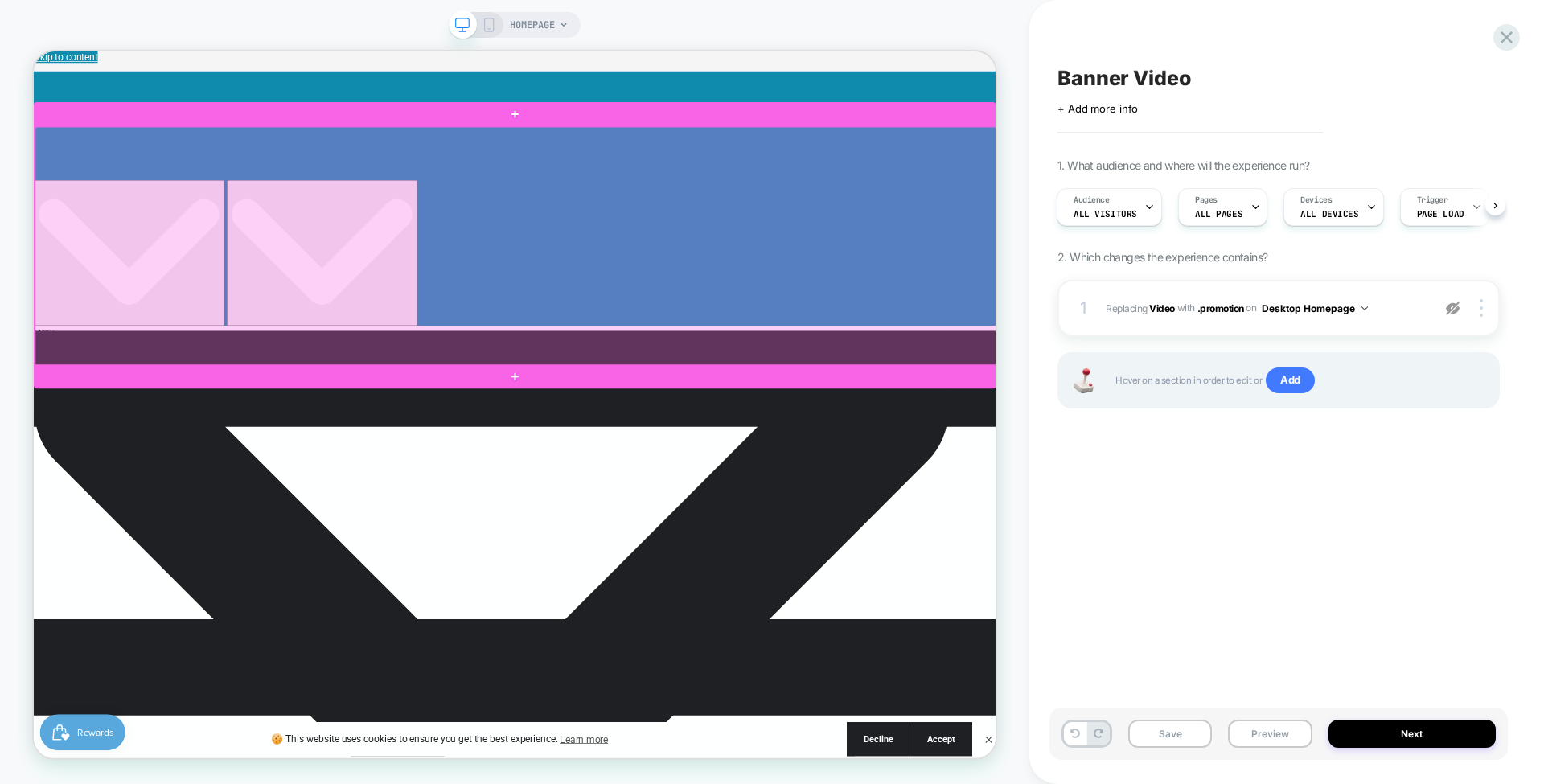 click at bounding box center (676, 311) 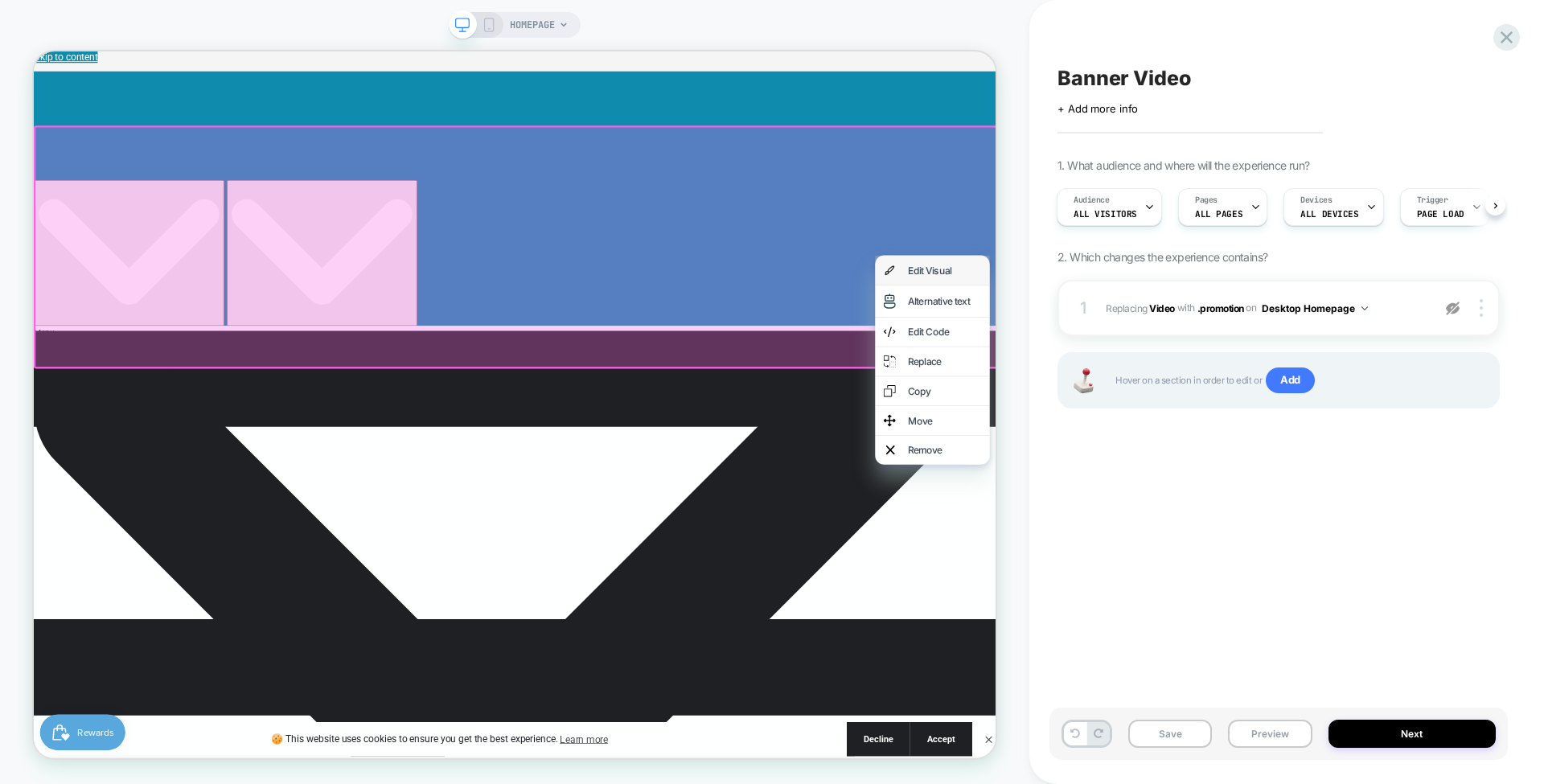 click on "Edit Visual" at bounding box center [1248, 343] 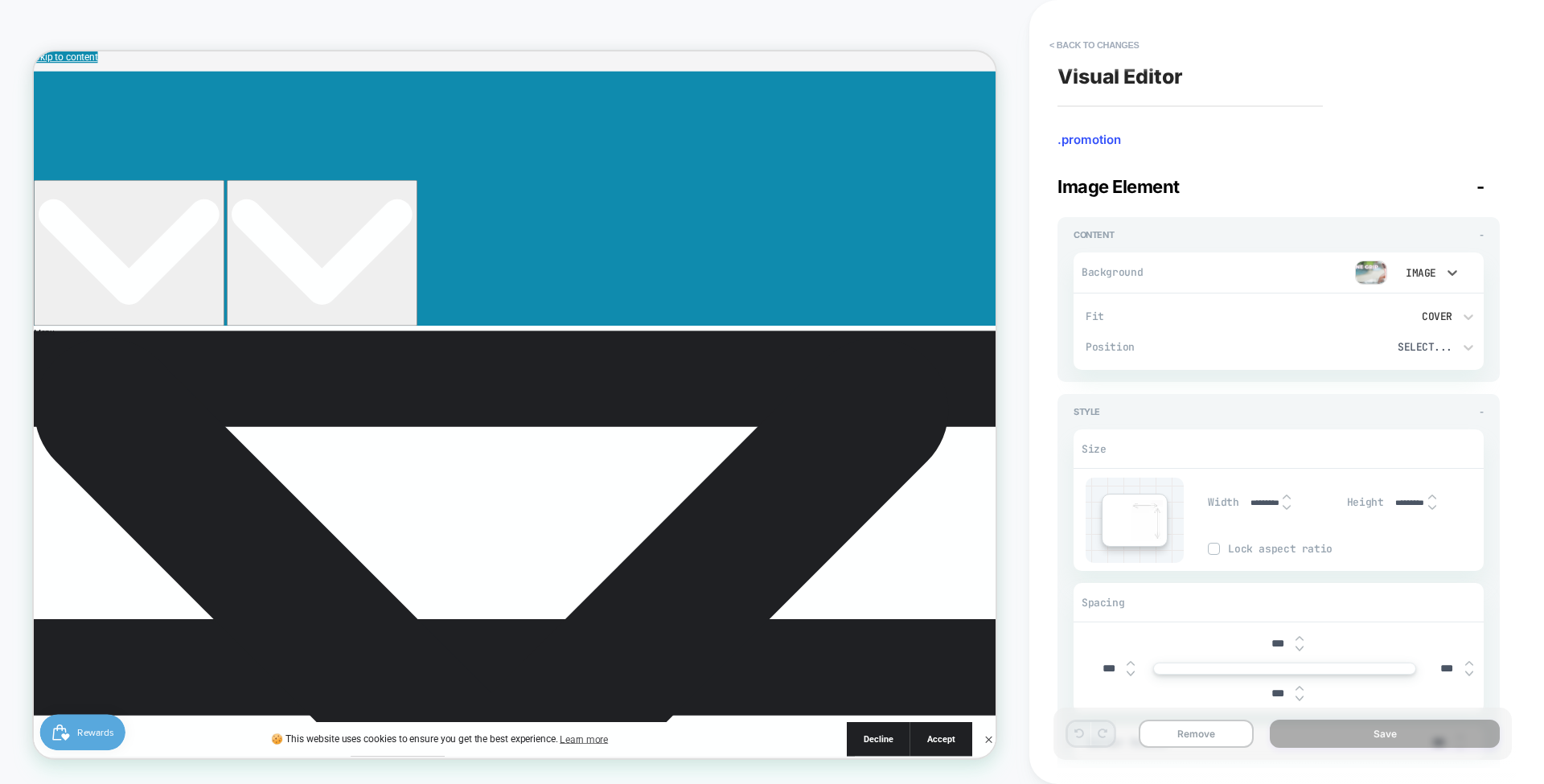click on "Image" at bounding box center [1419, 273] 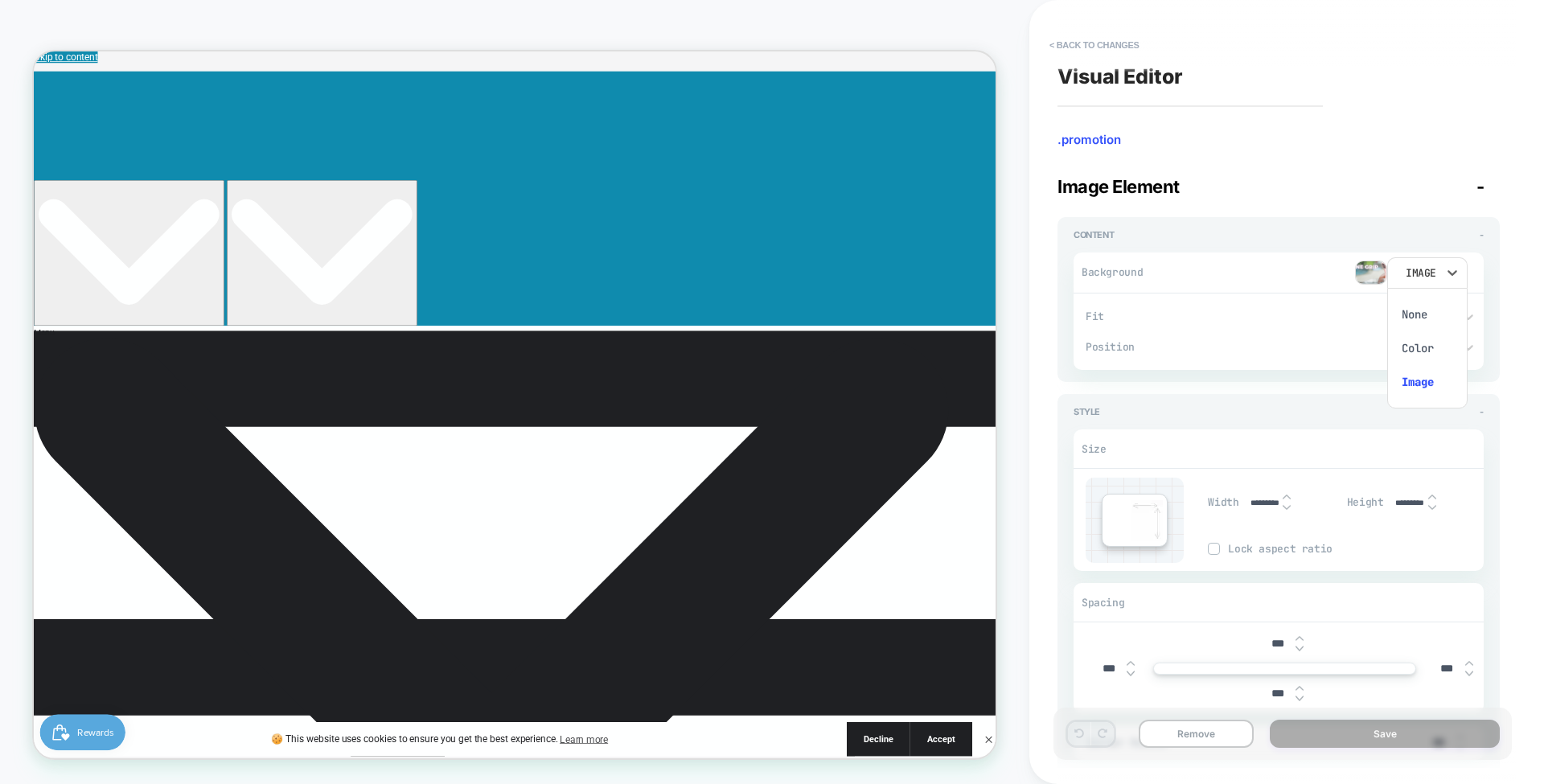 click at bounding box center (772, 392) 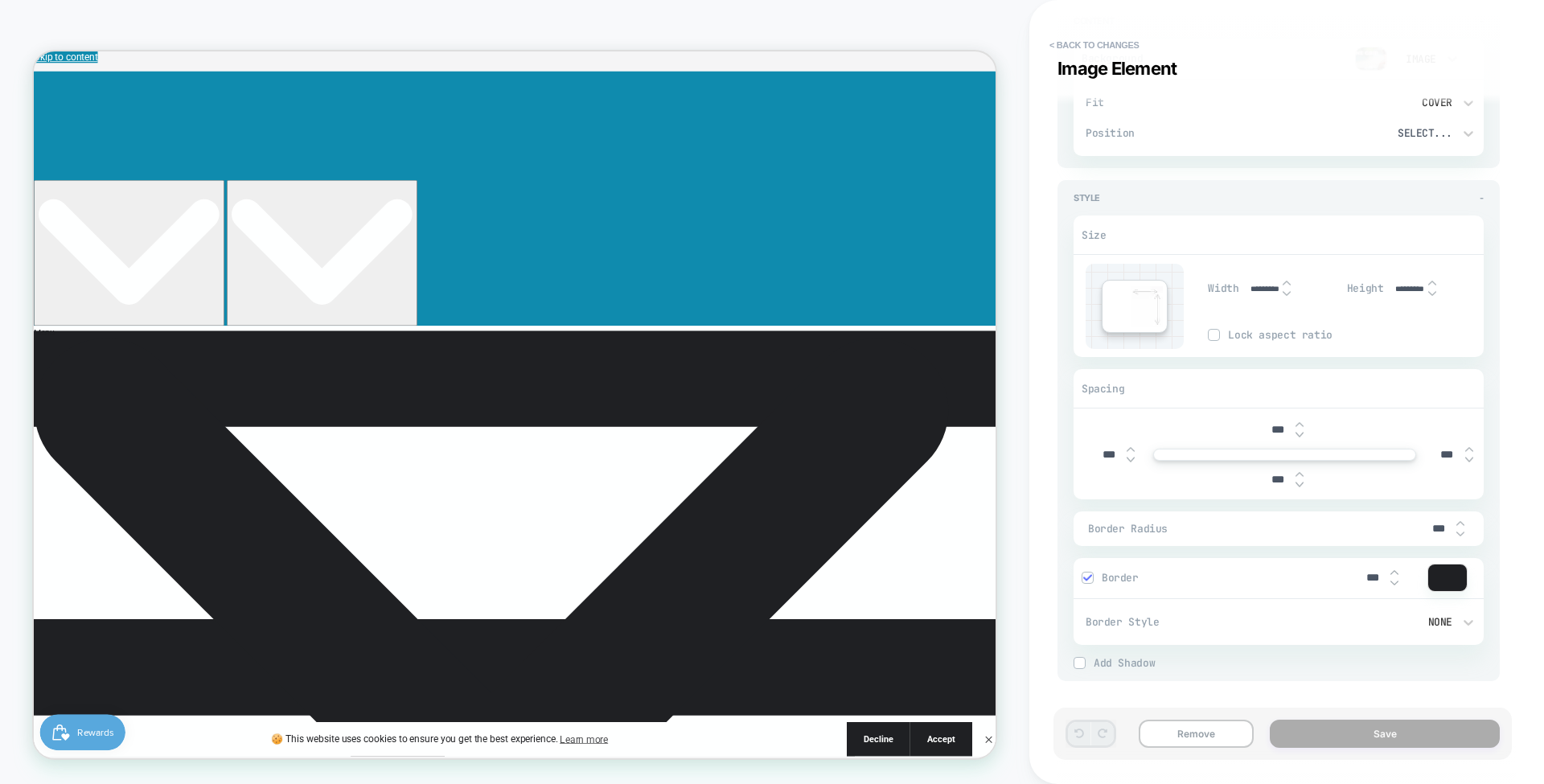 scroll, scrollTop: 0, scrollLeft: 0, axis: both 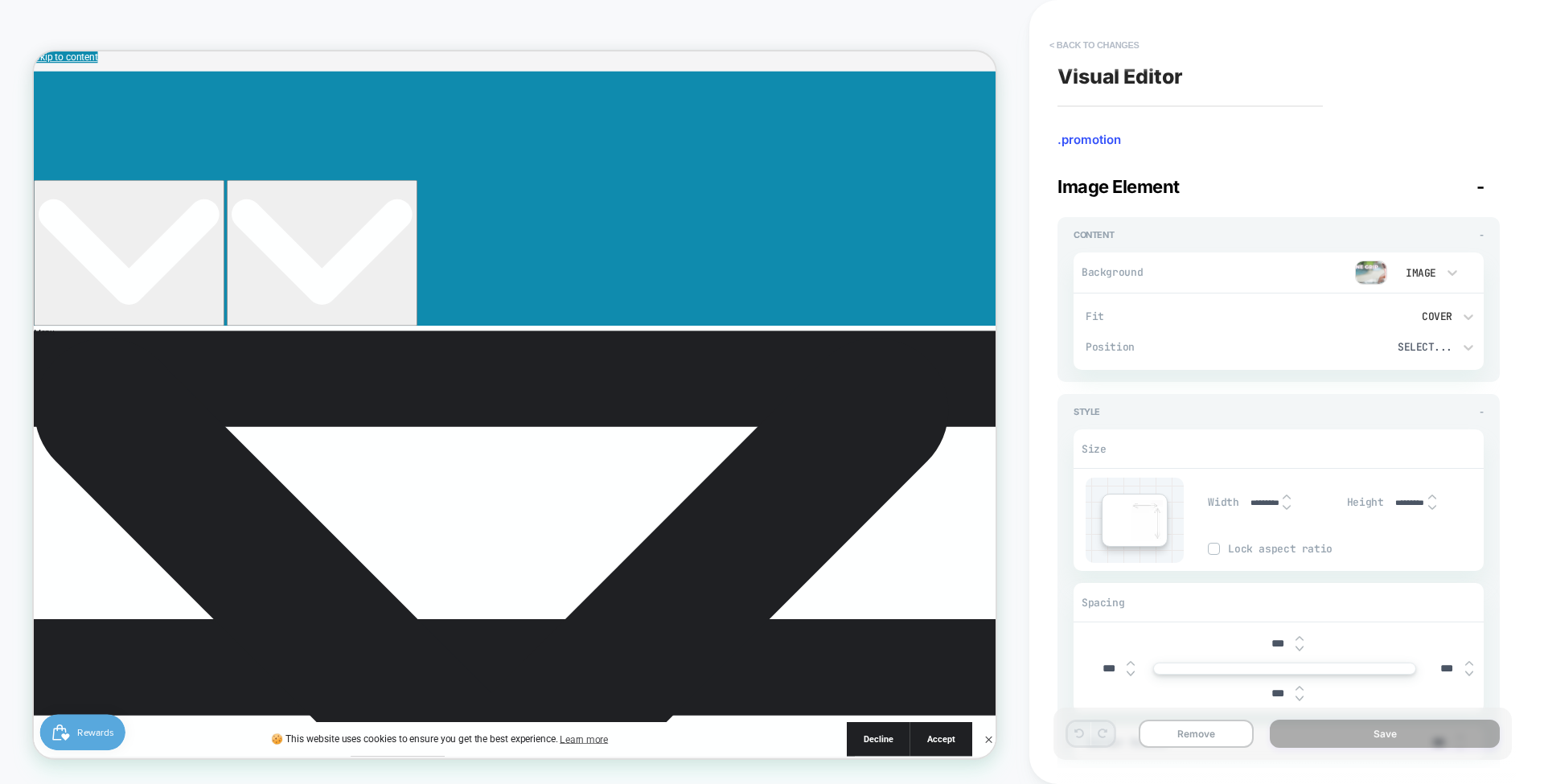 click on "< Back to changes" at bounding box center [1094, 45] 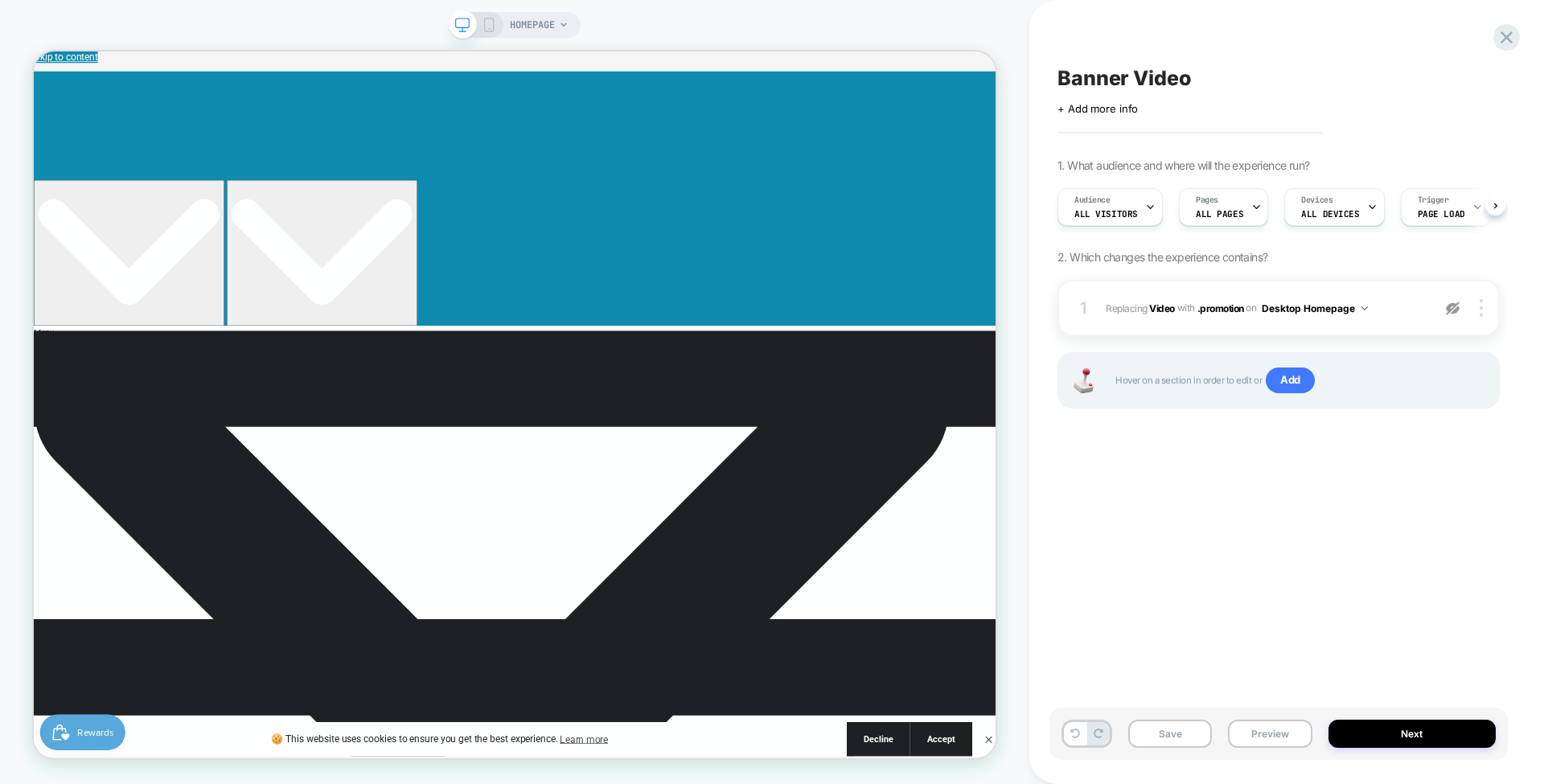 scroll, scrollTop: 0, scrollLeft: 1, axis: horizontal 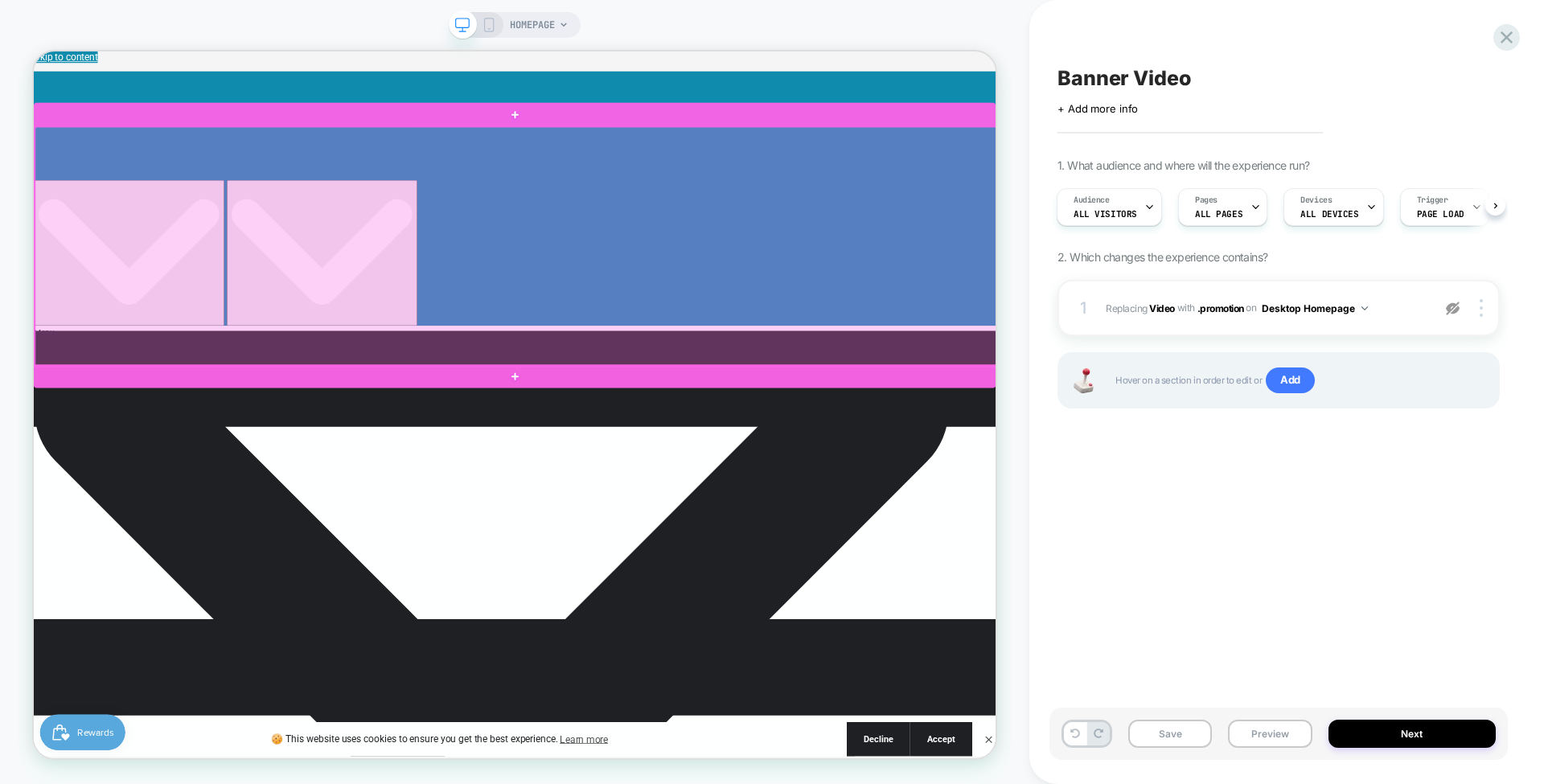 click at bounding box center [676, 311] 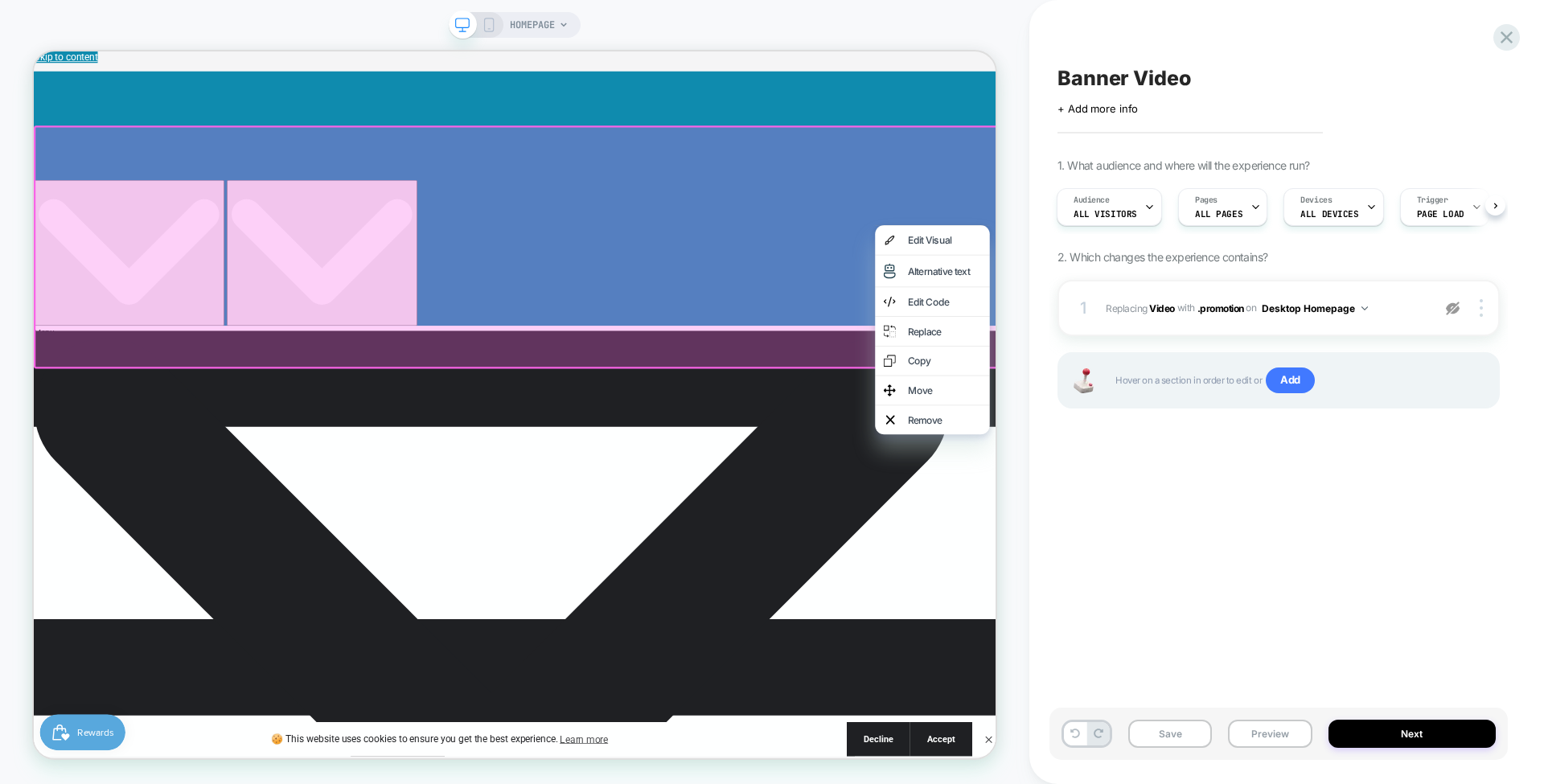 drag, startPoint x: 1242, startPoint y: 541, endPoint x: 1480, endPoint y: 556, distance: 238.47222 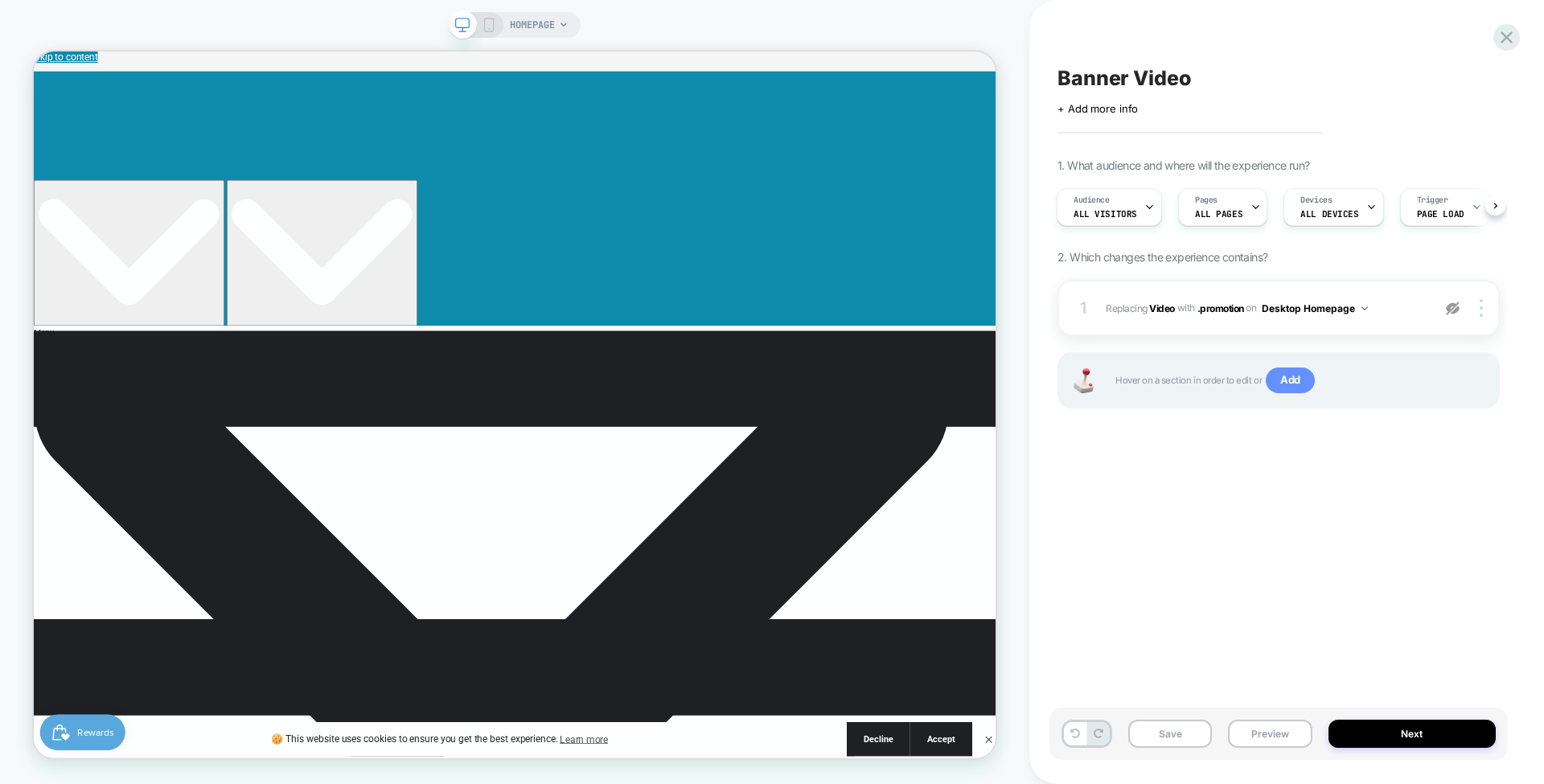 click on "Add" at bounding box center [1290, 380] 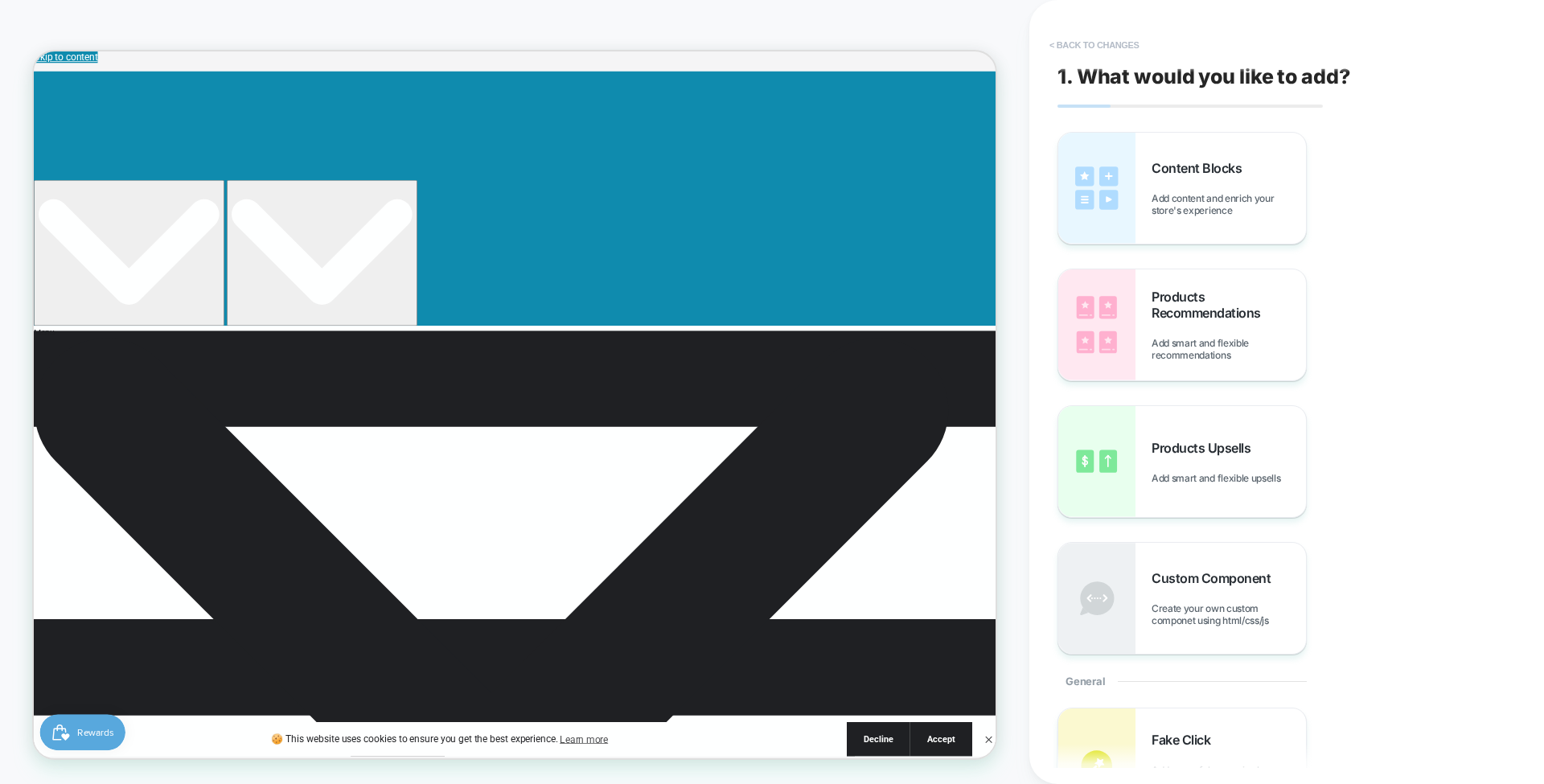 click on "< Back to changes" at bounding box center (1094, 45) 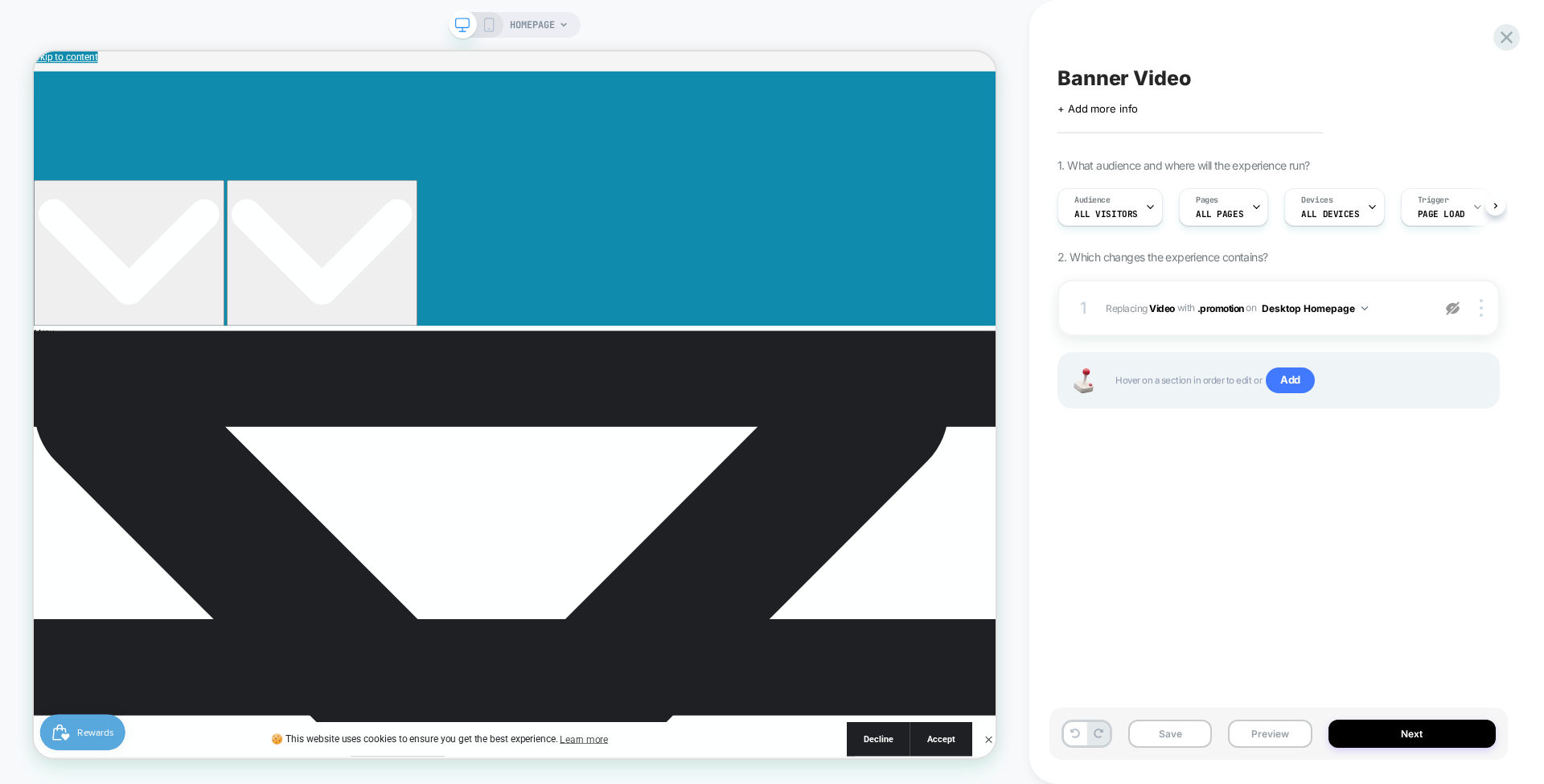 scroll, scrollTop: 0, scrollLeft: 1, axis: horizontal 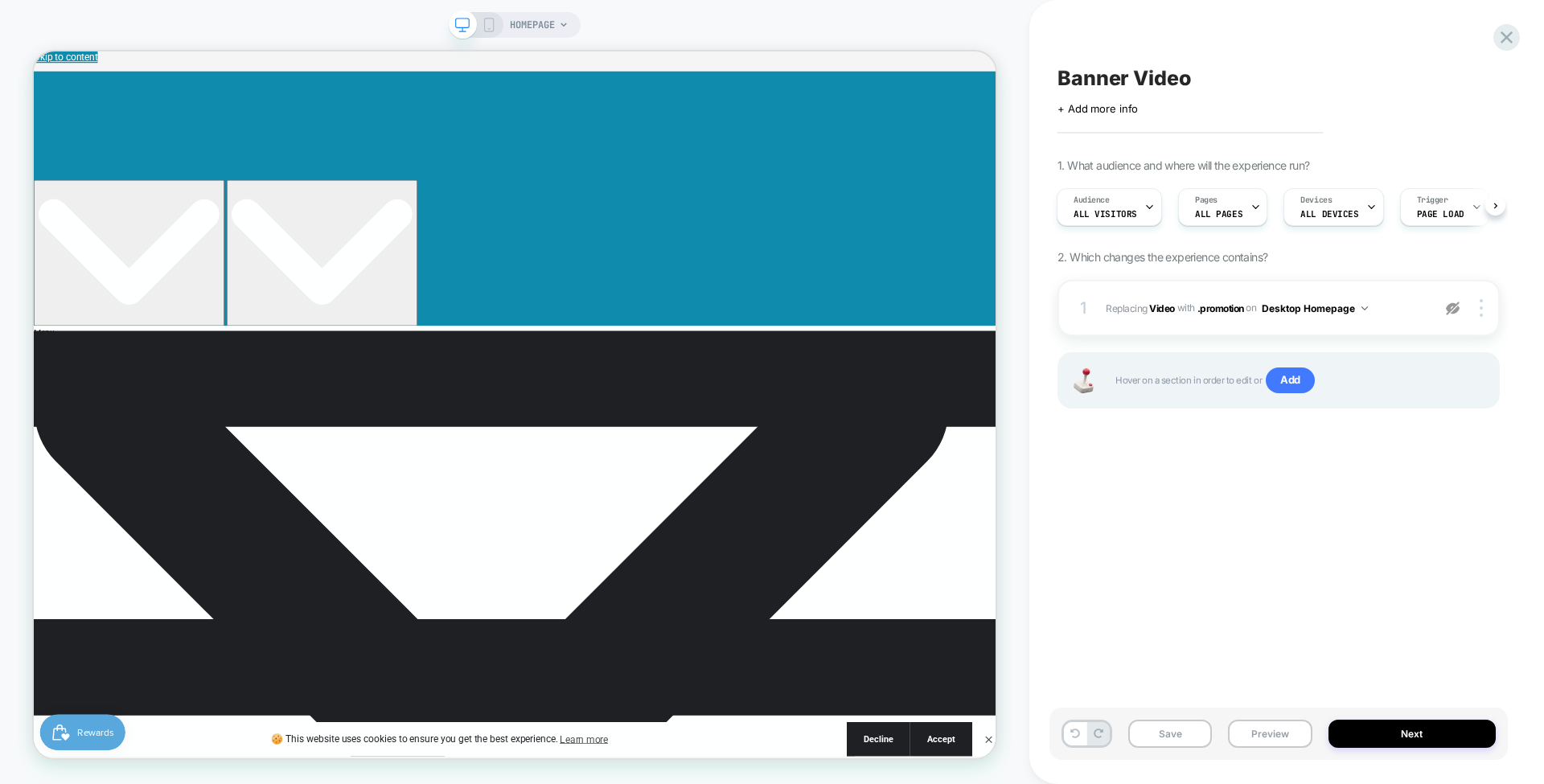 click at bounding box center [34, 35502] 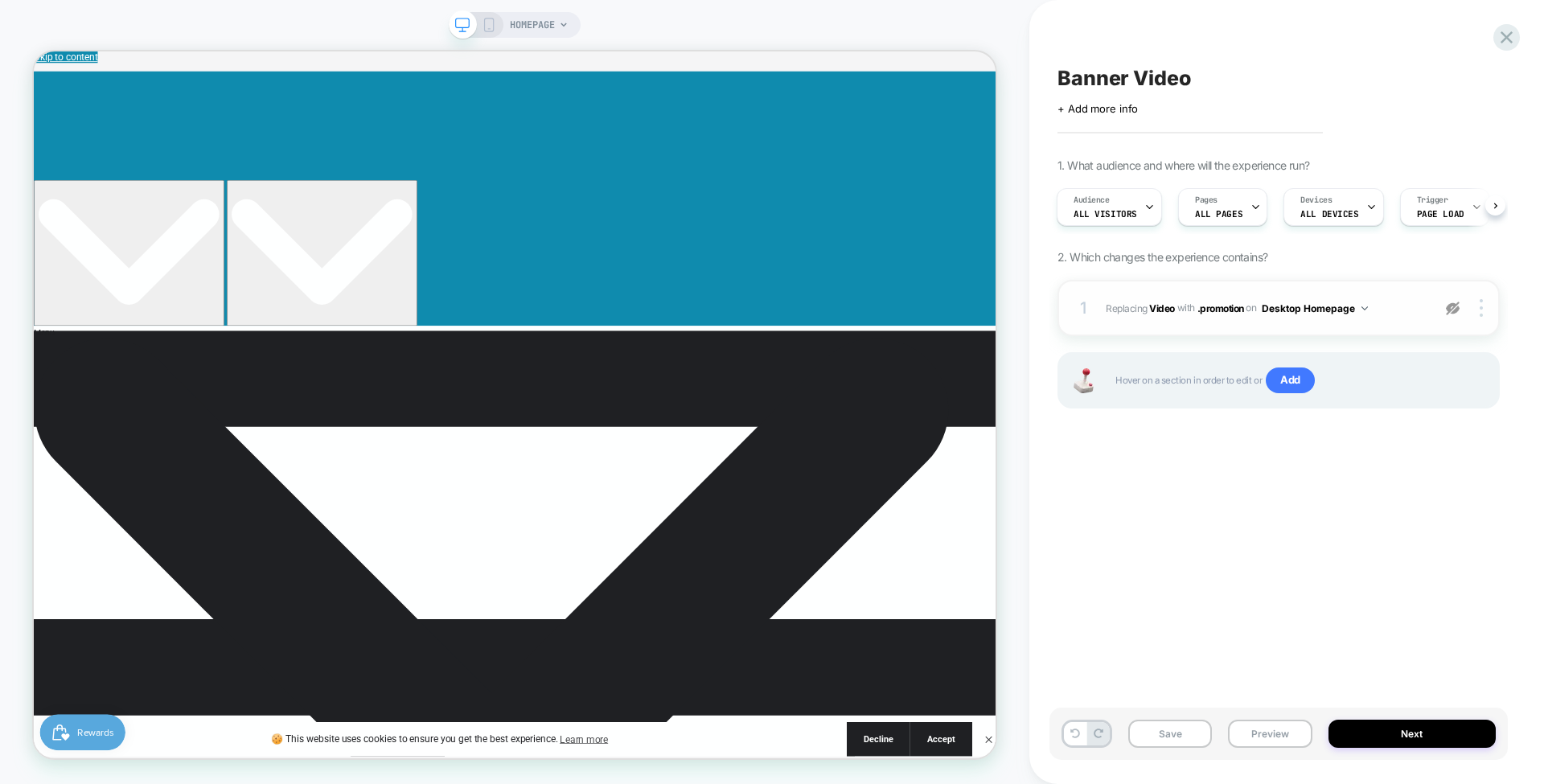 click at bounding box center [1453, 308] 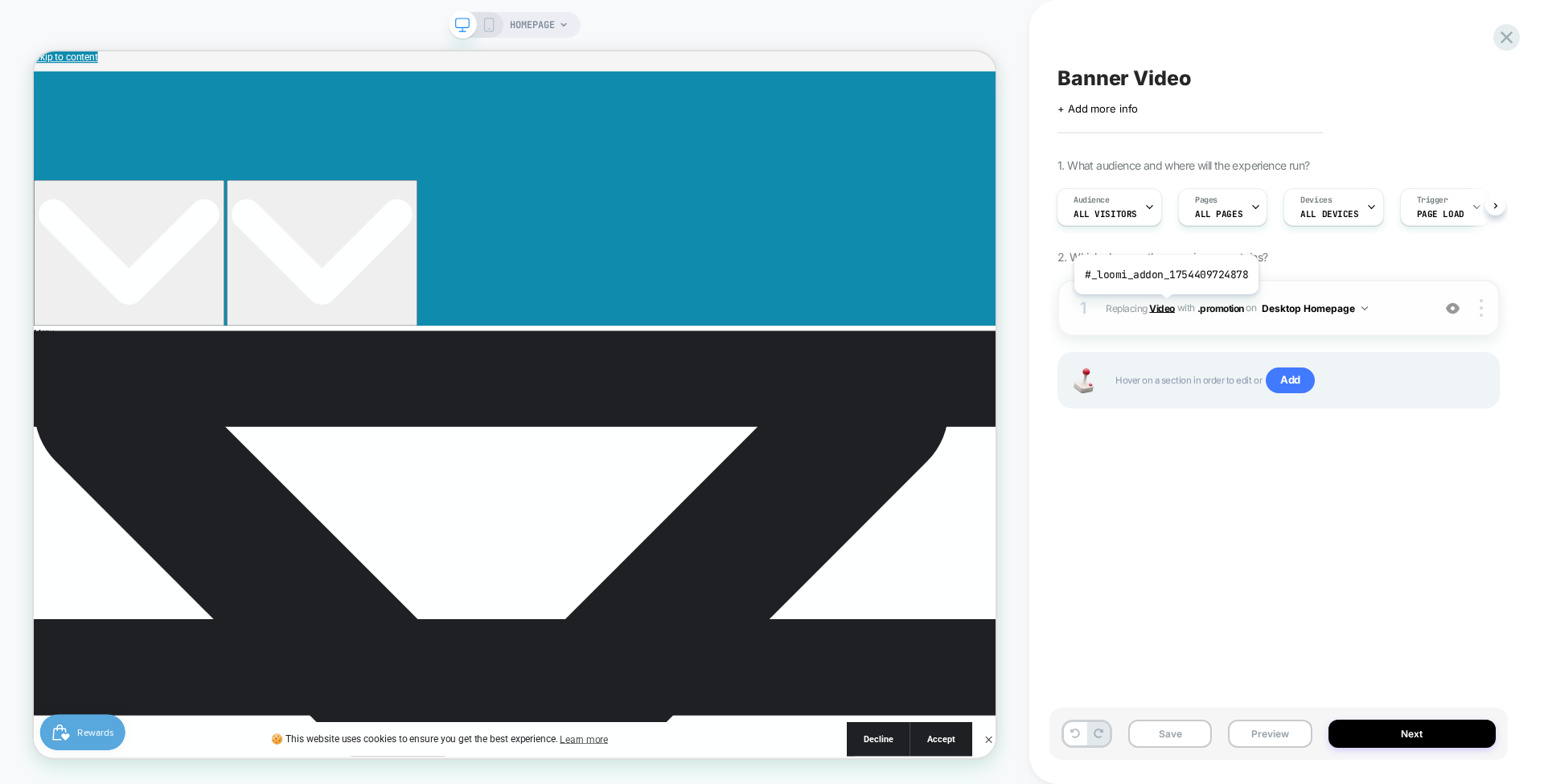 click on "Video" at bounding box center (1162, 307) 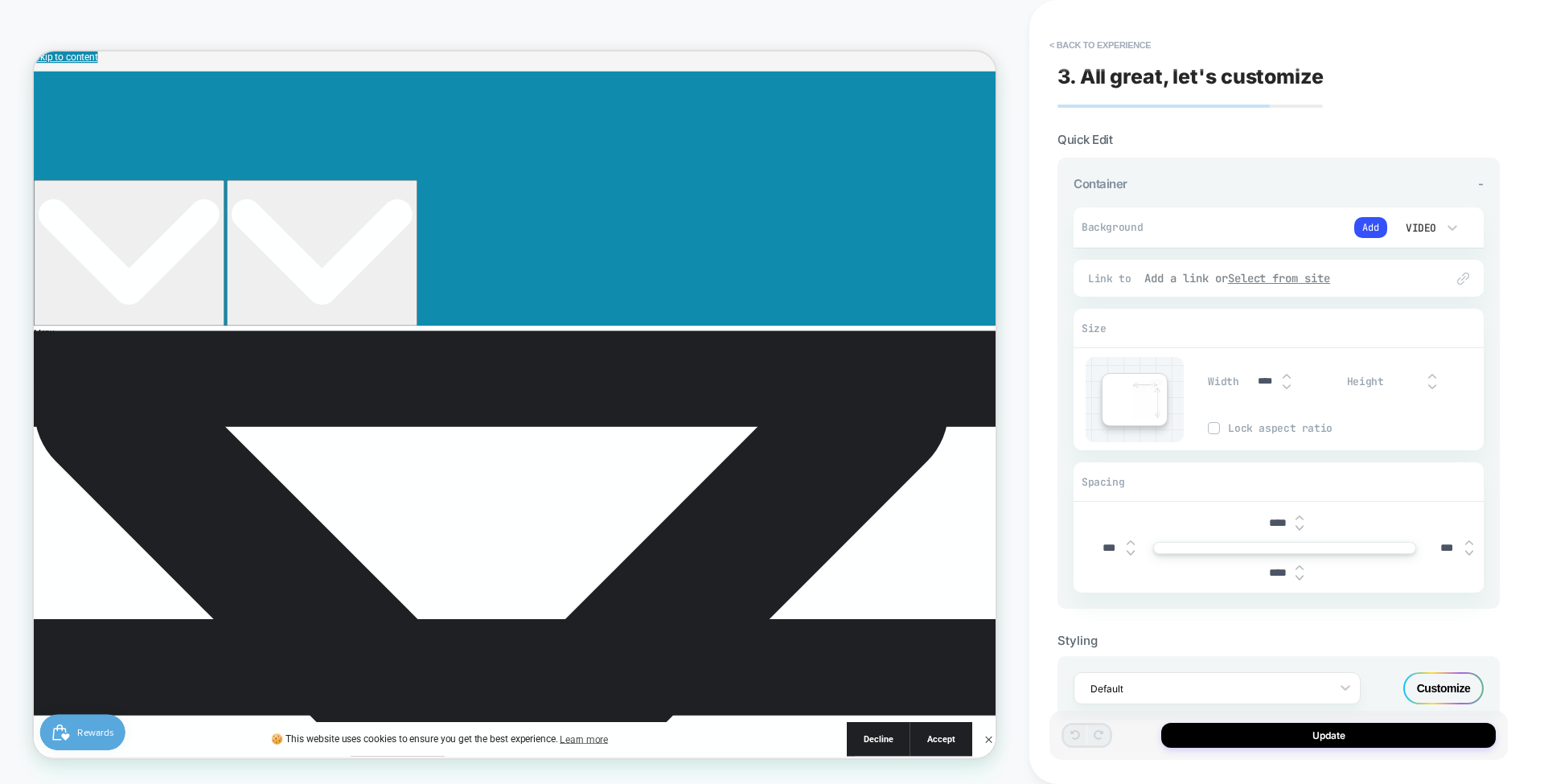 click on "Add a link or  Select from site" at bounding box center [1287, 278] 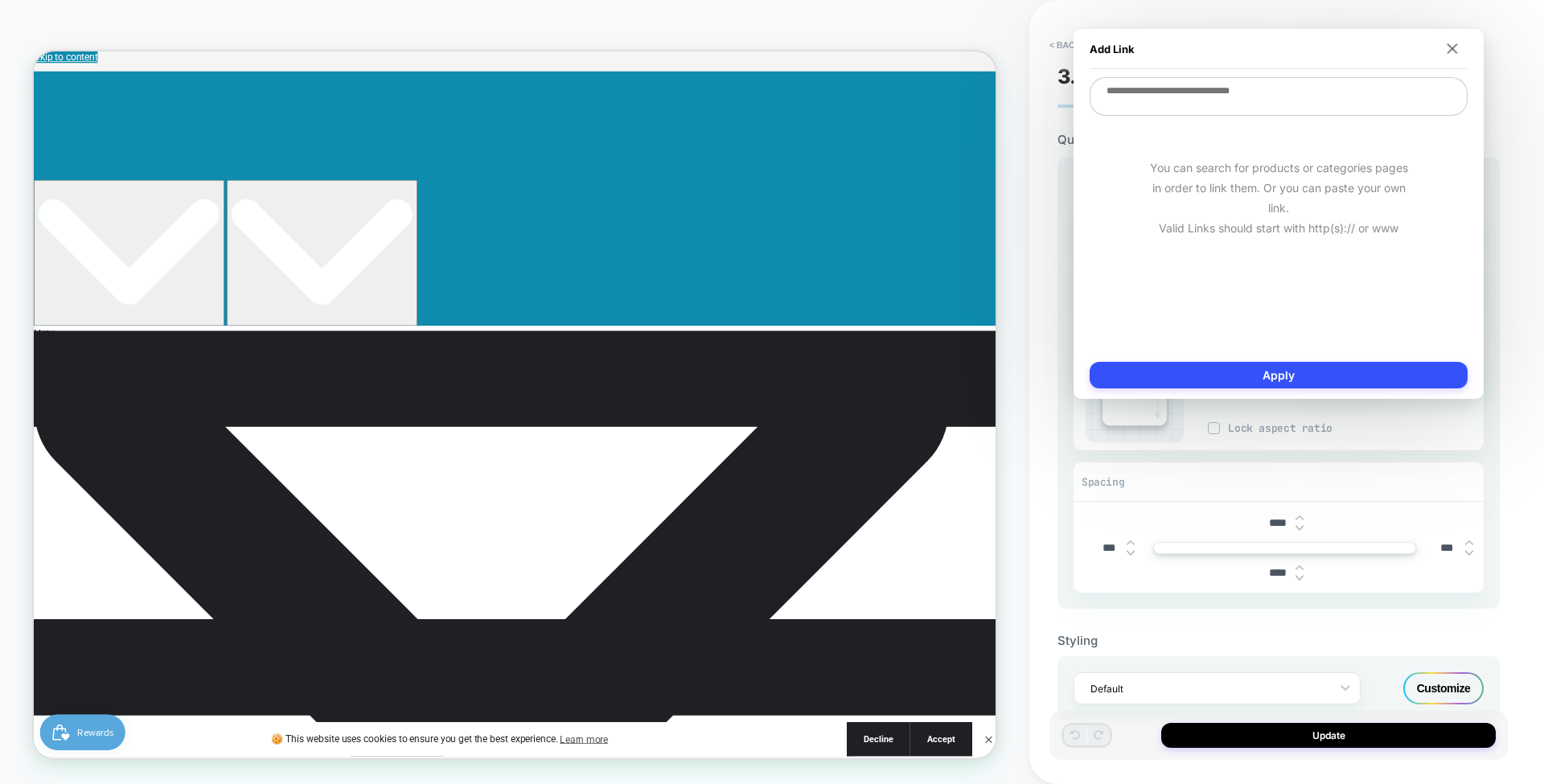 click at bounding box center [1279, 96] 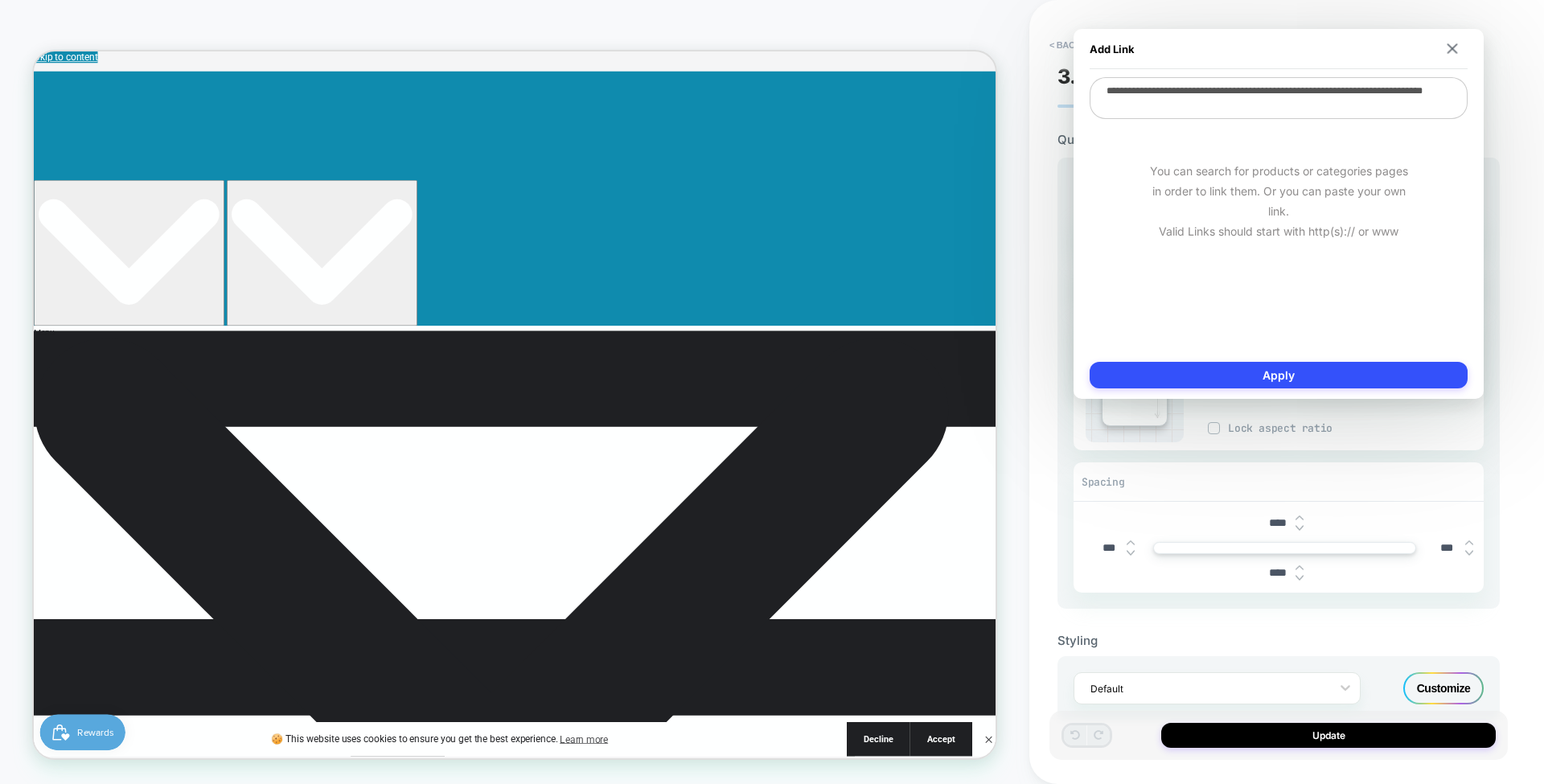 type 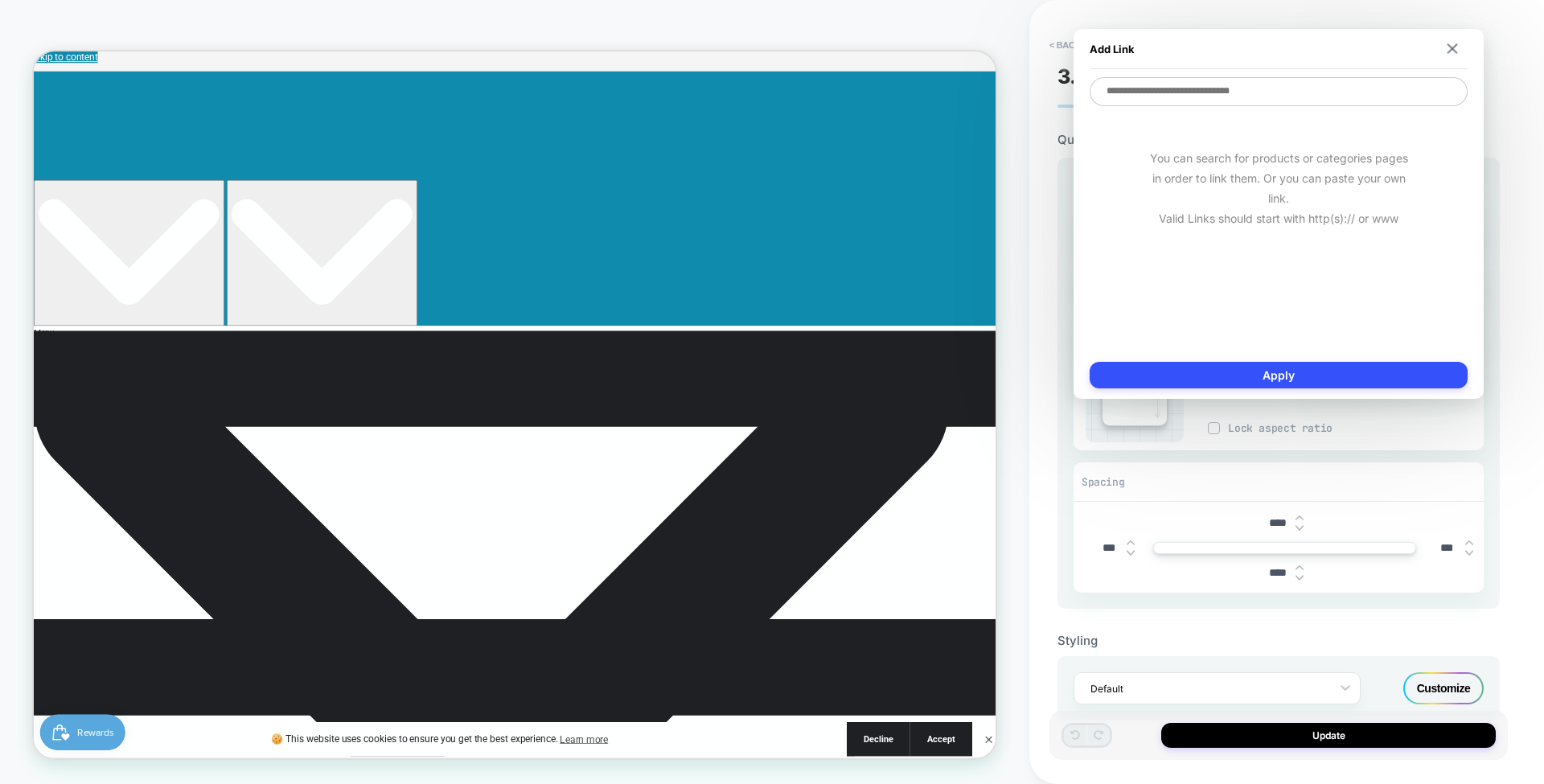 paste on "**********" 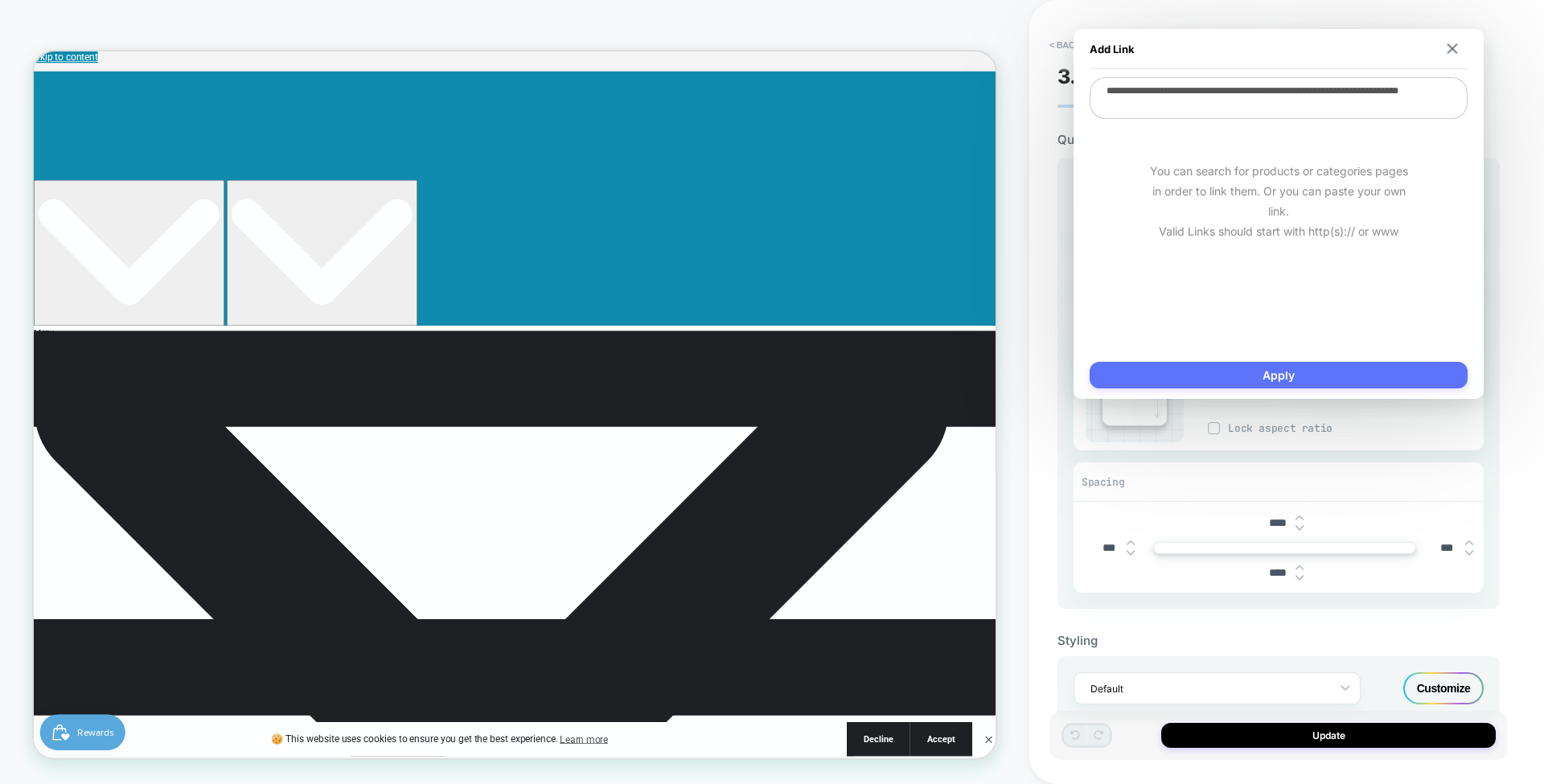type on "**********" 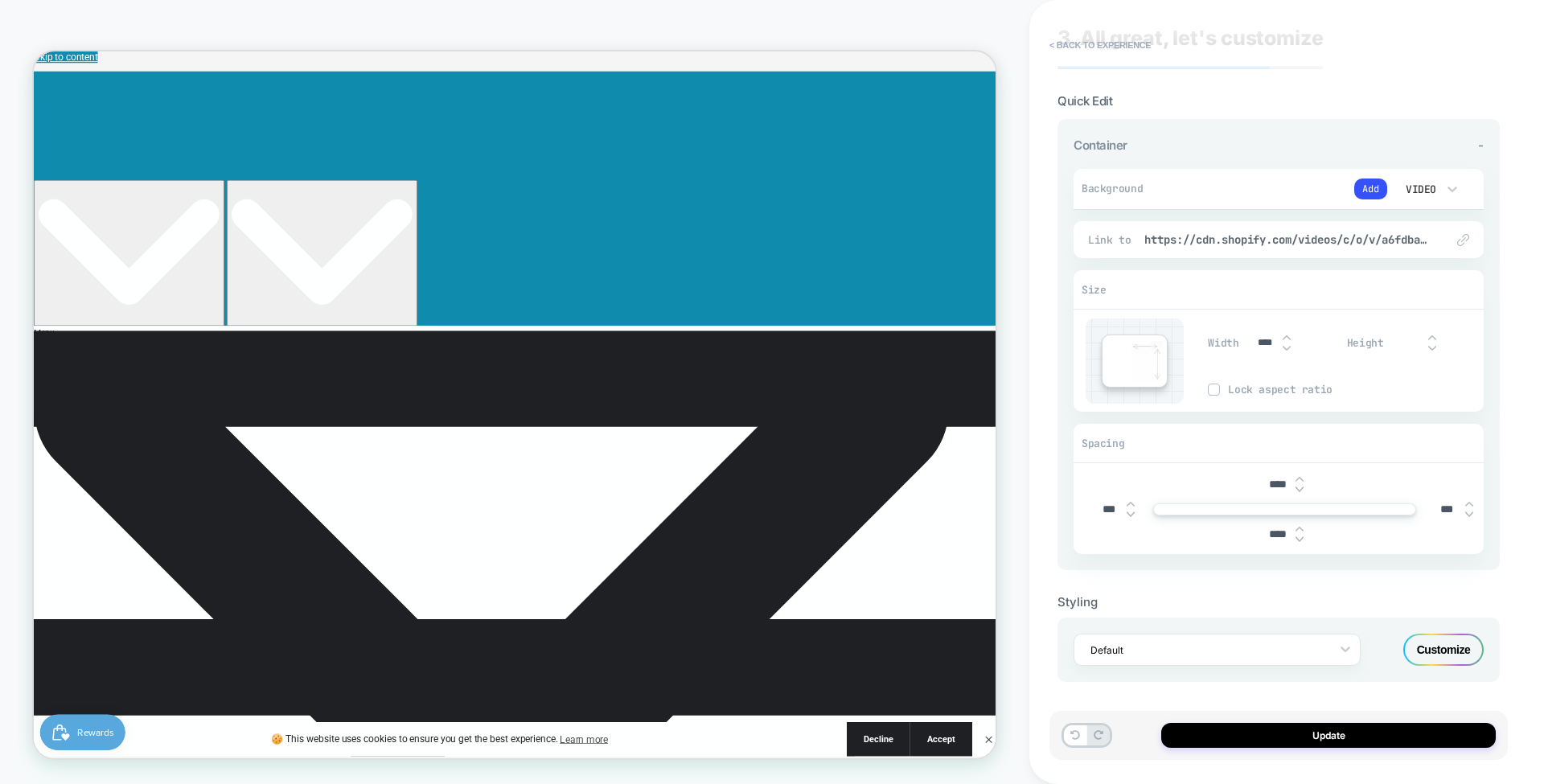 scroll, scrollTop: 39, scrollLeft: 0, axis: vertical 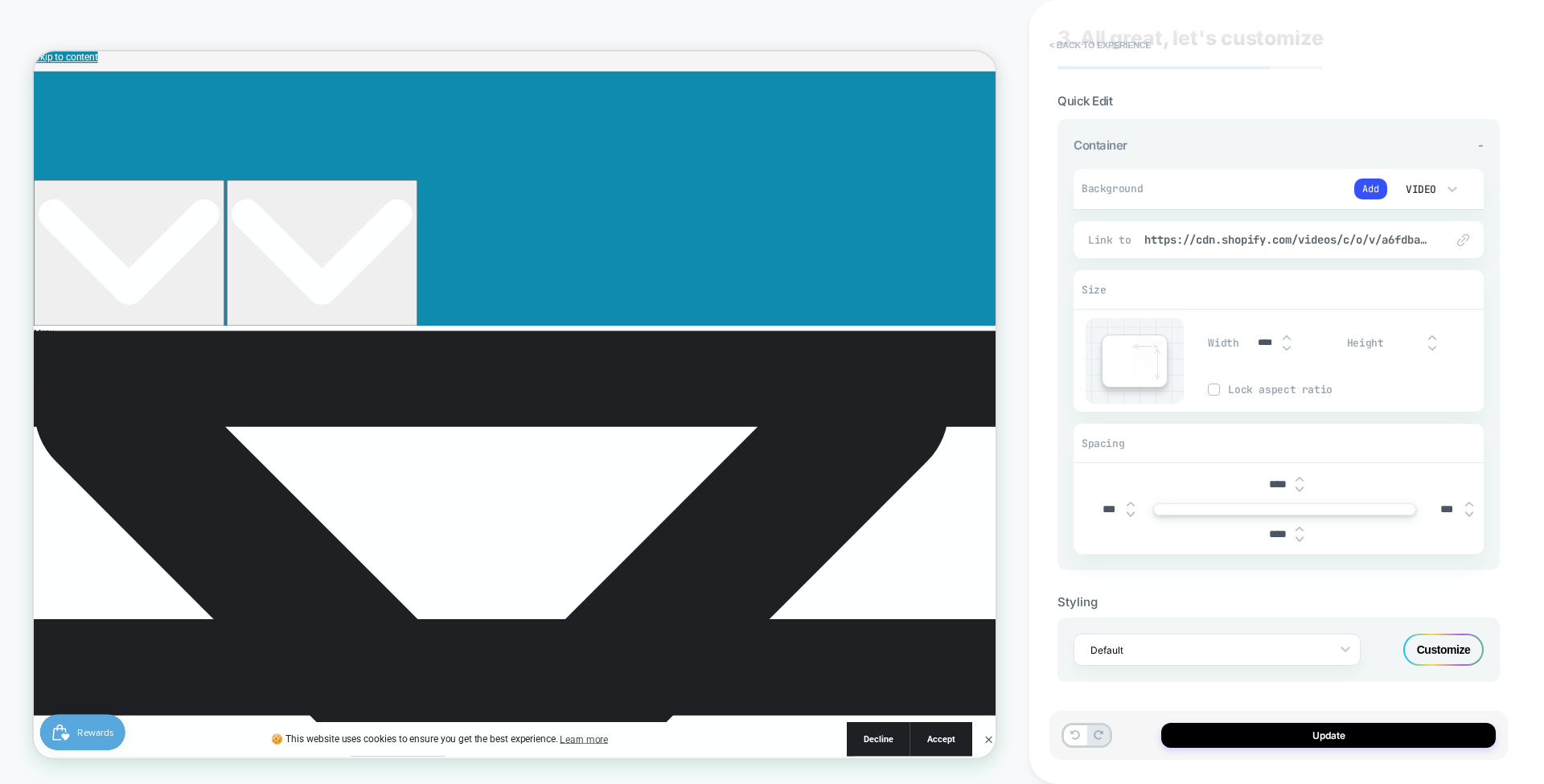 click on "< Back to experience" at bounding box center [1100, 45] 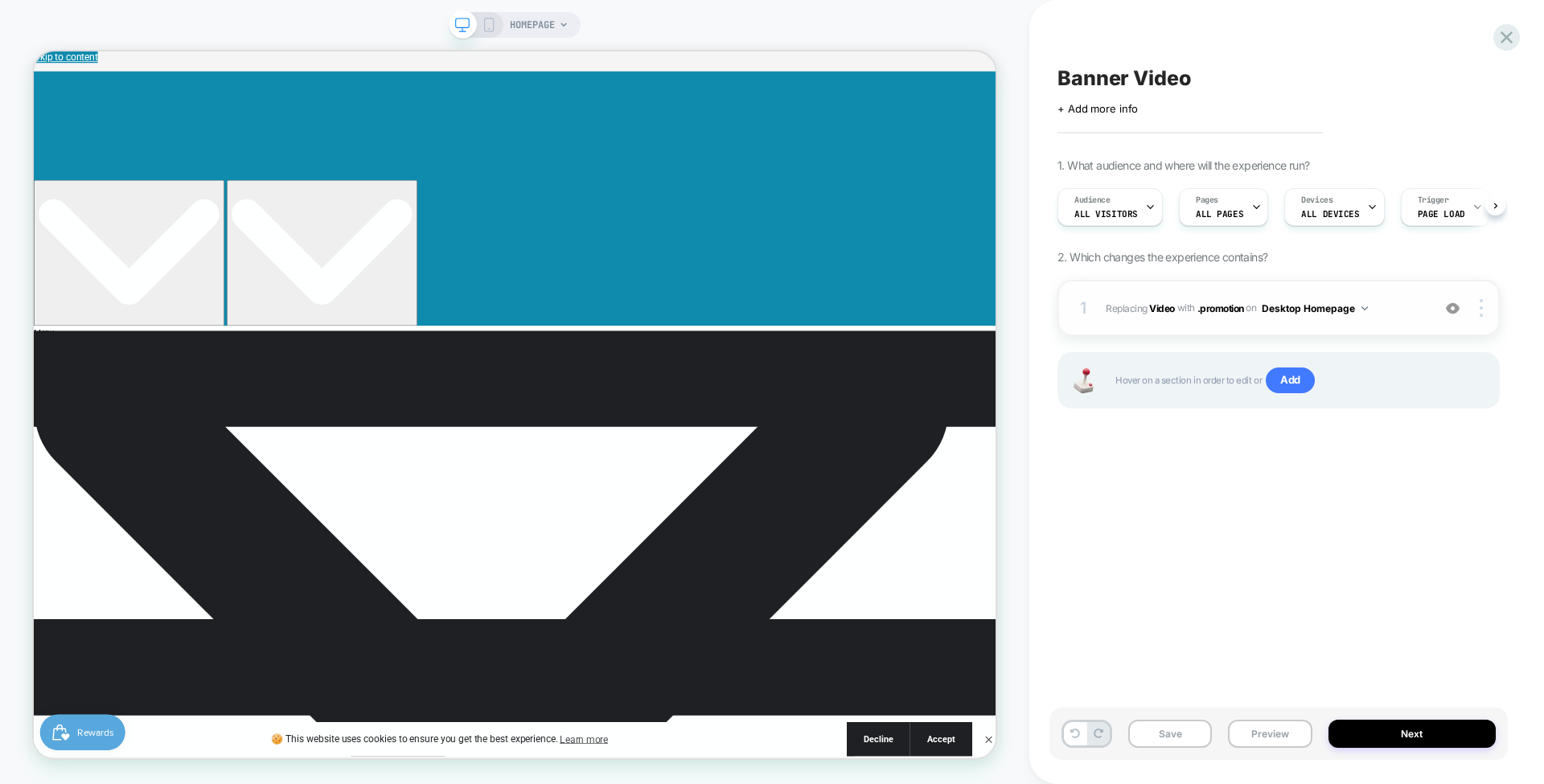 scroll, scrollTop: 0, scrollLeft: 1, axis: horizontal 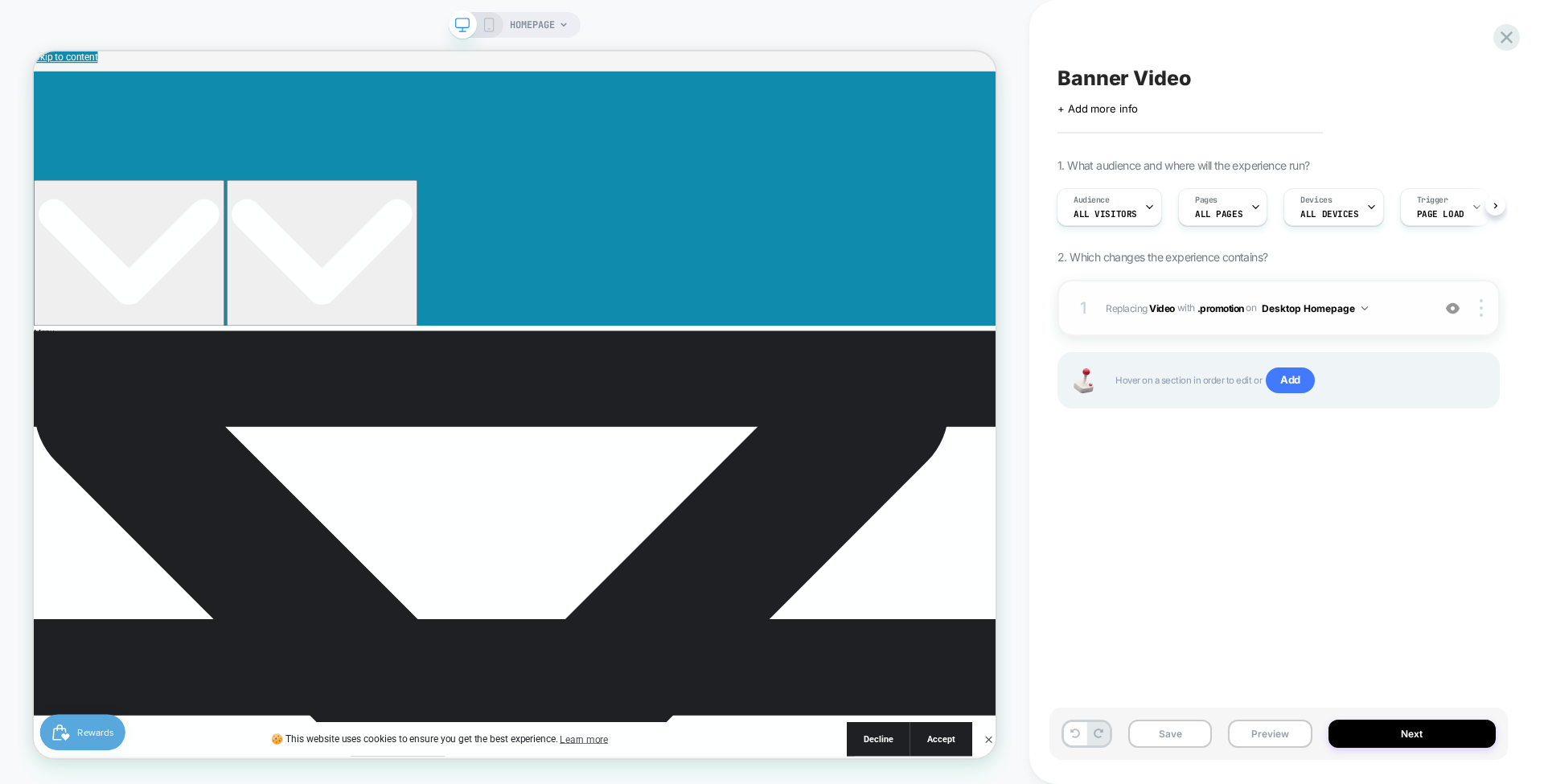 click at bounding box center (1453, 308) 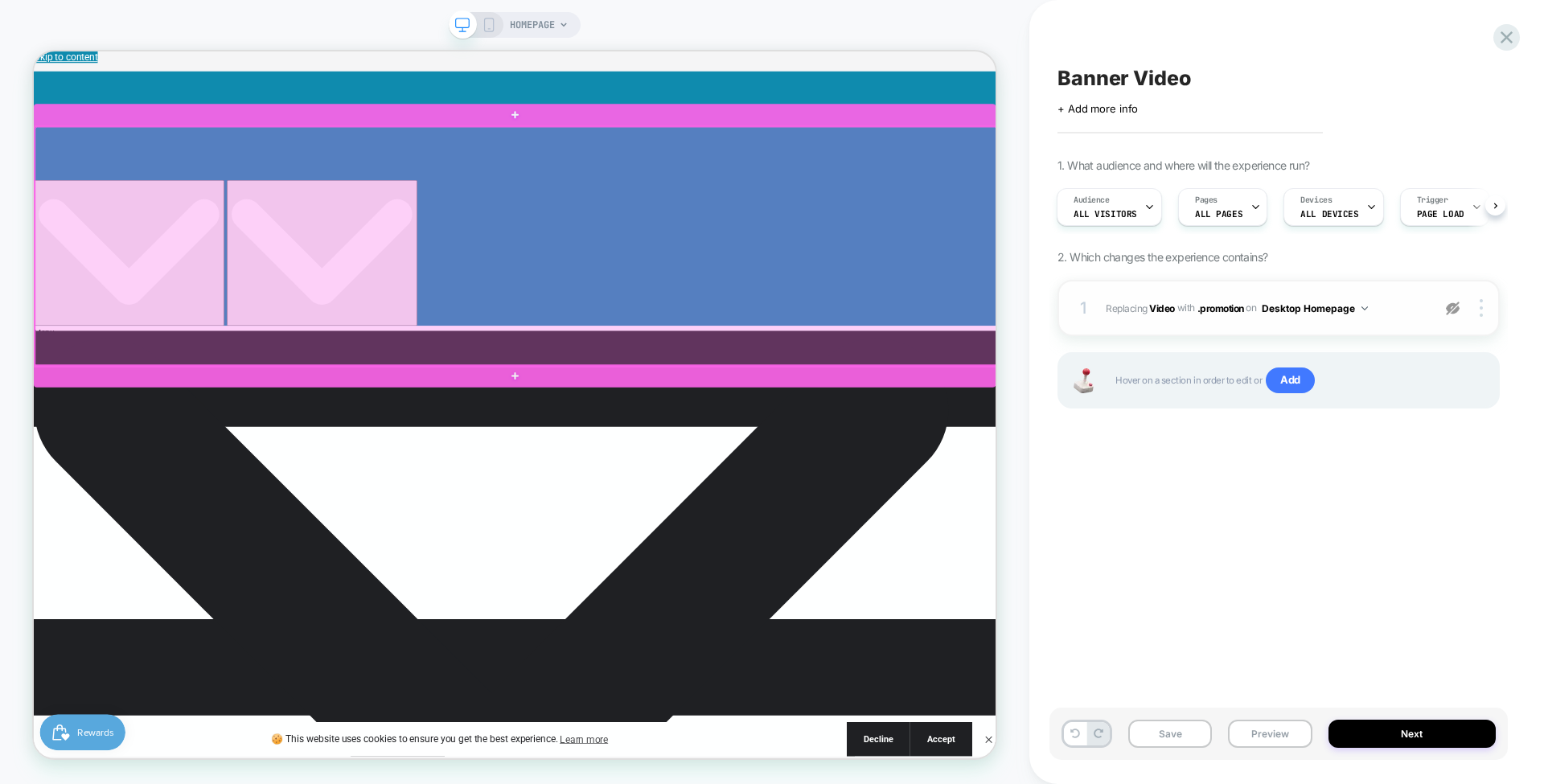 click at bounding box center (676, 311) 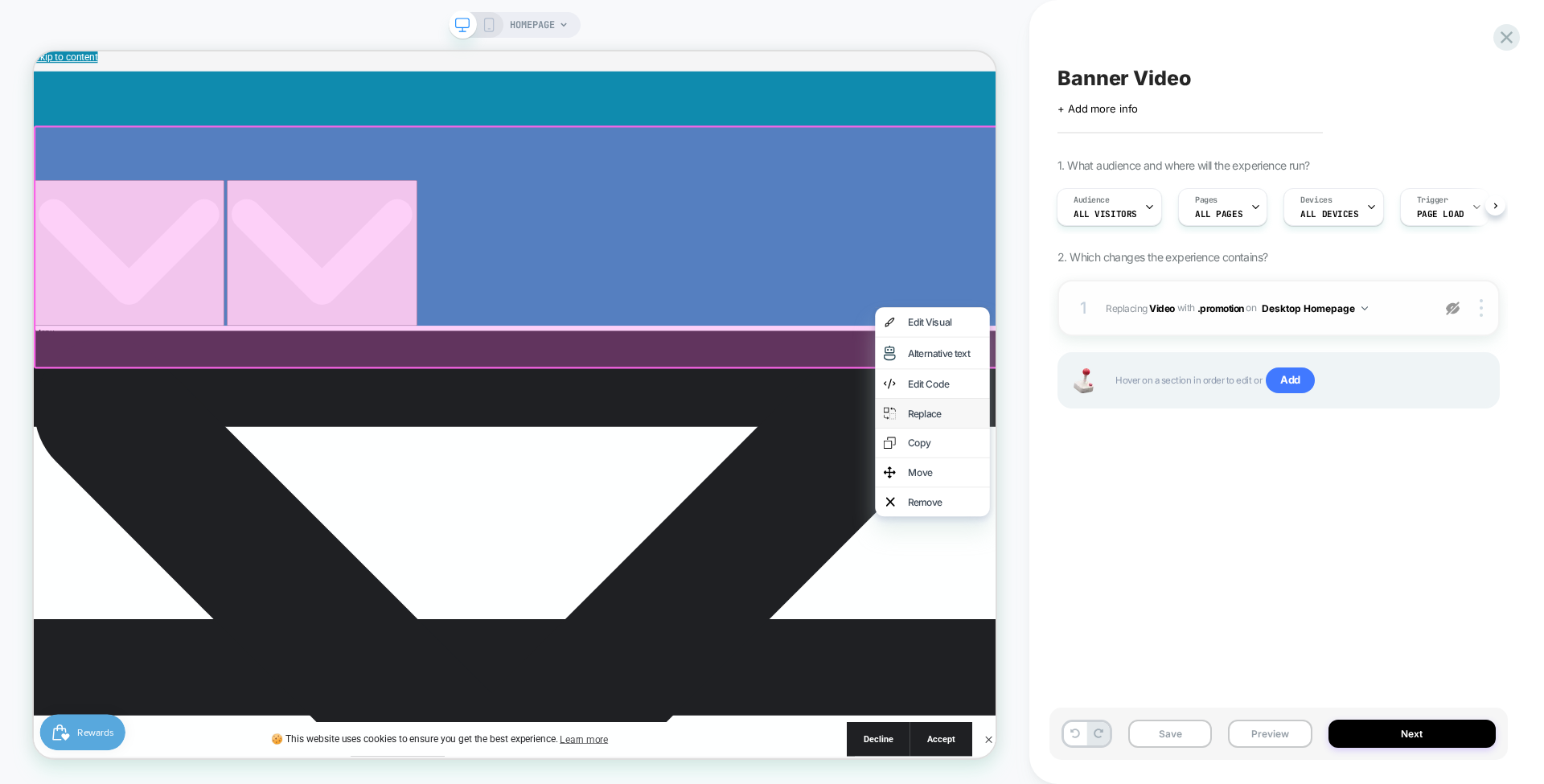 click on "Replace" at bounding box center (1248, 534) 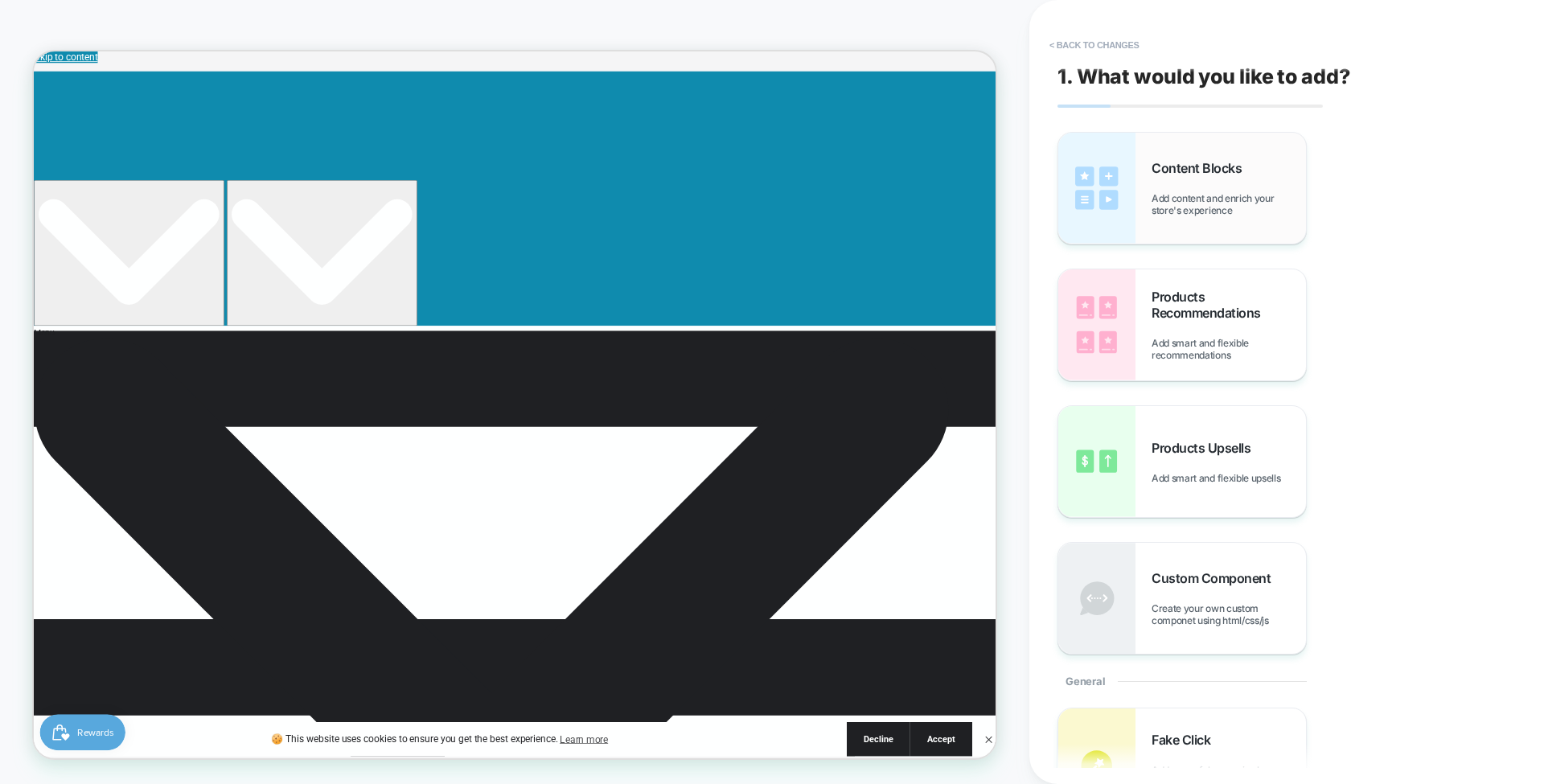 click on "Add content and enrich your store's experience" at bounding box center (1229, 204) 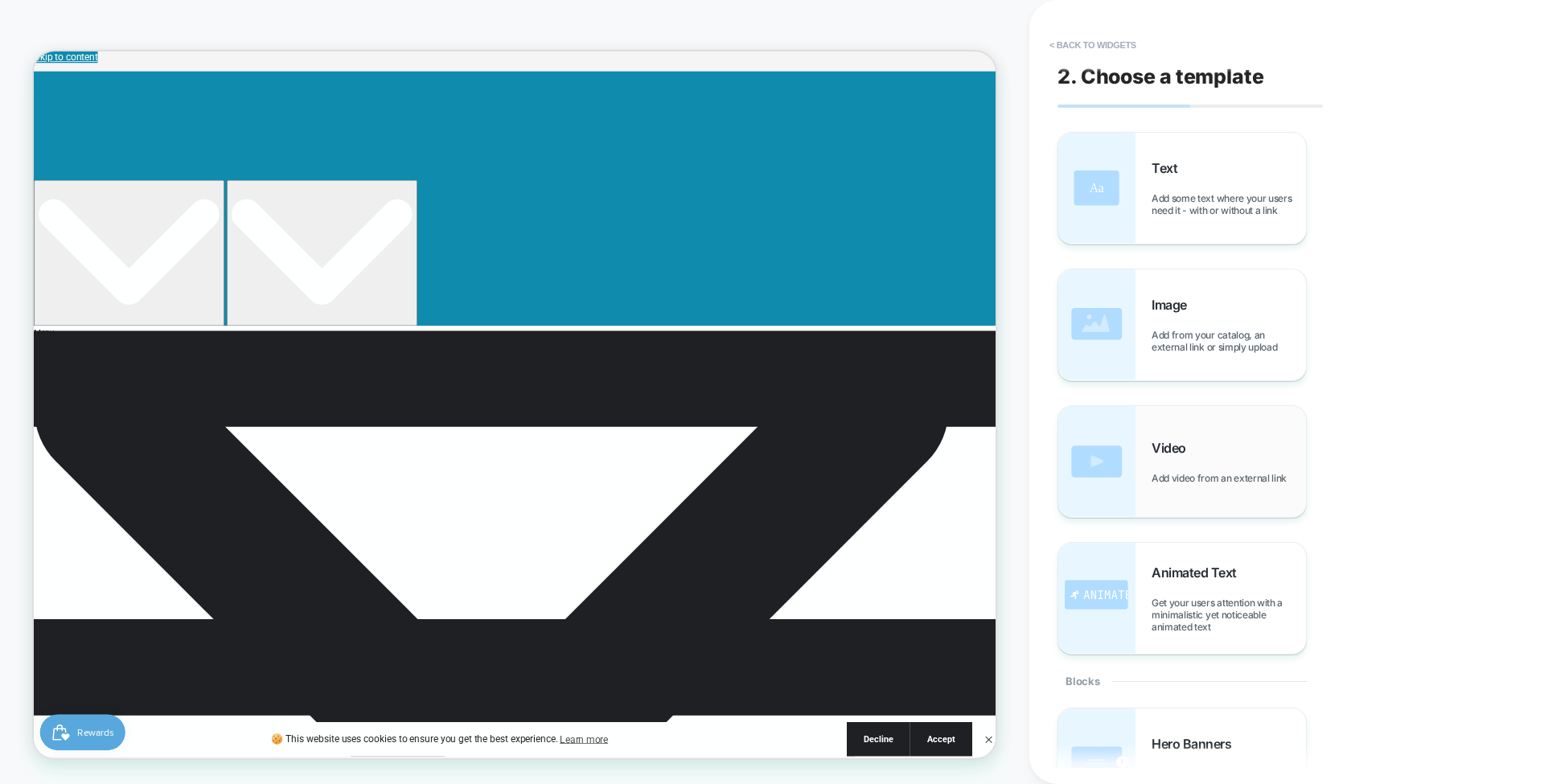 click on "Add video from an external link" at bounding box center (1223, 478) 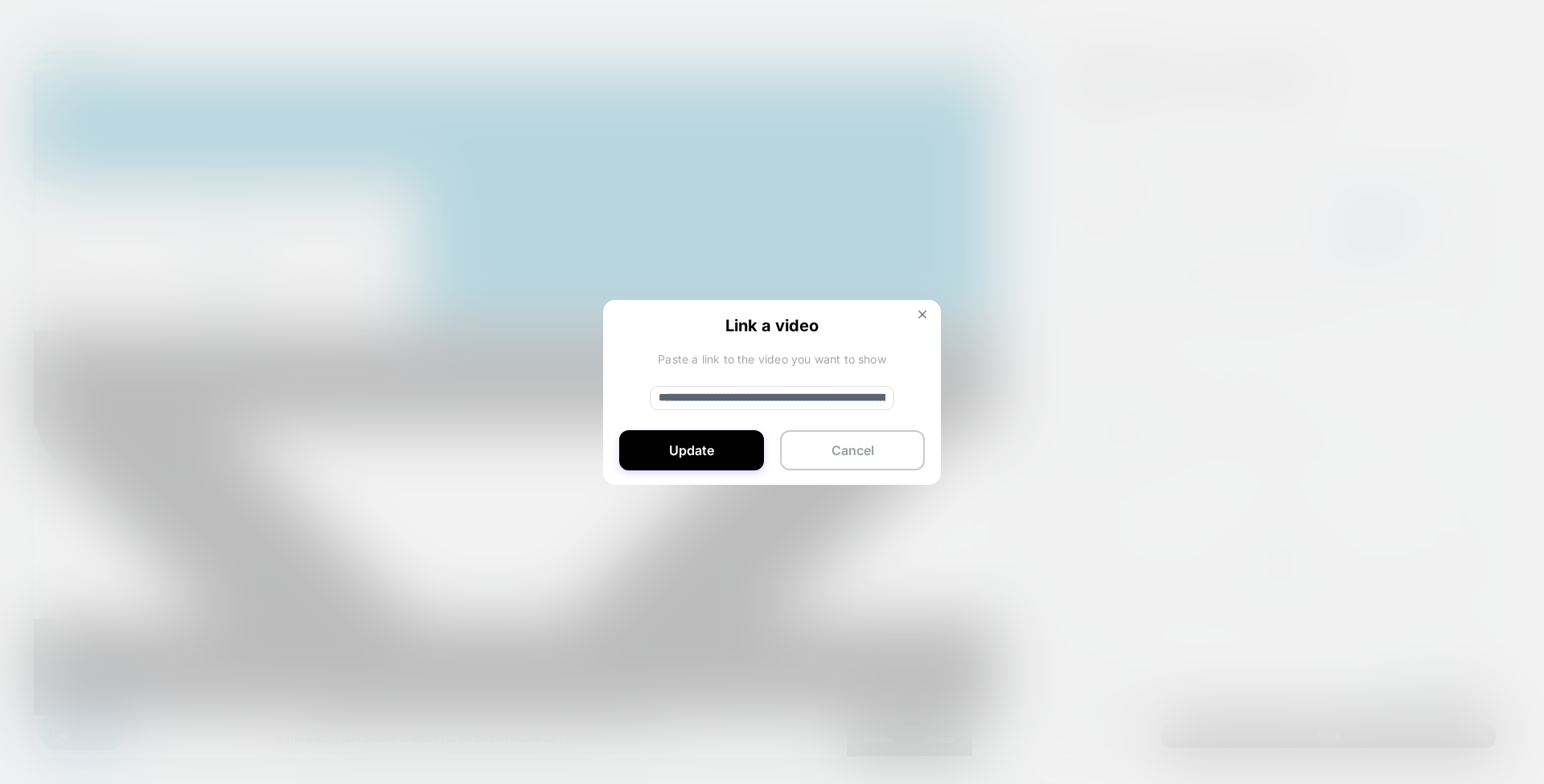 click on "**********" at bounding box center [772, 398] 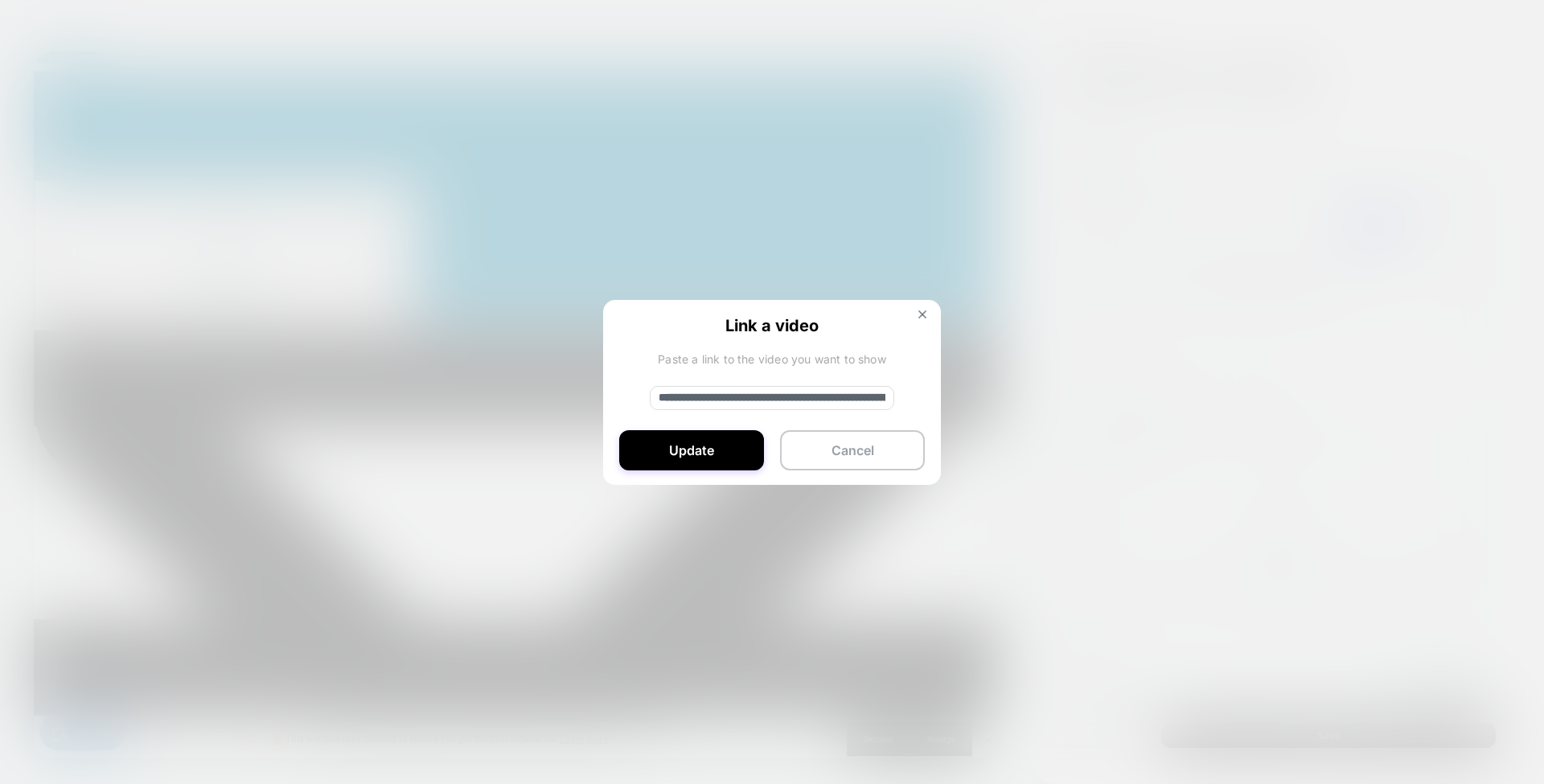 paste on "**********" 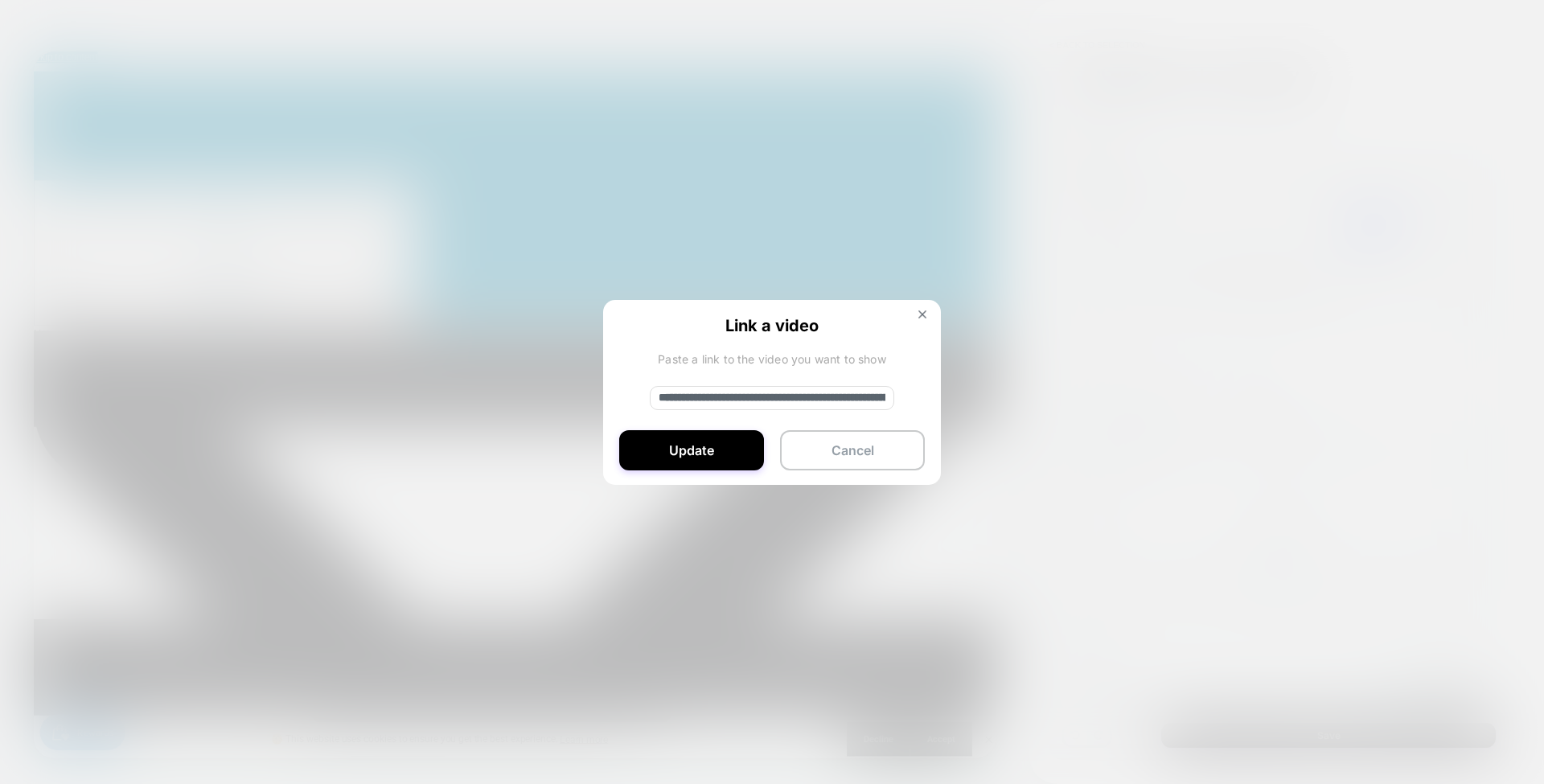 scroll, scrollTop: 0, scrollLeft: 266, axis: horizontal 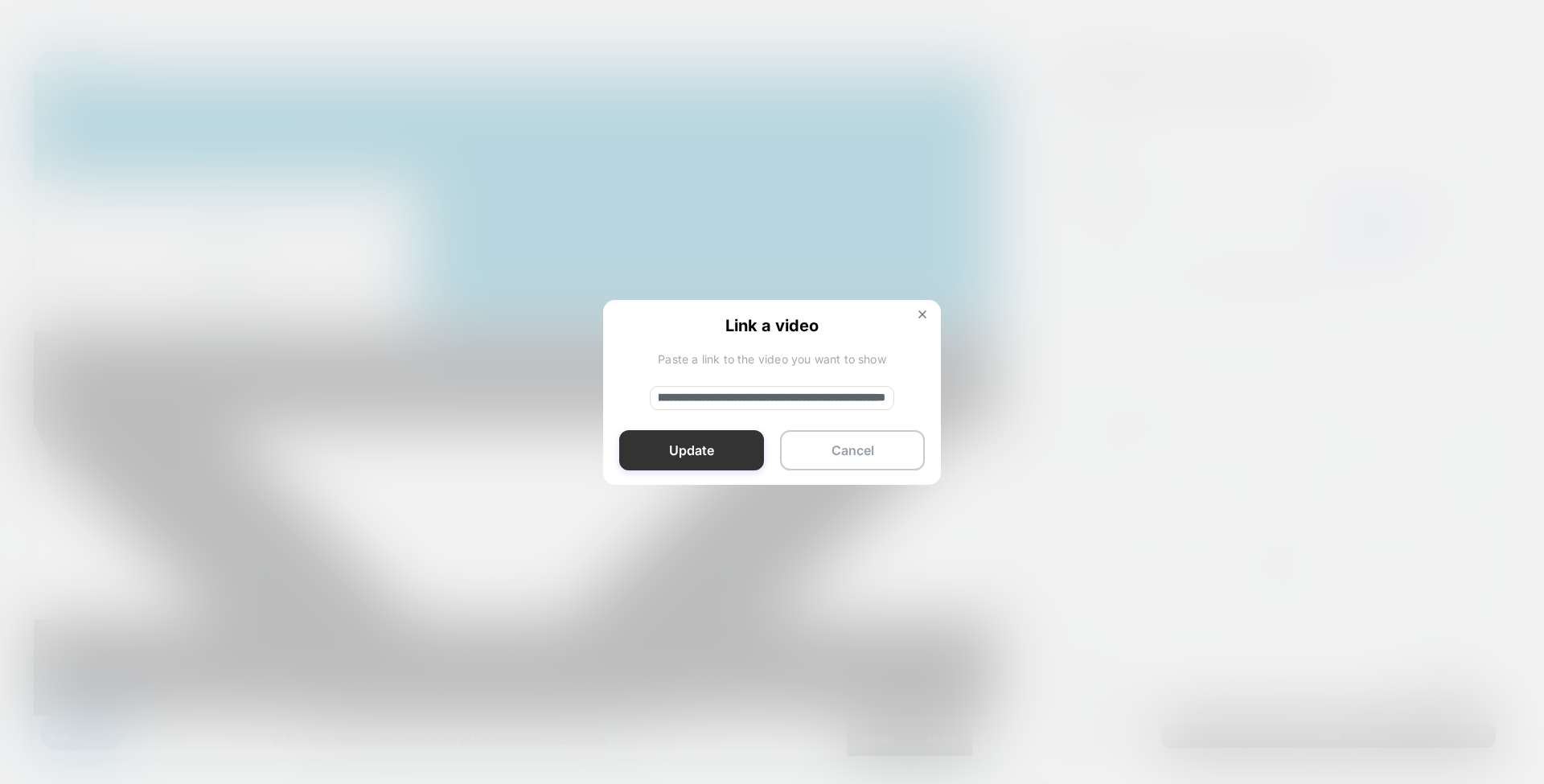 type on "**********" 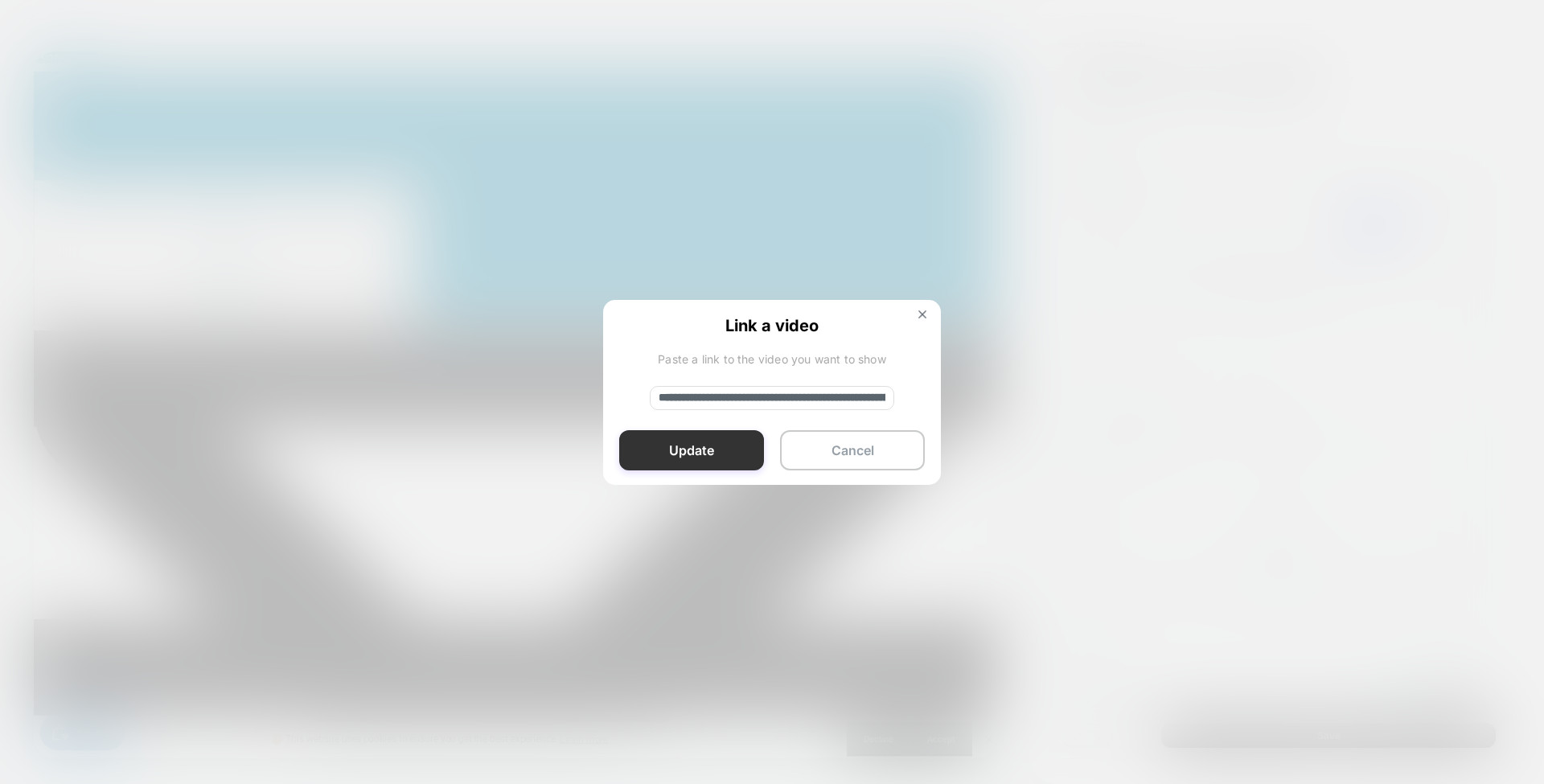 click on "Update" at bounding box center [692, 450] 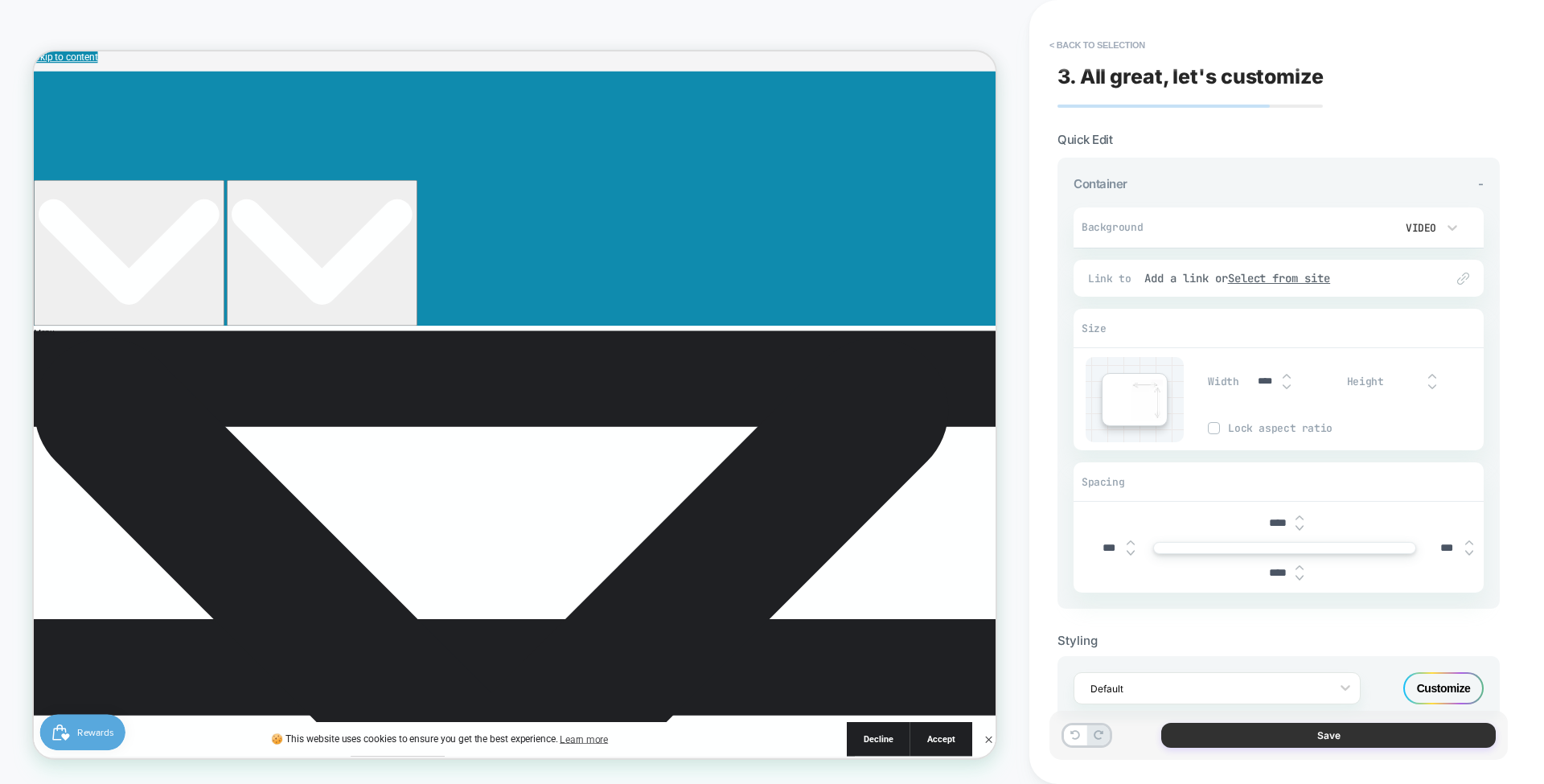 click on "Save" at bounding box center [1328, 735] 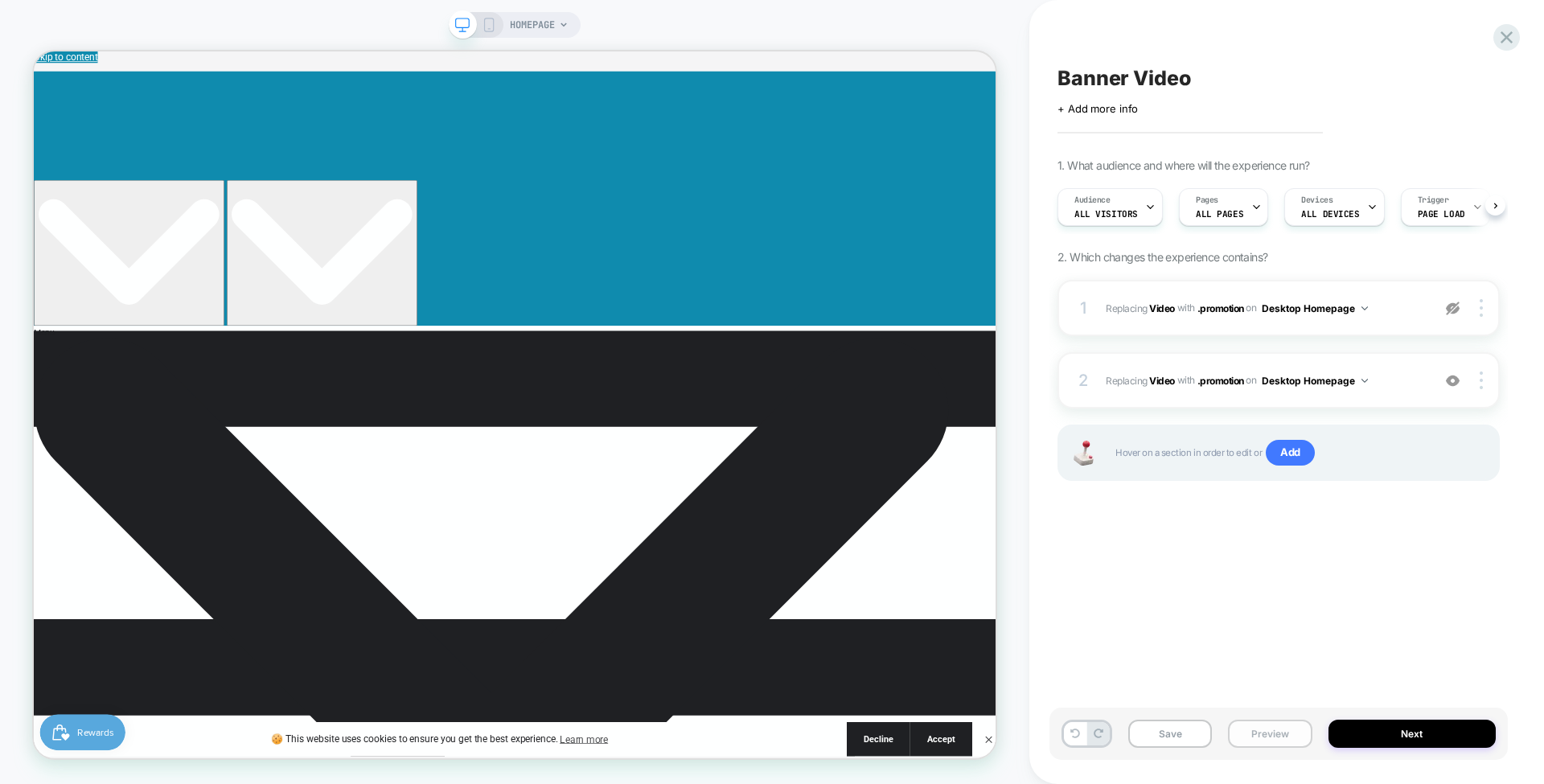 scroll, scrollTop: 0, scrollLeft: 1, axis: horizontal 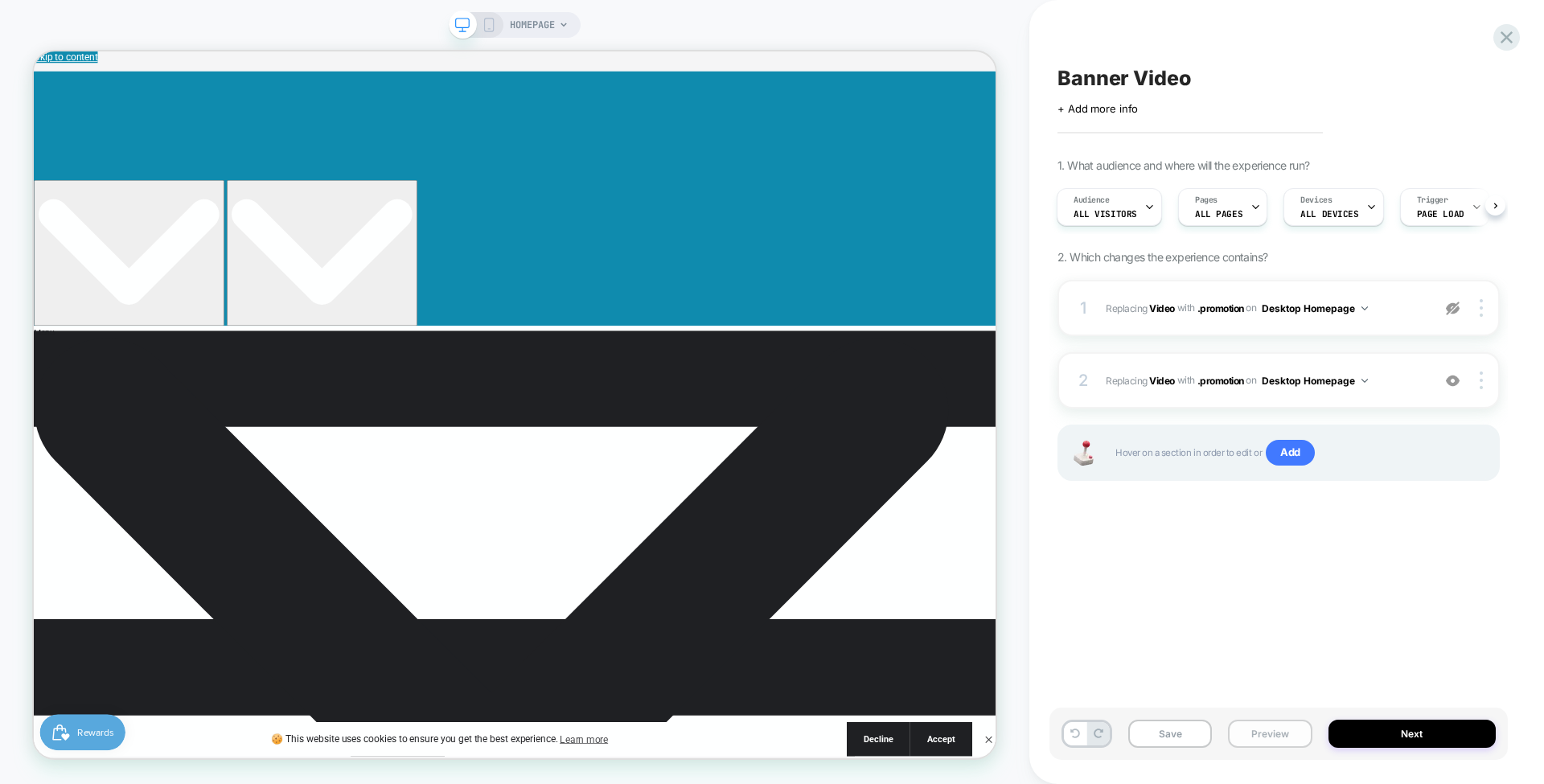 click on "Preview" at bounding box center (1270, 733) 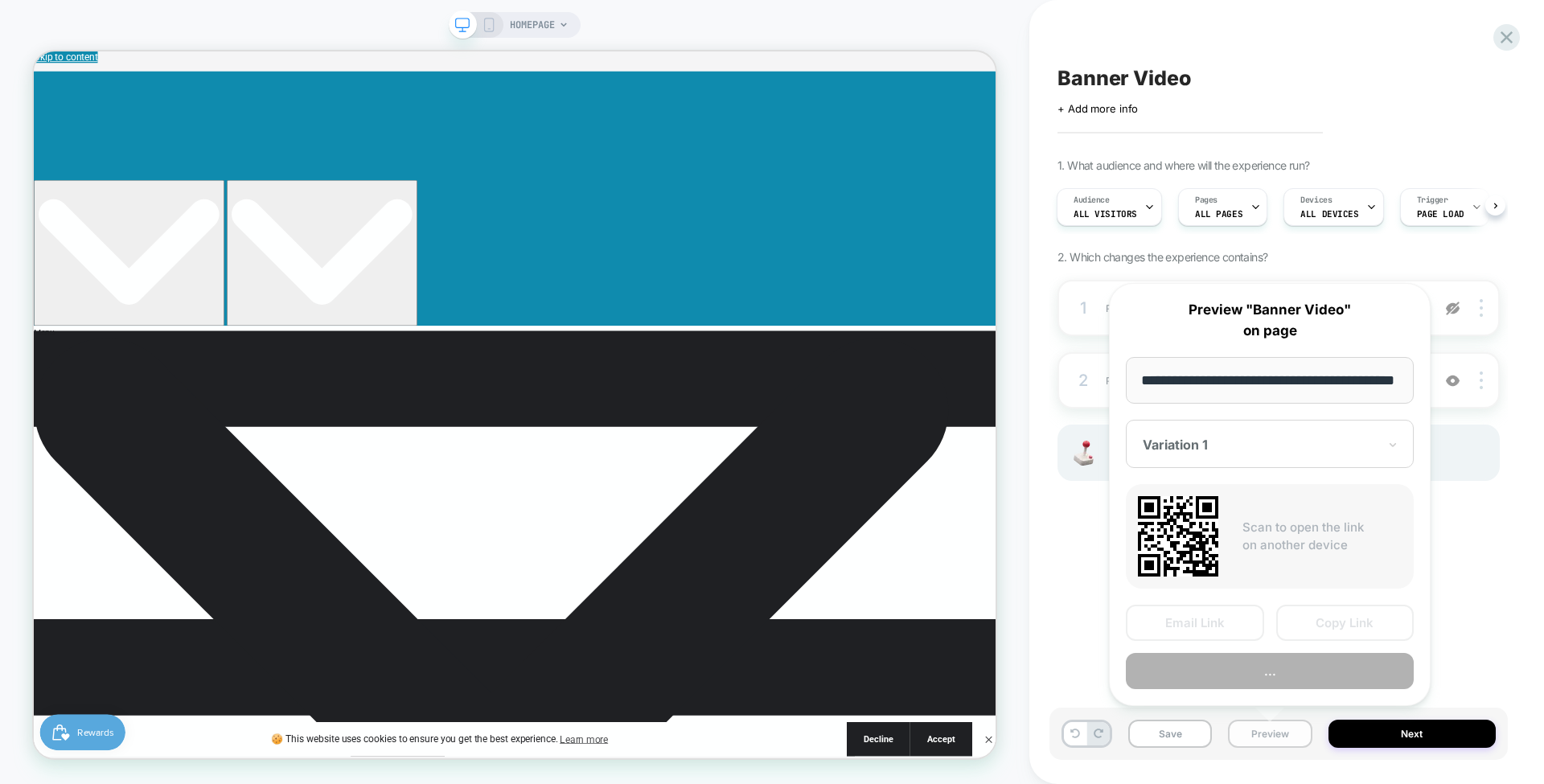 scroll, scrollTop: 0, scrollLeft: 59, axis: horizontal 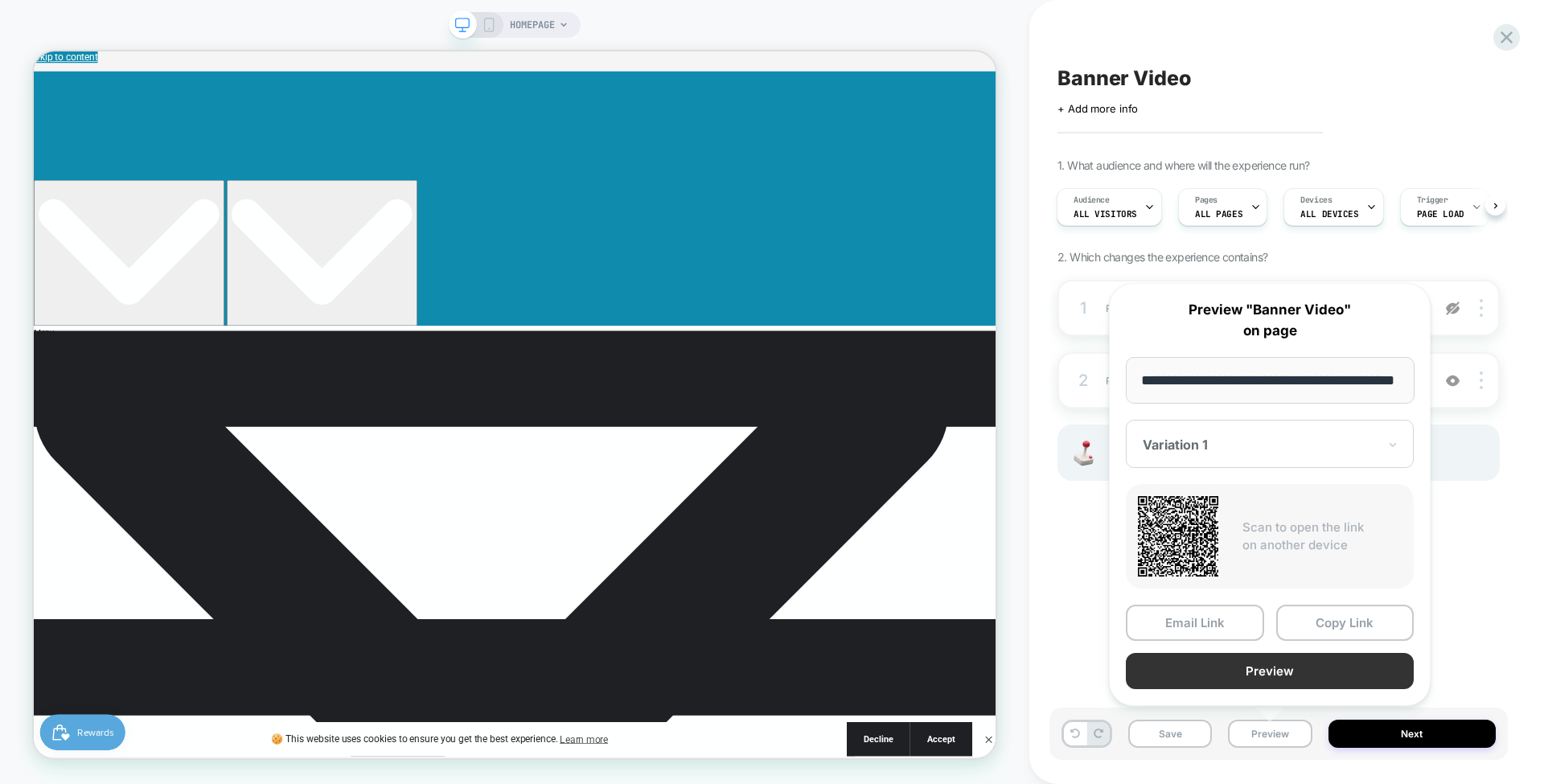 click on "Preview" at bounding box center (1270, 671) 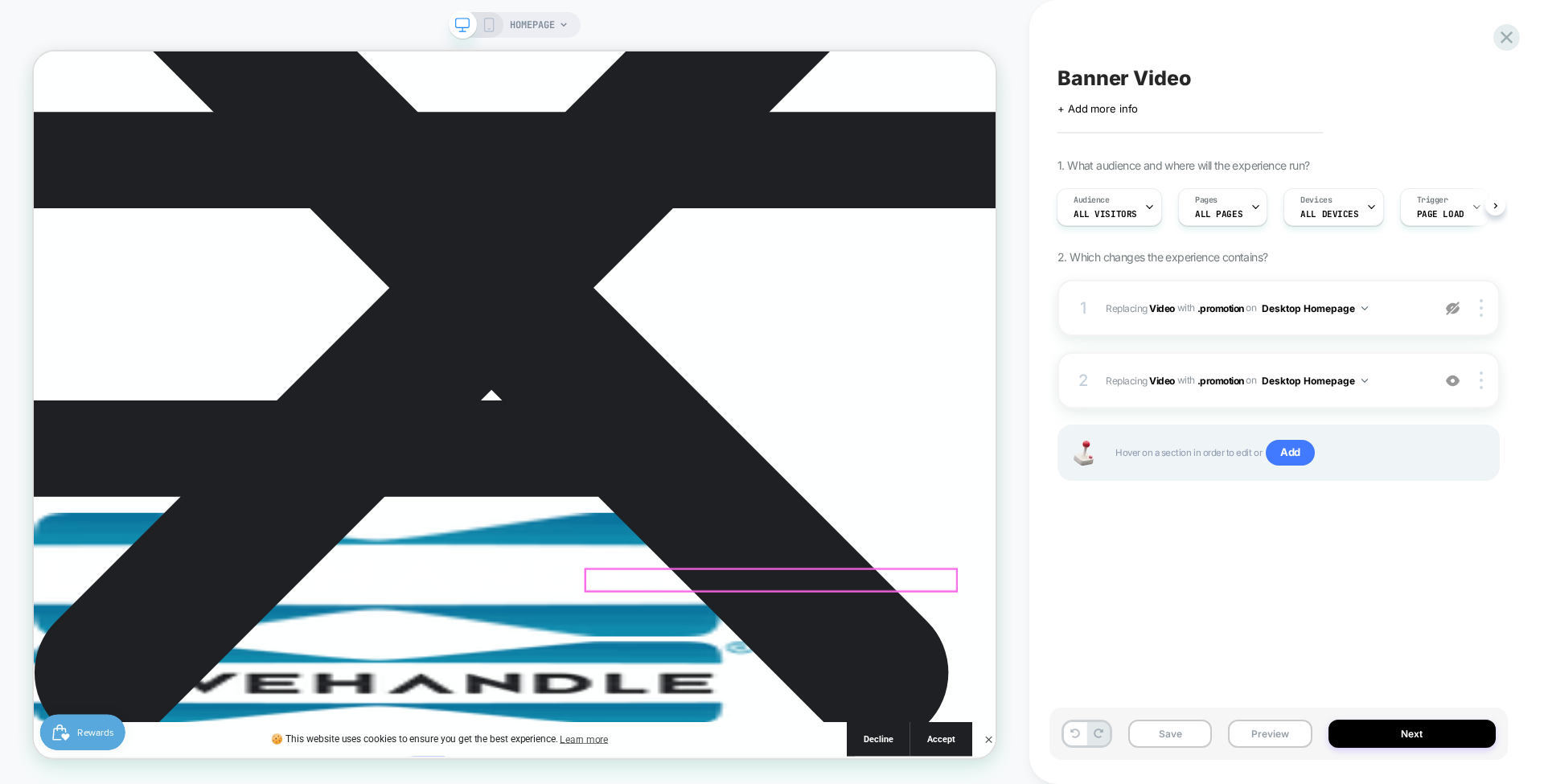 scroll, scrollTop: 750, scrollLeft: 0, axis: vertical 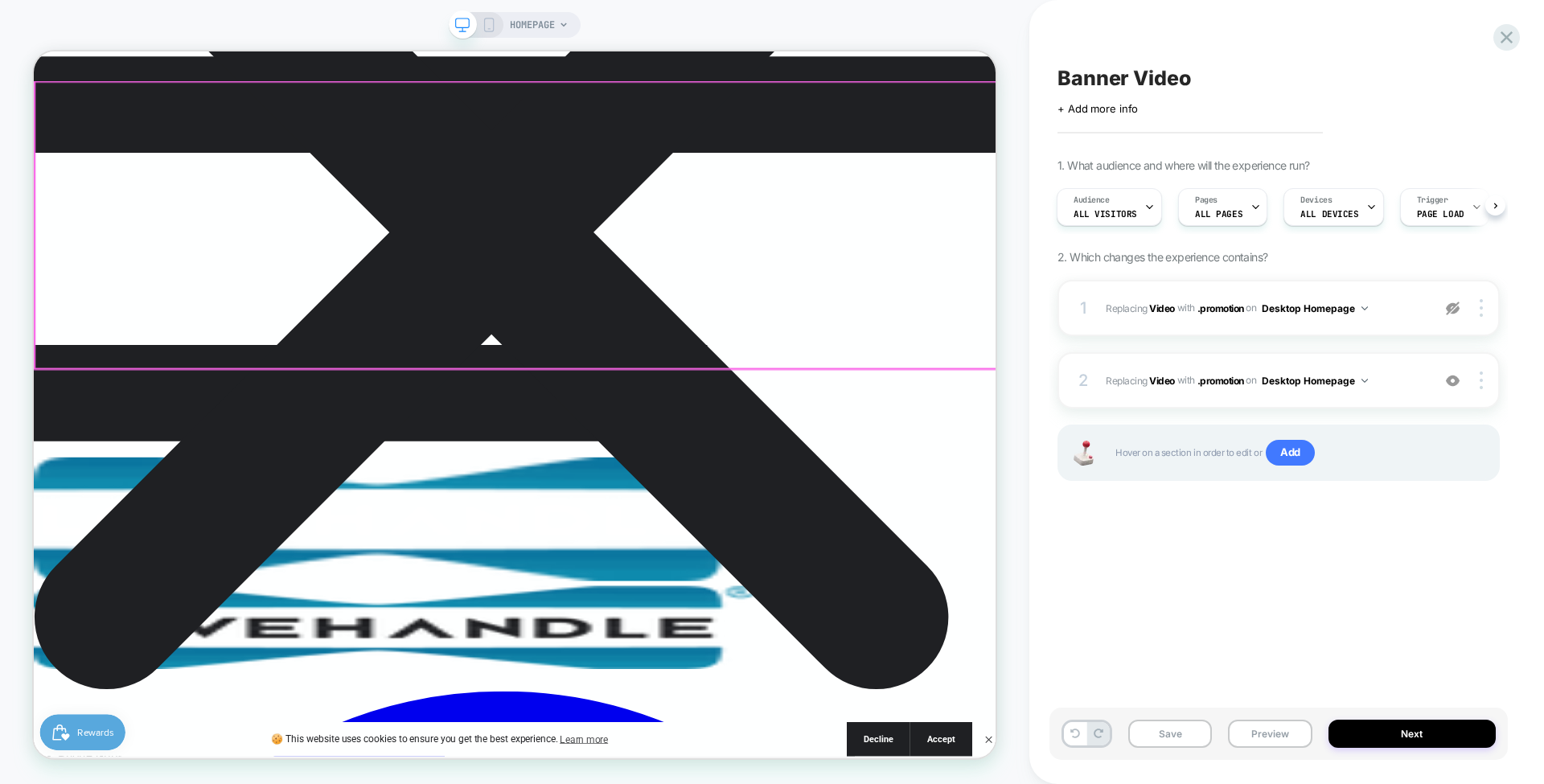 click on "Add to cart
Sold out" at bounding box center [675, 56736] 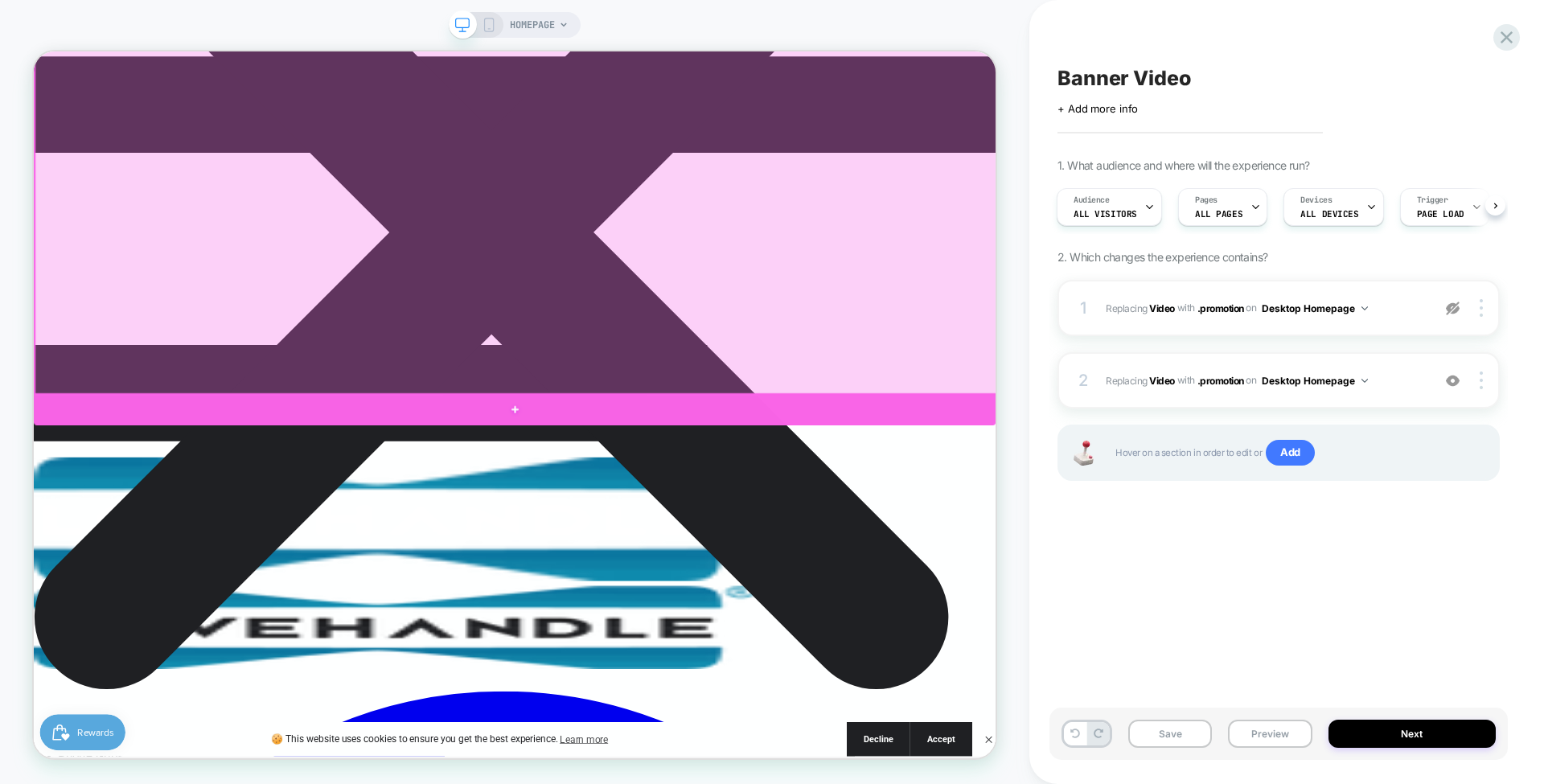 click at bounding box center [675, 528] 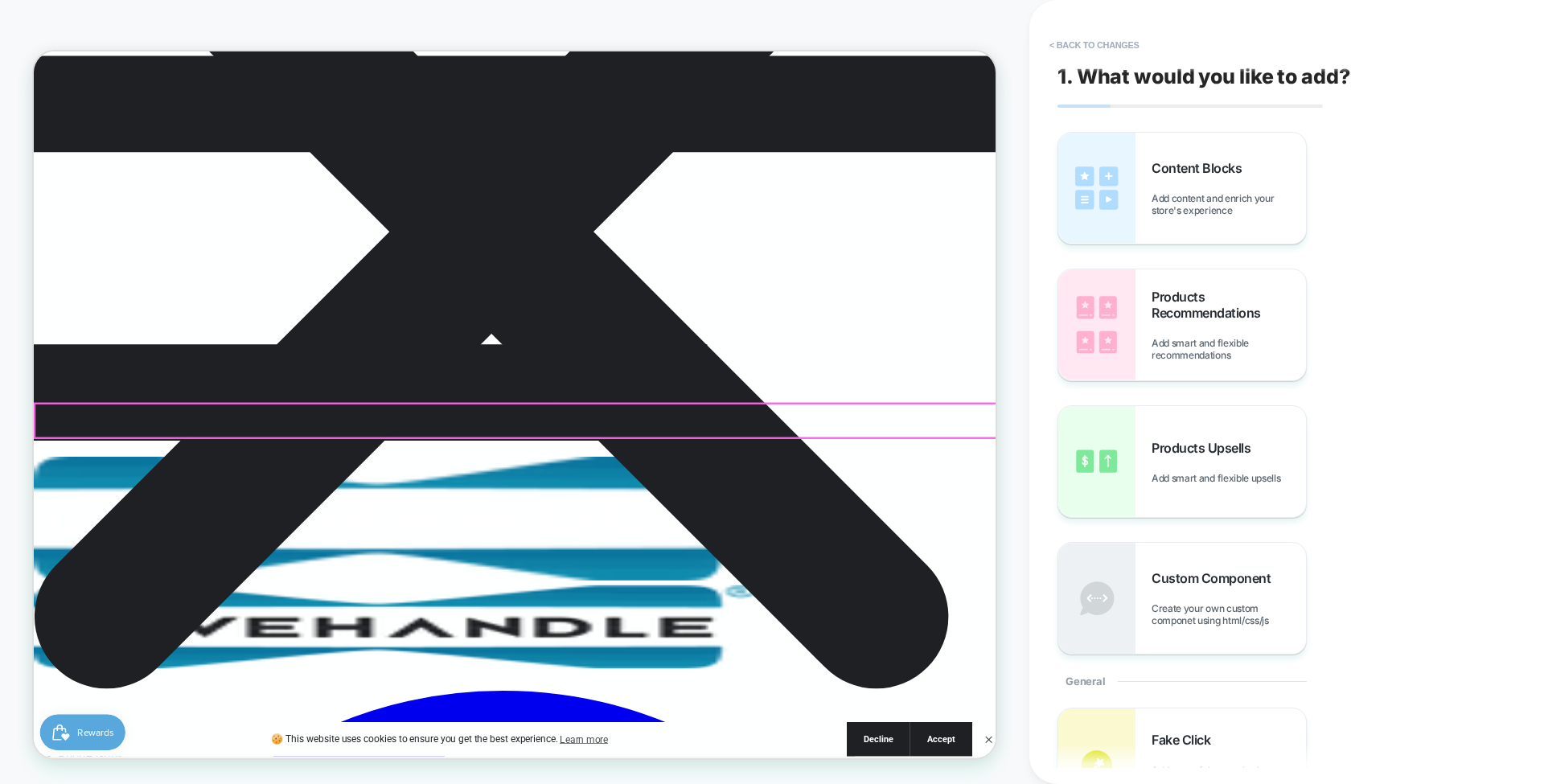 scroll, scrollTop: 772, scrollLeft: 0, axis: vertical 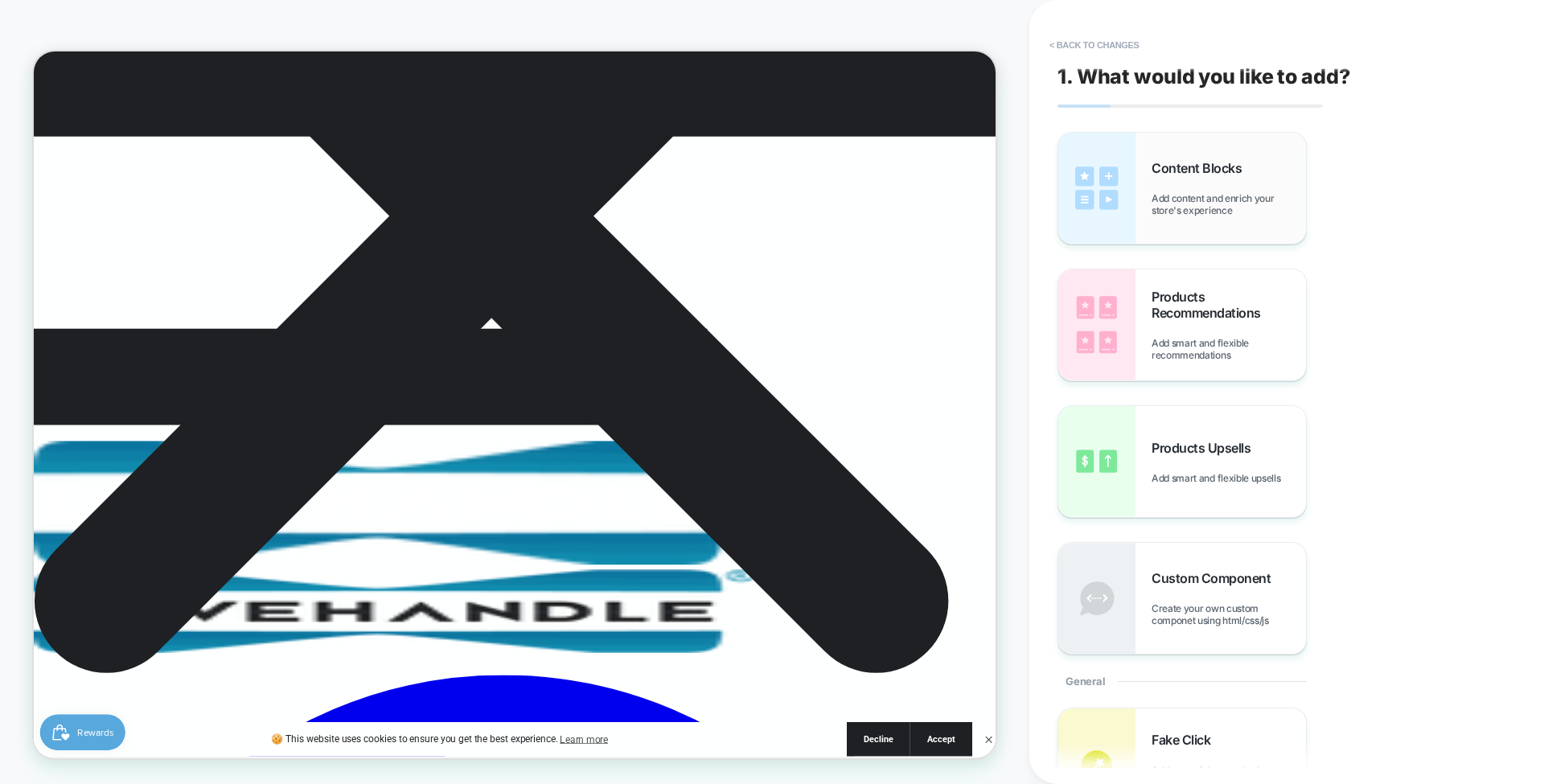 click on "Add content and enrich your store's experience" at bounding box center [1229, 204] 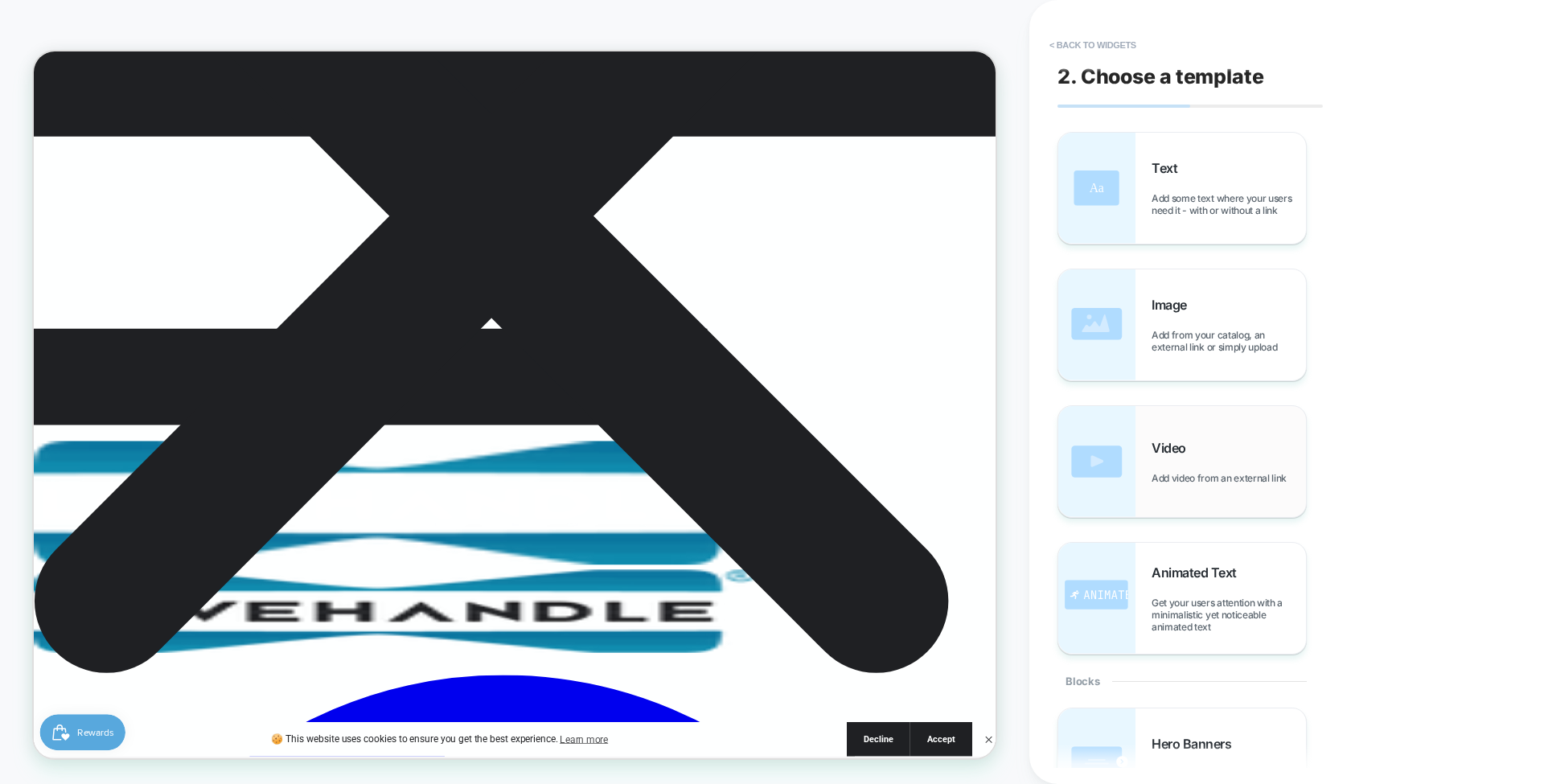 click on "Video" at bounding box center (1172, 448) 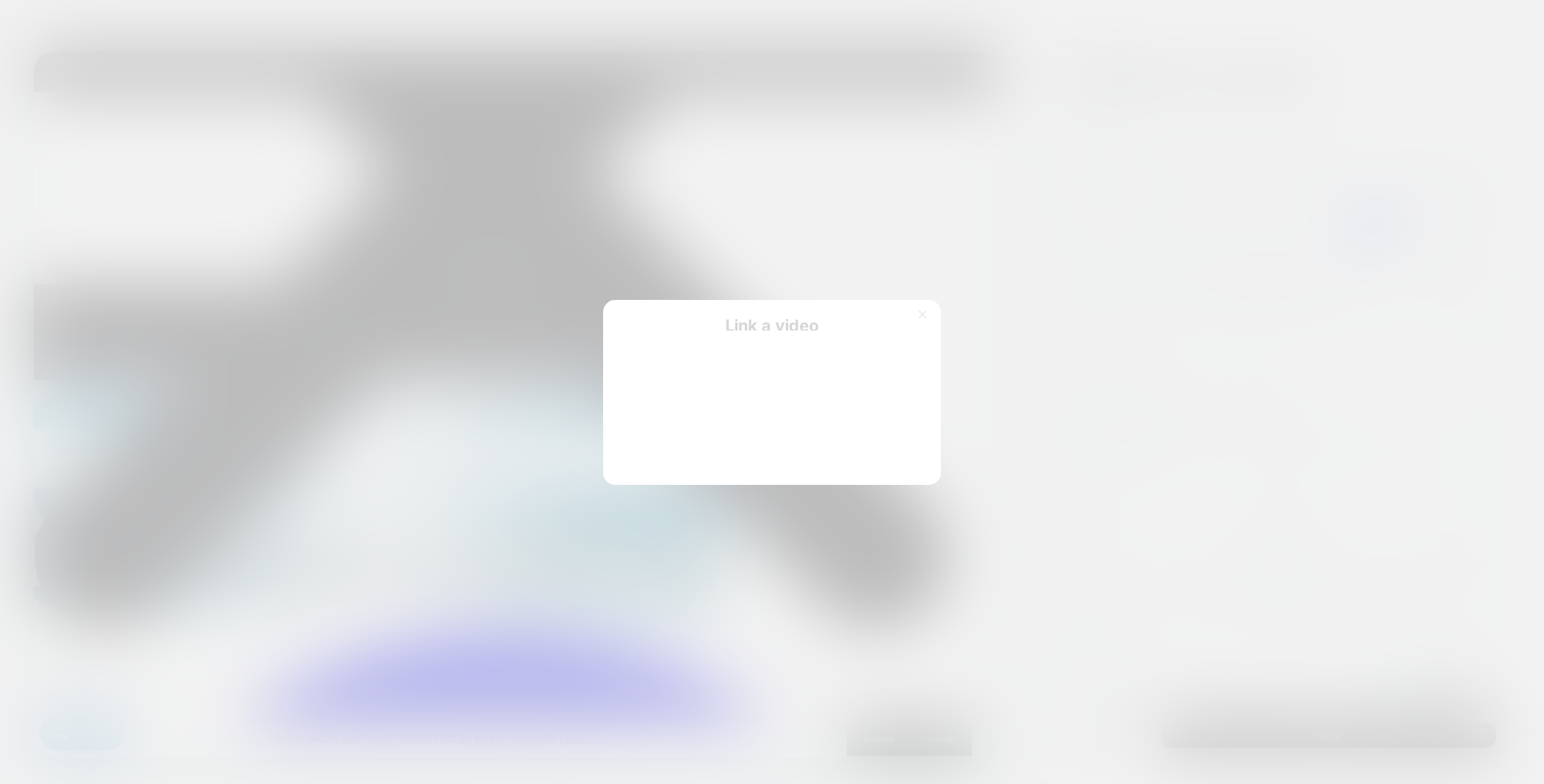 scroll, scrollTop: 995, scrollLeft: 0, axis: vertical 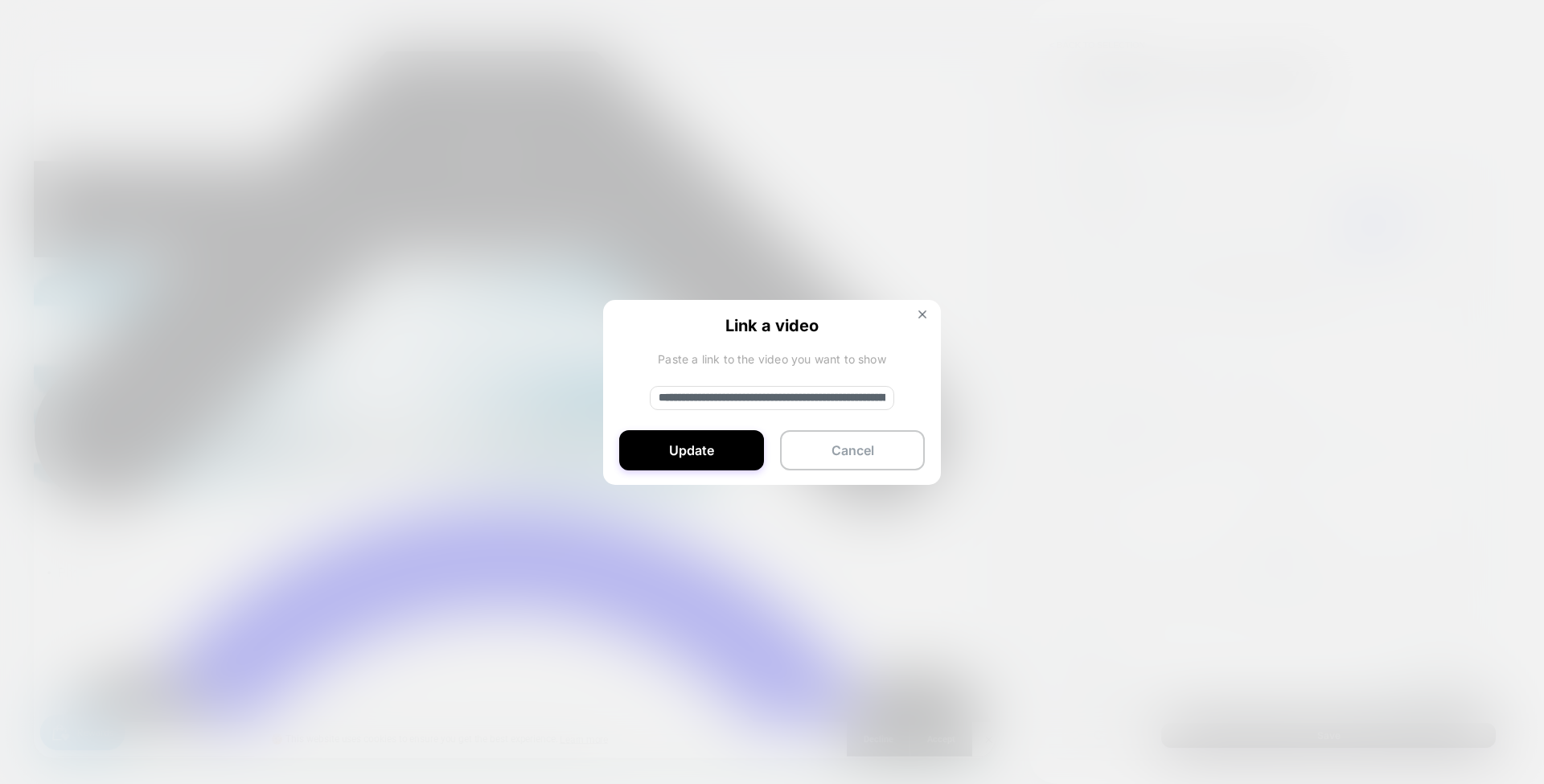 click on "**********" at bounding box center (772, 398) 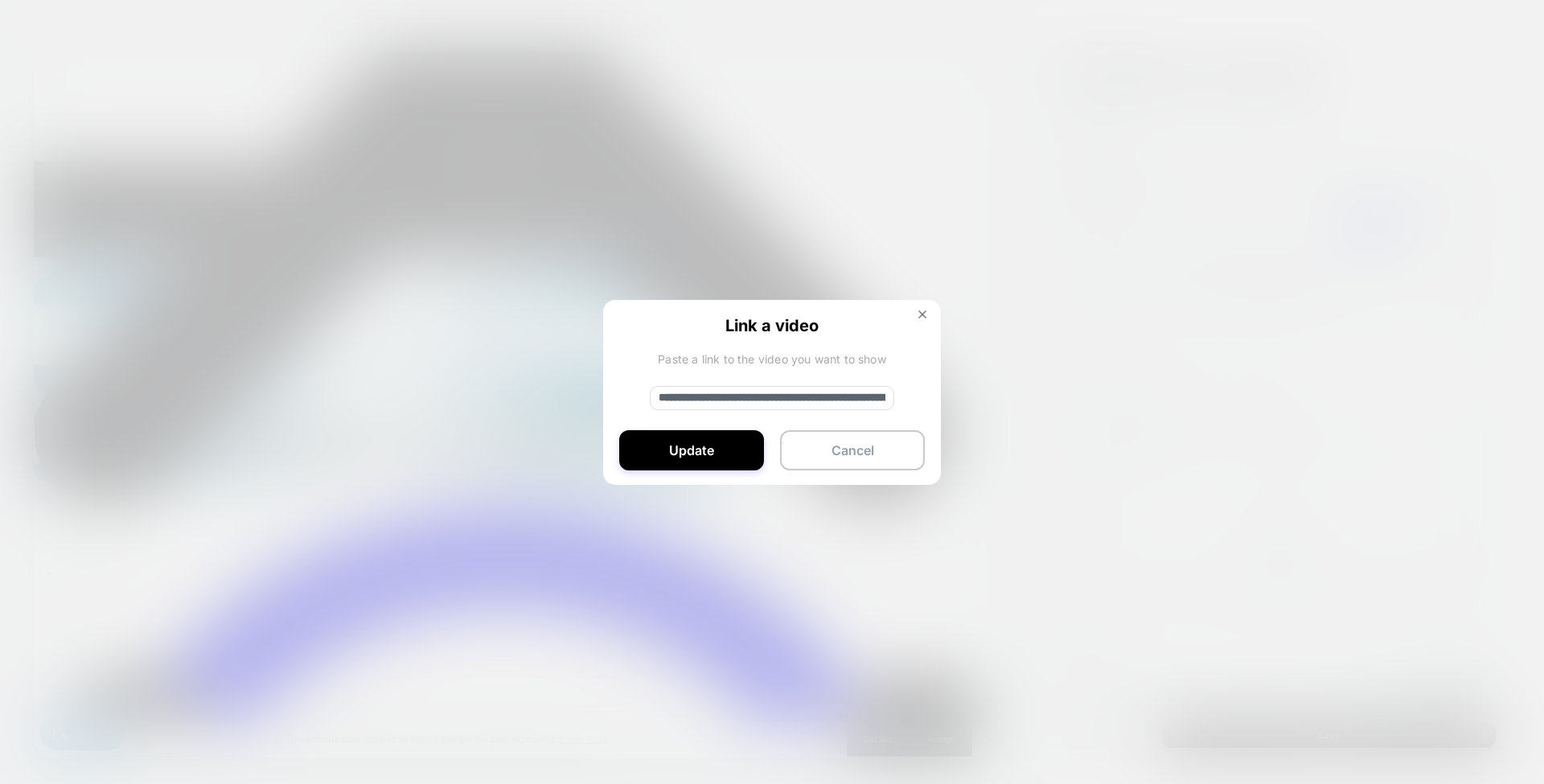 paste on "**********" 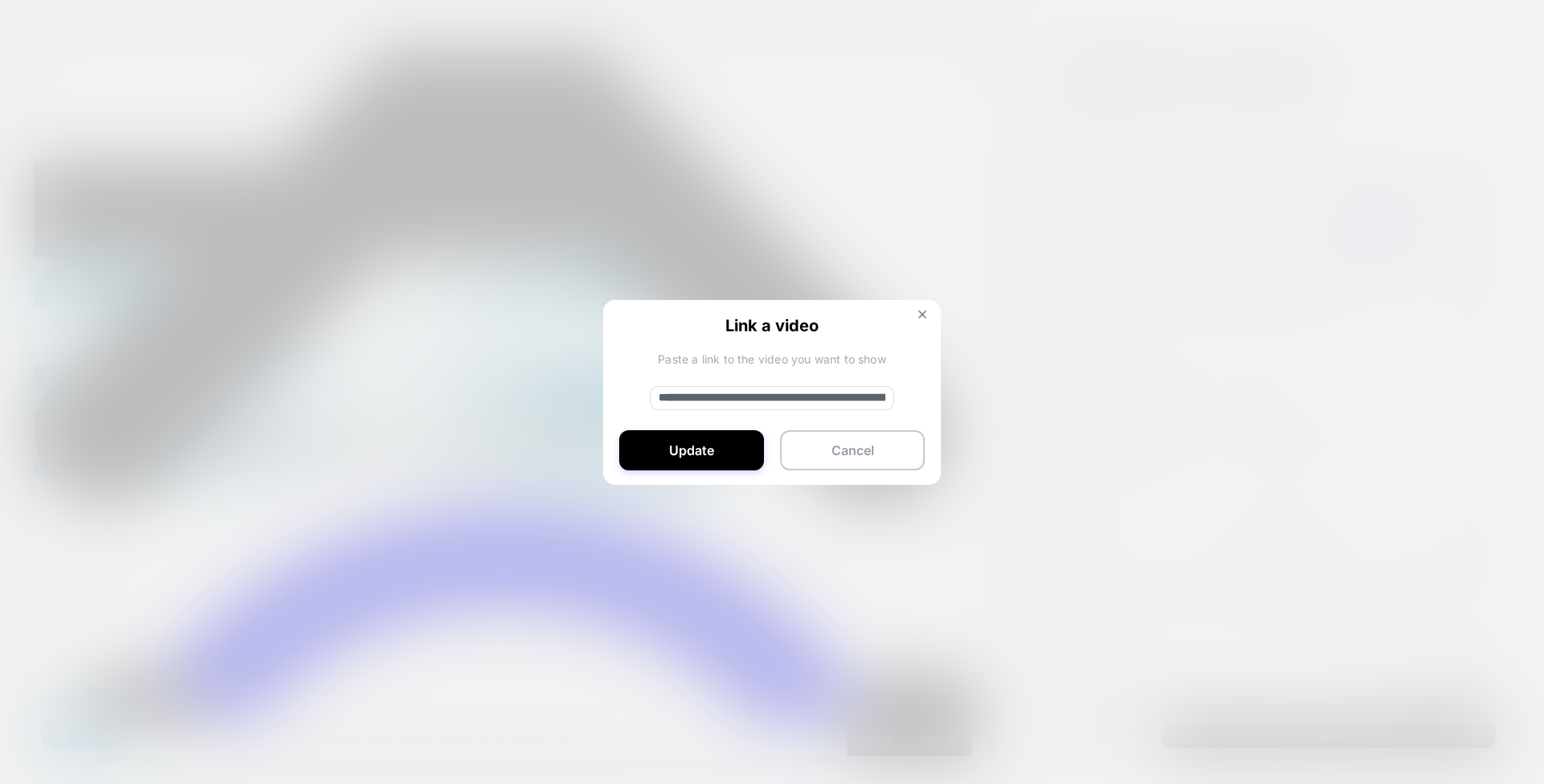 scroll, scrollTop: 0, scrollLeft: 266, axis: horizontal 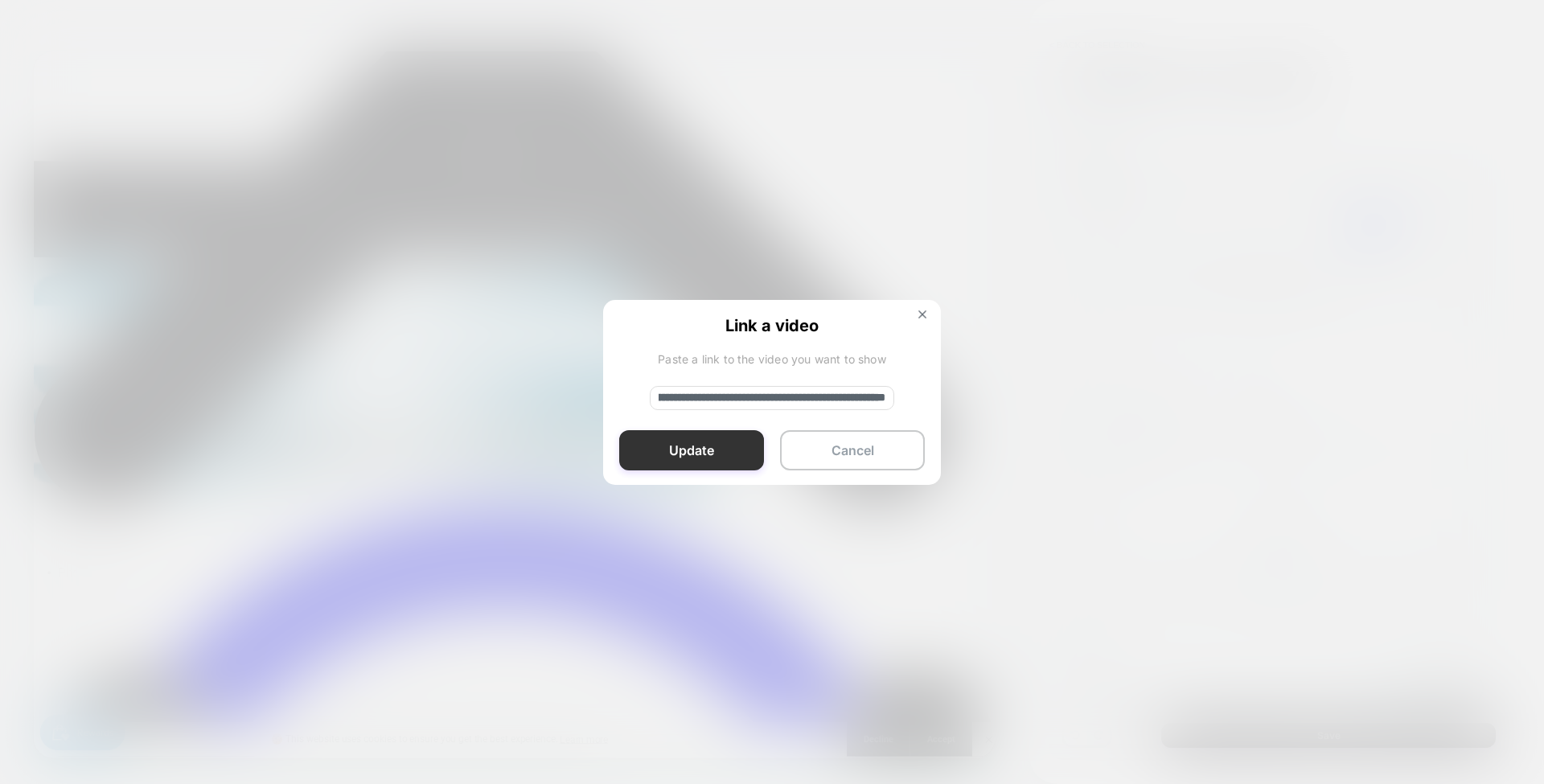 type on "**********" 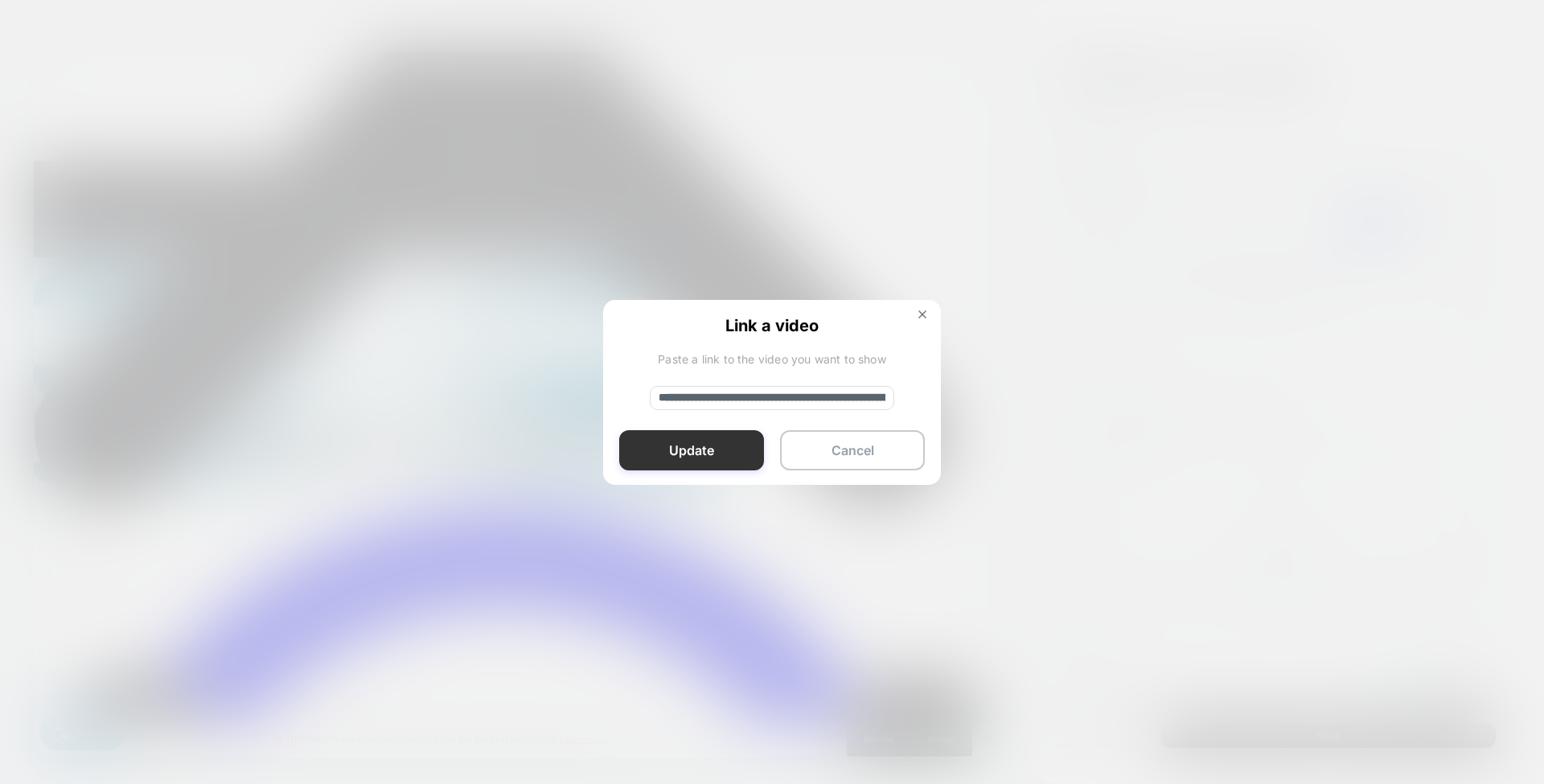 click on "Update" at bounding box center (692, 450) 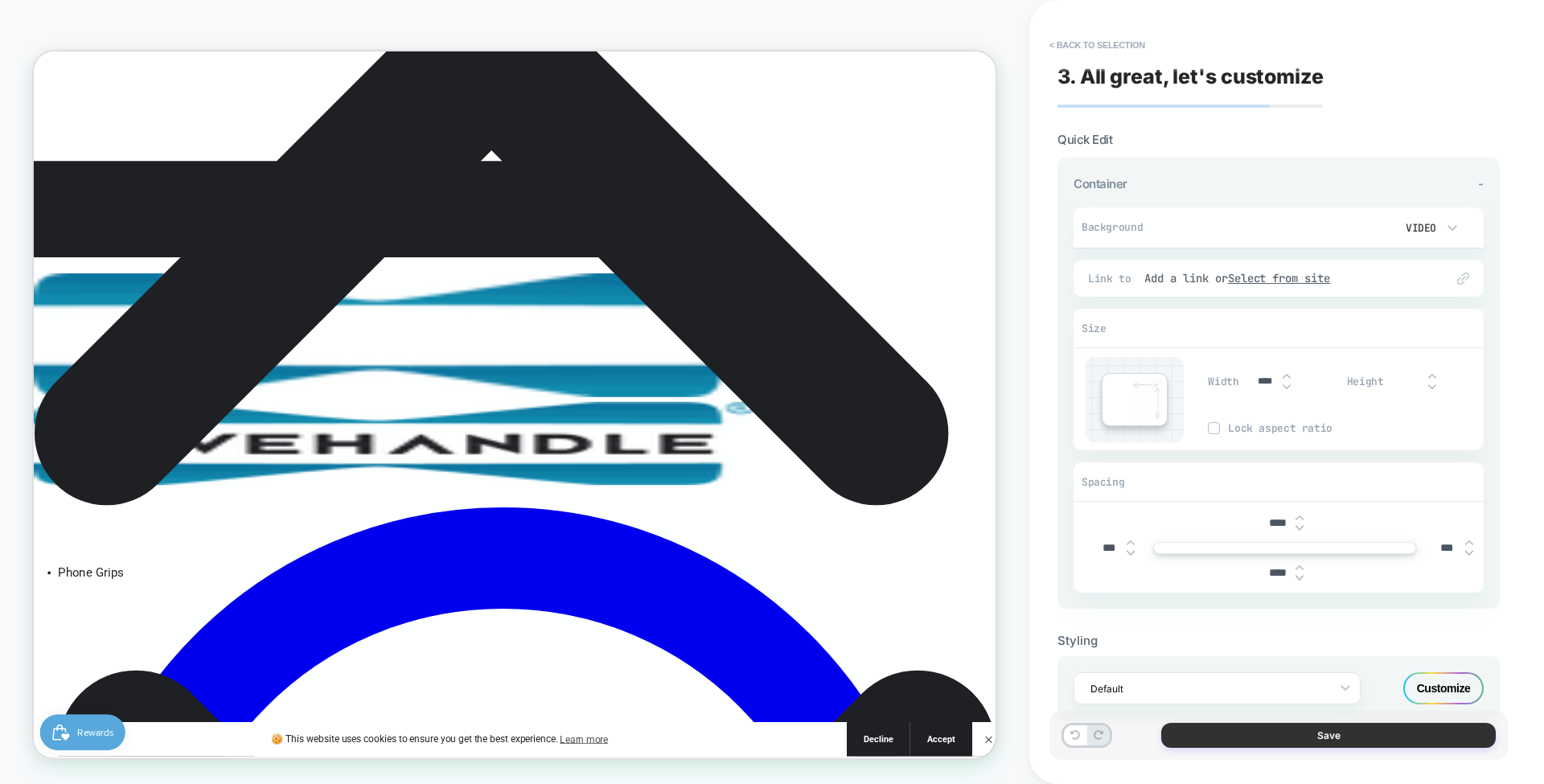 click on "Save" at bounding box center (1328, 735) 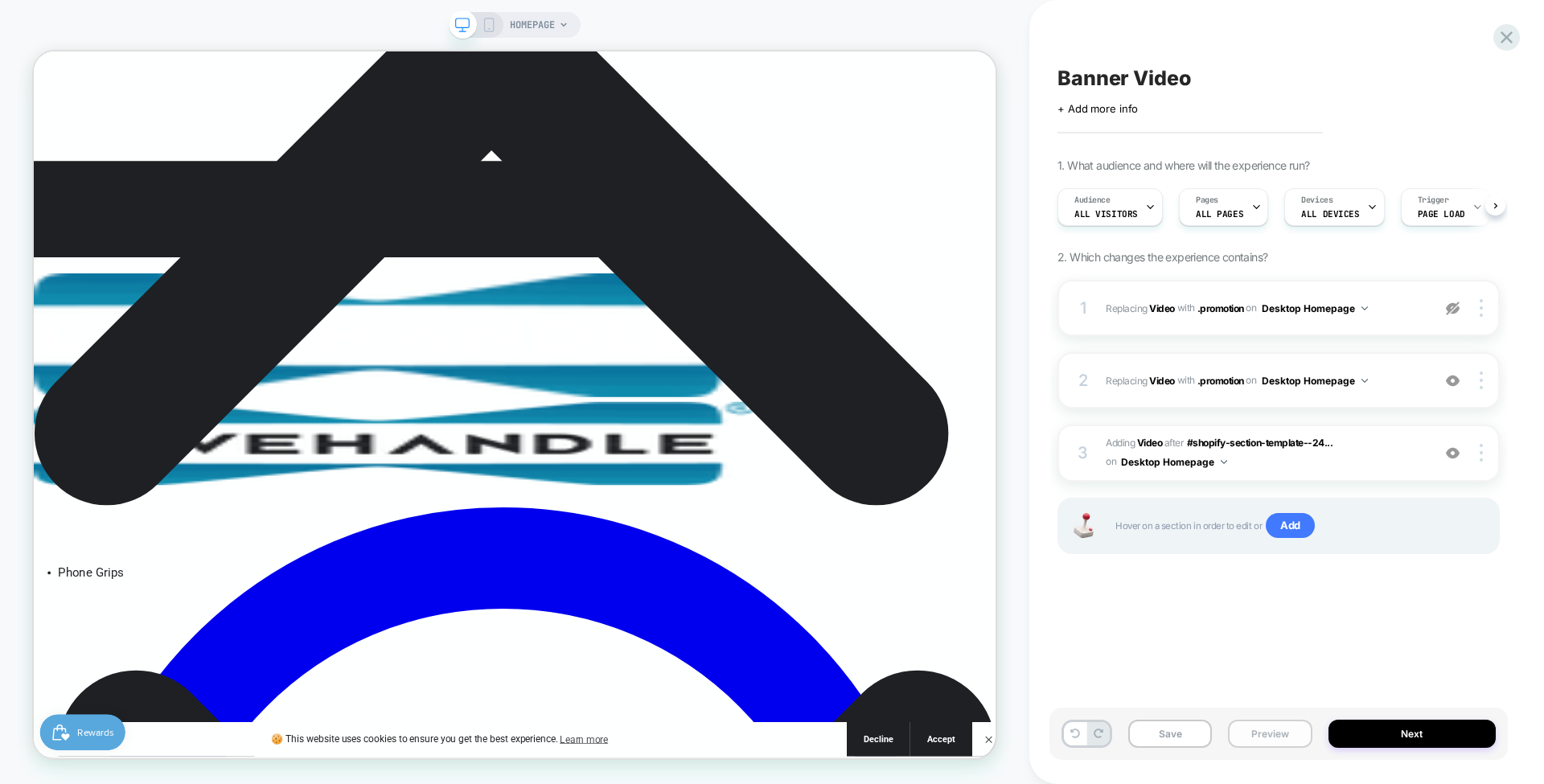 scroll, scrollTop: 0, scrollLeft: 1, axis: horizontal 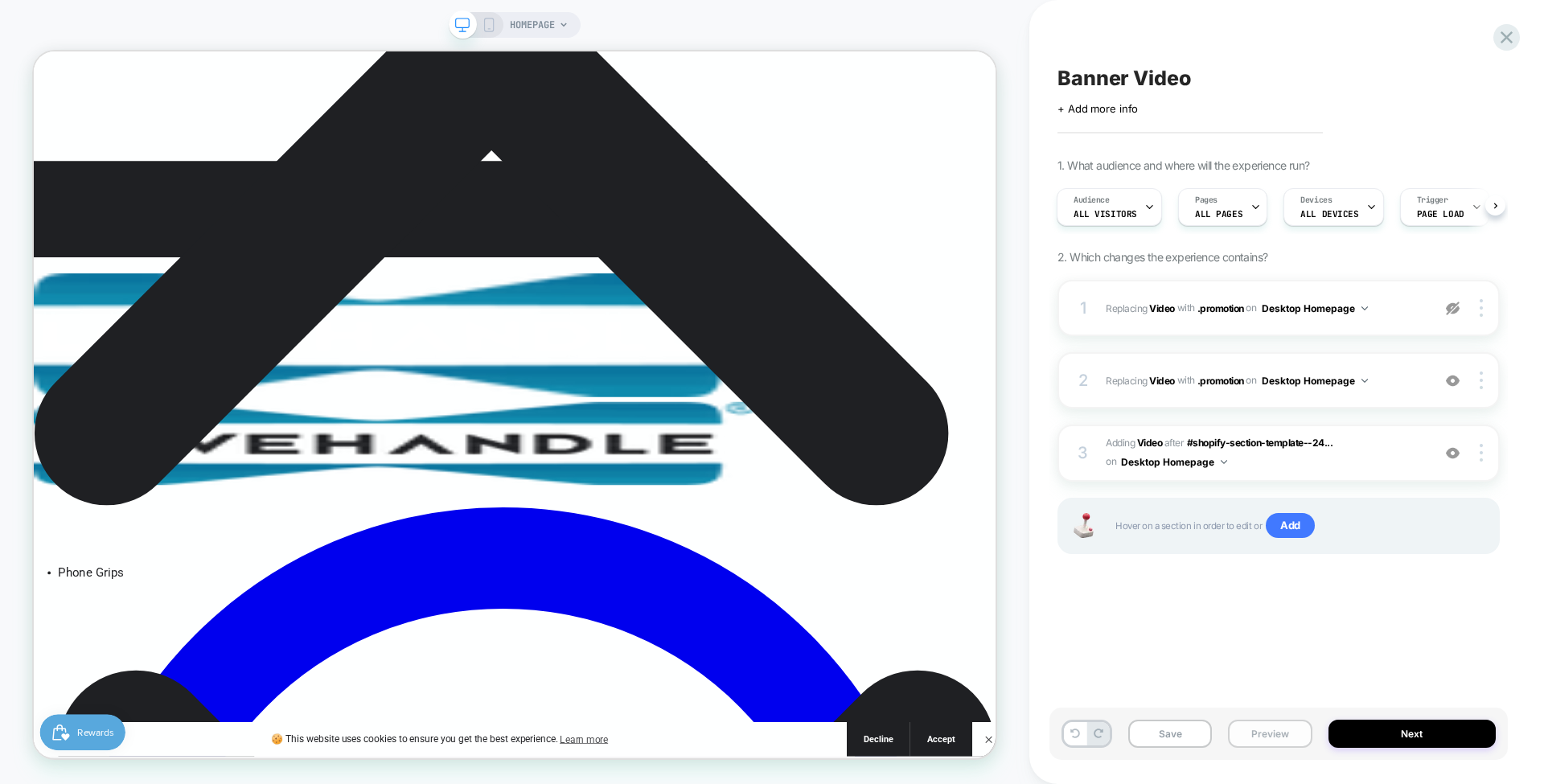 click on "Preview" at bounding box center [1270, 733] 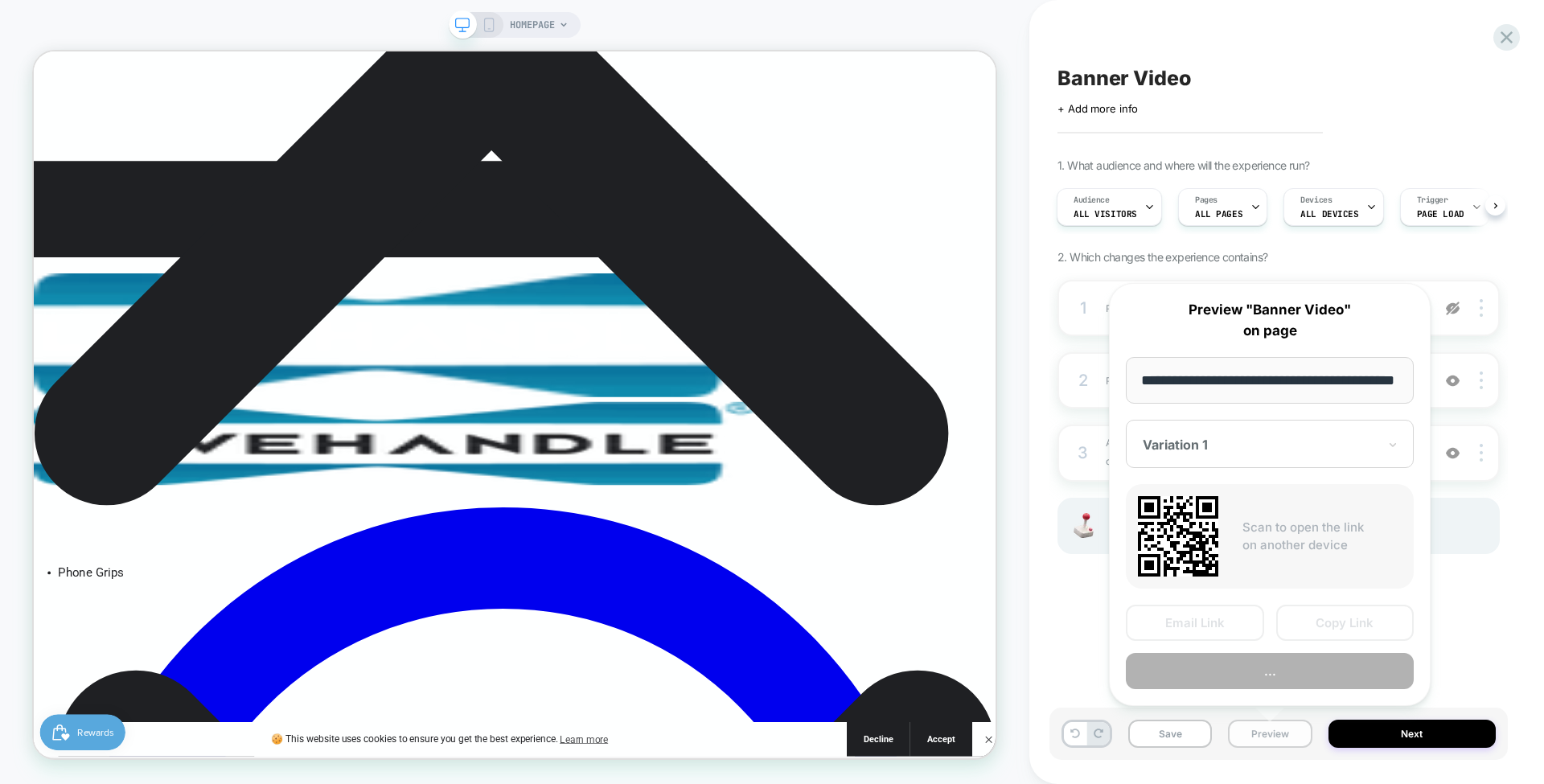 scroll, scrollTop: 0, scrollLeft: 59, axis: horizontal 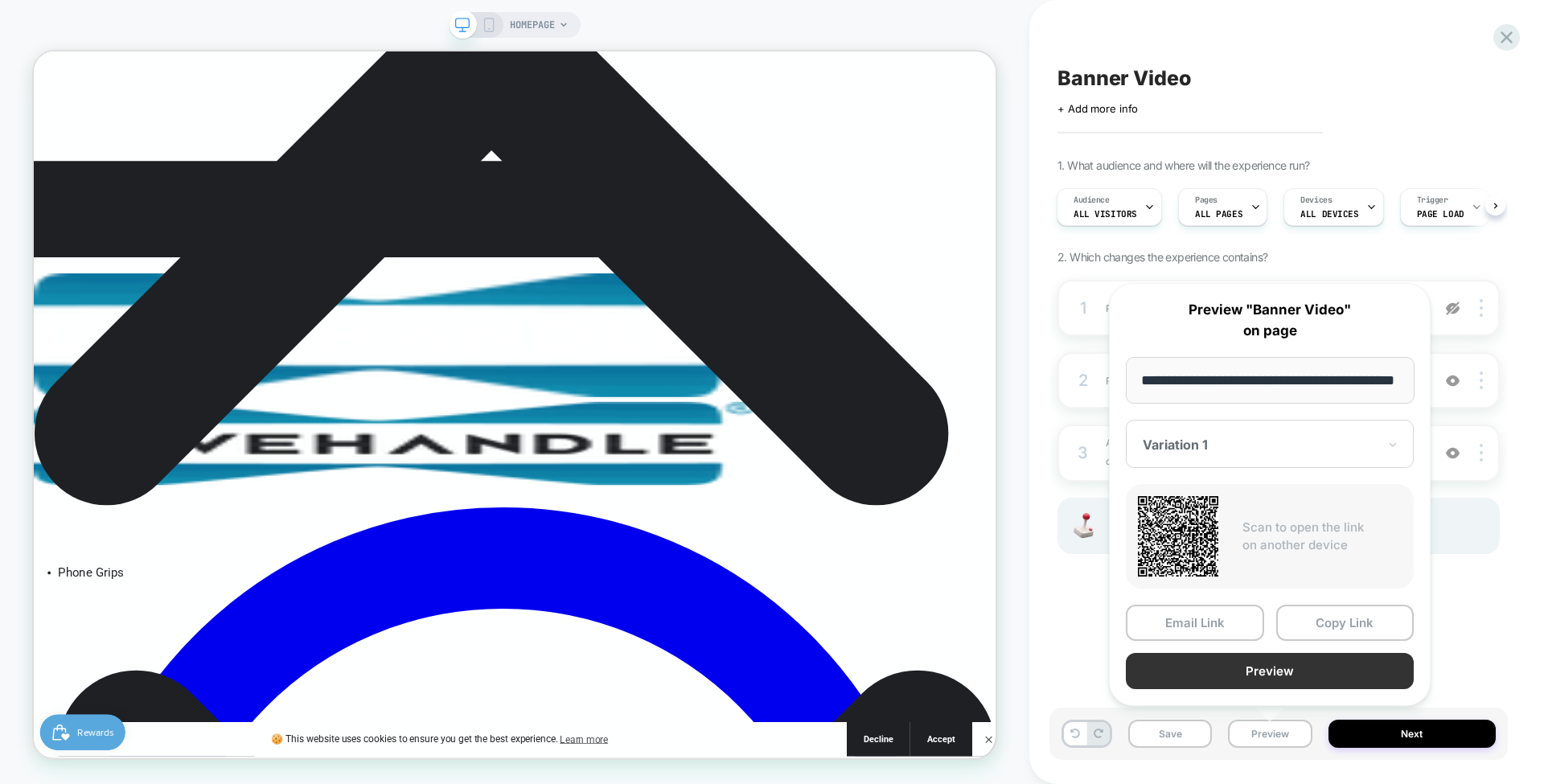 click on "Preview" at bounding box center [1270, 671] 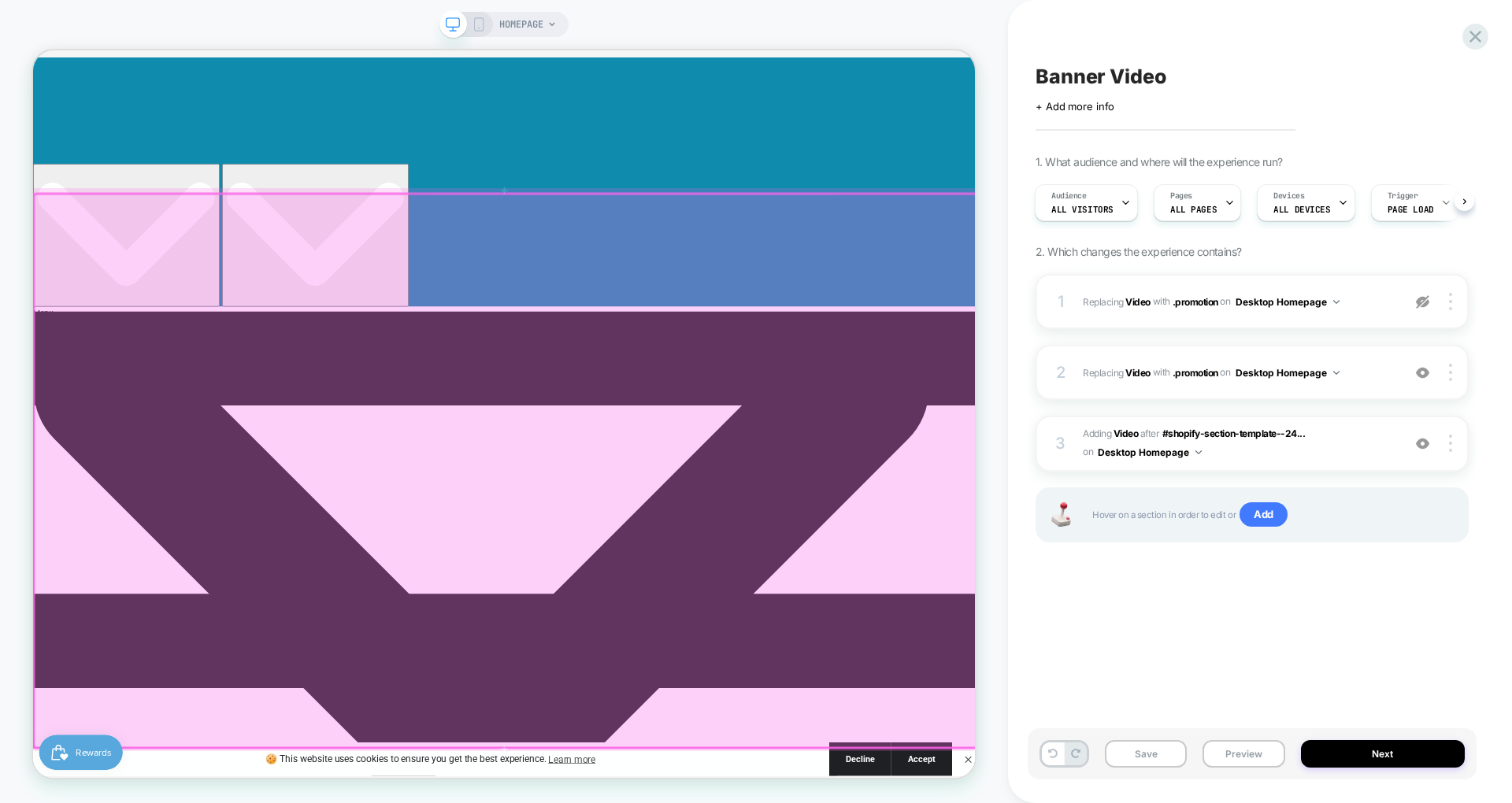 scroll, scrollTop: 0, scrollLeft: 0, axis: both 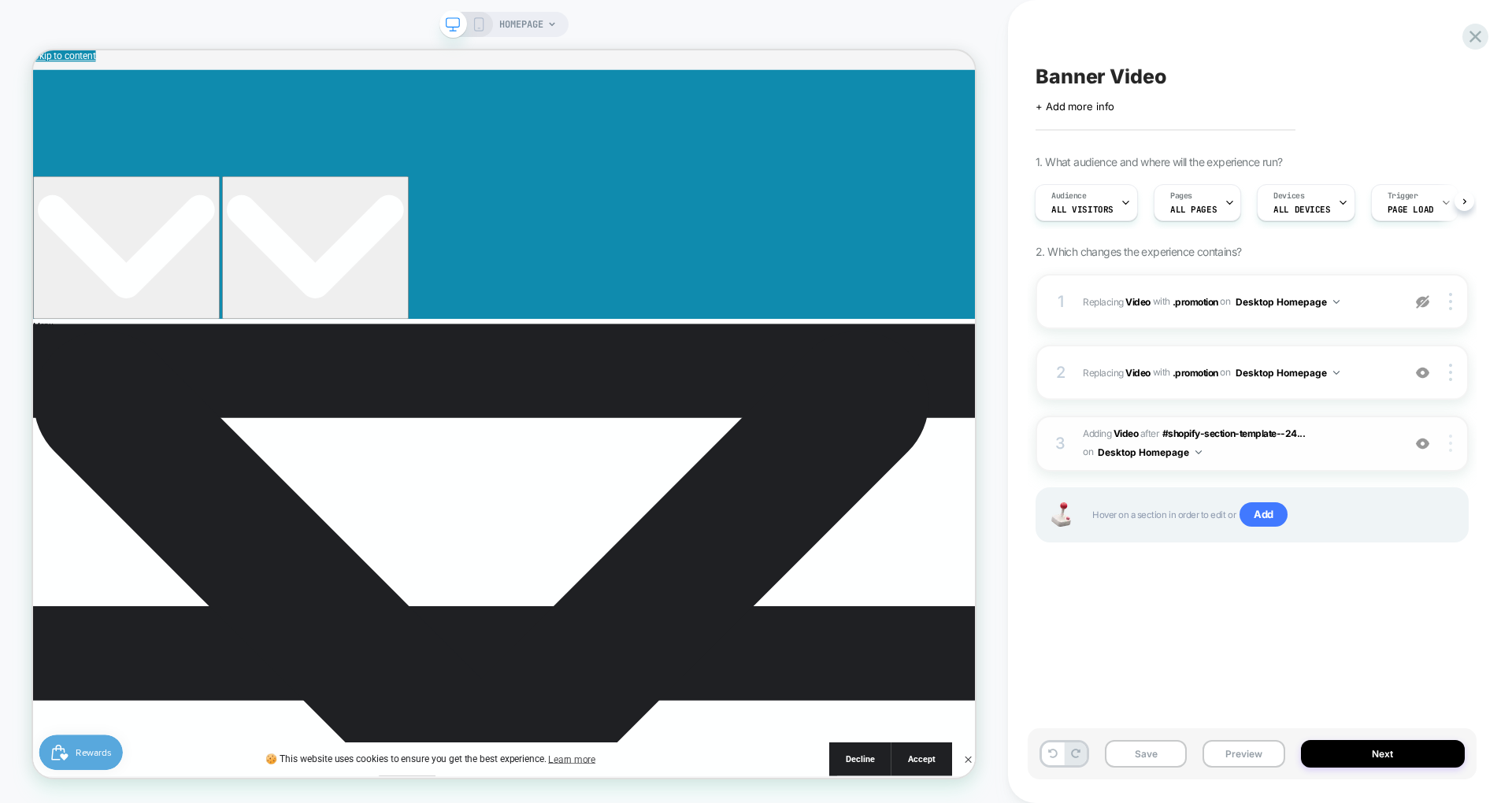 click at bounding box center [1451, 443] 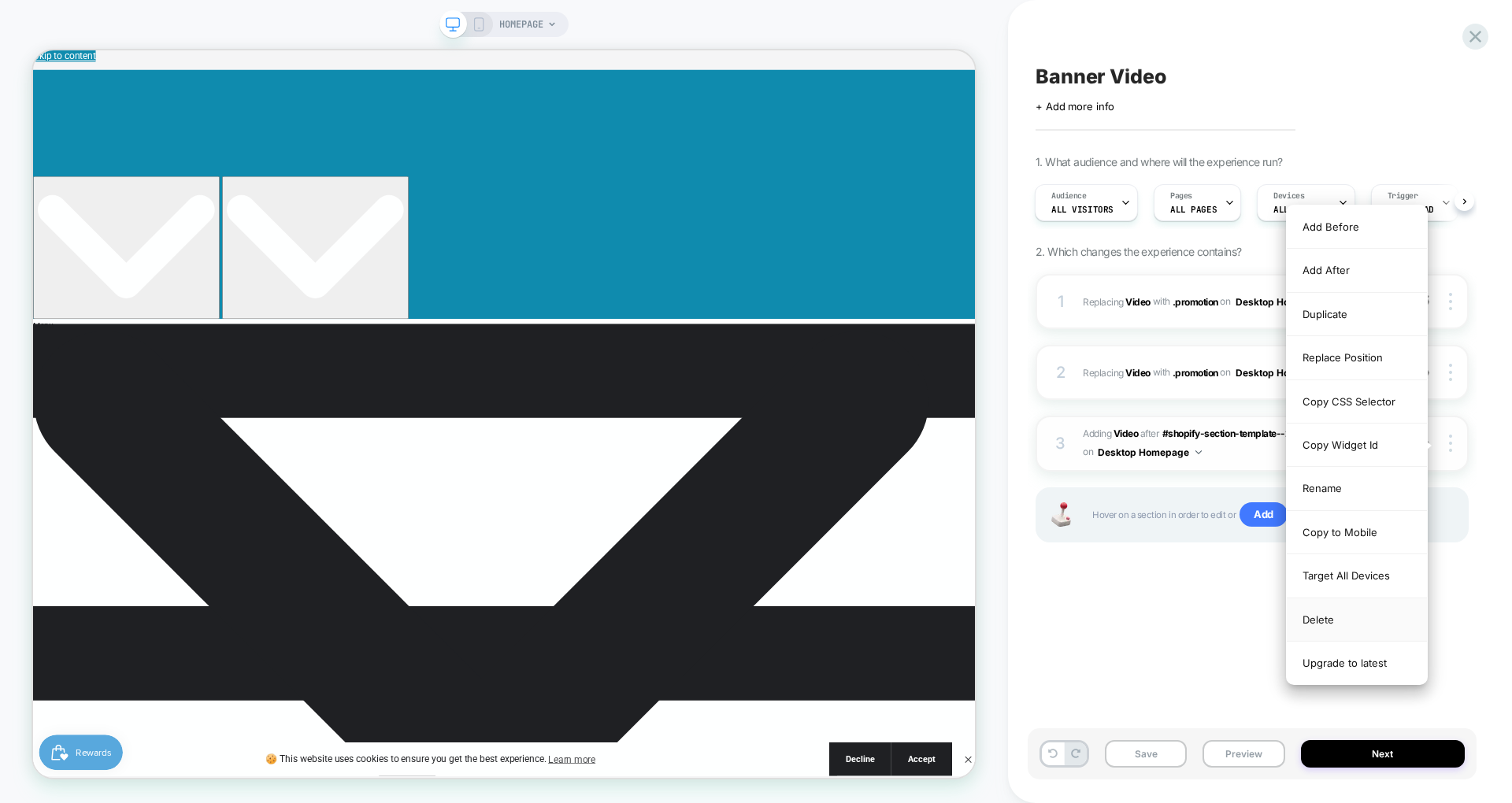 click on "Delete" at bounding box center (1357, 620) 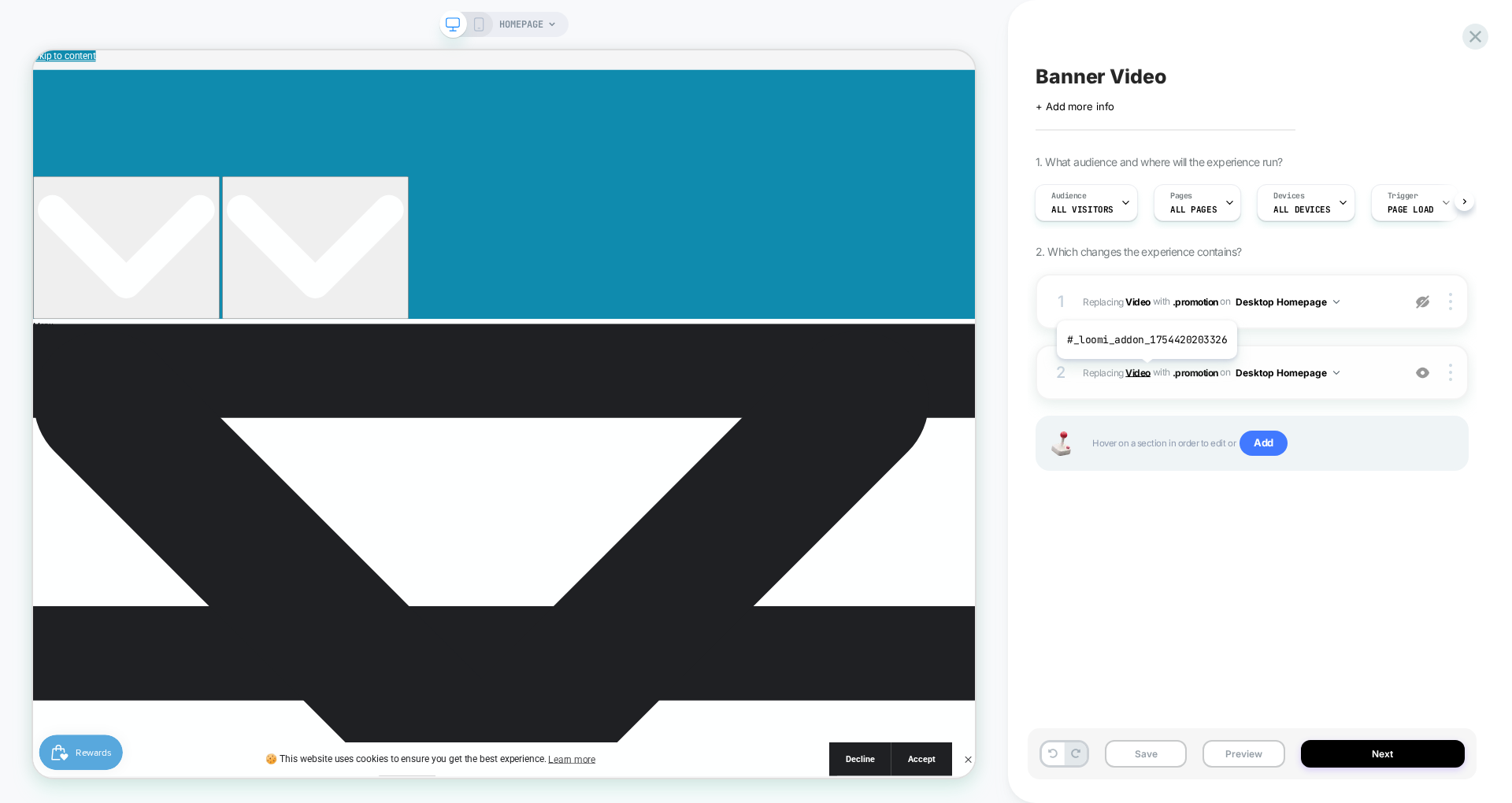 click on "Video" at bounding box center (1138, 372) 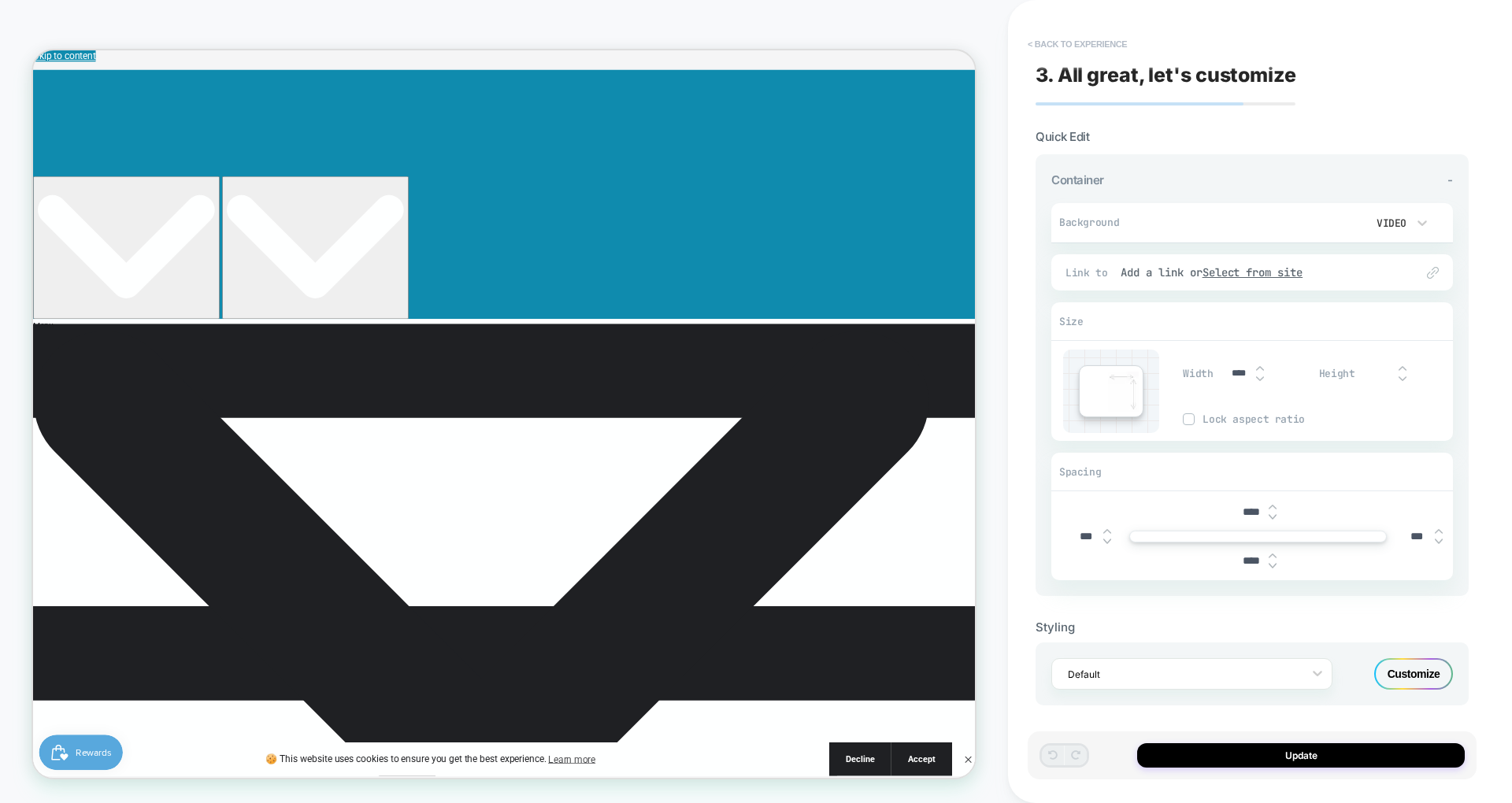 click on "< Back to experience" at bounding box center (1077, 44) 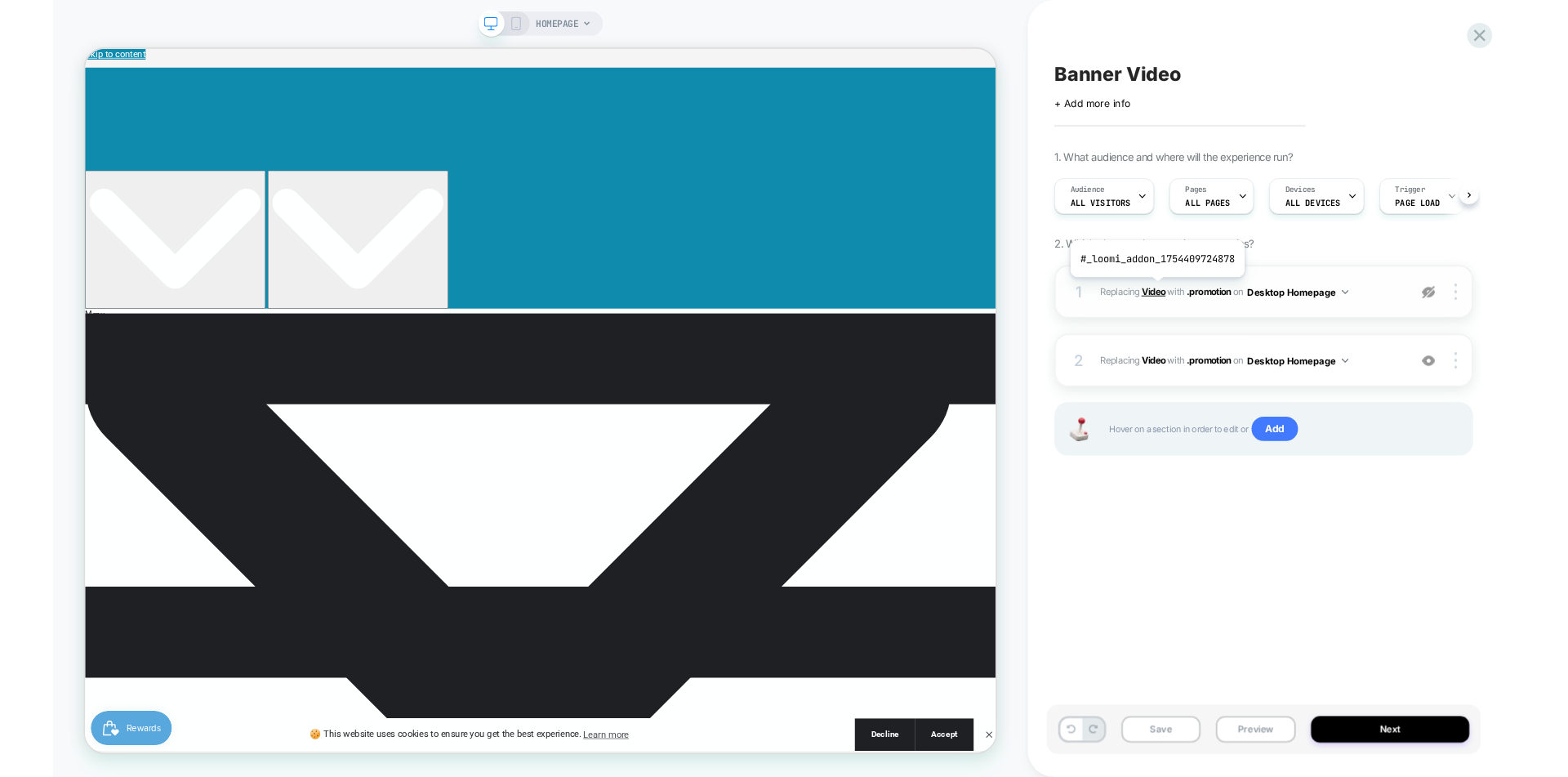 scroll, scrollTop: 0, scrollLeft: 1, axis: horizontal 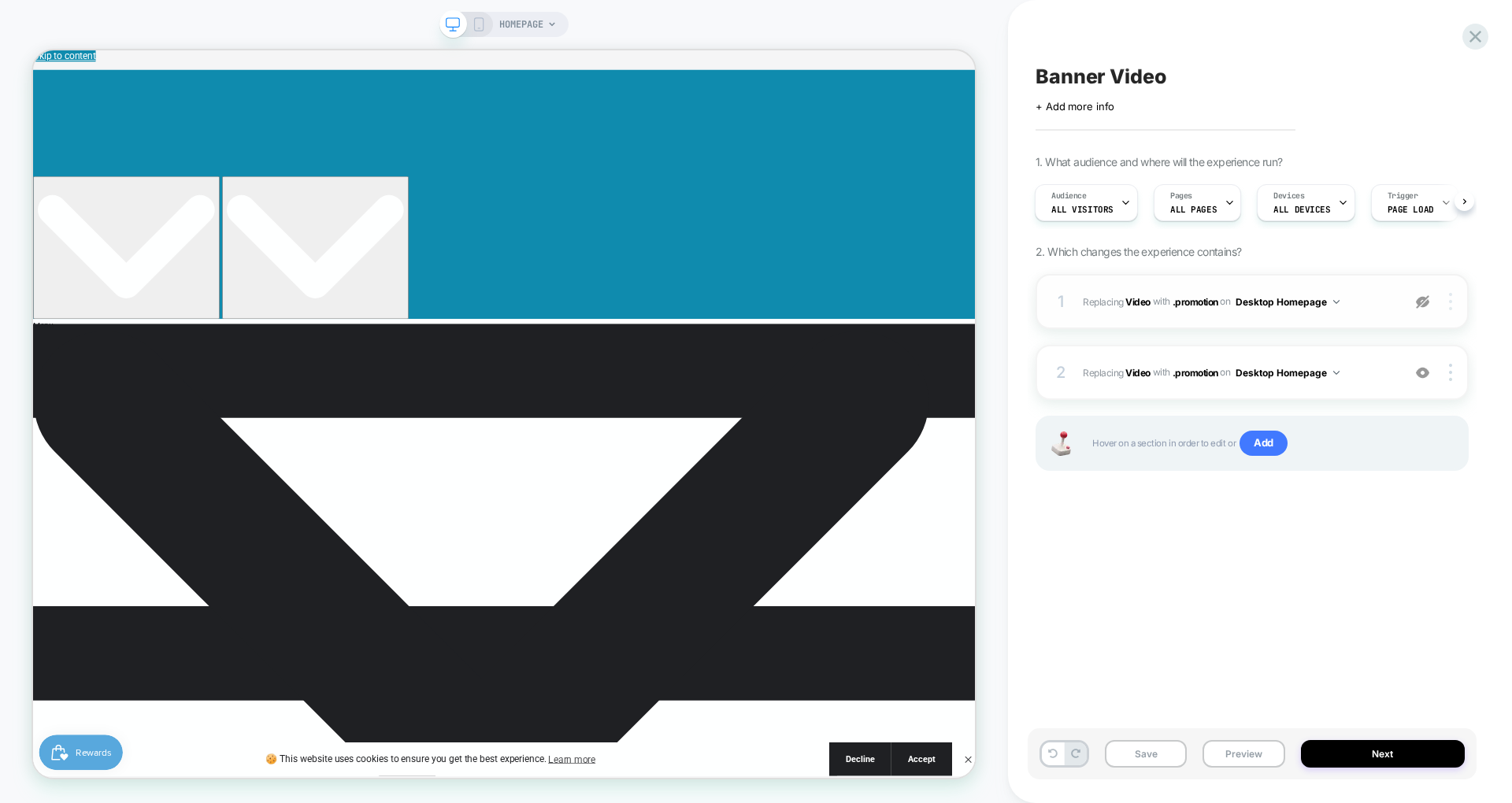 click at bounding box center (1453, 302) 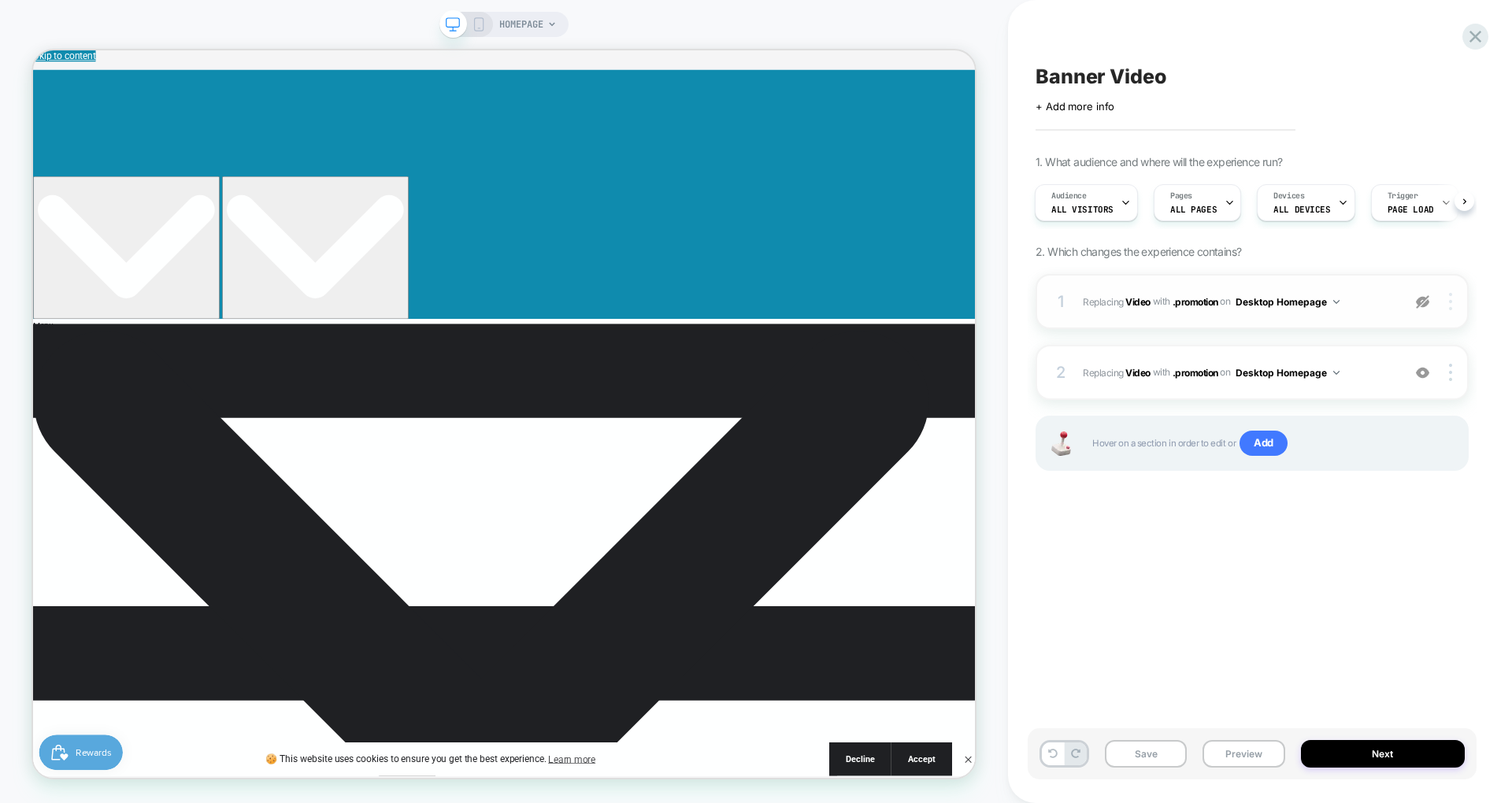 click at bounding box center [1453, 302] 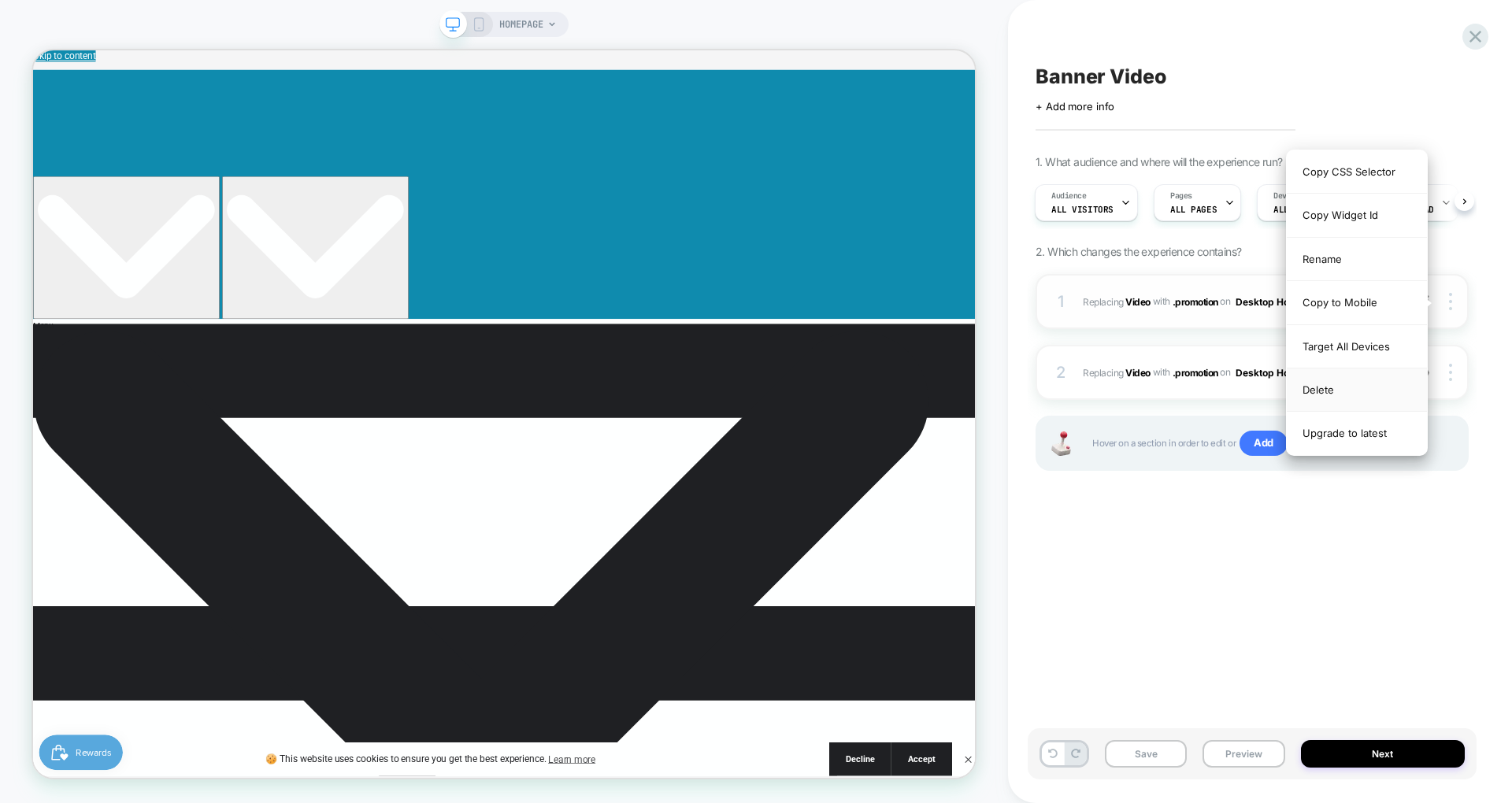 click on "Delete" at bounding box center [1357, 390] 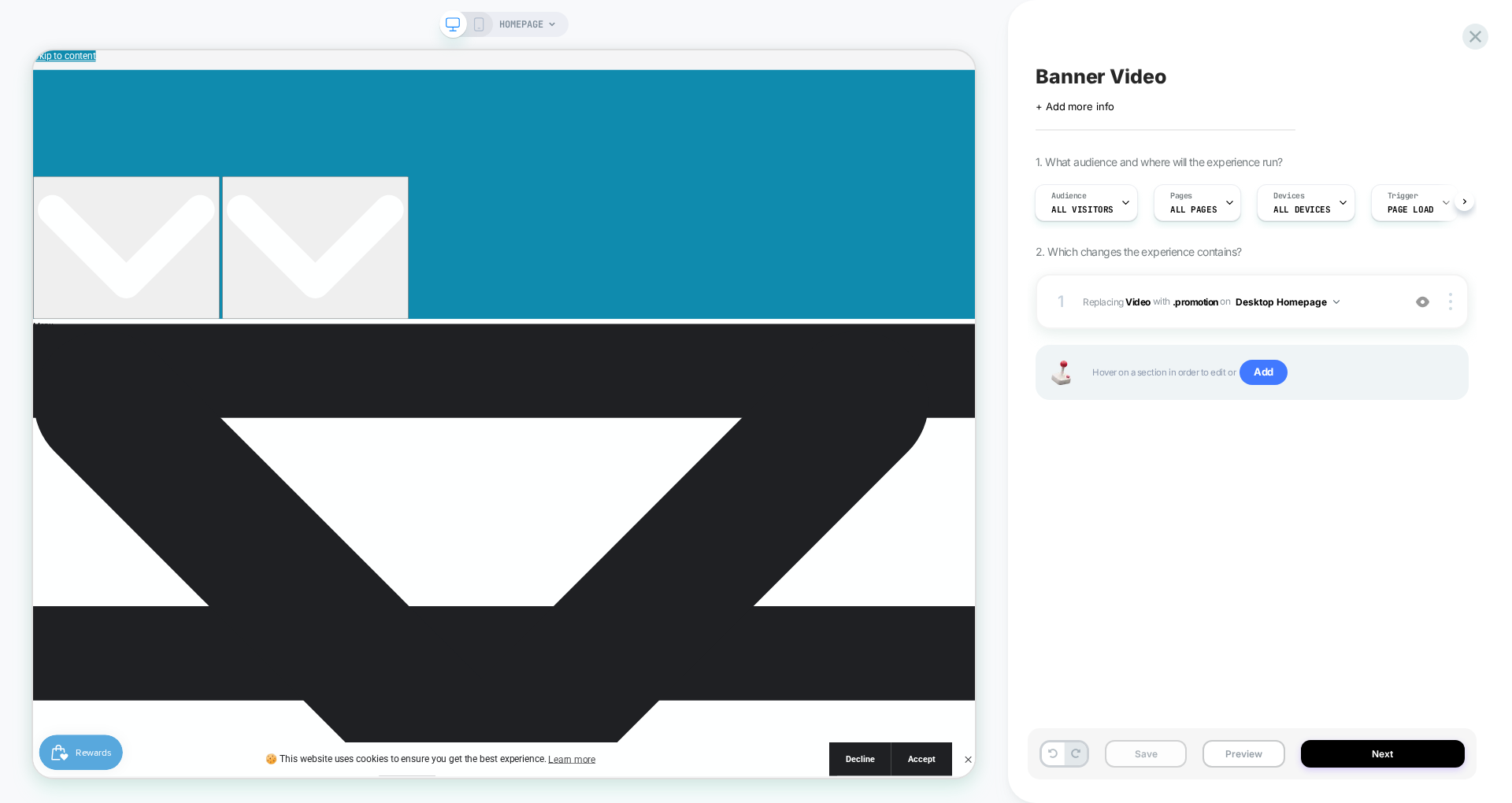 click on "Save" at bounding box center [1146, 753] 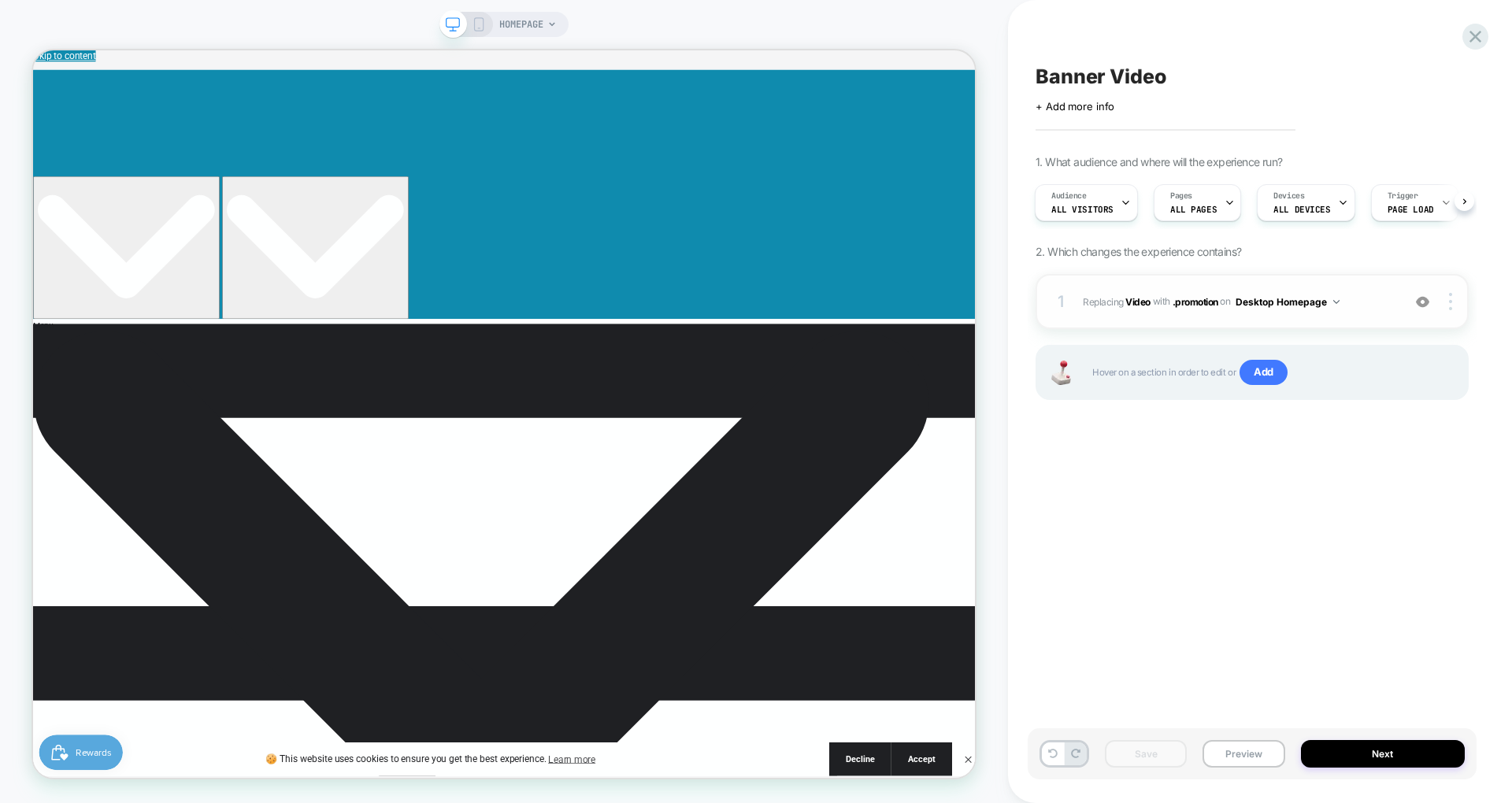 click at bounding box center [1422, 302] 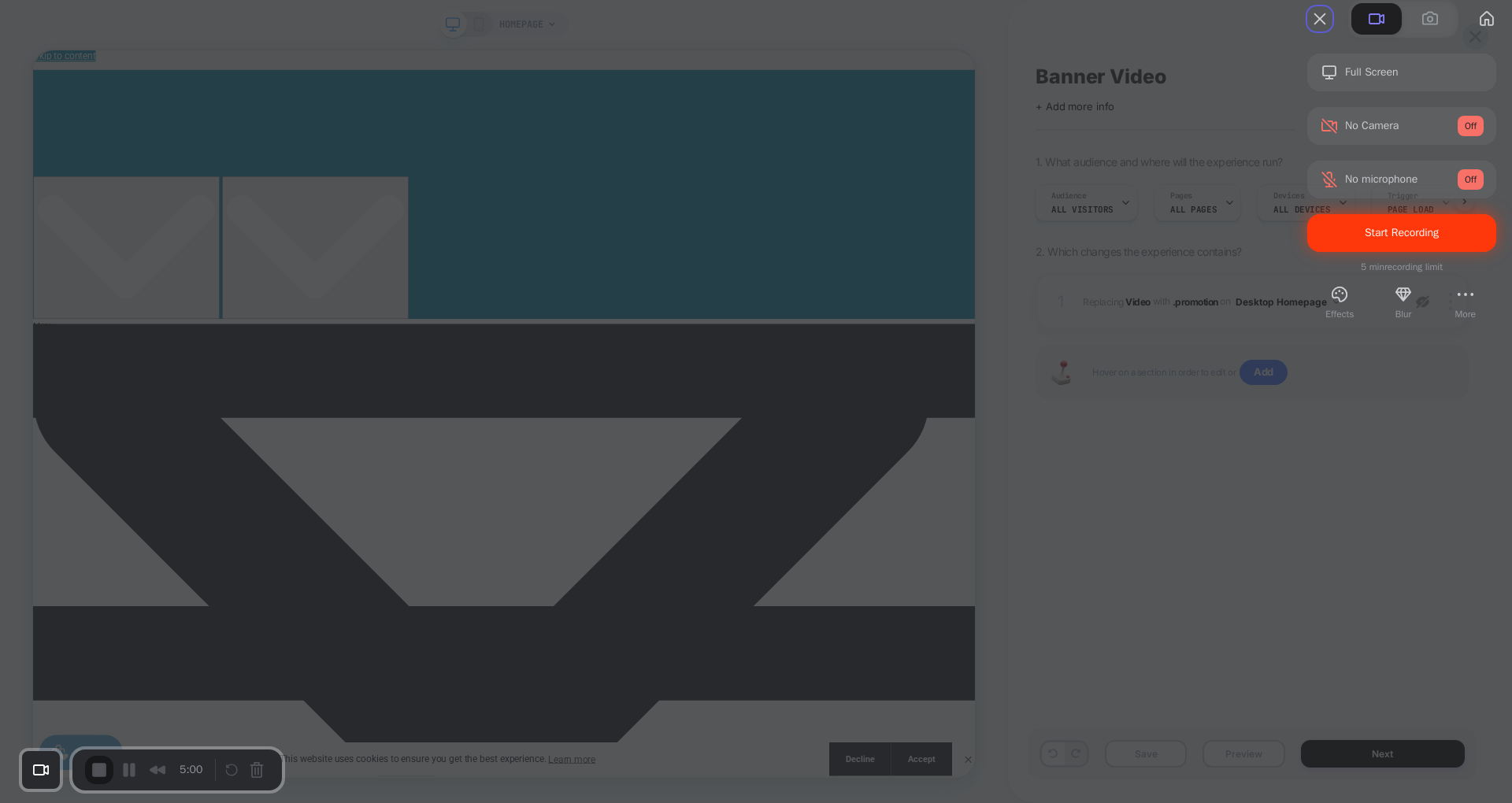 click on "Start Recording" at bounding box center (1402, 232) 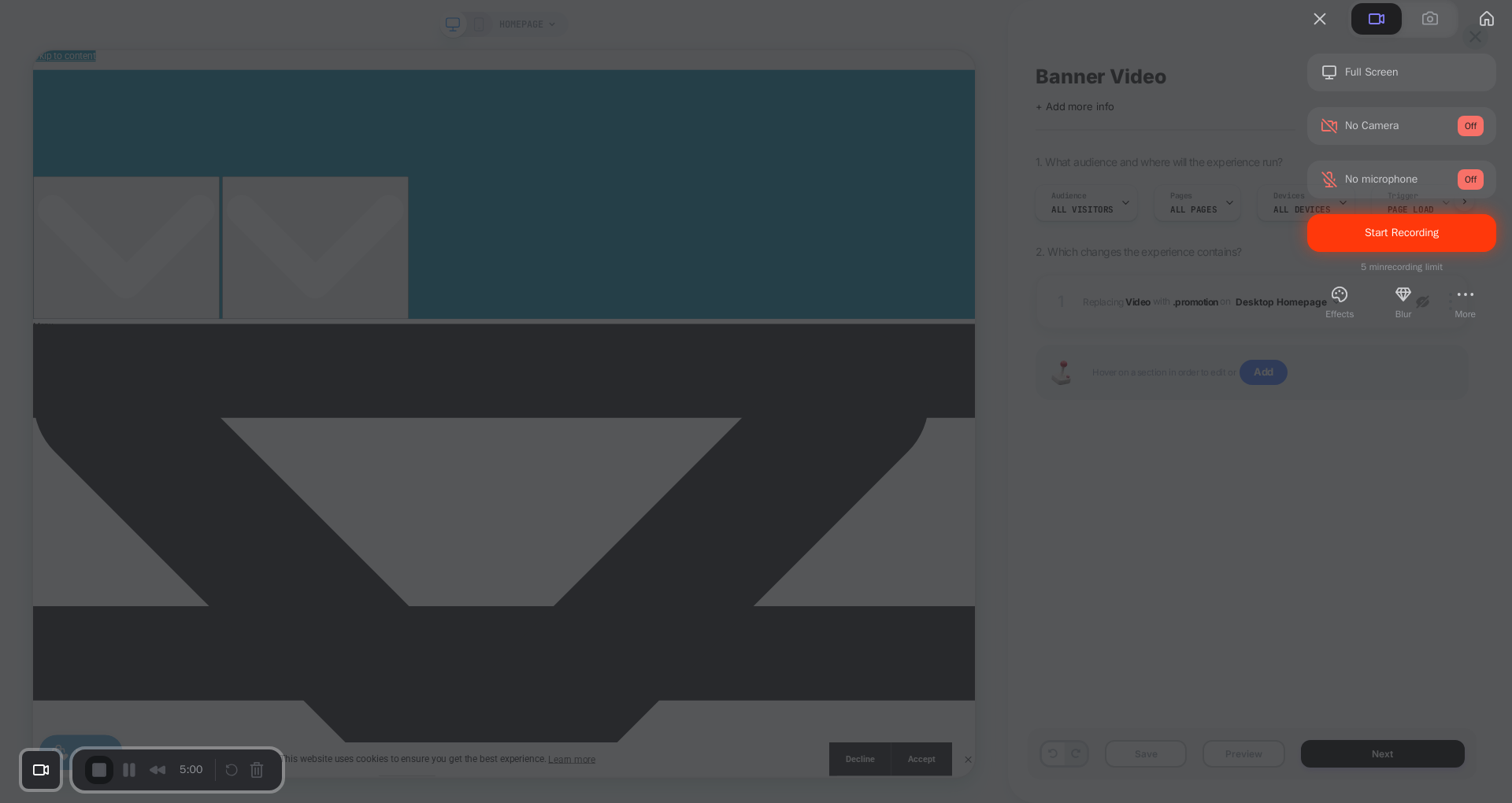 click on "Yes, proceed" at bounding box center (494, 1756) 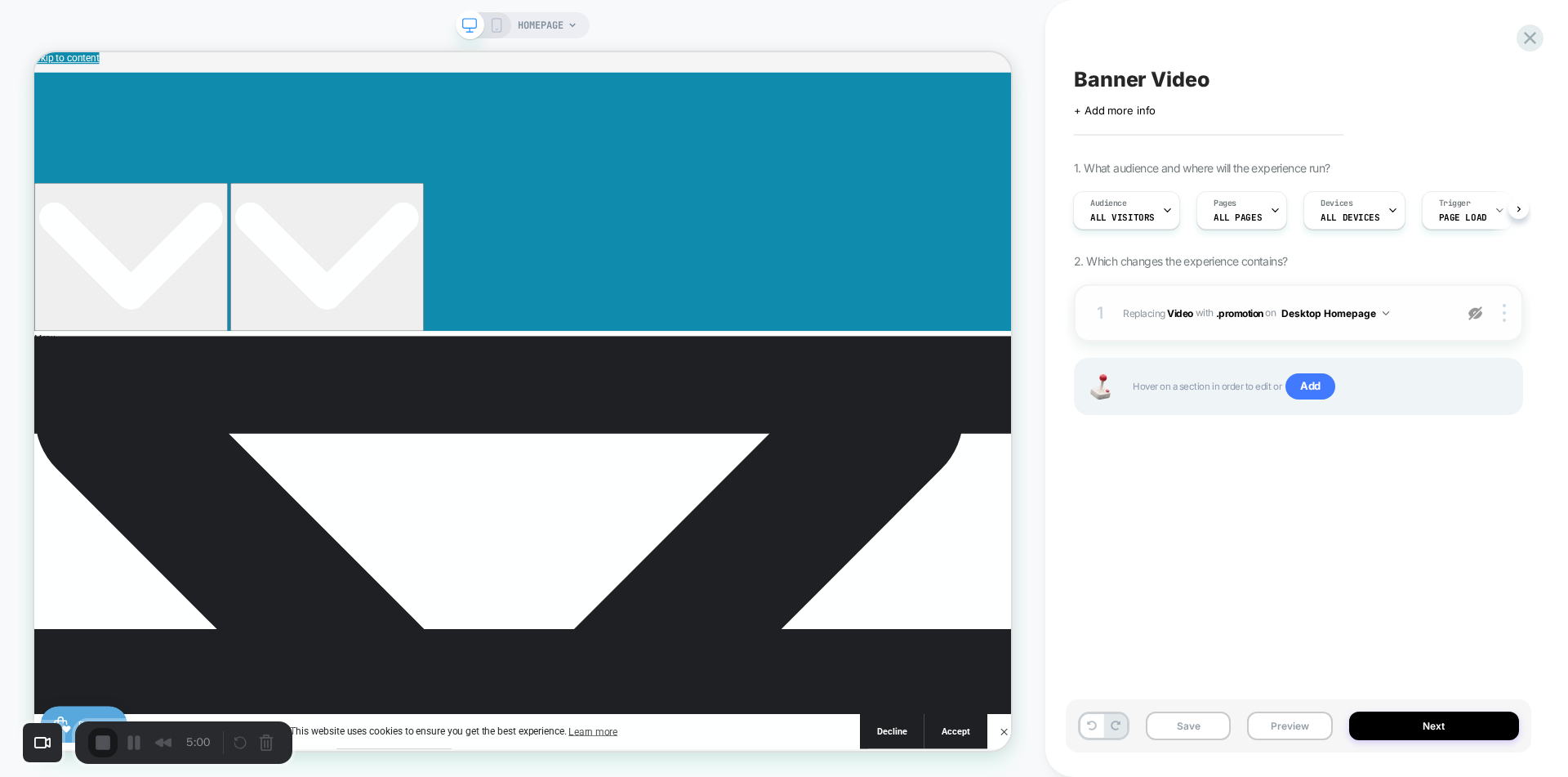 click on "Start Recording" at bounding box center (44, 819) 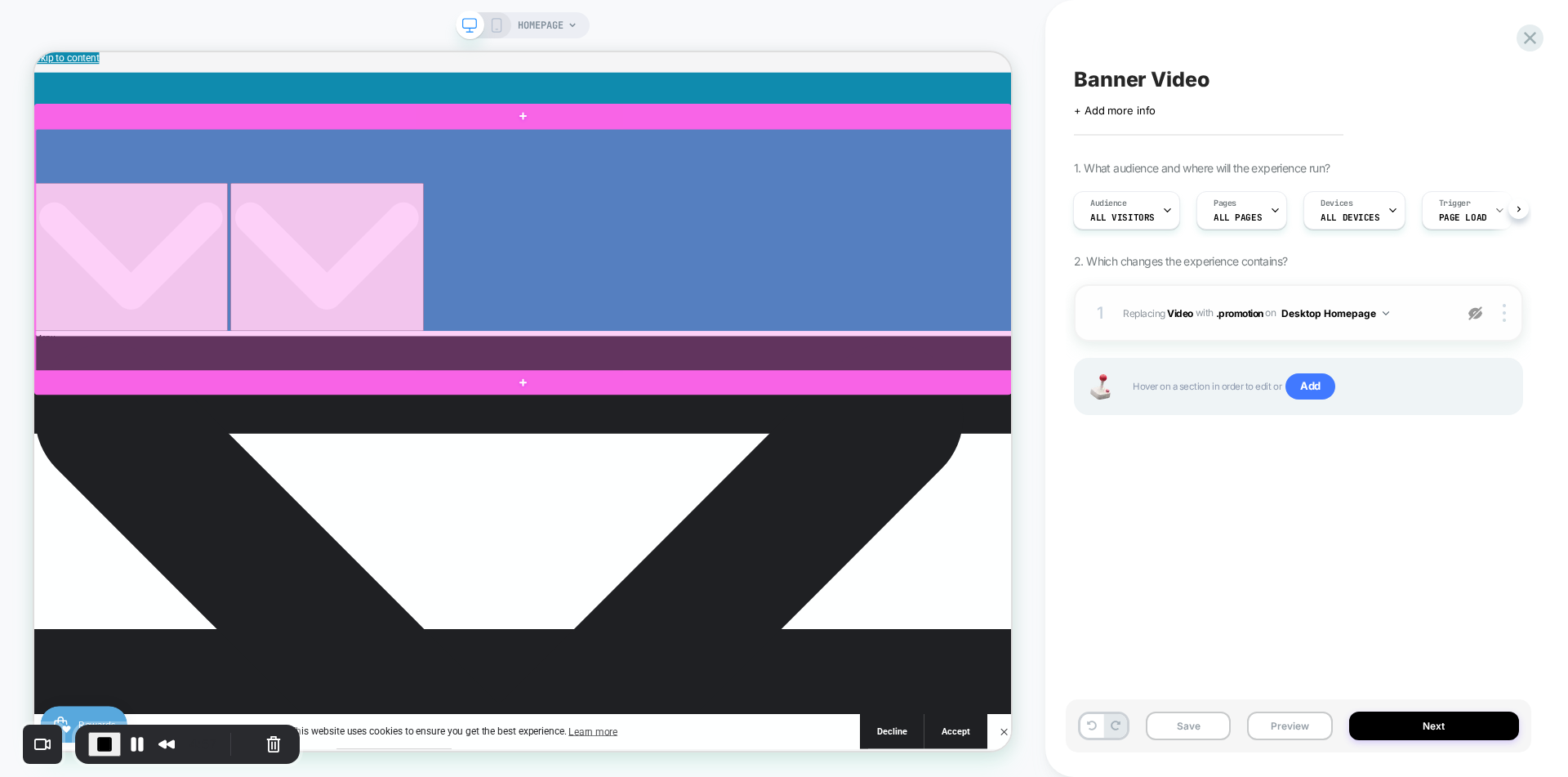 click at bounding box center (687, 316) 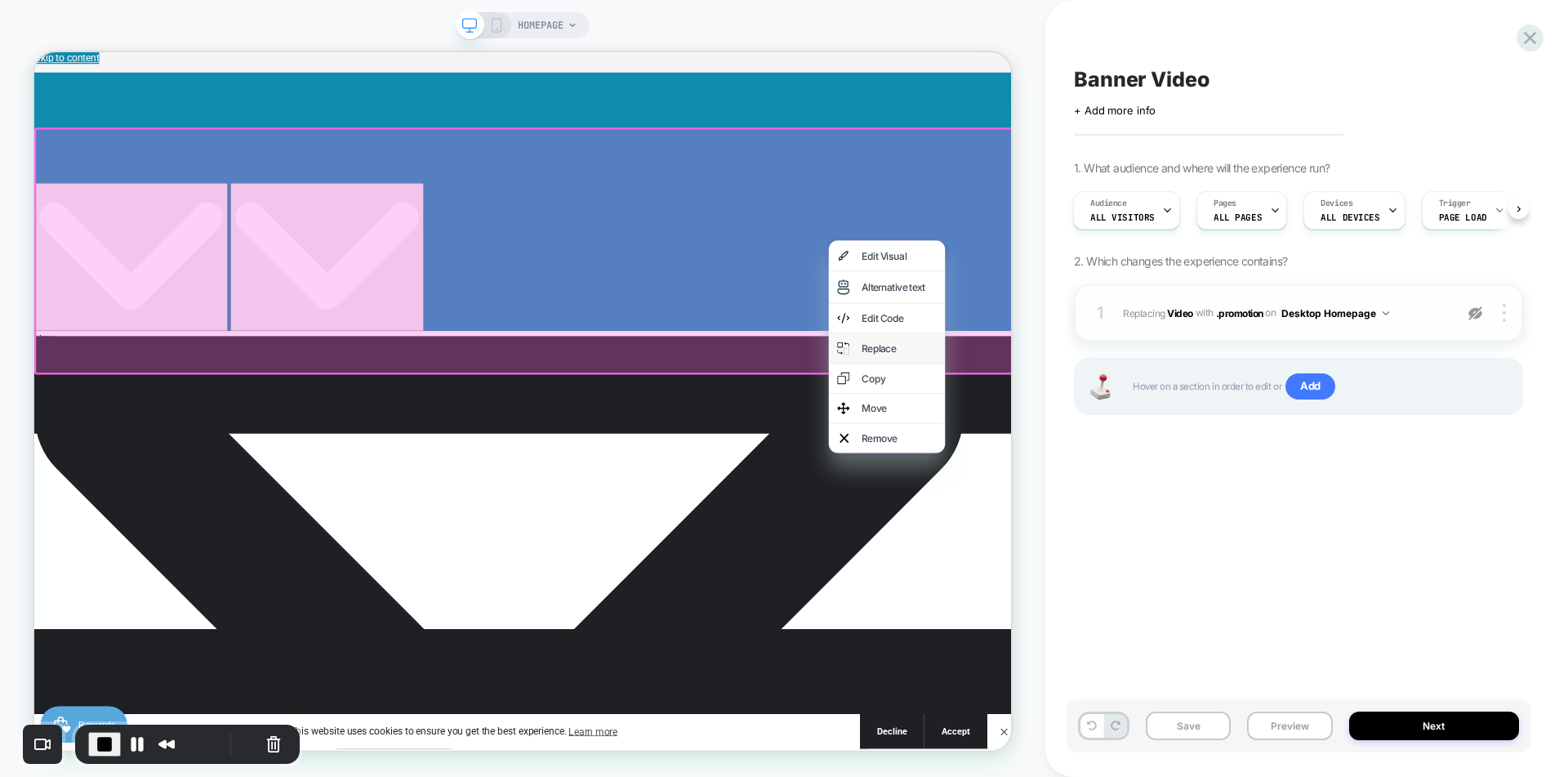 click on "Replace" at bounding box center (1187, 447) 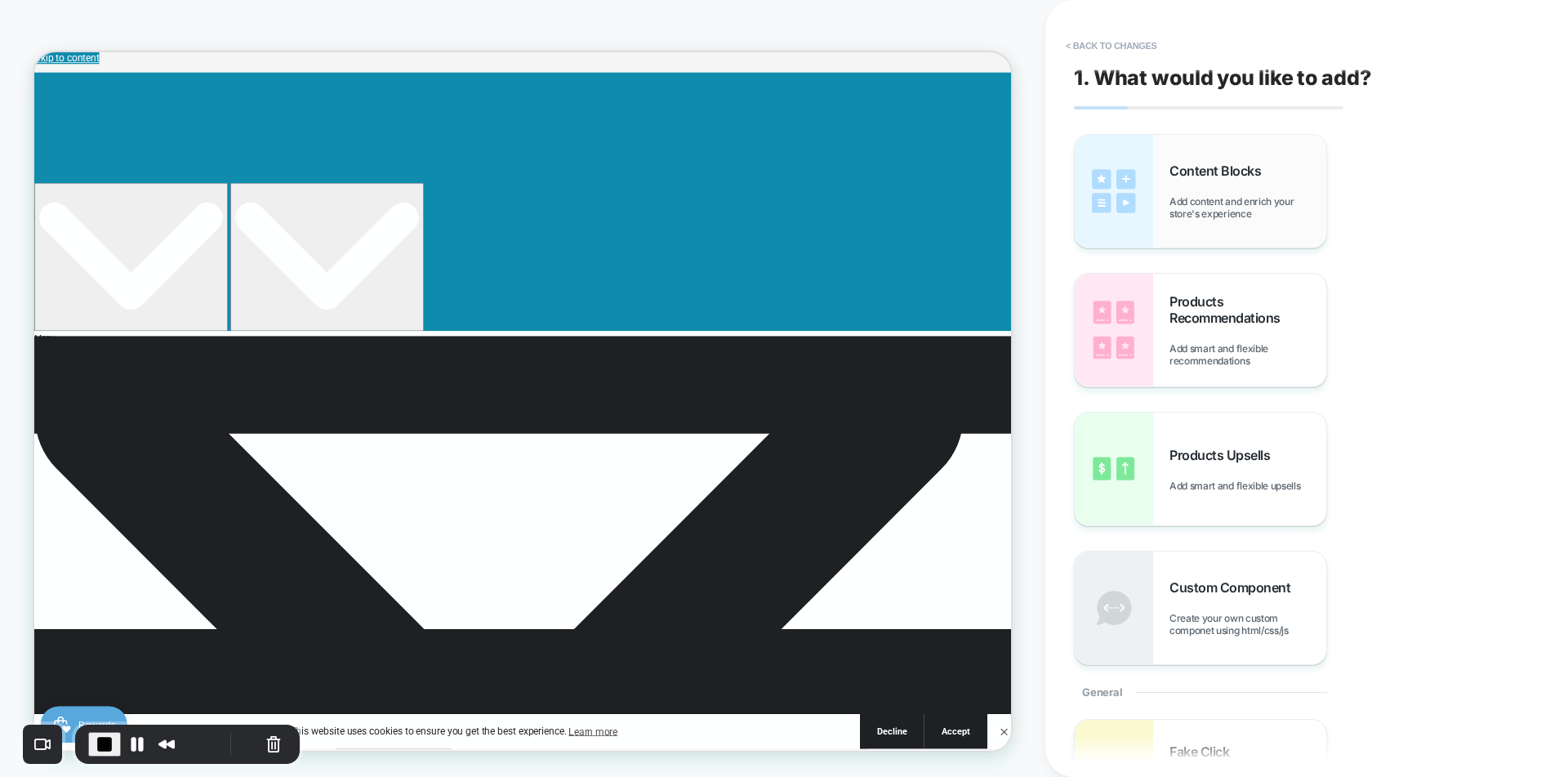 click on "Content Blocks Add content and enrich your store's experience" at bounding box center (1248, 191) 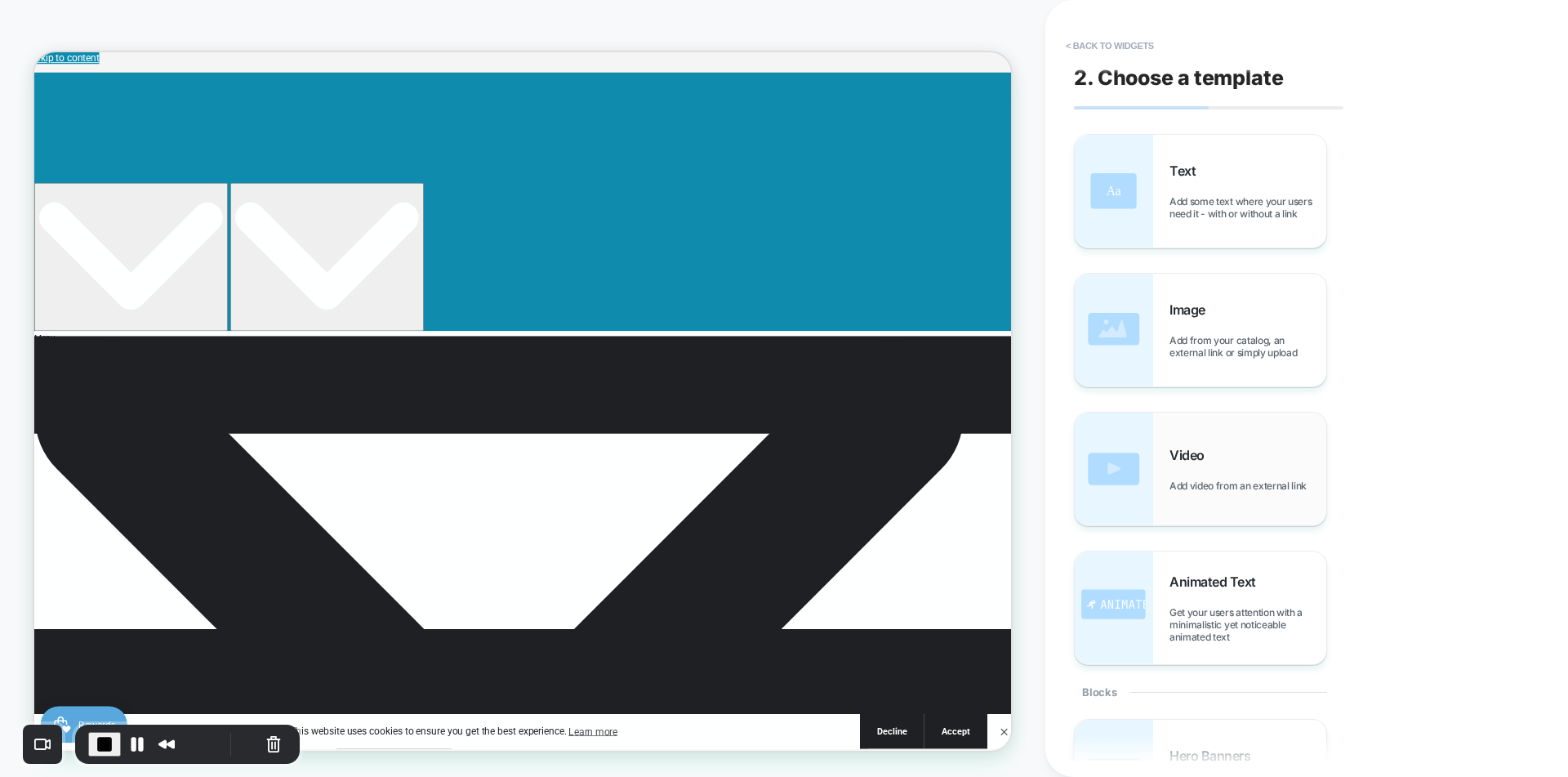 click on "Video" at bounding box center [1191, 455] 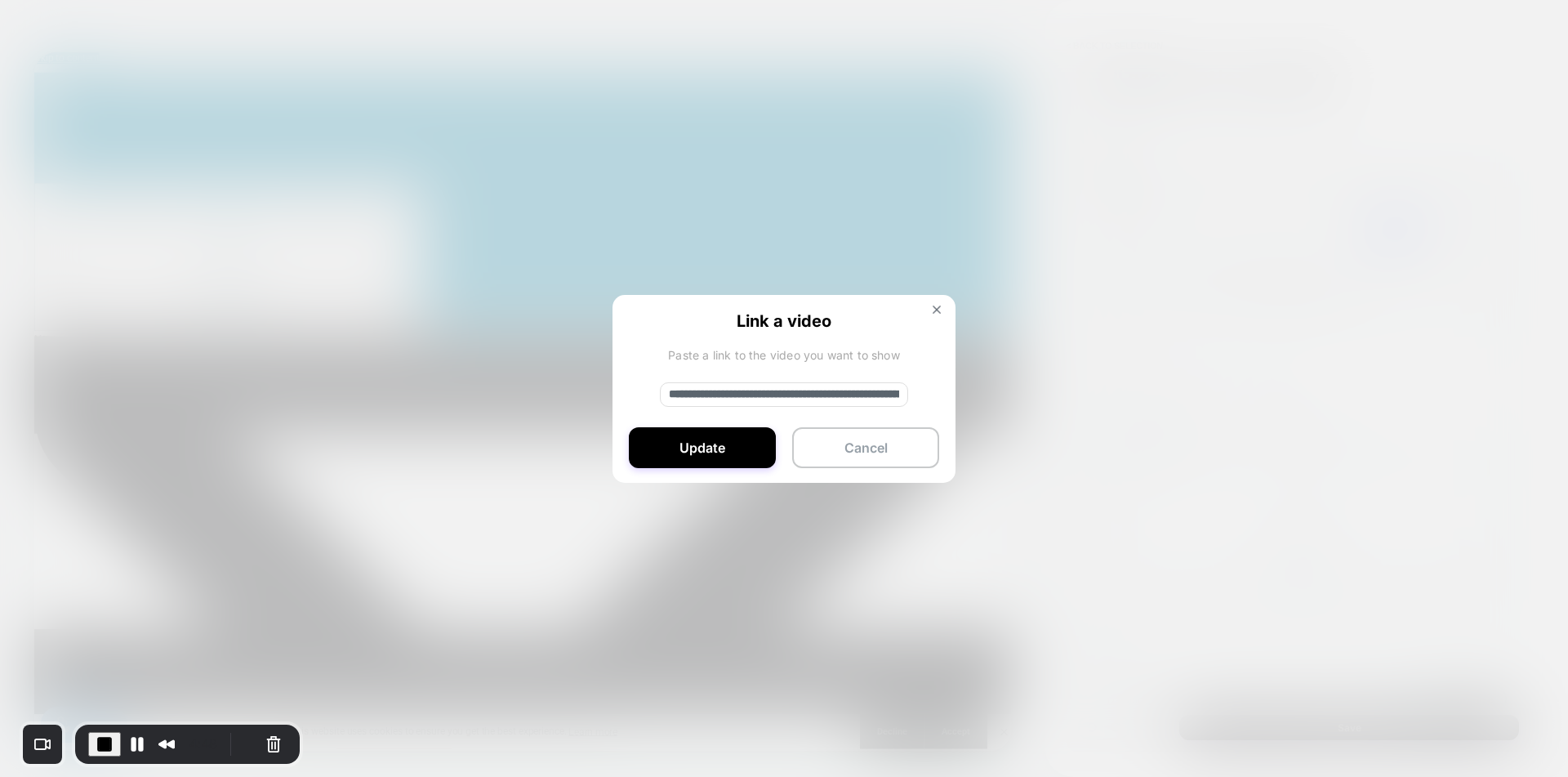 click on "**********" at bounding box center [784, 395] 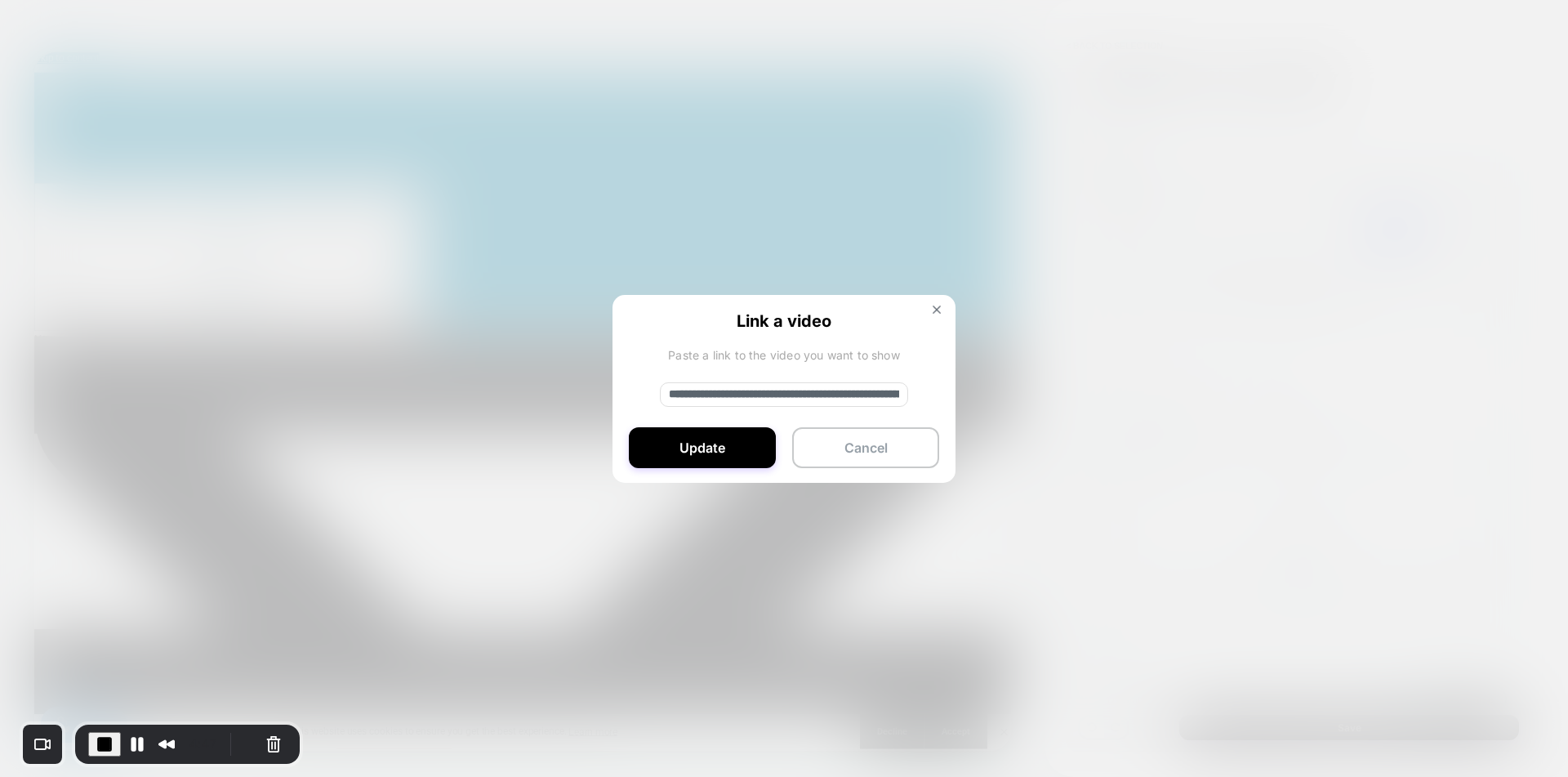 paste on "**********" 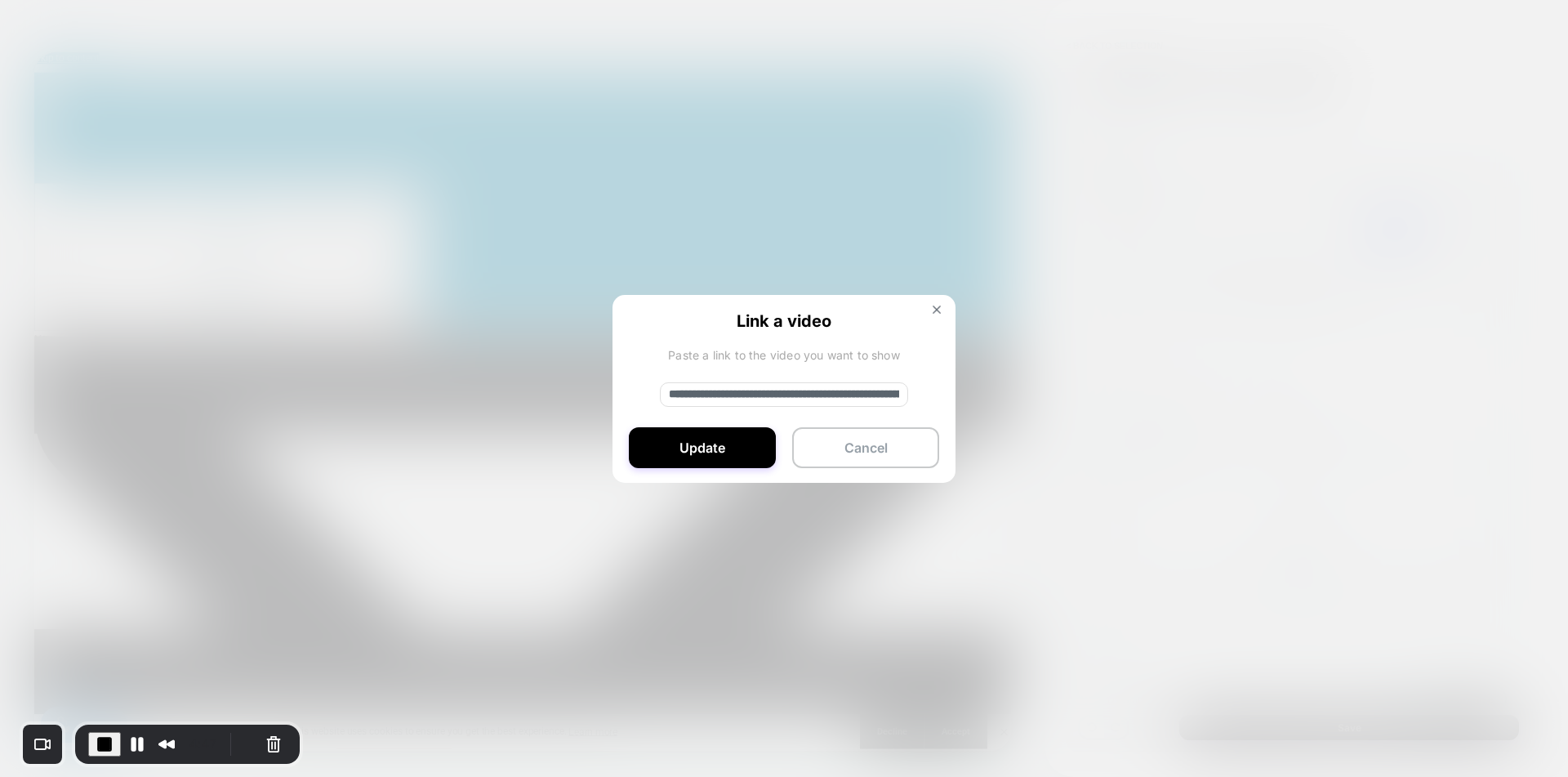scroll, scrollTop: 0, scrollLeft: 270, axis: horizontal 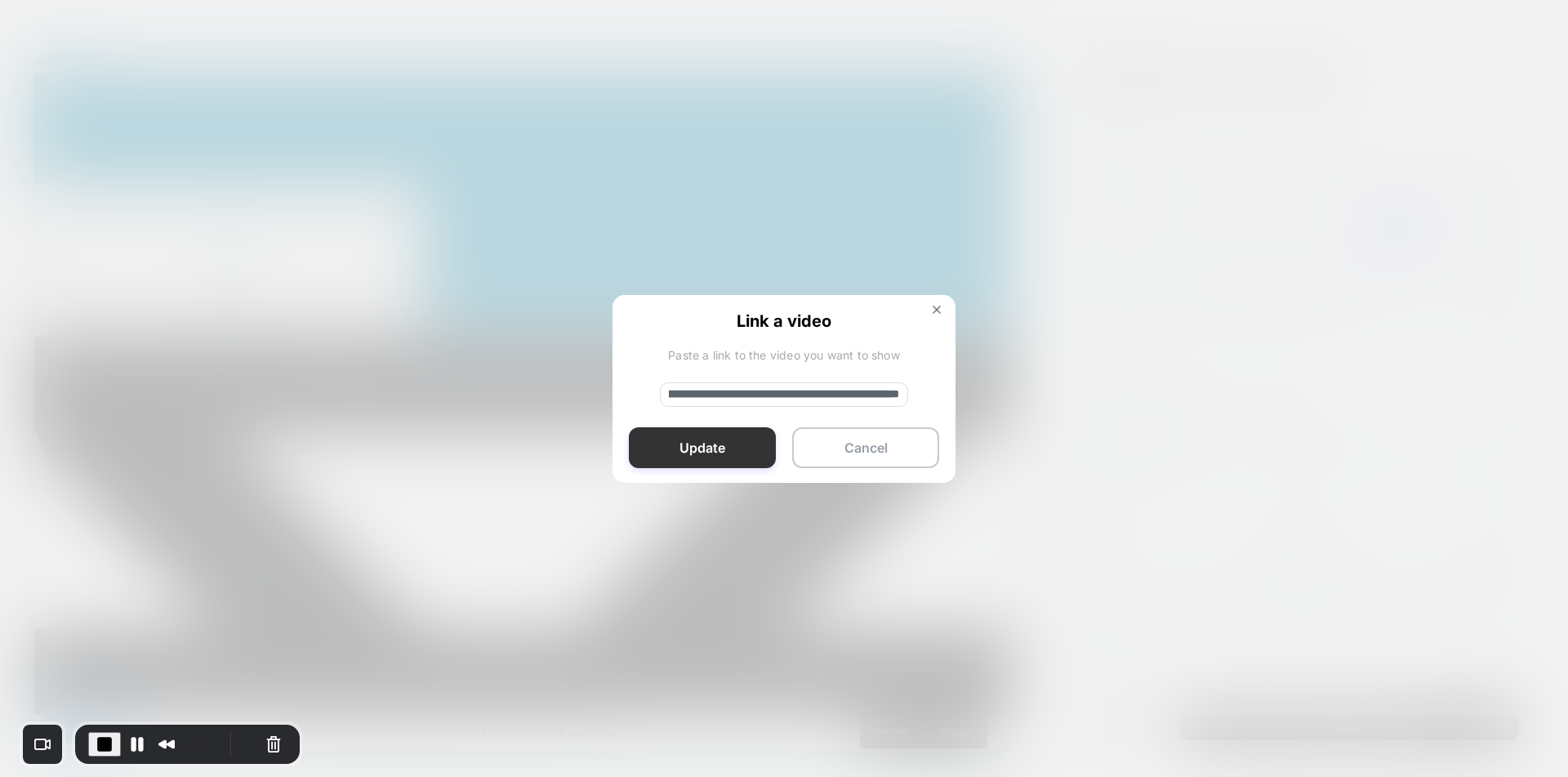 type on "**********" 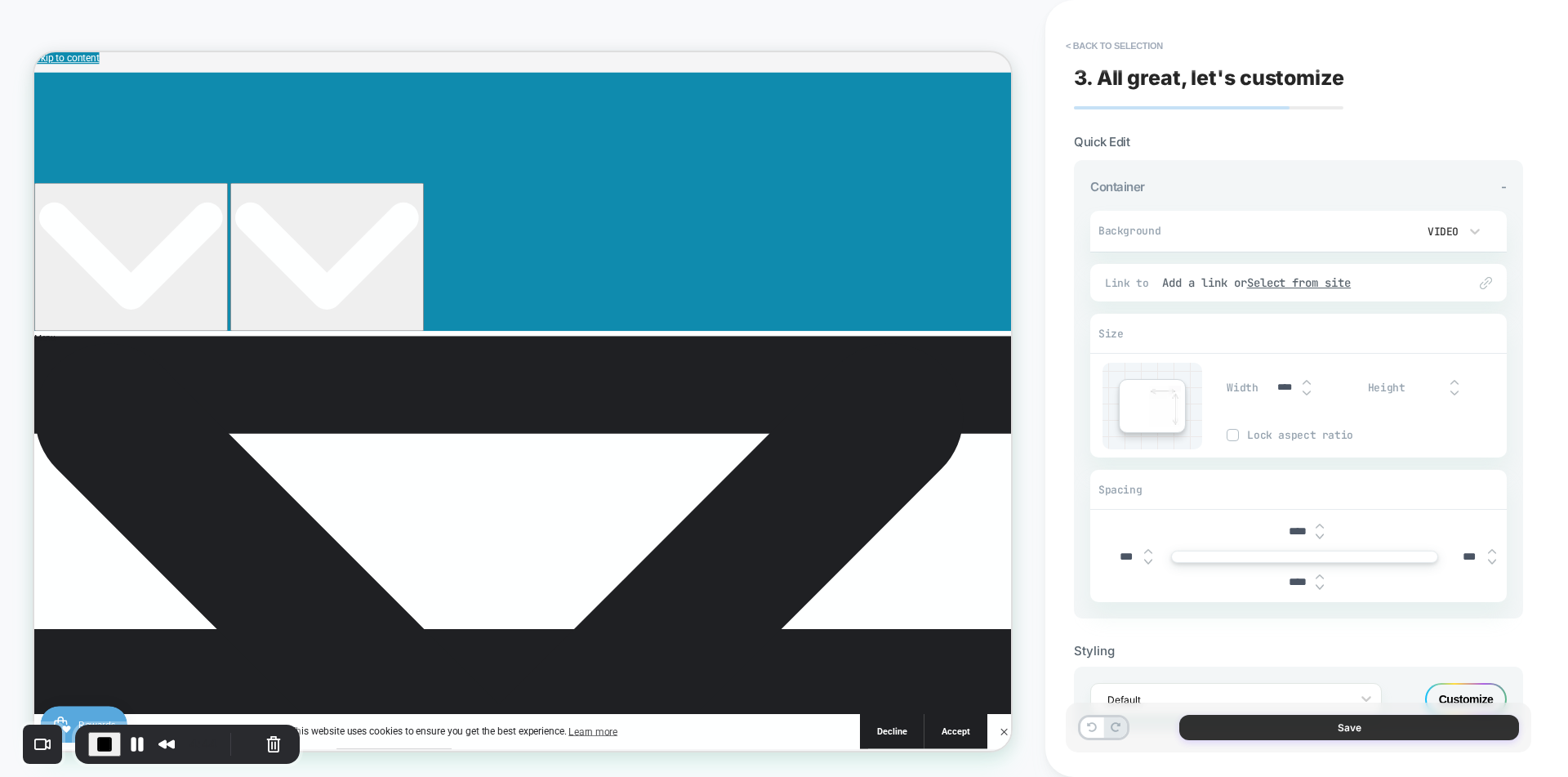 click on "Save" at bounding box center [1349, 727] 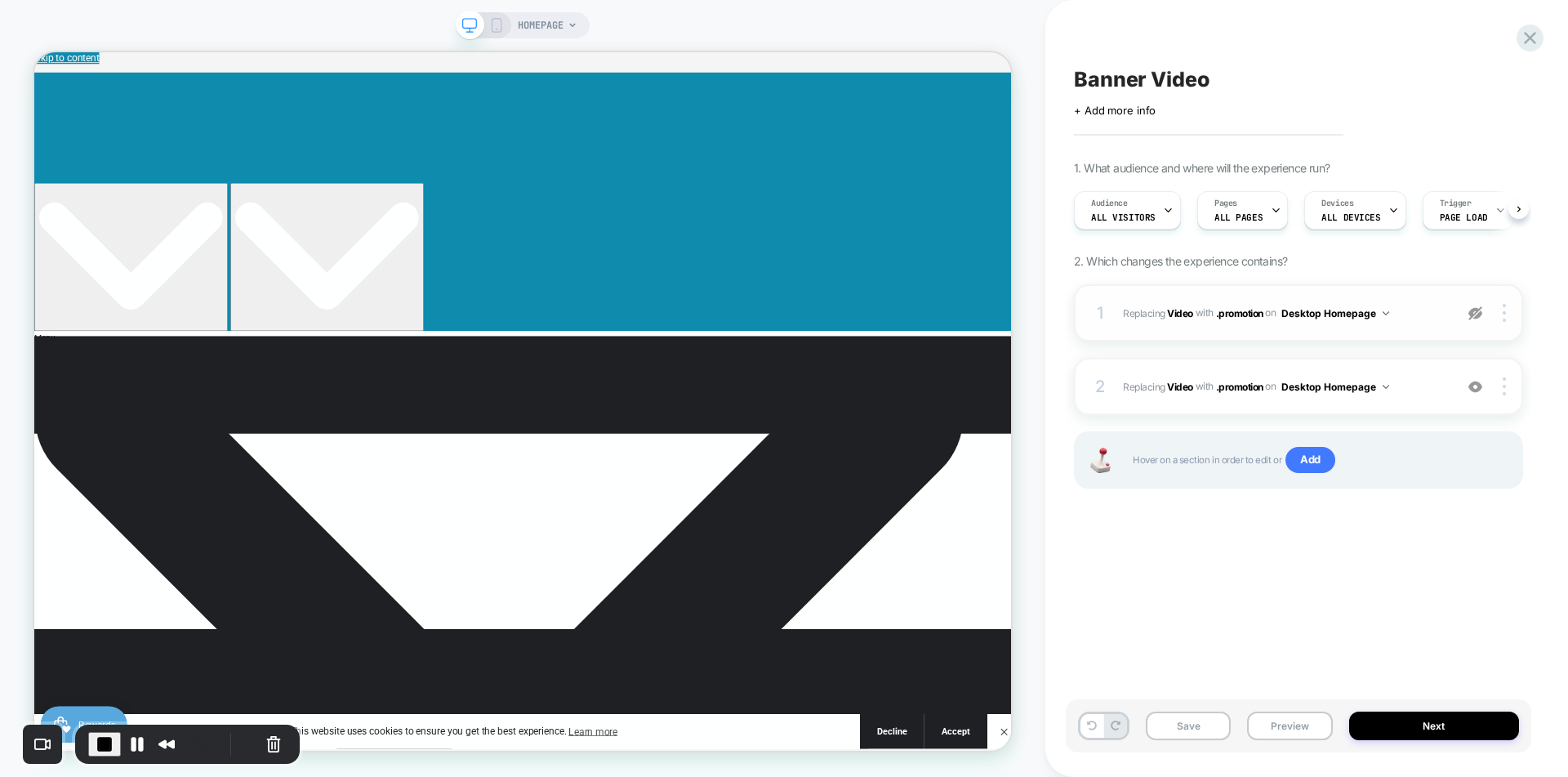 scroll, scrollTop: 0, scrollLeft: 1, axis: horizontal 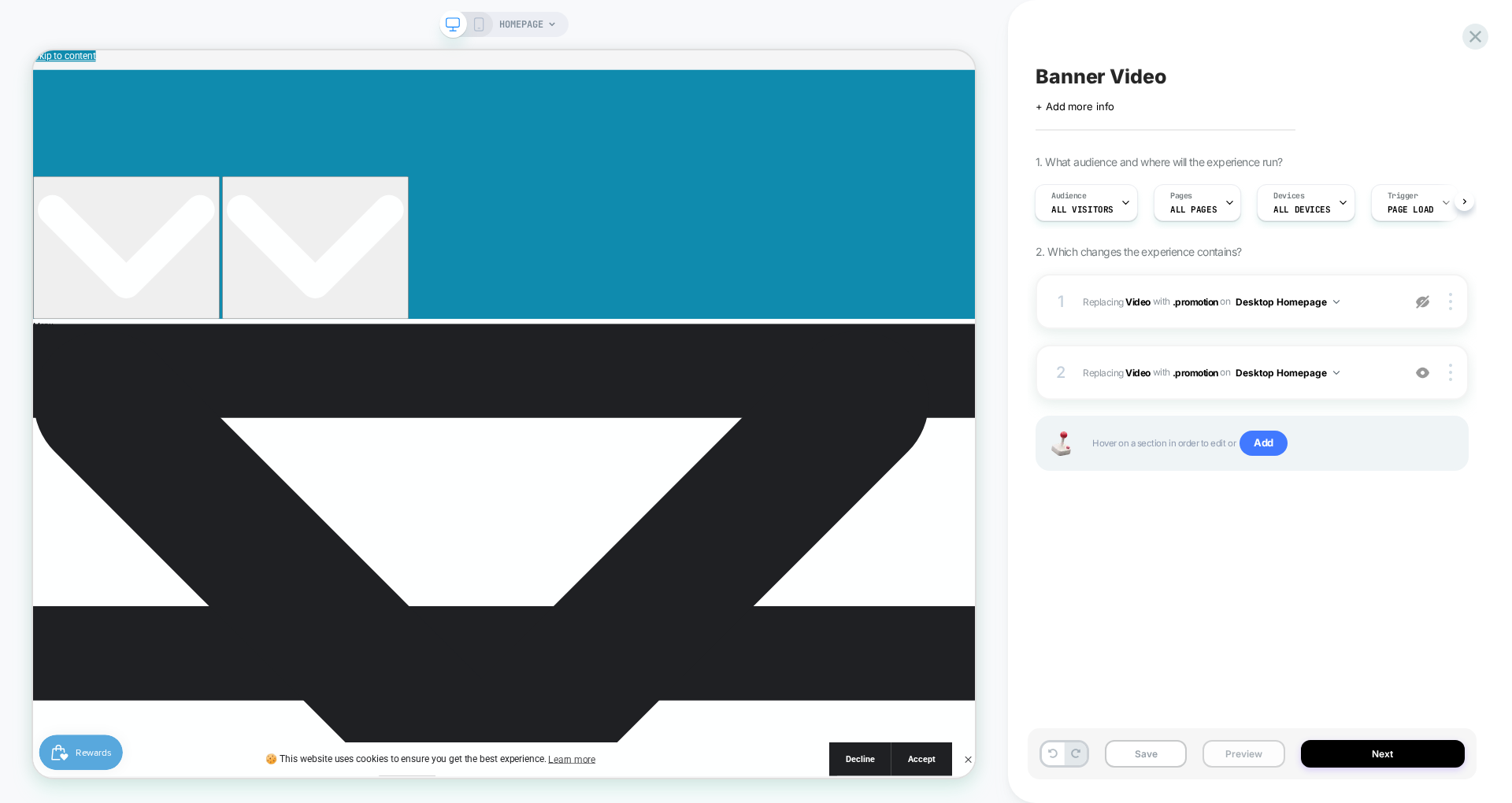 click on "Preview" at bounding box center (1243, 753) 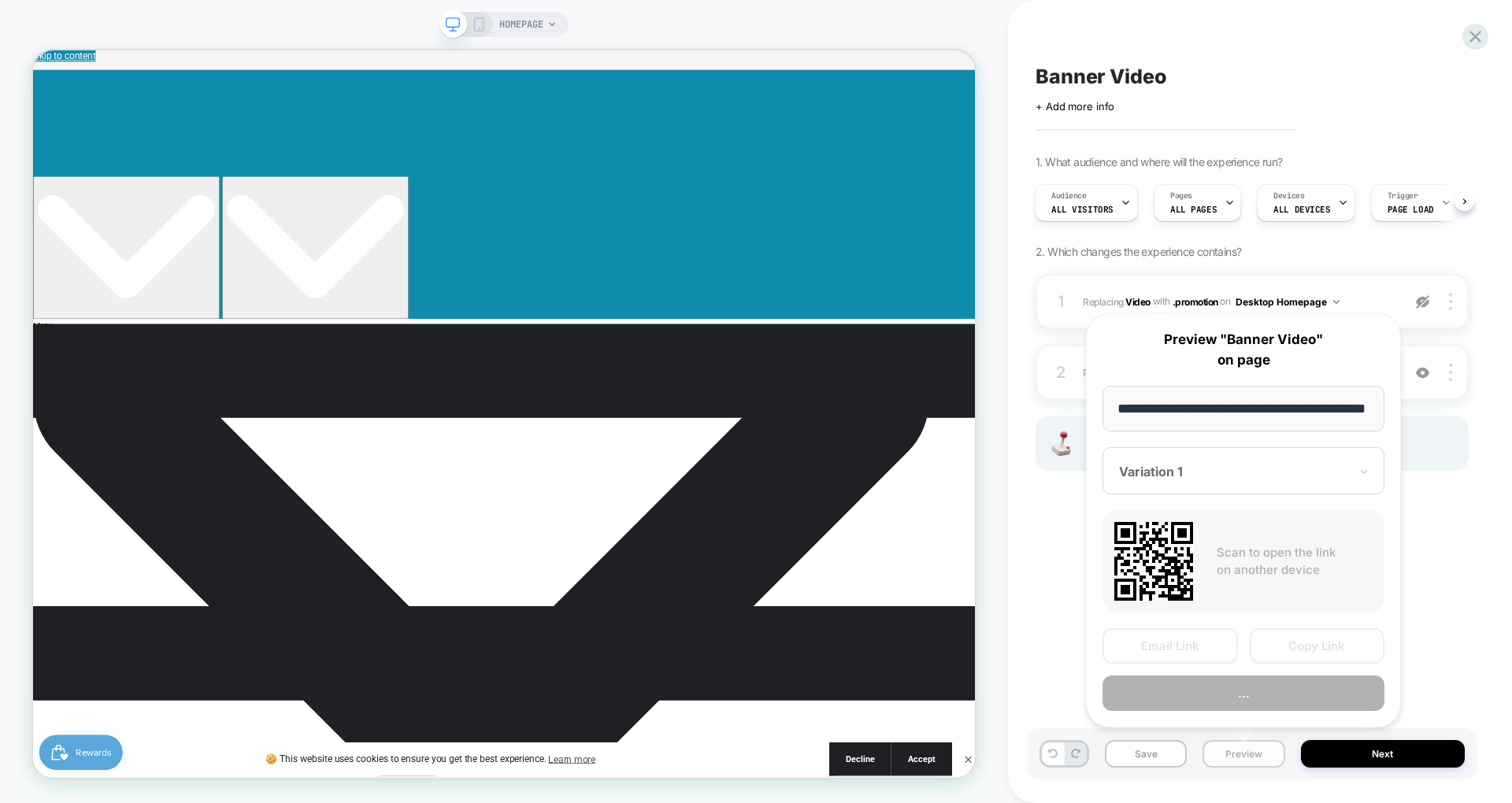scroll, scrollTop: 0, scrollLeft: 57, axis: horizontal 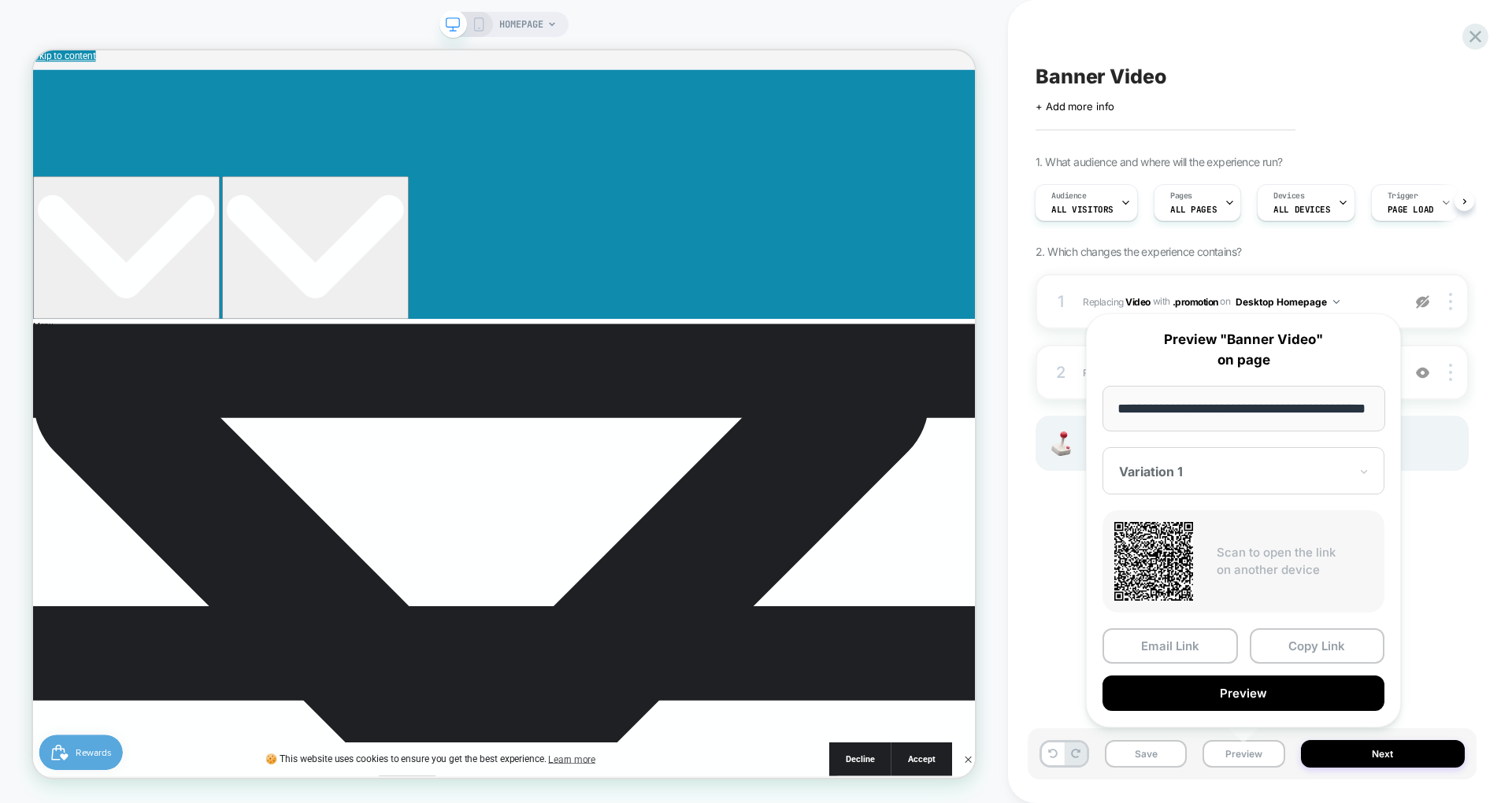 click on "Banner Video Click to edit experience details + Add more info 1. What audience and where will the experience run? Audience All Visitors Pages ALL PAGES Devices ALL DEVICES Trigger Page Load 2. Which changes the experience contains? 1 #_loomi_addon_1754420203326 Replacing   Video   WITH .promotion .promotion   on Desktop Homepage Copy CSS Selector Copy Widget Id Rename Copy to   Mobile Target   All Devices Delete Upgrade to latest 2 #_loomi_addon_1754420483017 Replacing   Video   WITH .promotion .promotion   on Desktop Homepage Add Before Add After Duplicate Replace Position Copy CSS Selector Copy Widget Id Rename Copy to   Mobile Target   All Devices Delete Upgrade to latest Hover on a section in order to edit or  Add" at bounding box center [1252, 402] 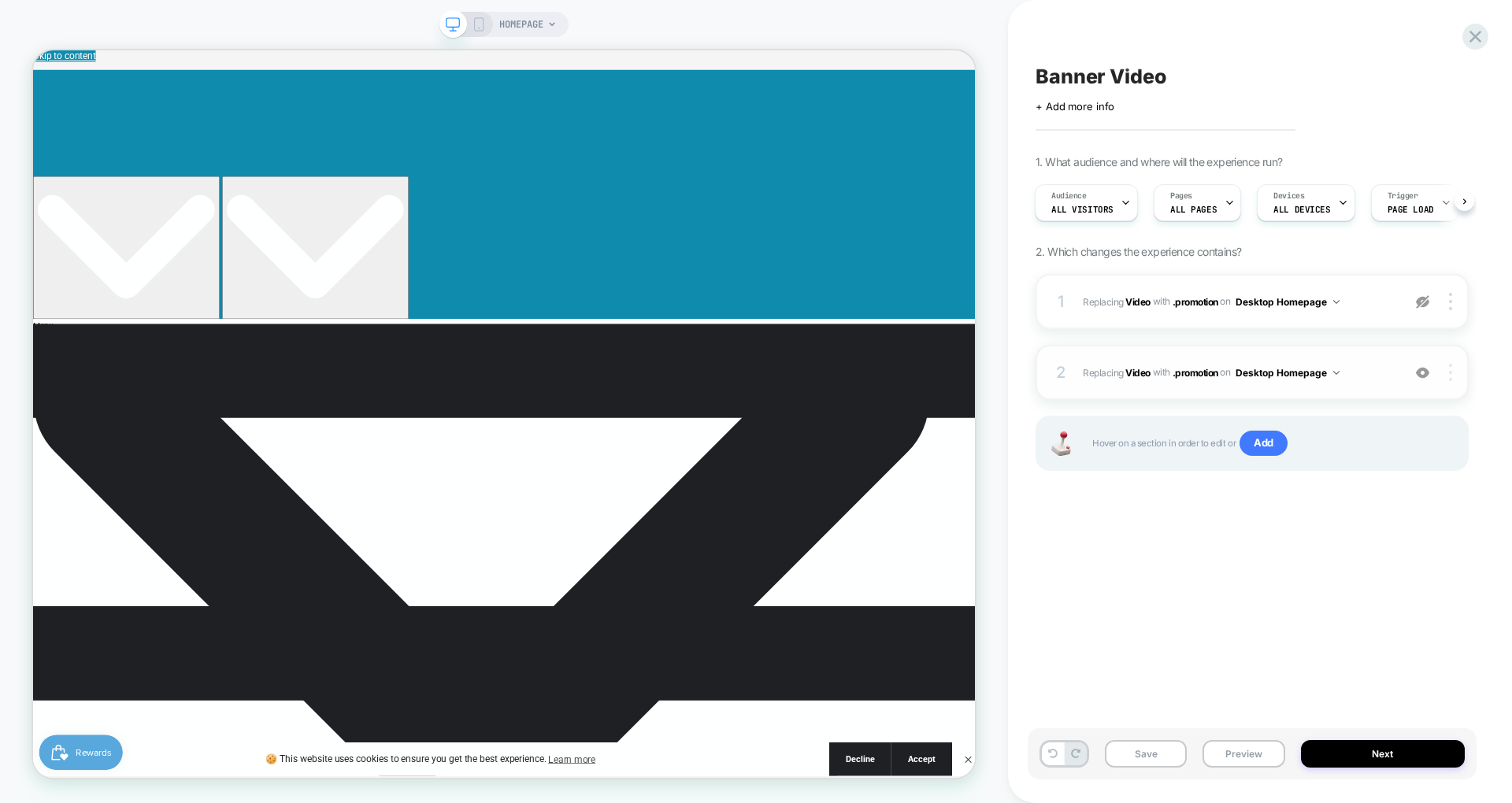 click at bounding box center [1451, 372] 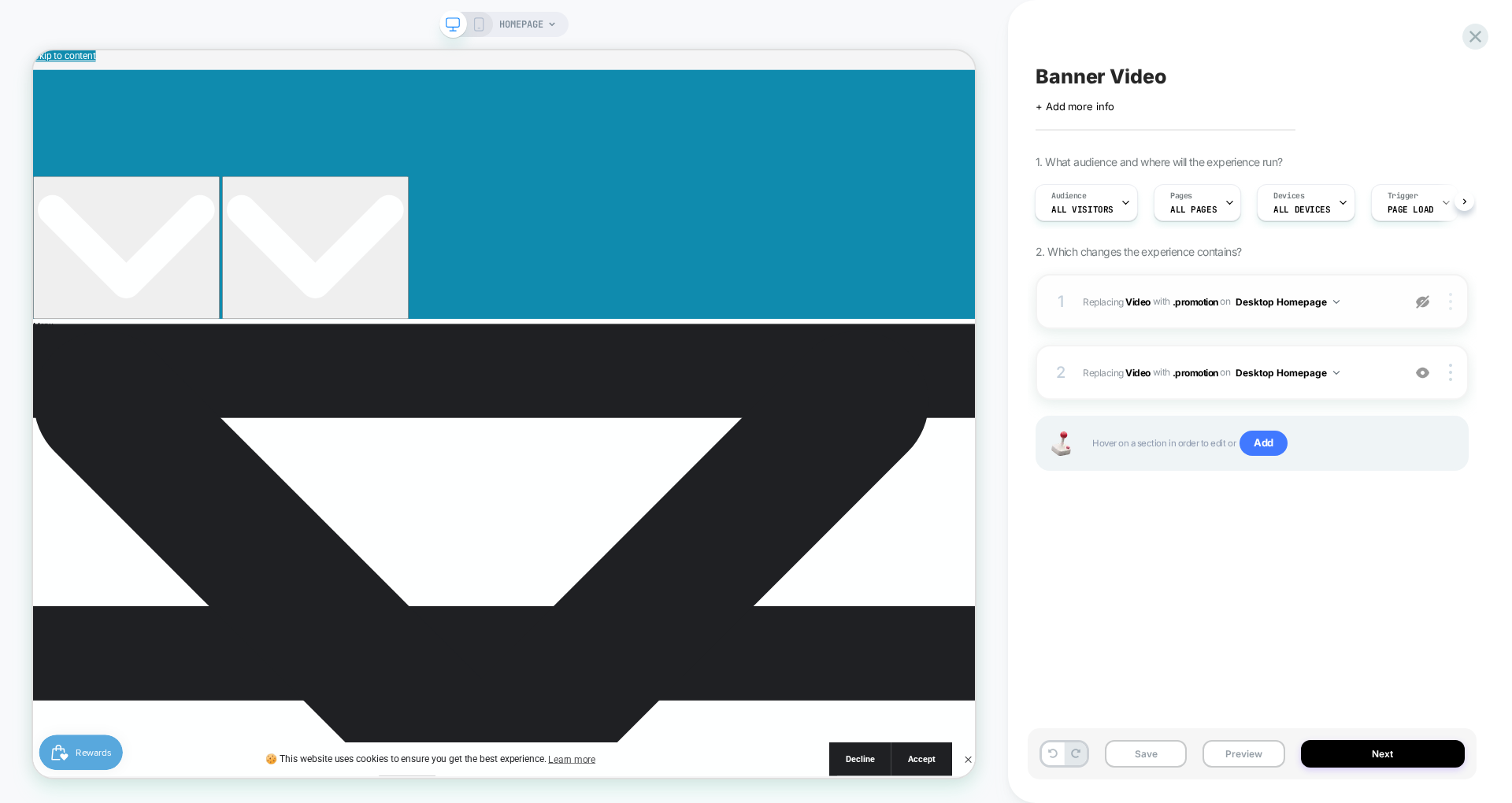 click at bounding box center [1451, 302] 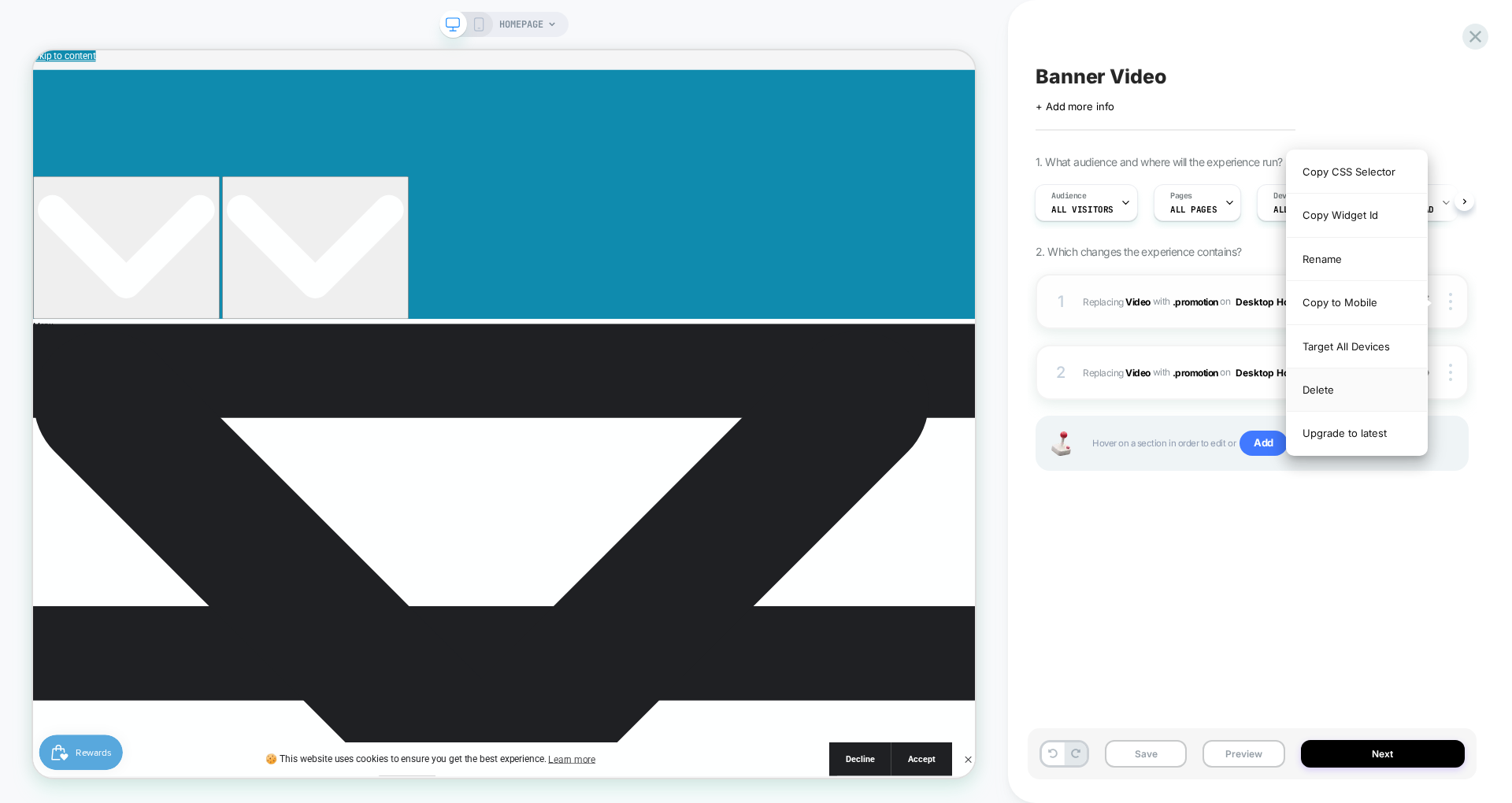 click on "Delete" at bounding box center [1357, 390] 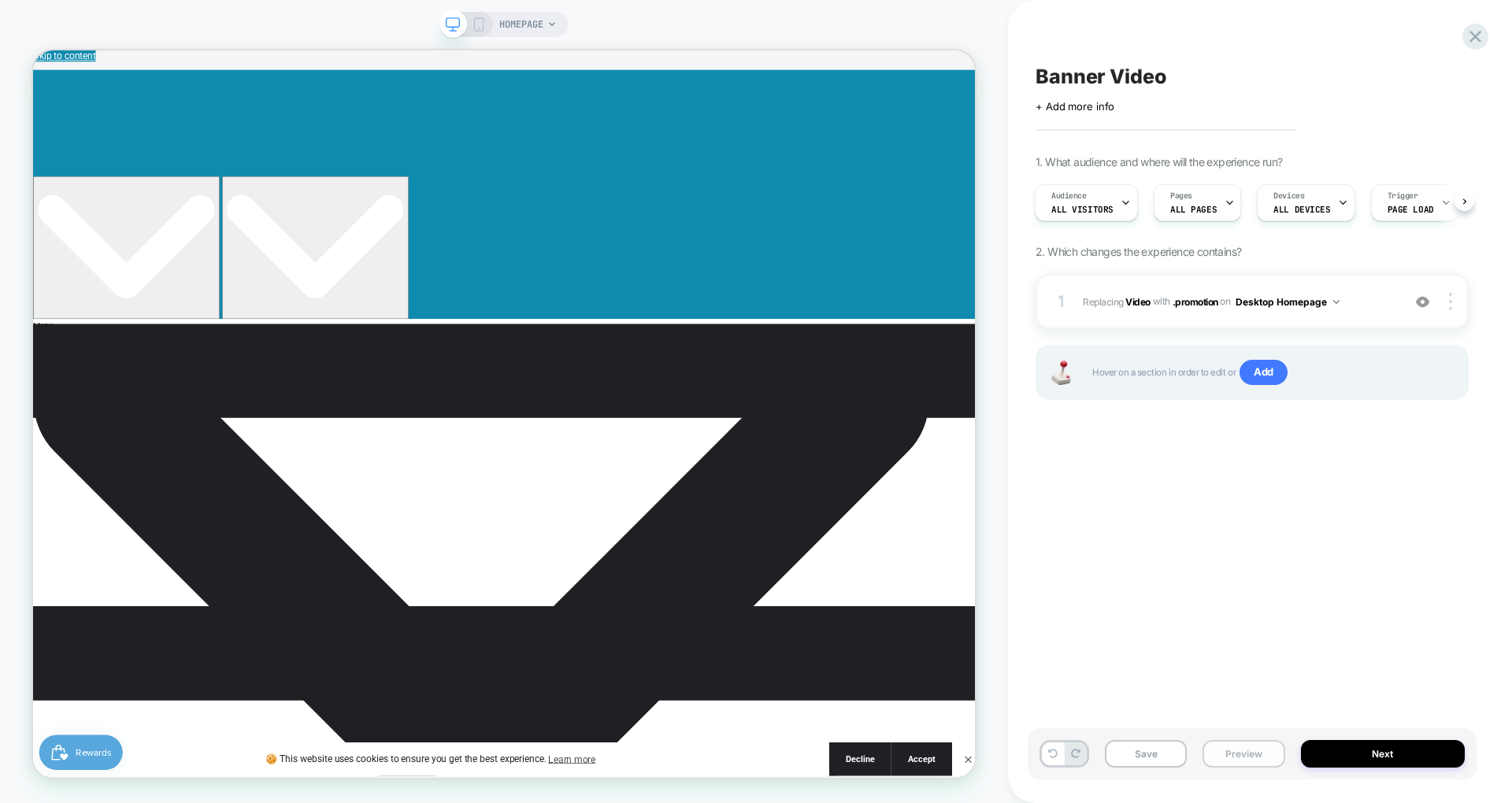 click on "Preview" at bounding box center [1243, 753] 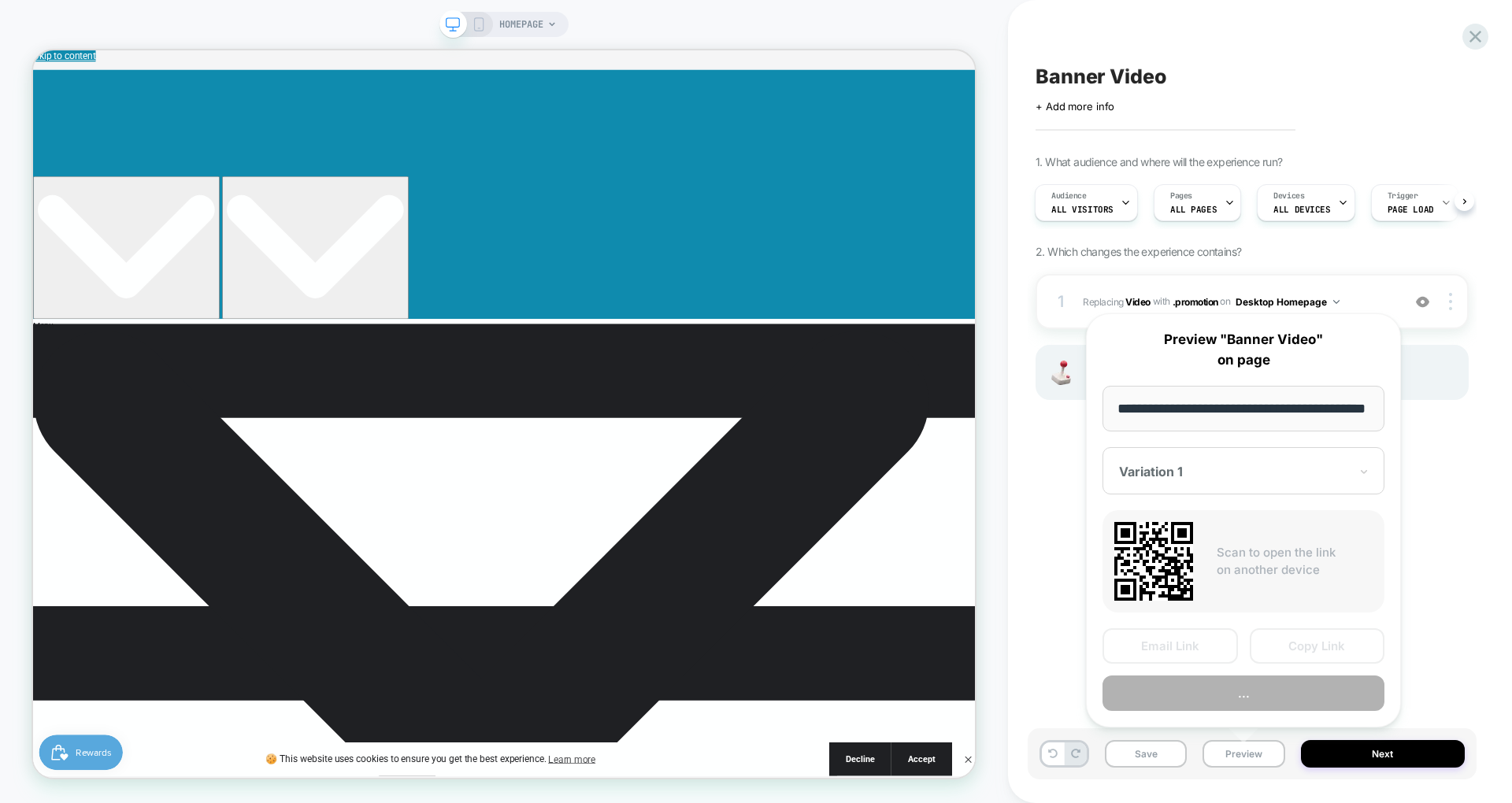 scroll, scrollTop: 0, scrollLeft: 57, axis: horizontal 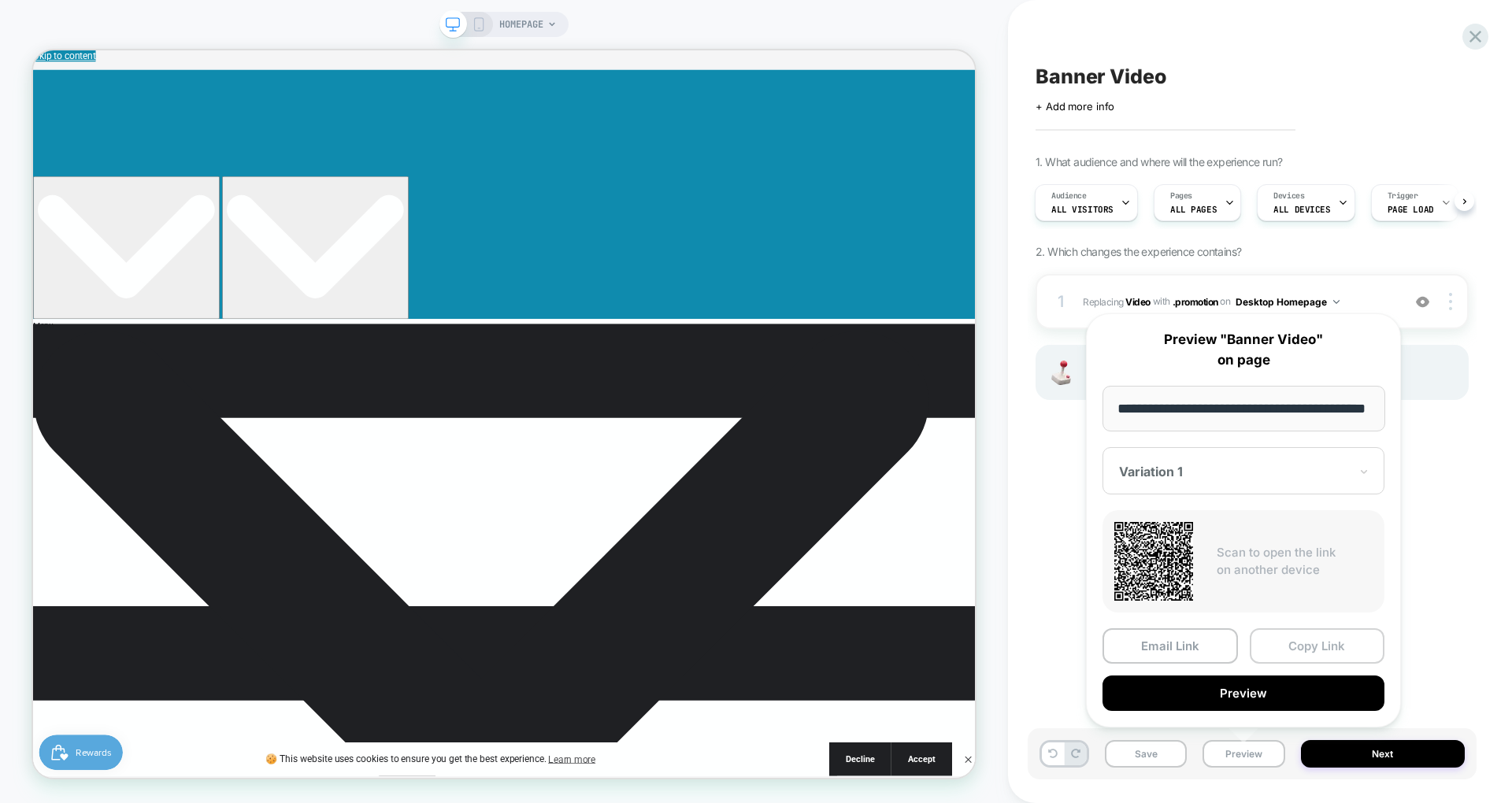 click on "Copy Link" at bounding box center (1317, 646) 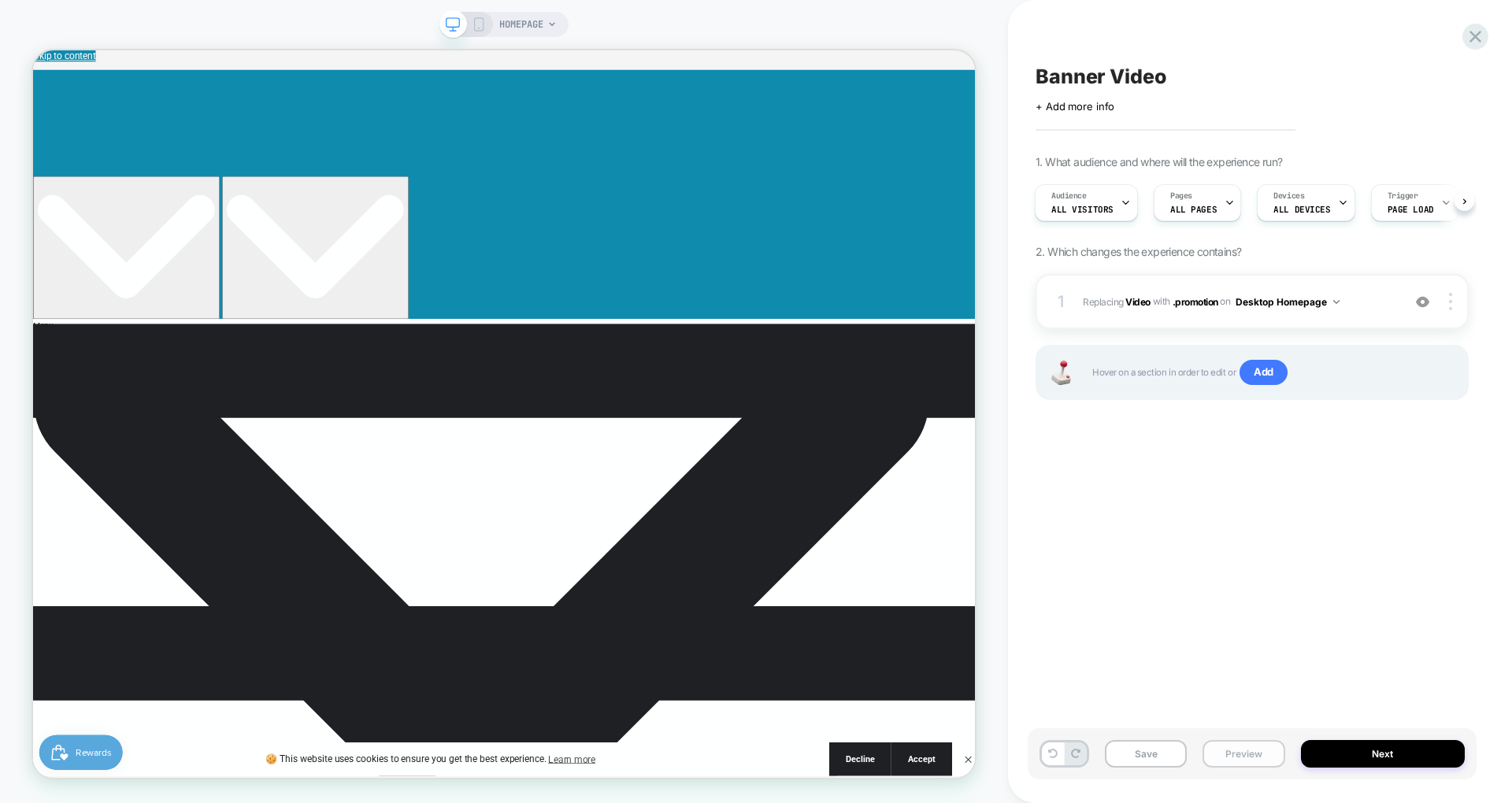 click on "Preview" at bounding box center [1243, 753] 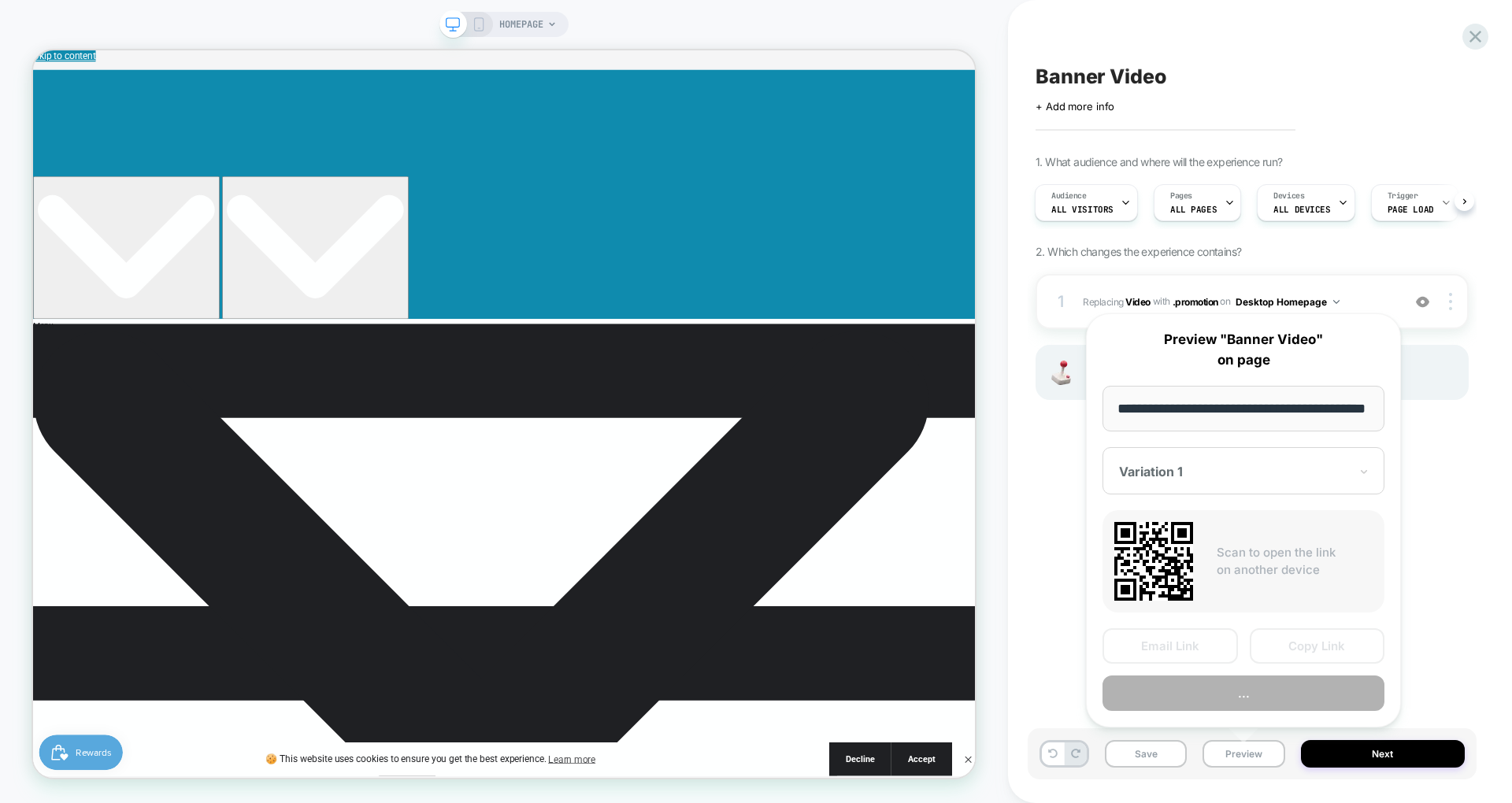 scroll, scrollTop: 0, scrollLeft: 57, axis: horizontal 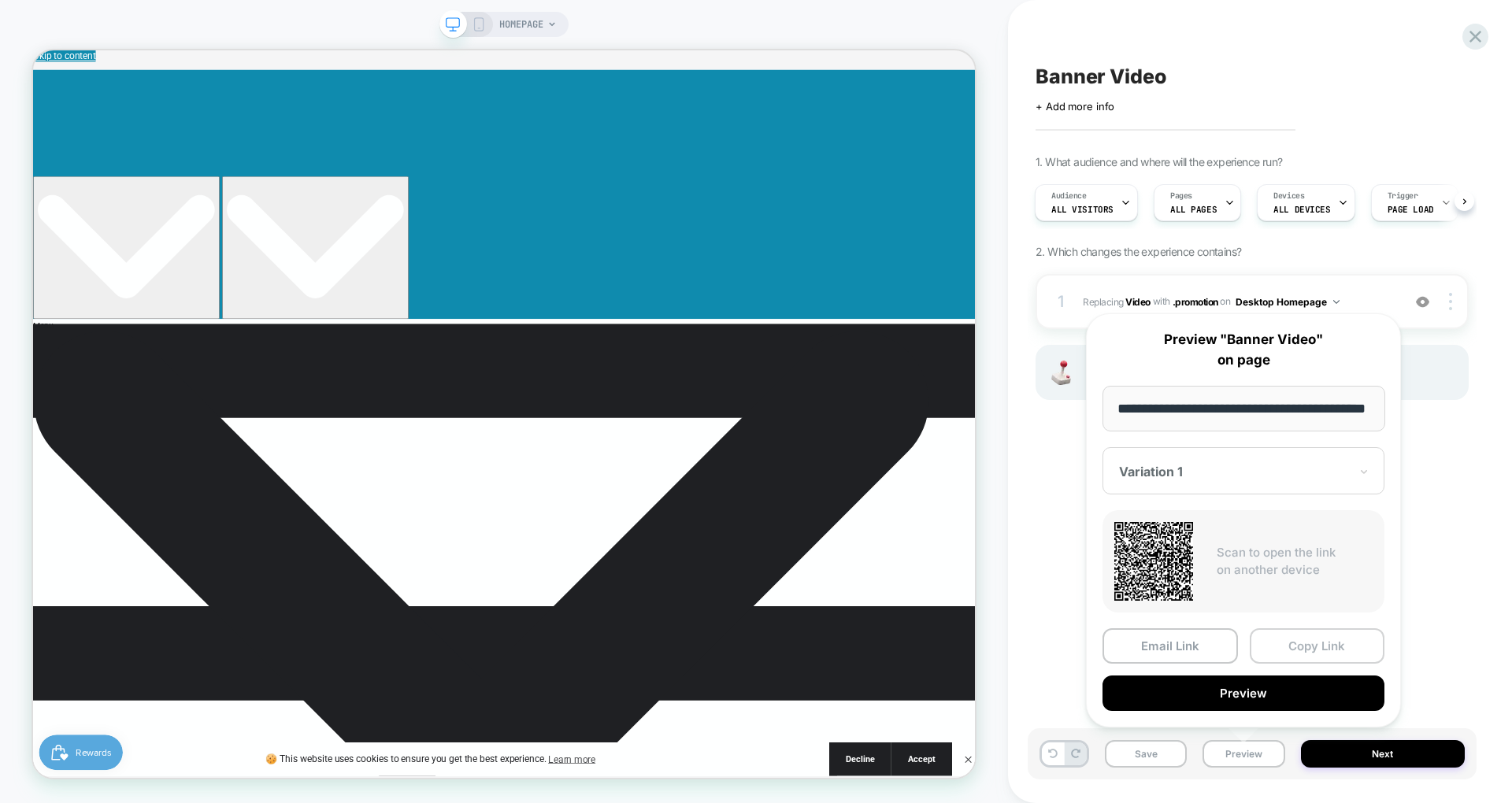 click on "Copy Link" at bounding box center (1317, 646) 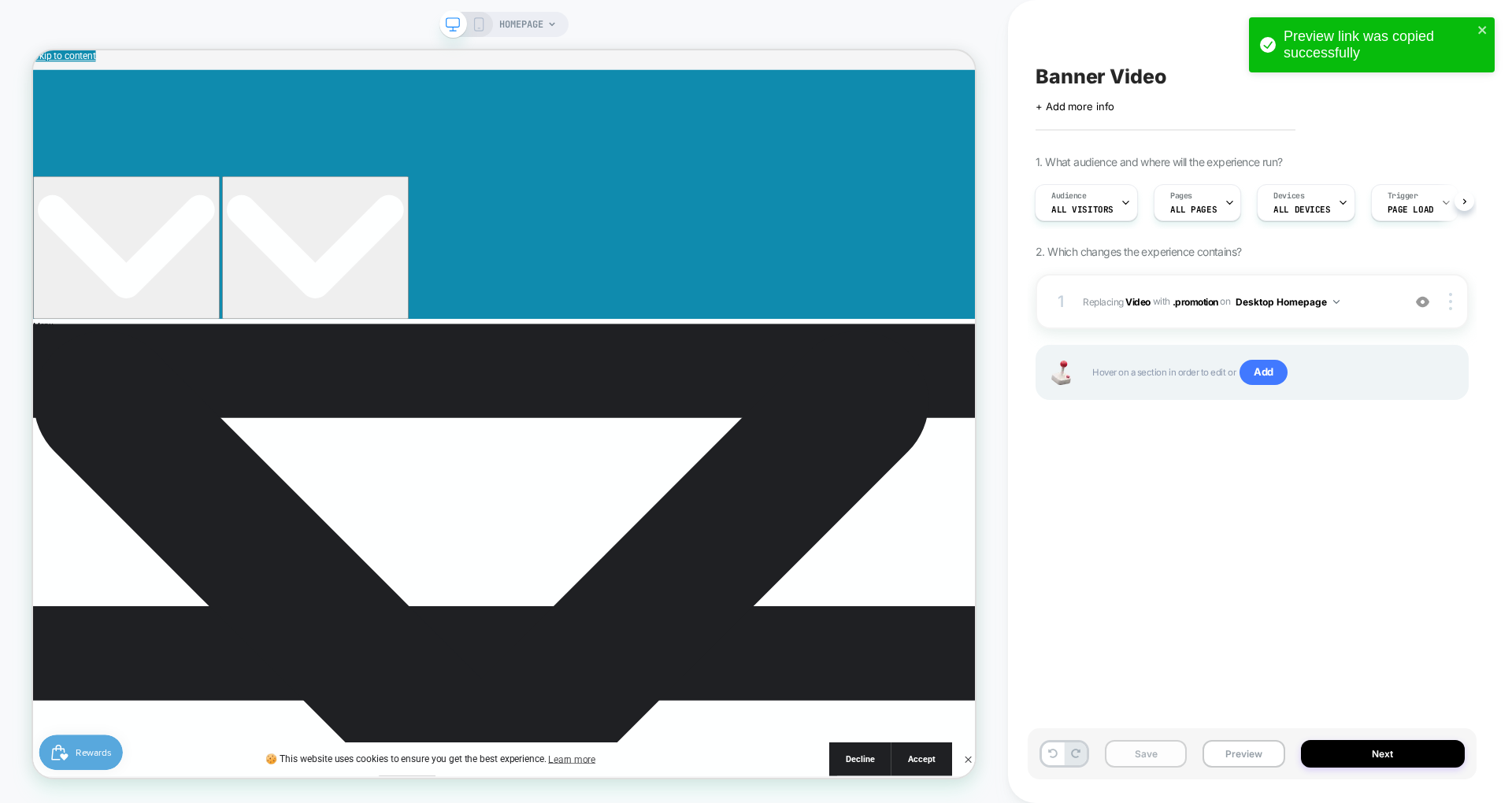 click on "Save" at bounding box center [1146, 753] 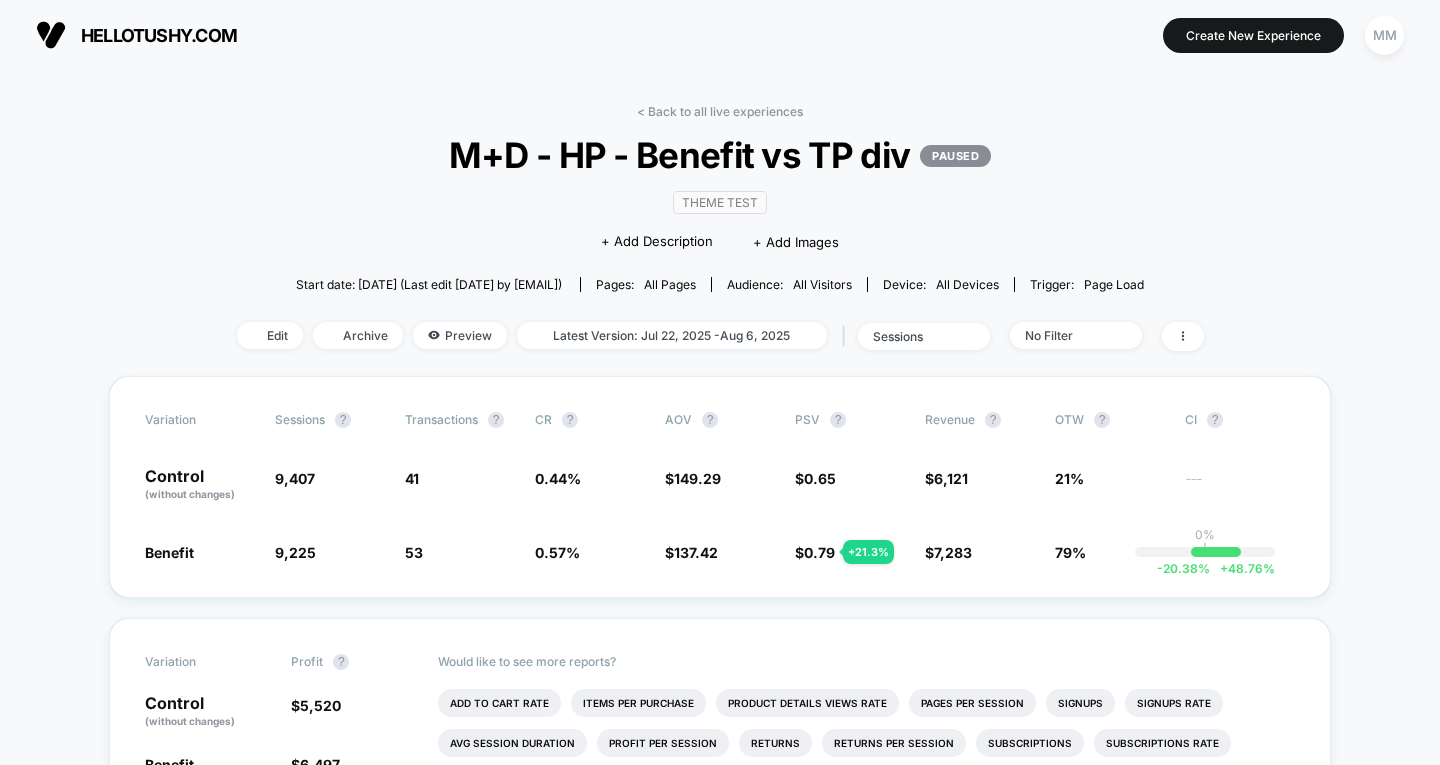 scroll, scrollTop: 0, scrollLeft: 0, axis: both 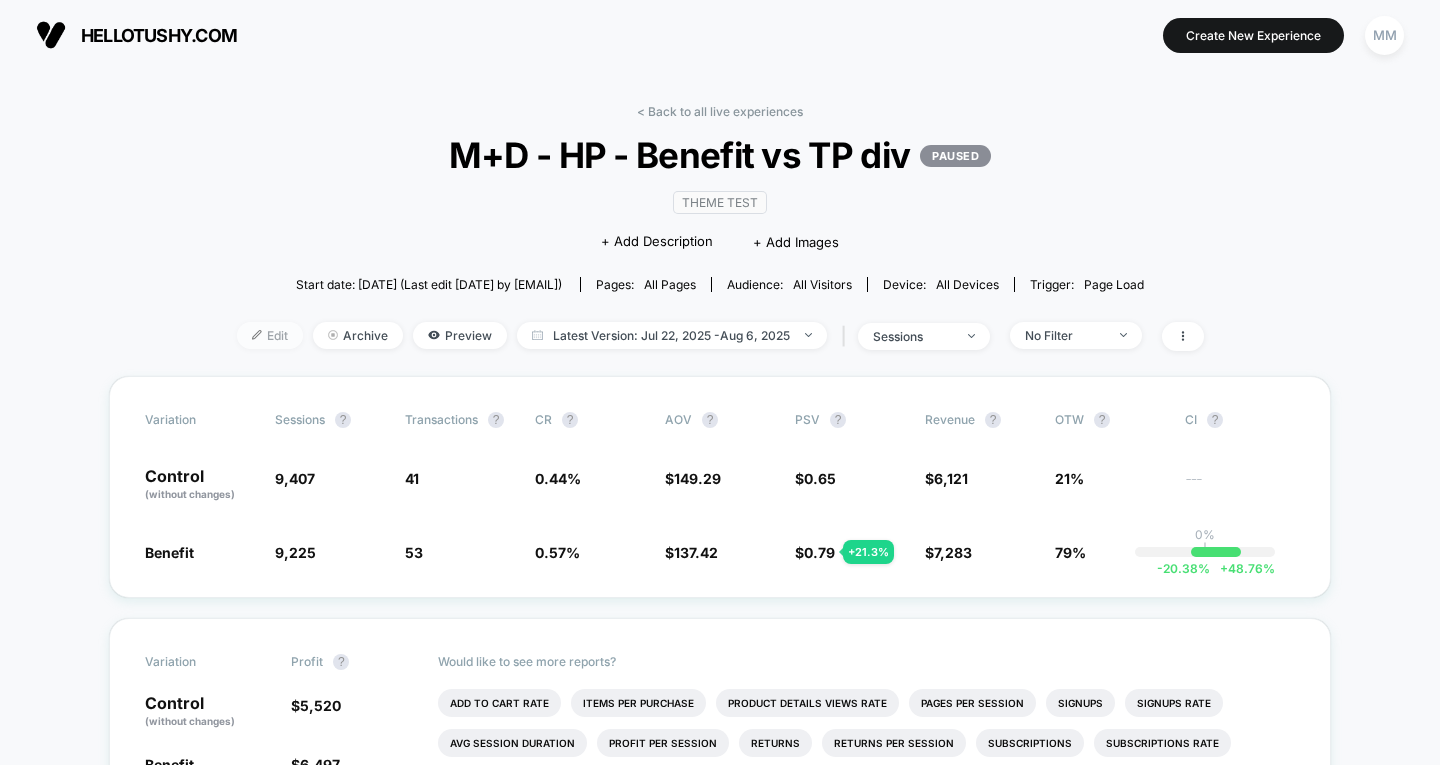 click on "Edit" at bounding box center (270, 335) 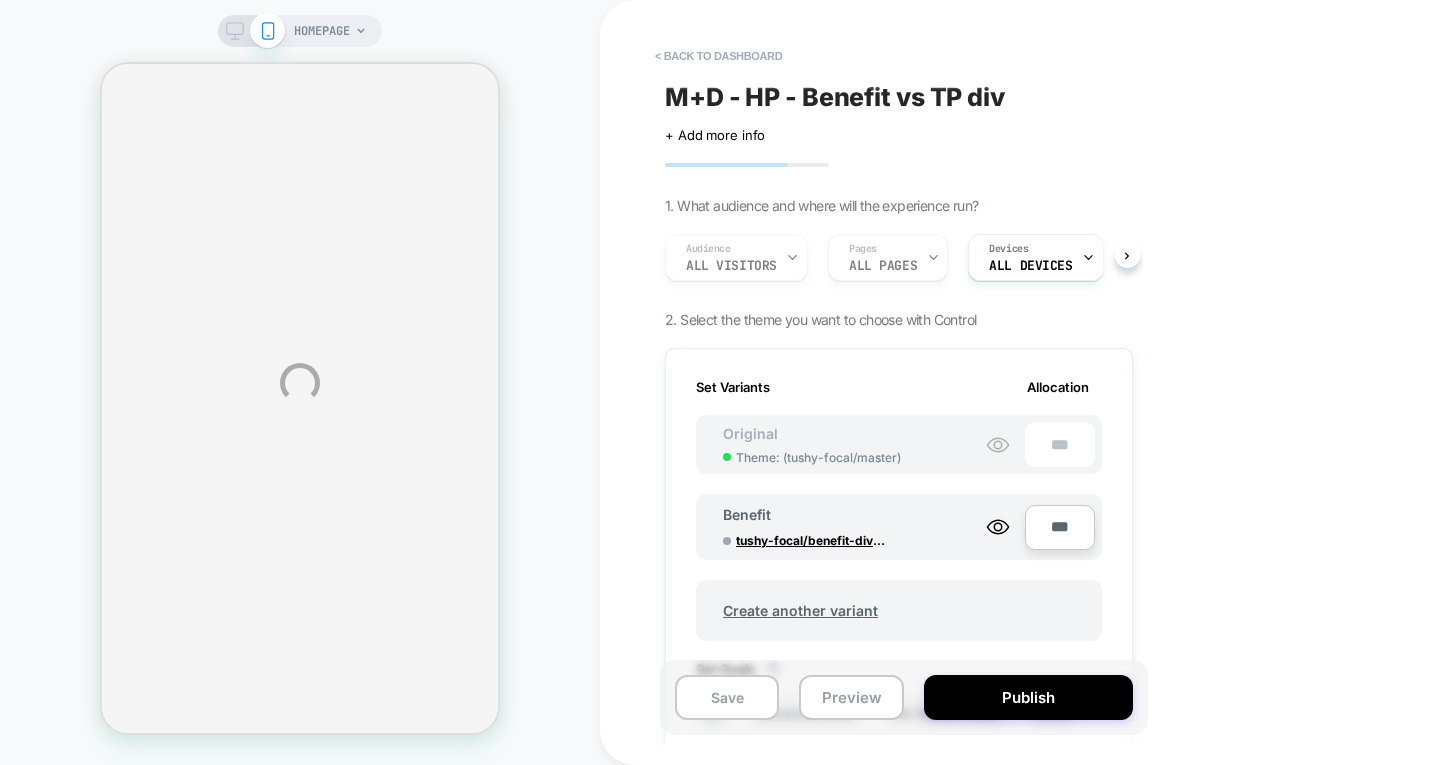 scroll, scrollTop: 0, scrollLeft: 2, axis: horizontal 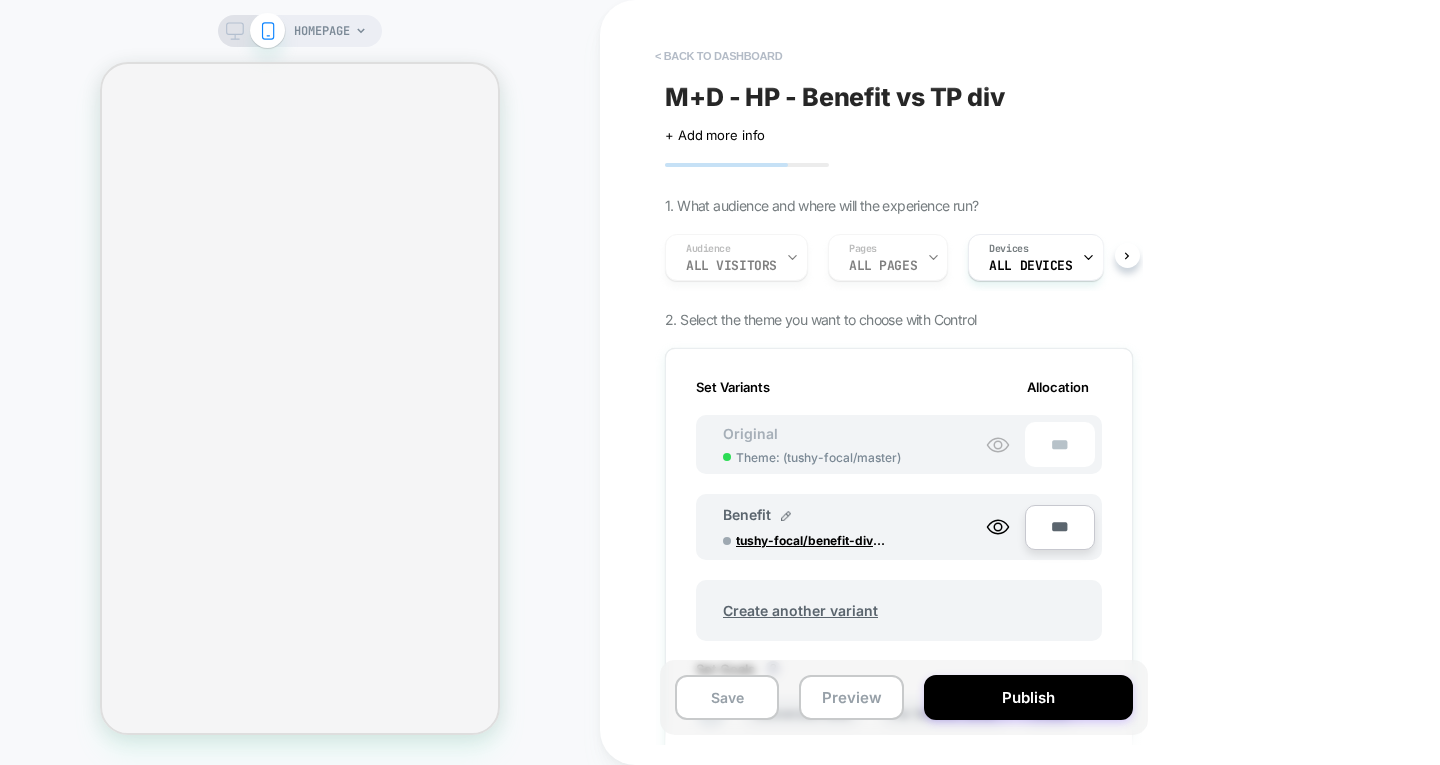 click on "< back to dashboard" at bounding box center [718, 56] 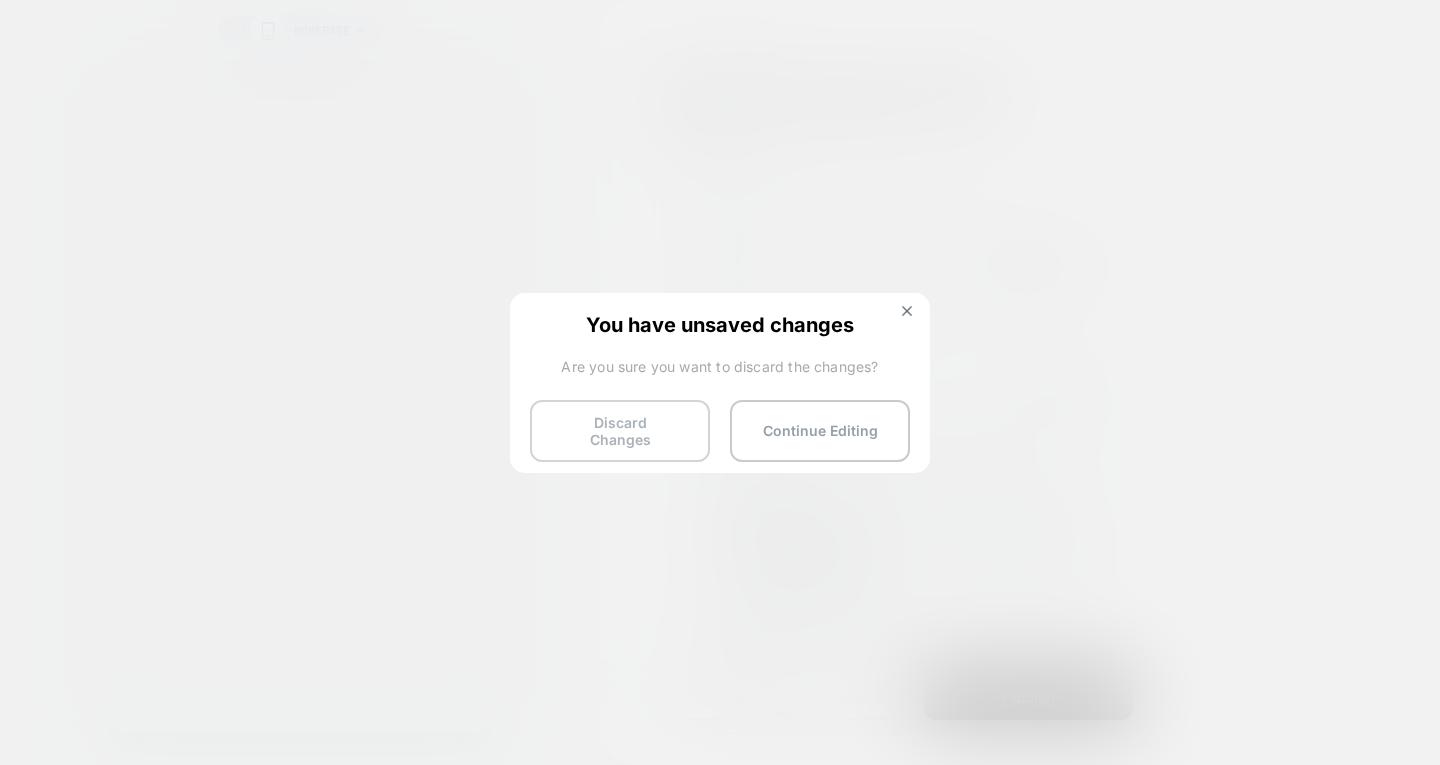 click on "Discard Changes" at bounding box center (620, 431) 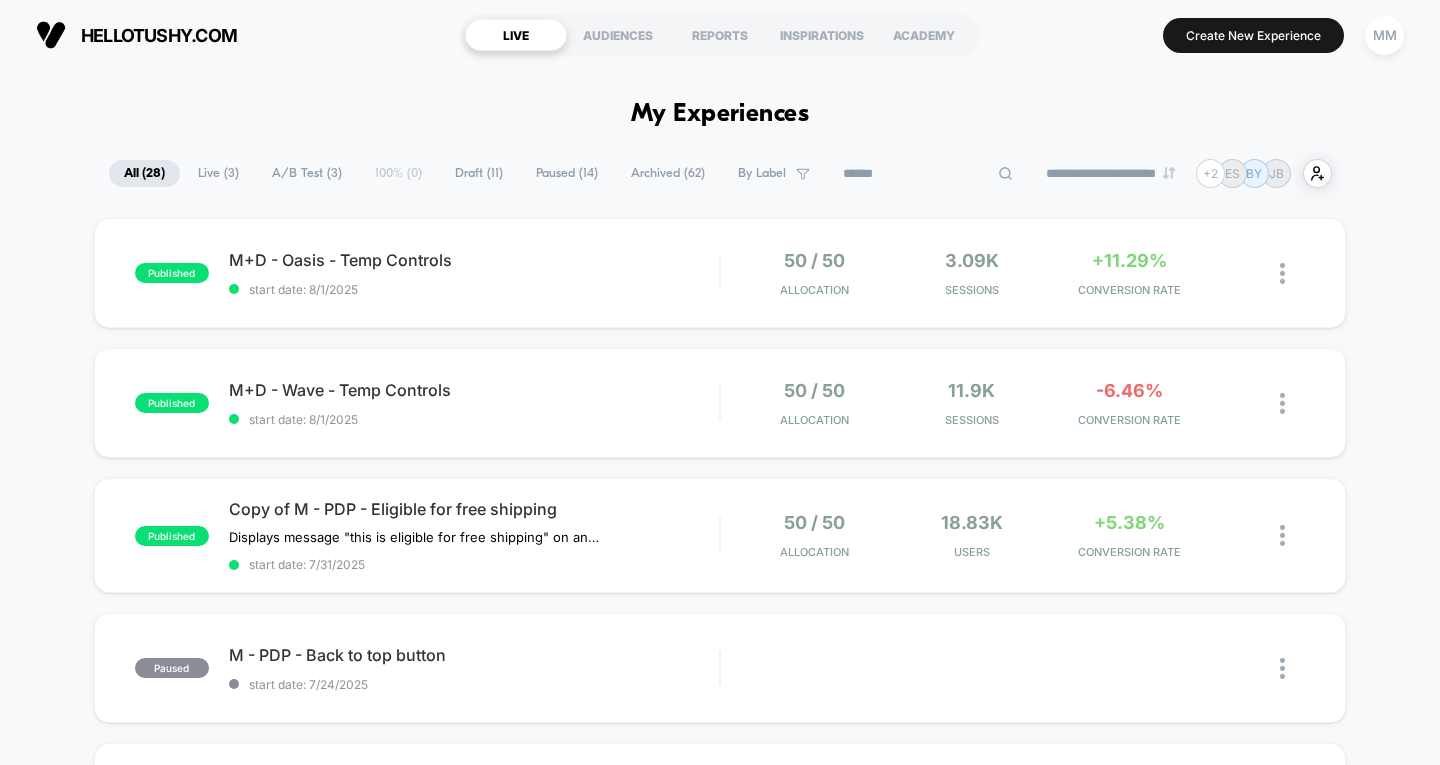 click at bounding box center [928, 174] 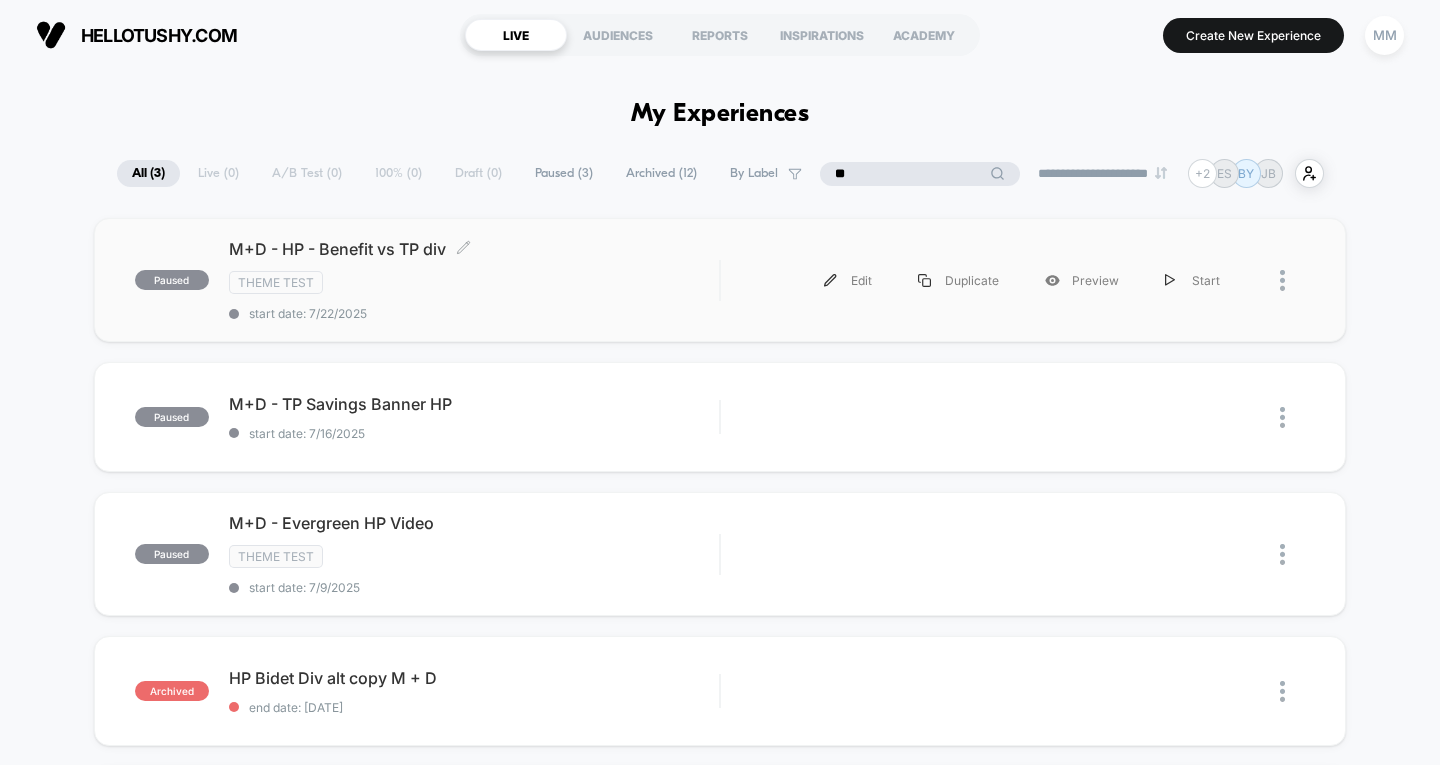 type on "**" 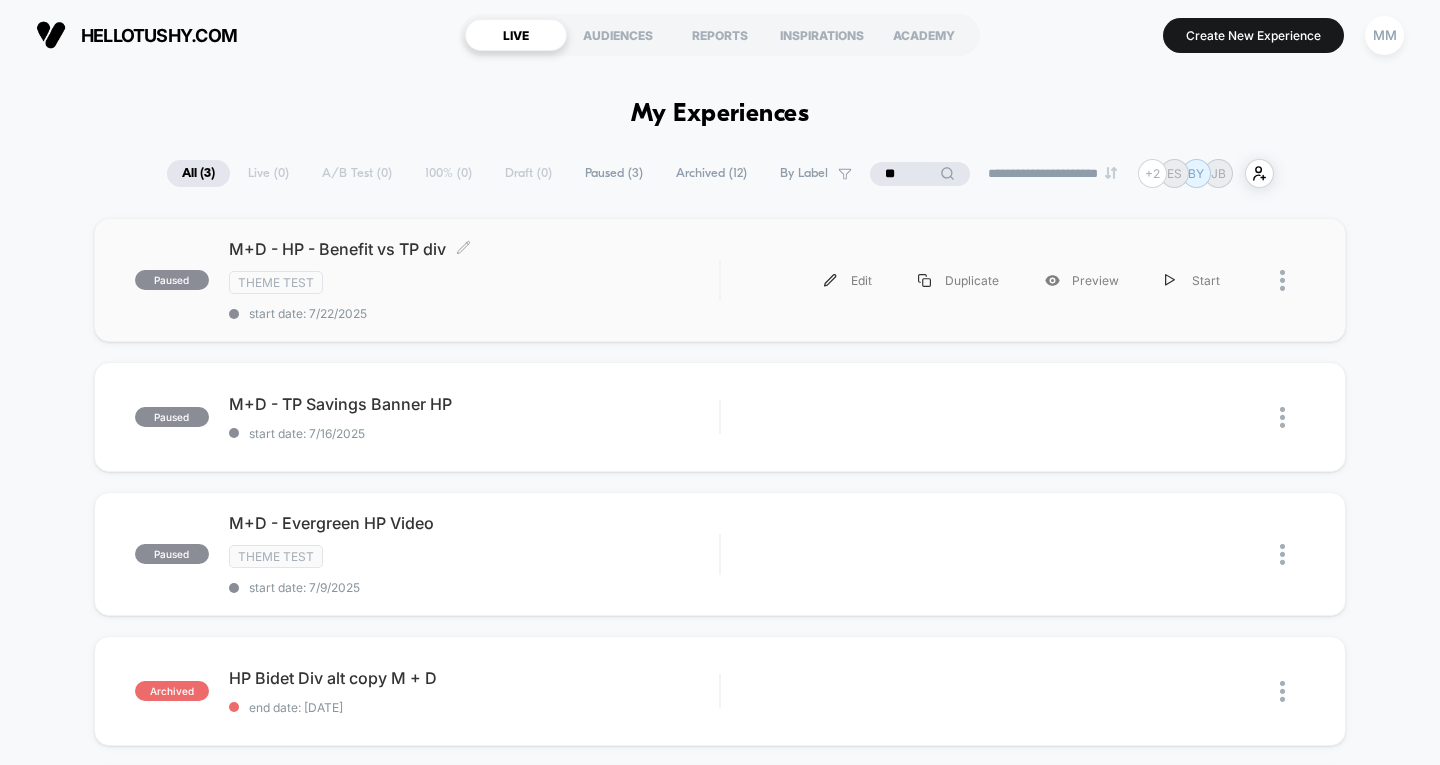 click on "M+D - HP - Benefit vs TP div Click to edit experience details Click to edit experience details Theme Test start date: 7/22/2025" at bounding box center (474, 280) 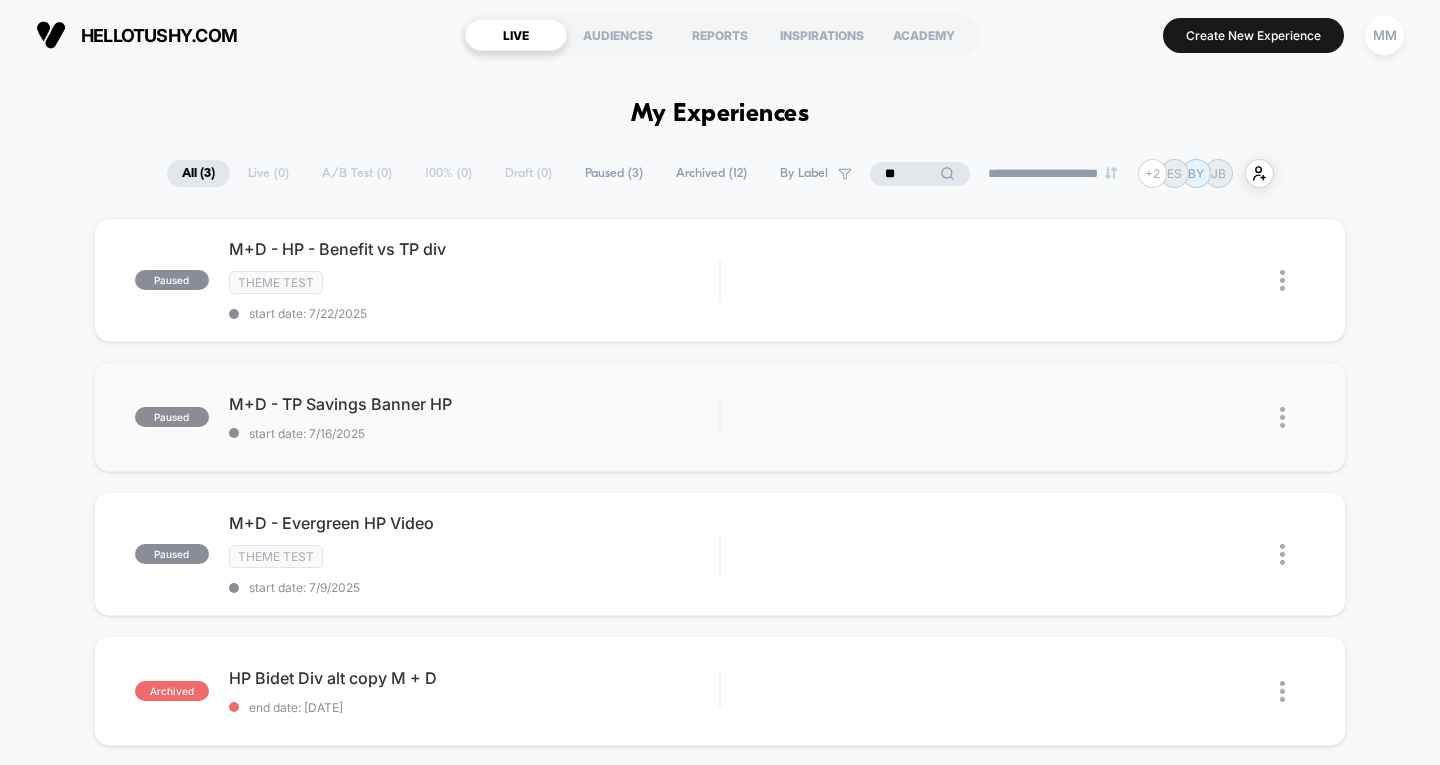 click on "start date: 7/16/2025" at bounding box center [474, 433] 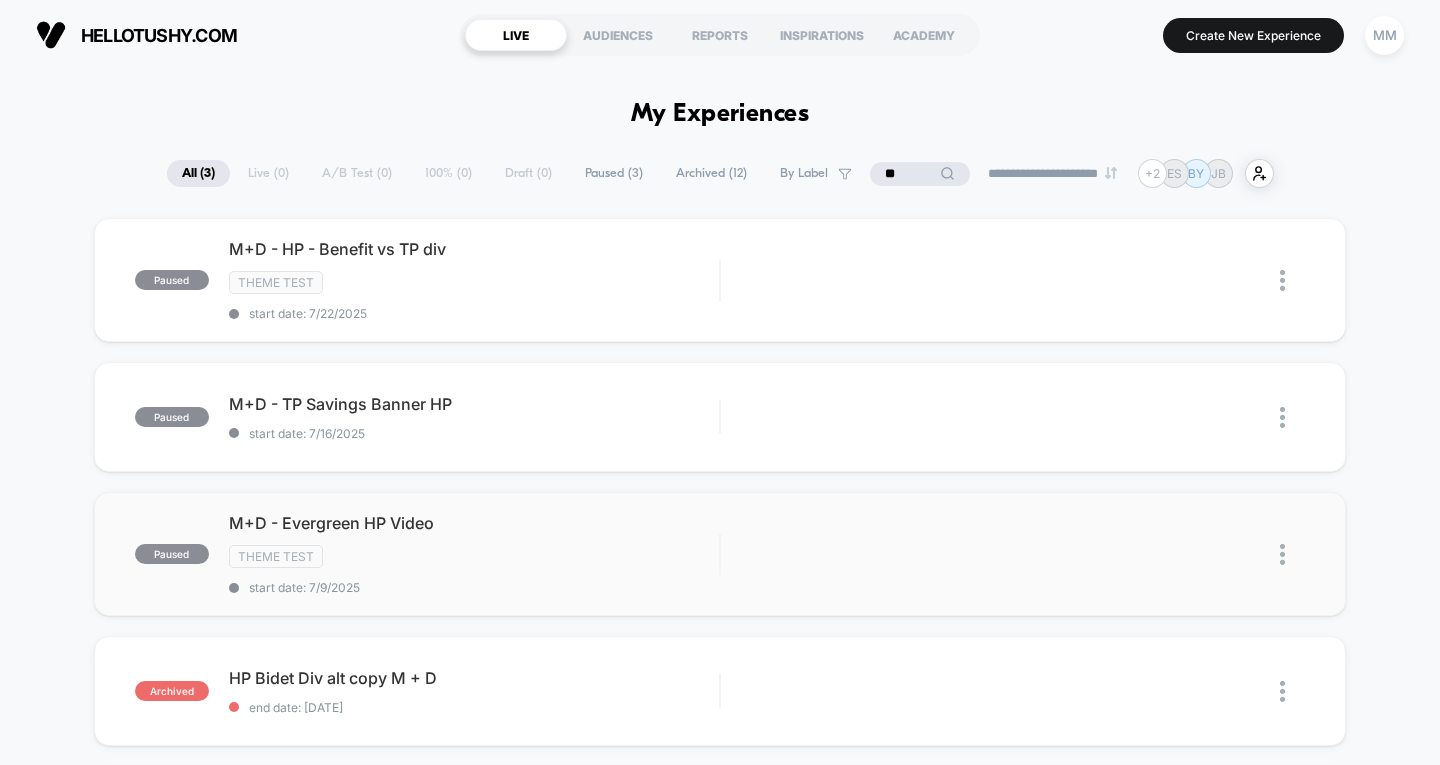 click on "Theme Test" at bounding box center (474, 556) 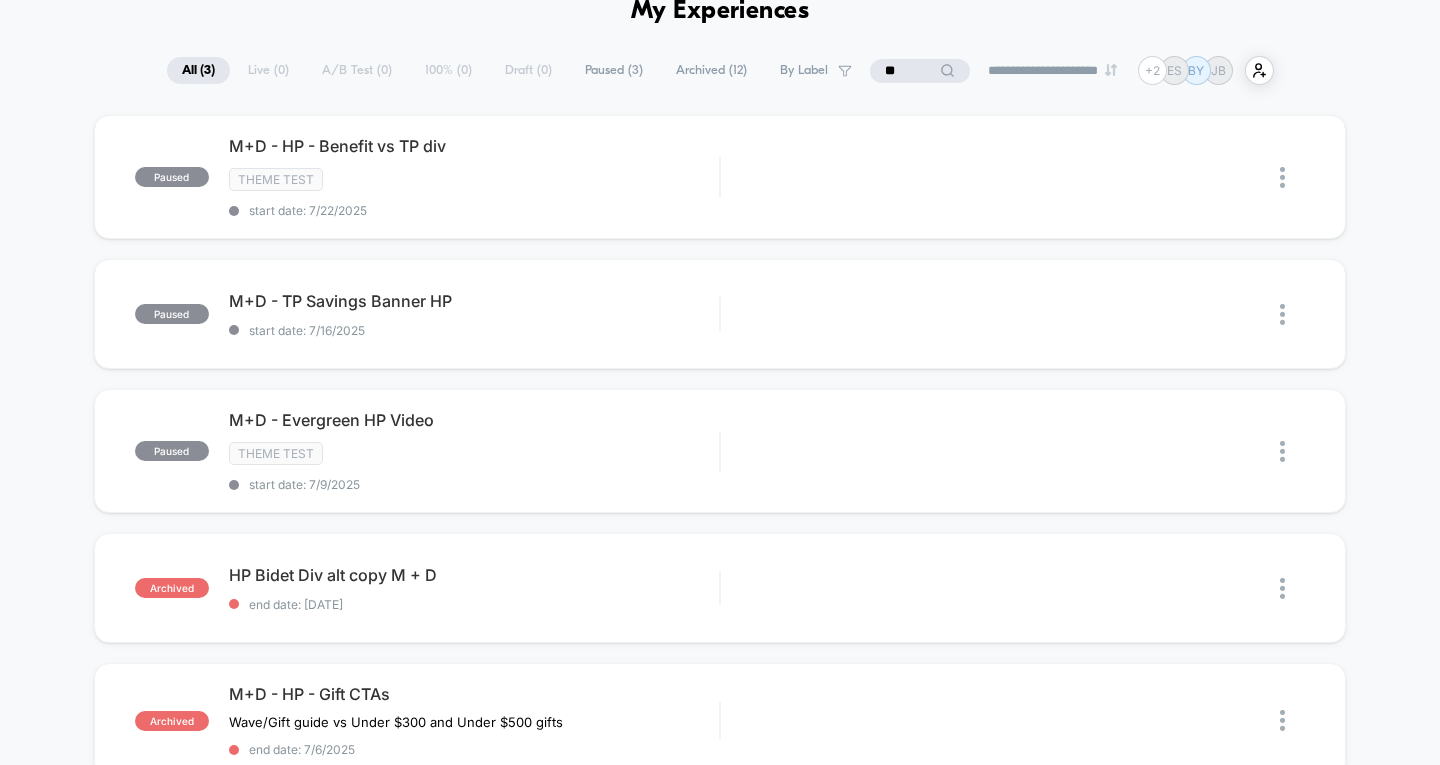 scroll, scrollTop: 0, scrollLeft: 0, axis: both 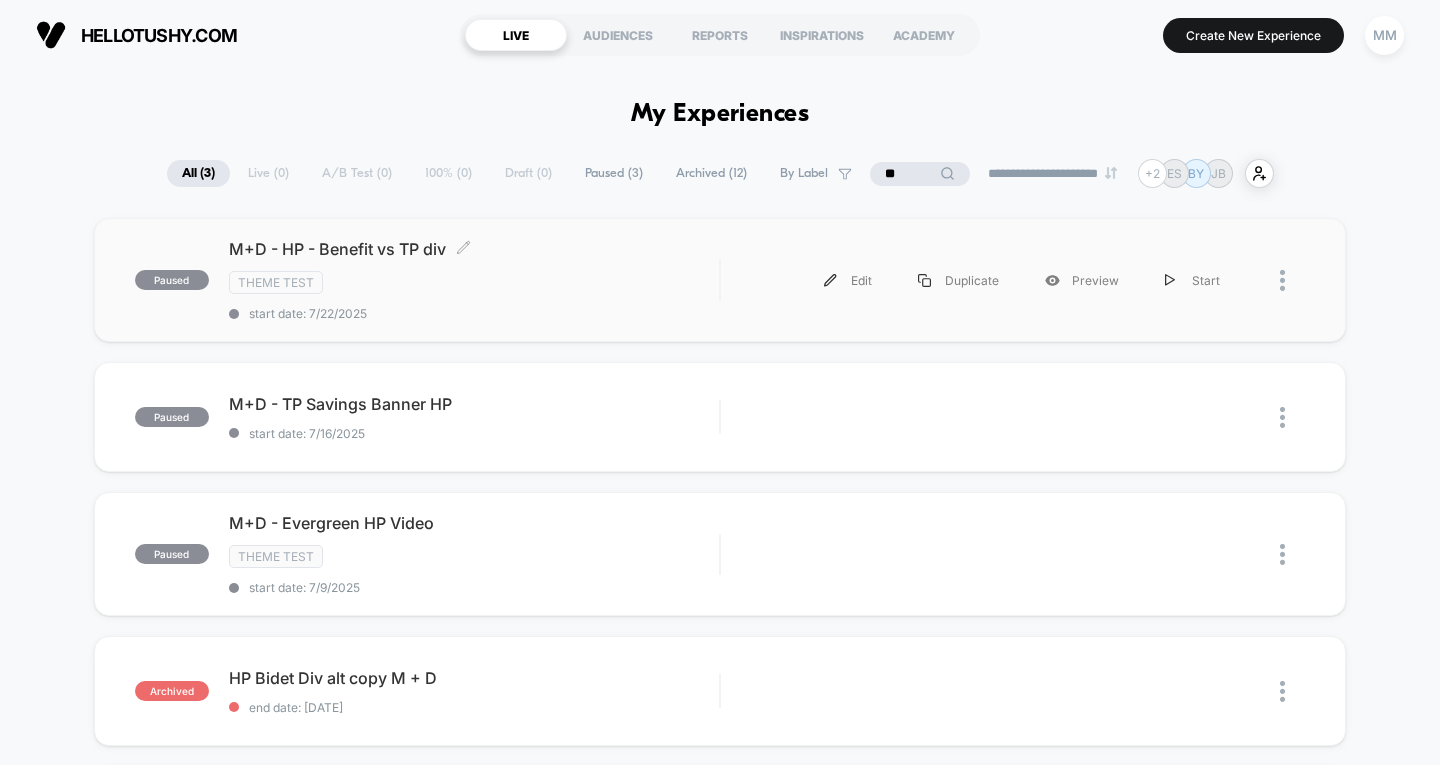 click on "Theme Test" at bounding box center [474, 282] 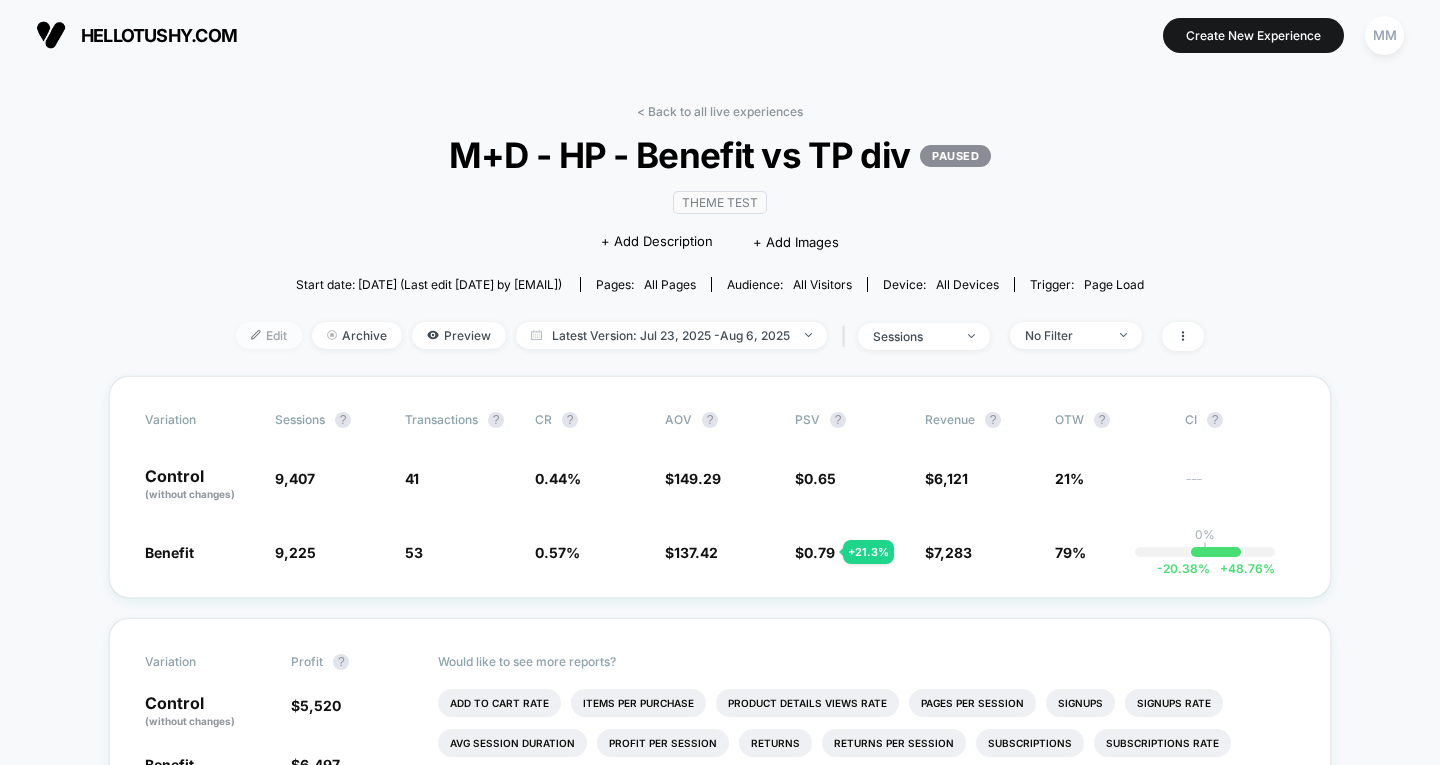 click on "Edit" at bounding box center [269, 335] 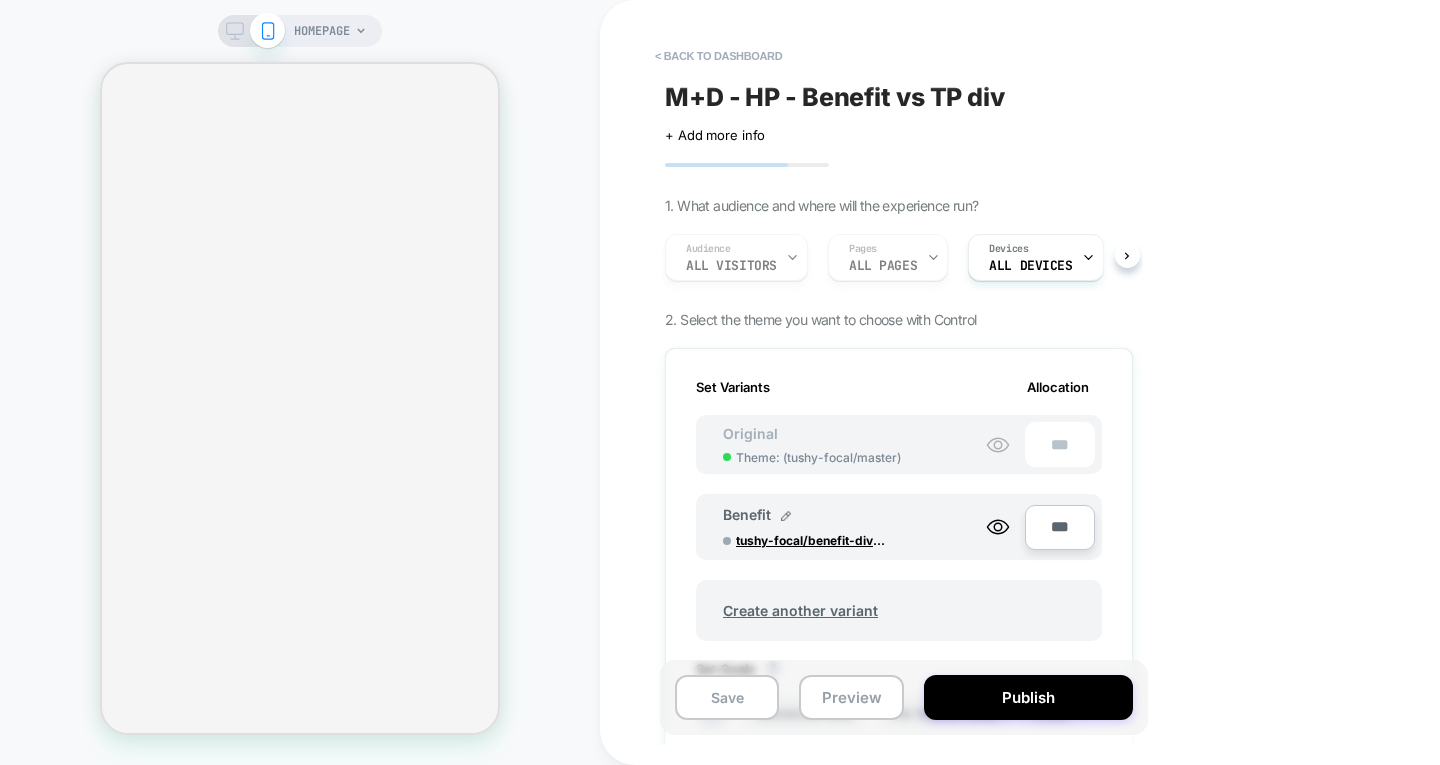 scroll, scrollTop: 0, scrollLeft: 2, axis: horizontal 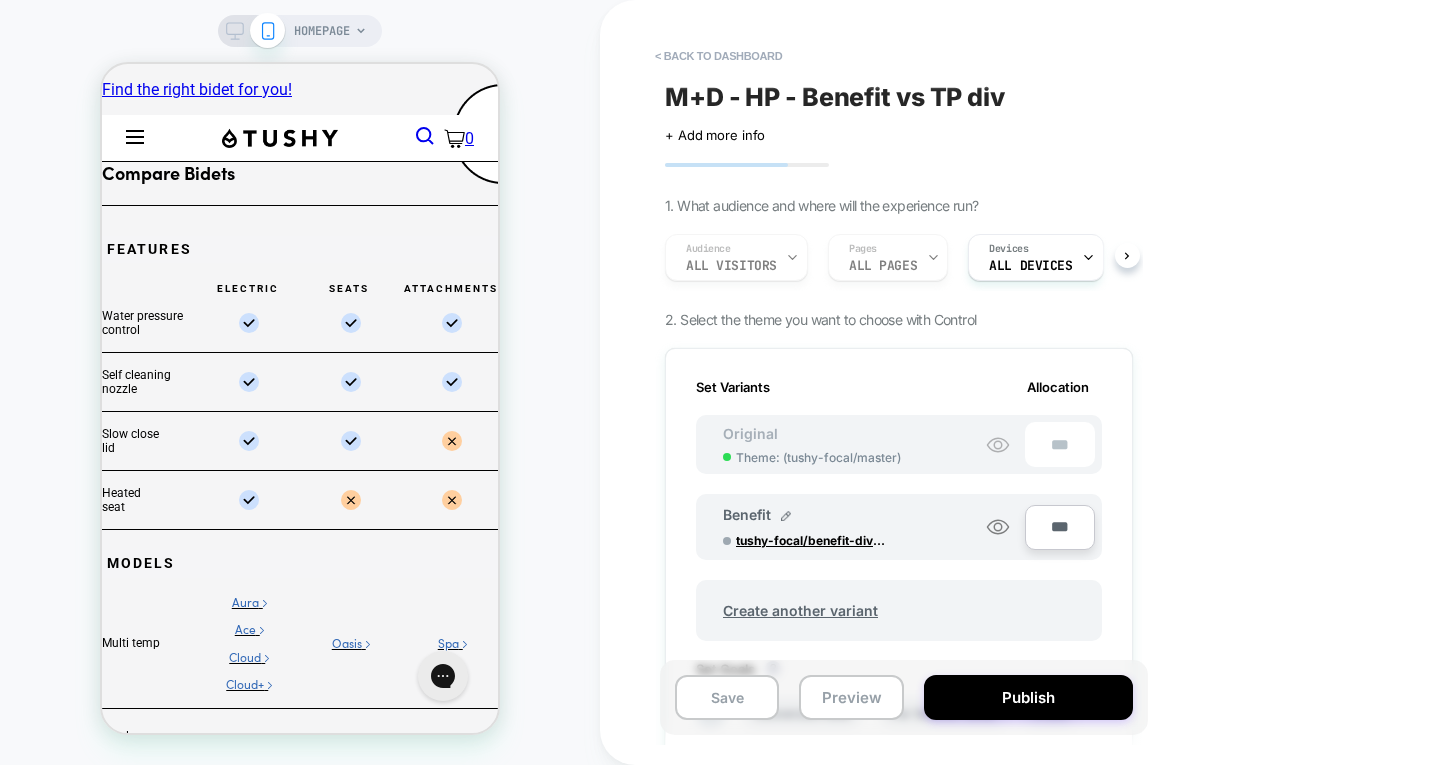 click 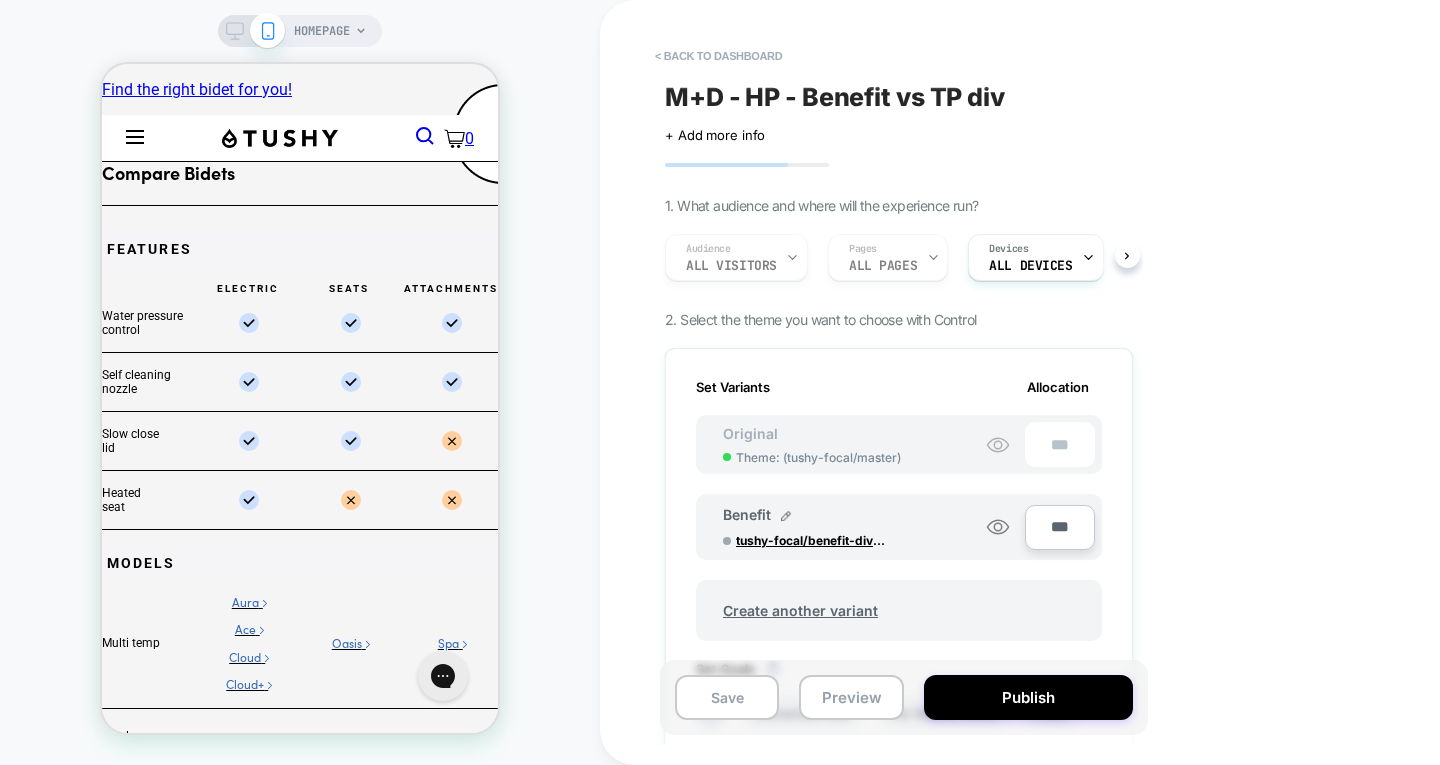 click 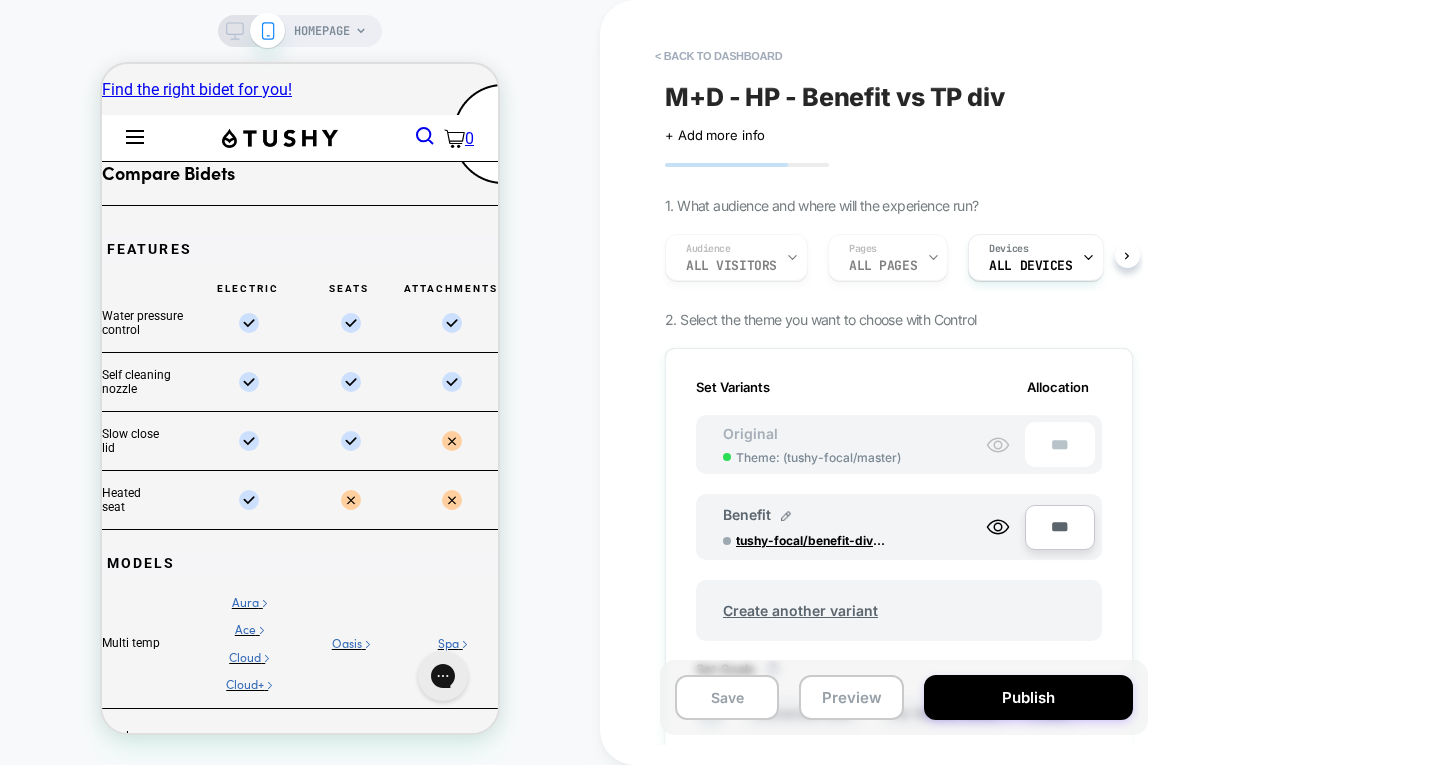 click 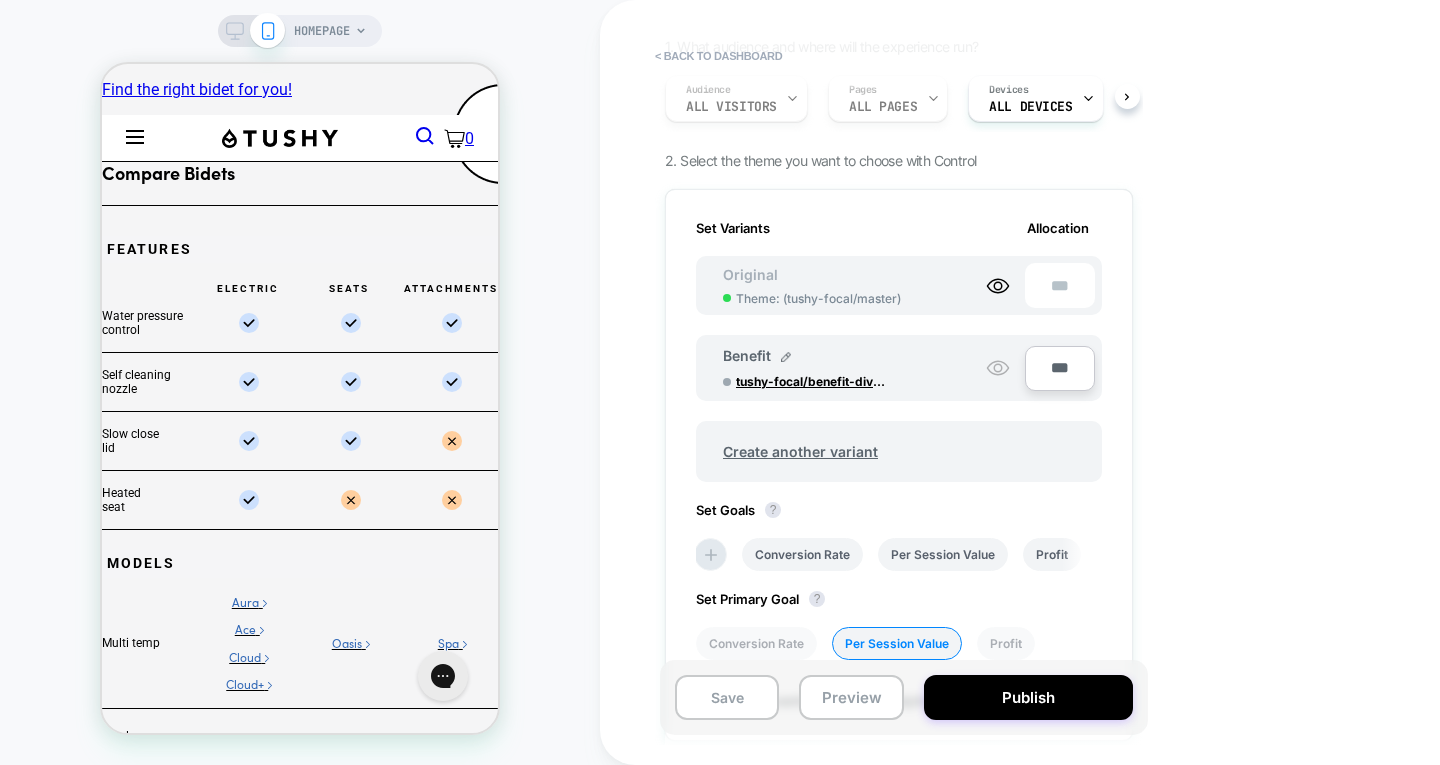 scroll, scrollTop: 0, scrollLeft: 0, axis: both 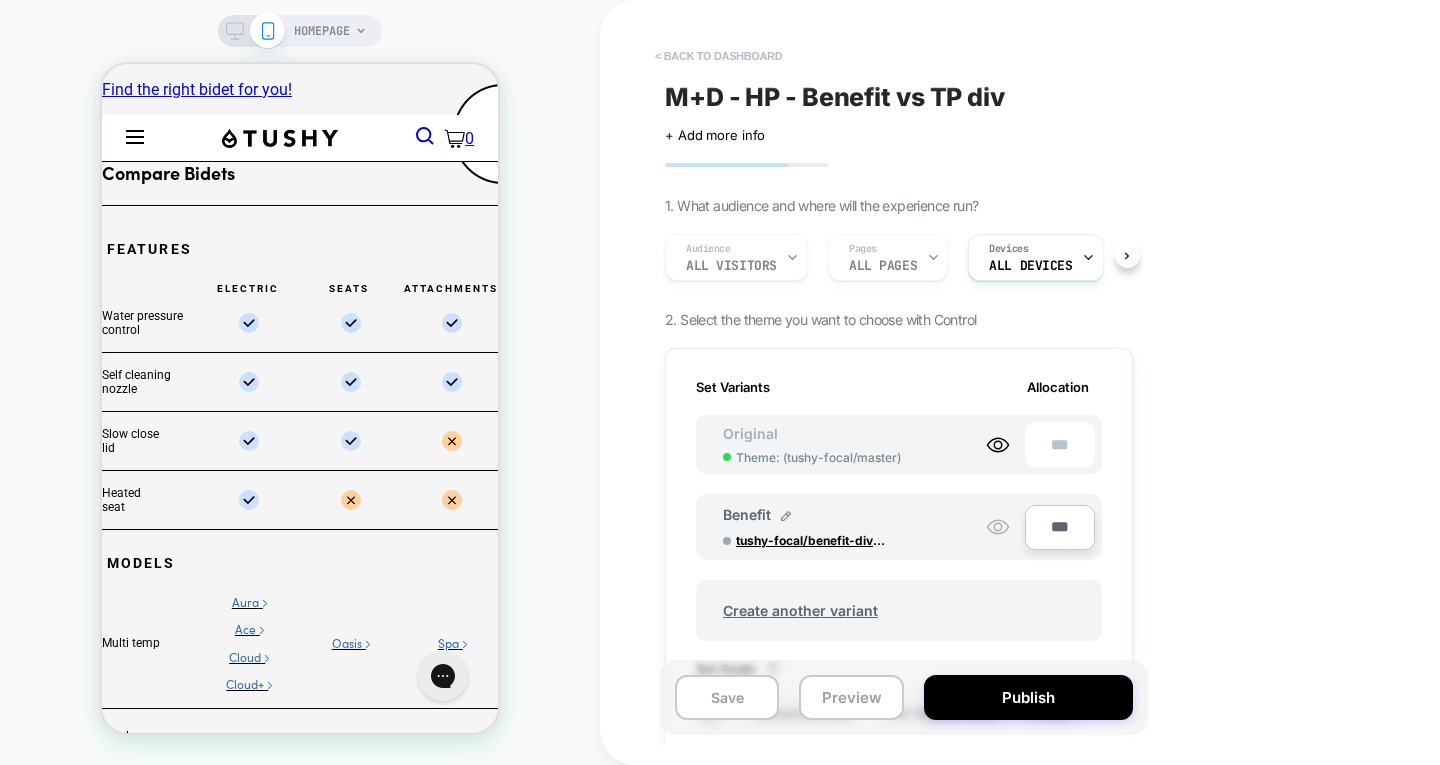 click on "< back to dashboard" at bounding box center [718, 56] 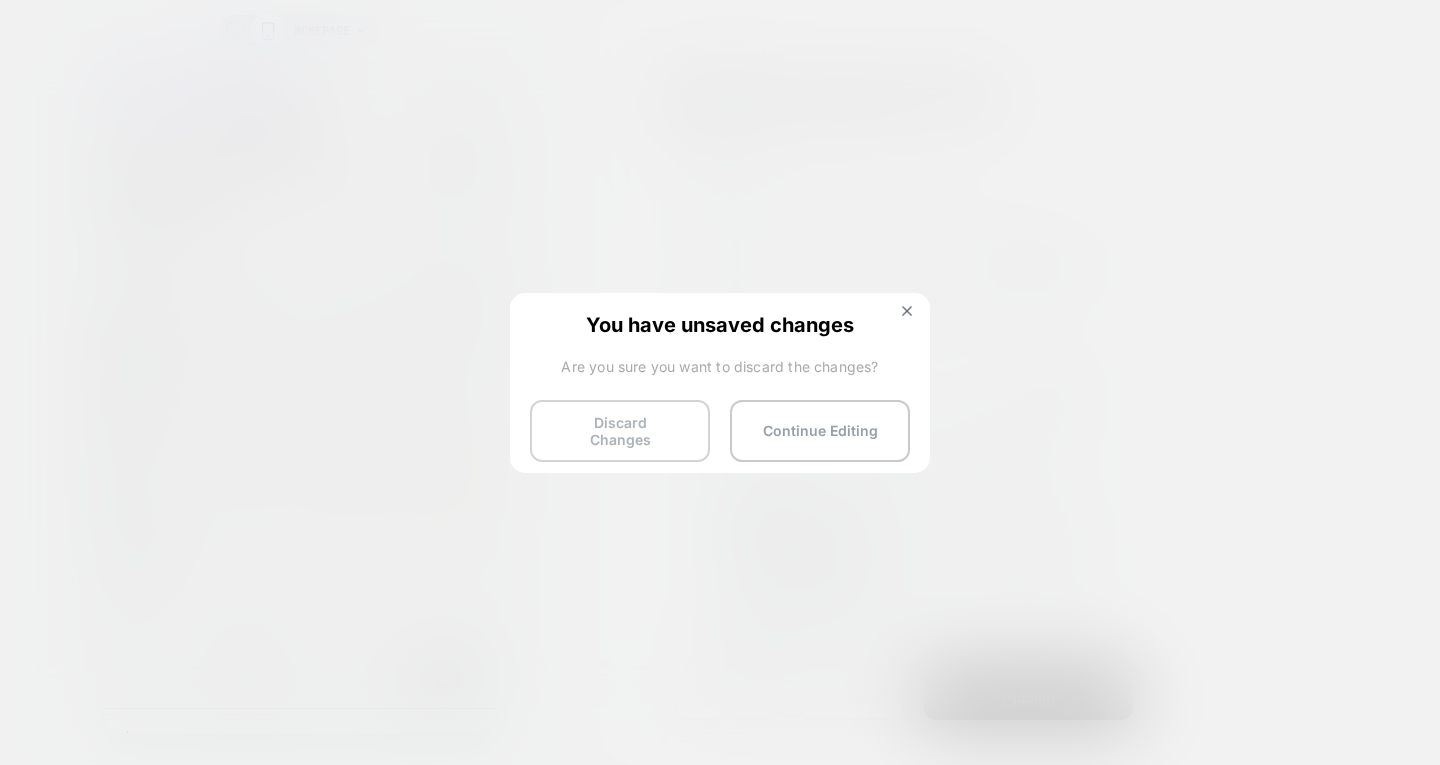 click on "Discard Changes" at bounding box center [620, 431] 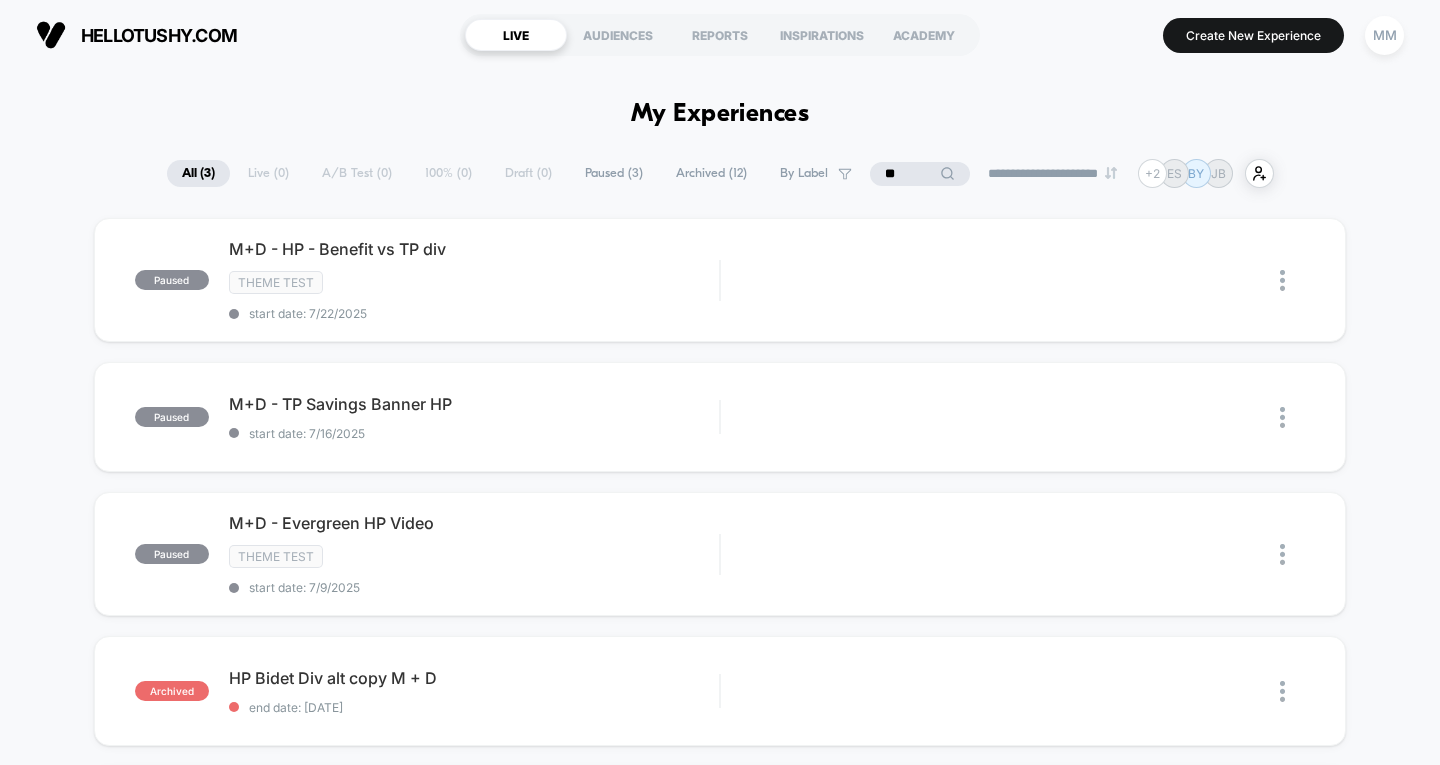 click on "**" at bounding box center [920, 174] 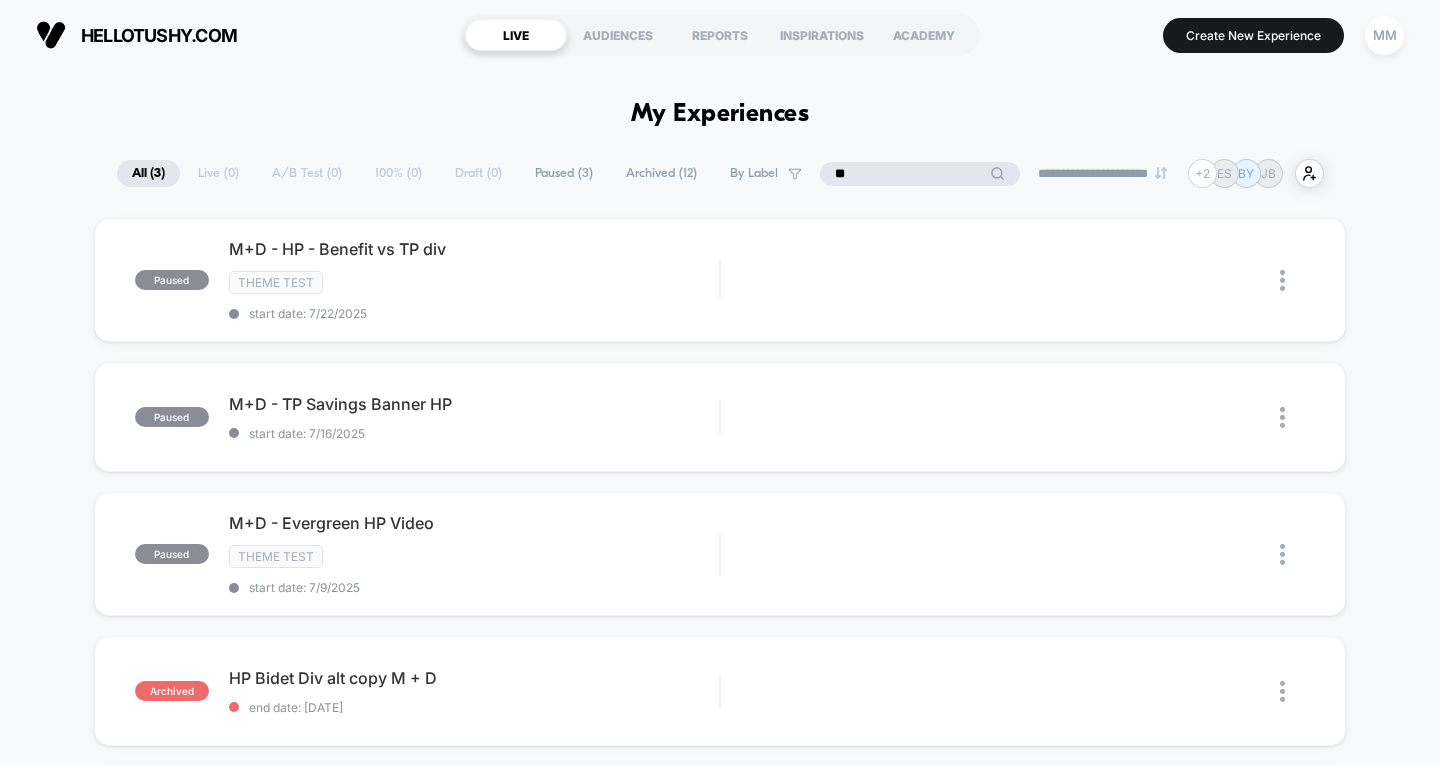 type on "*" 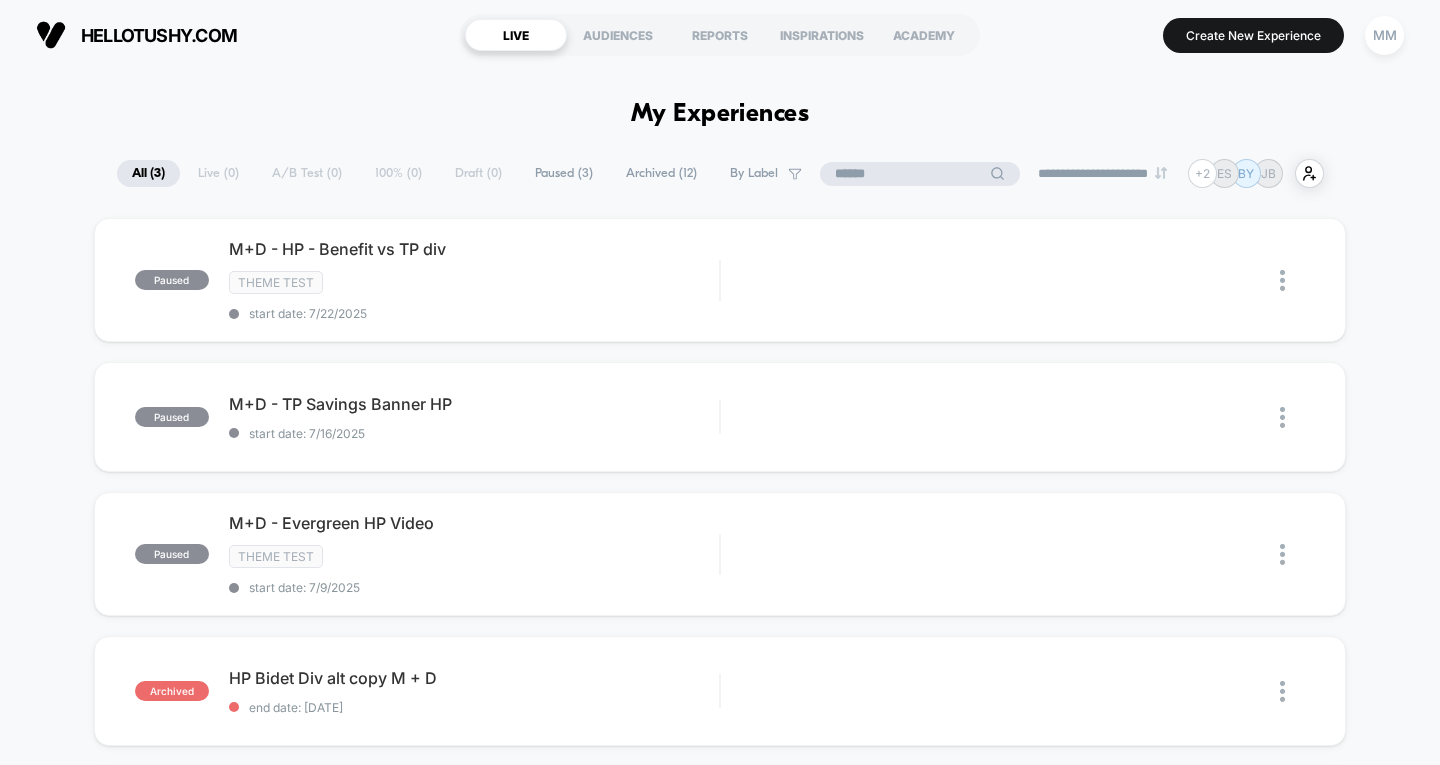 type 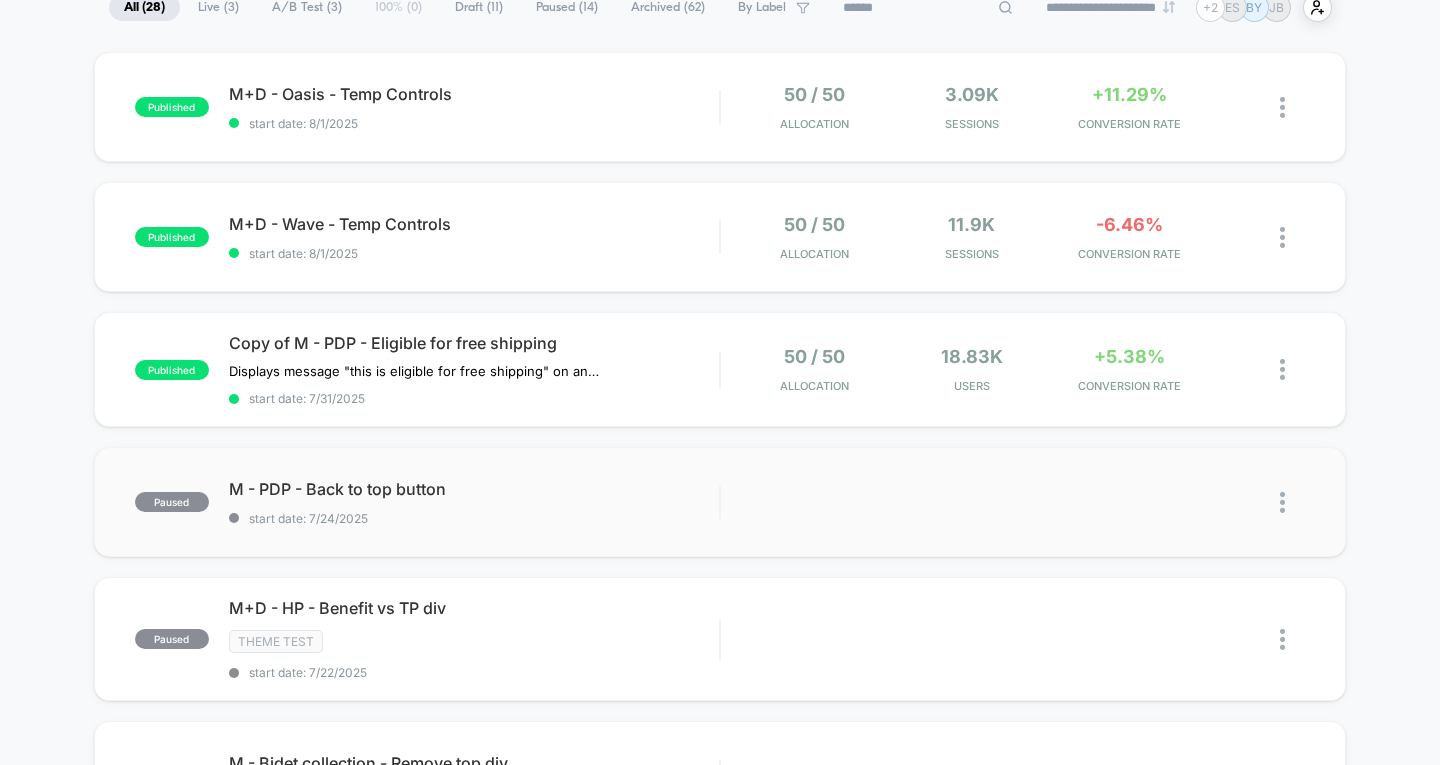 scroll, scrollTop: 0, scrollLeft: 0, axis: both 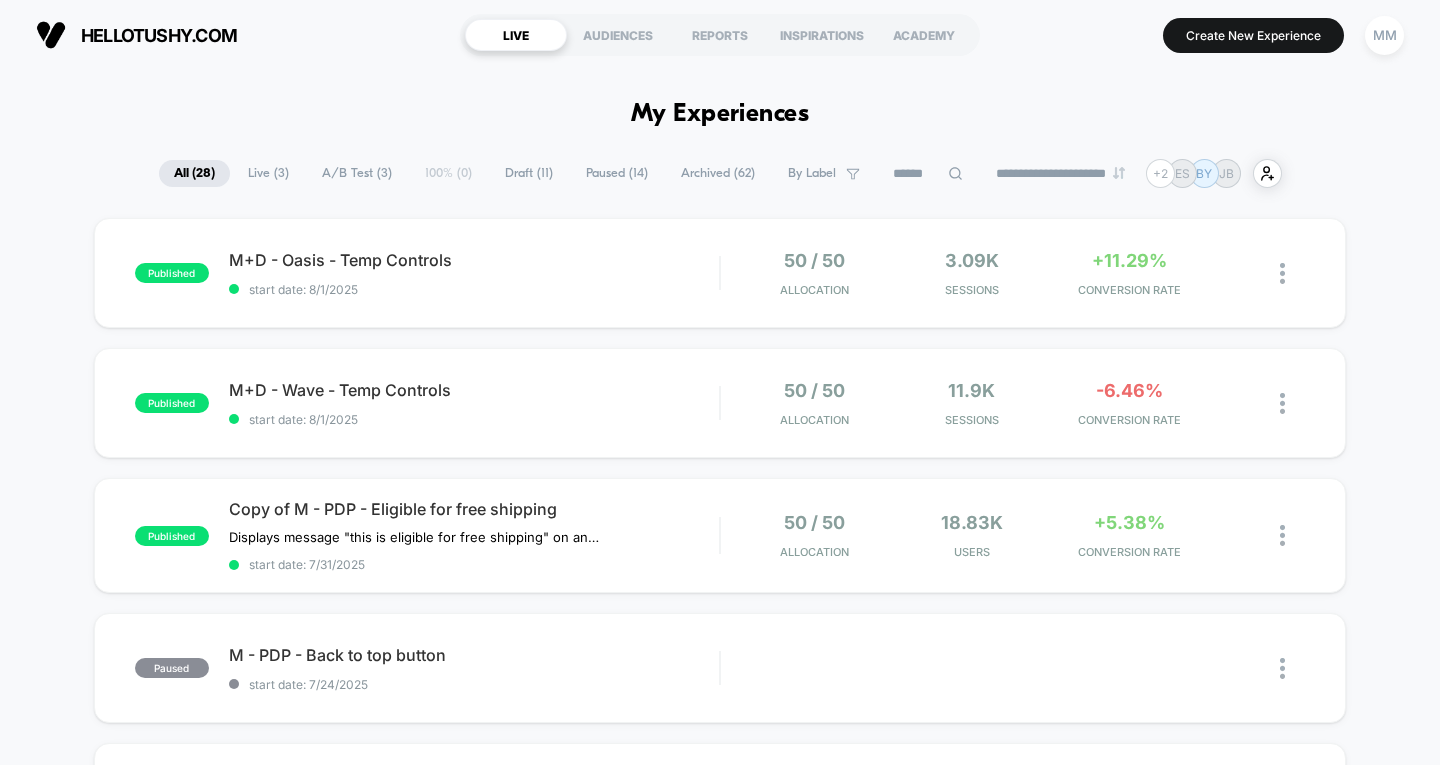click on "Draft ( 11 )" at bounding box center (529, 173) 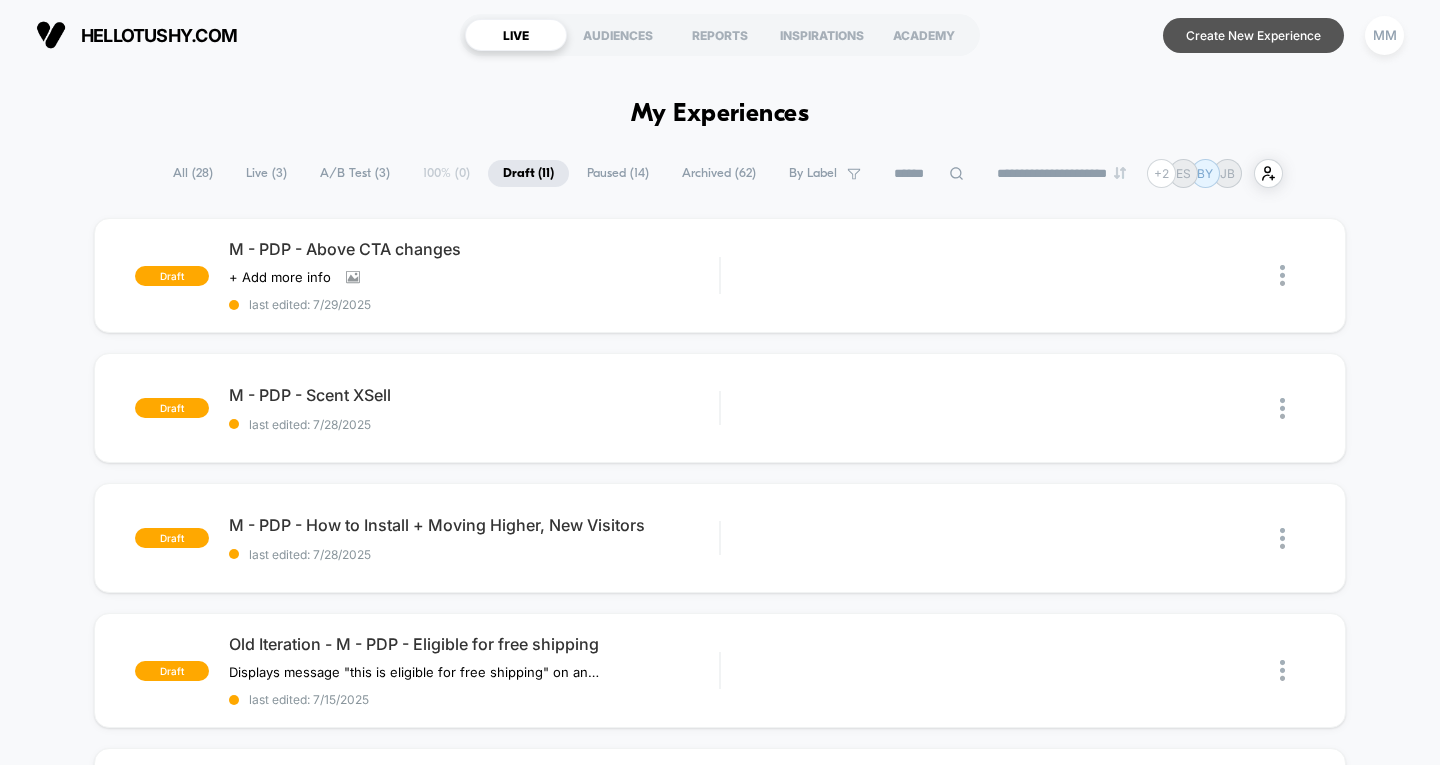 click on "Create New Experience" at bounding box center [1253, 35] 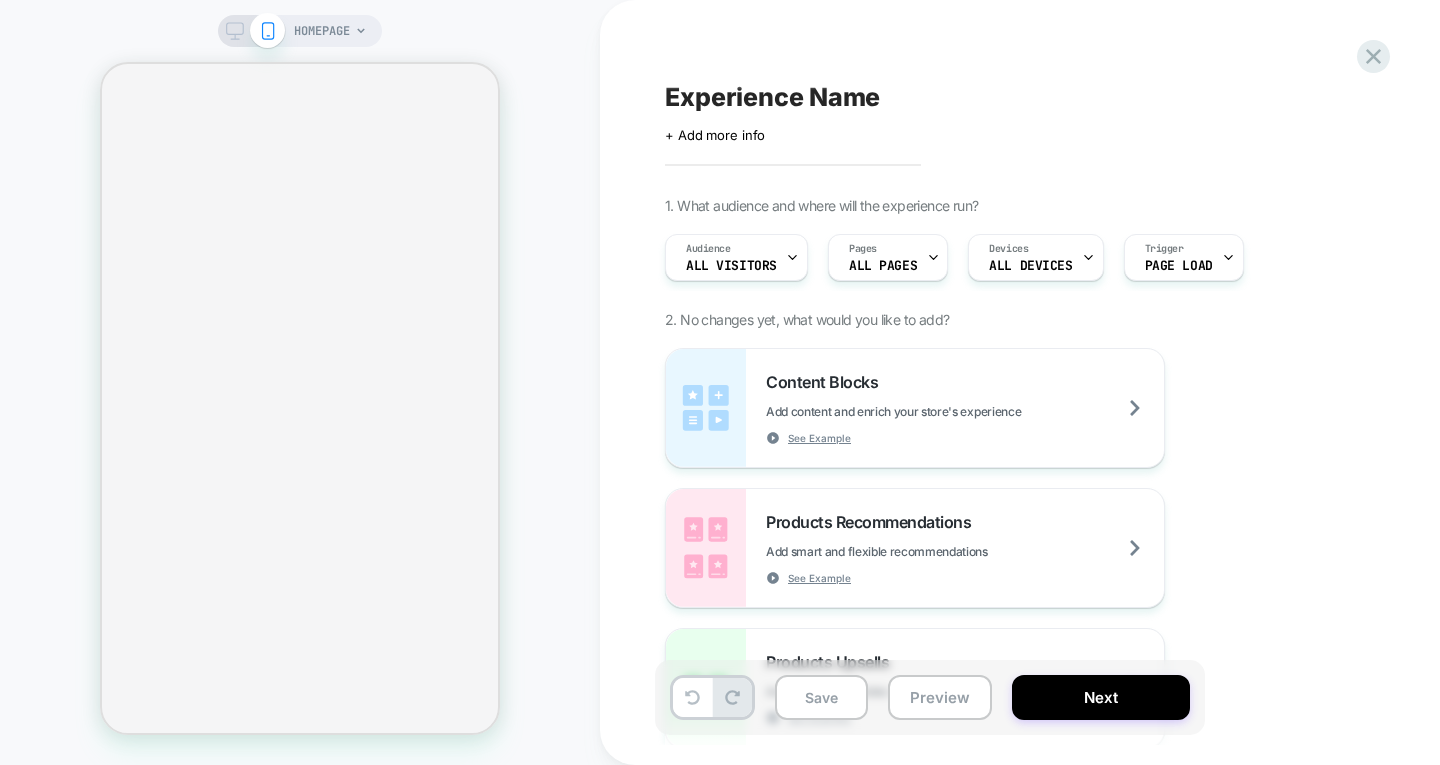 click on "Experience Name" at bounding box center [772, 97] 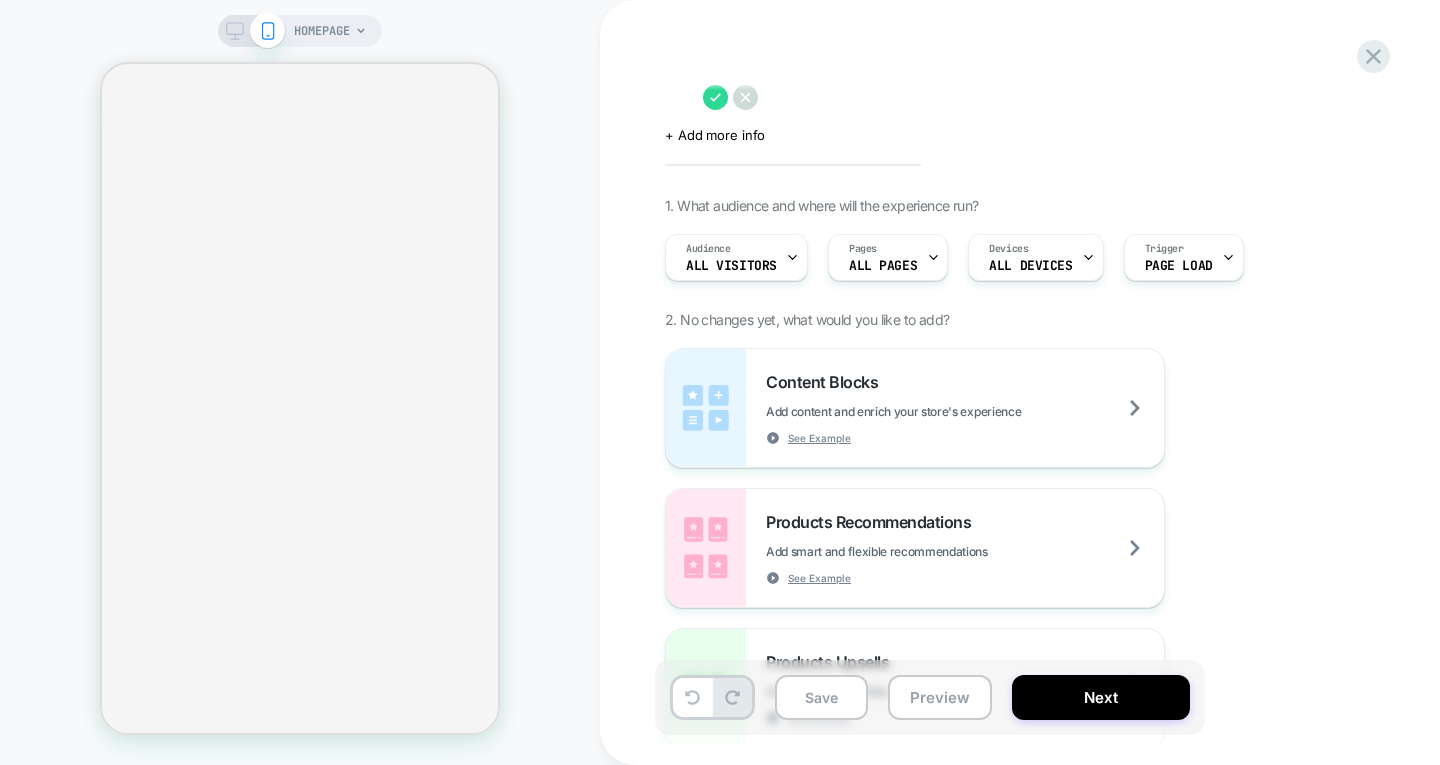 select on "**********" 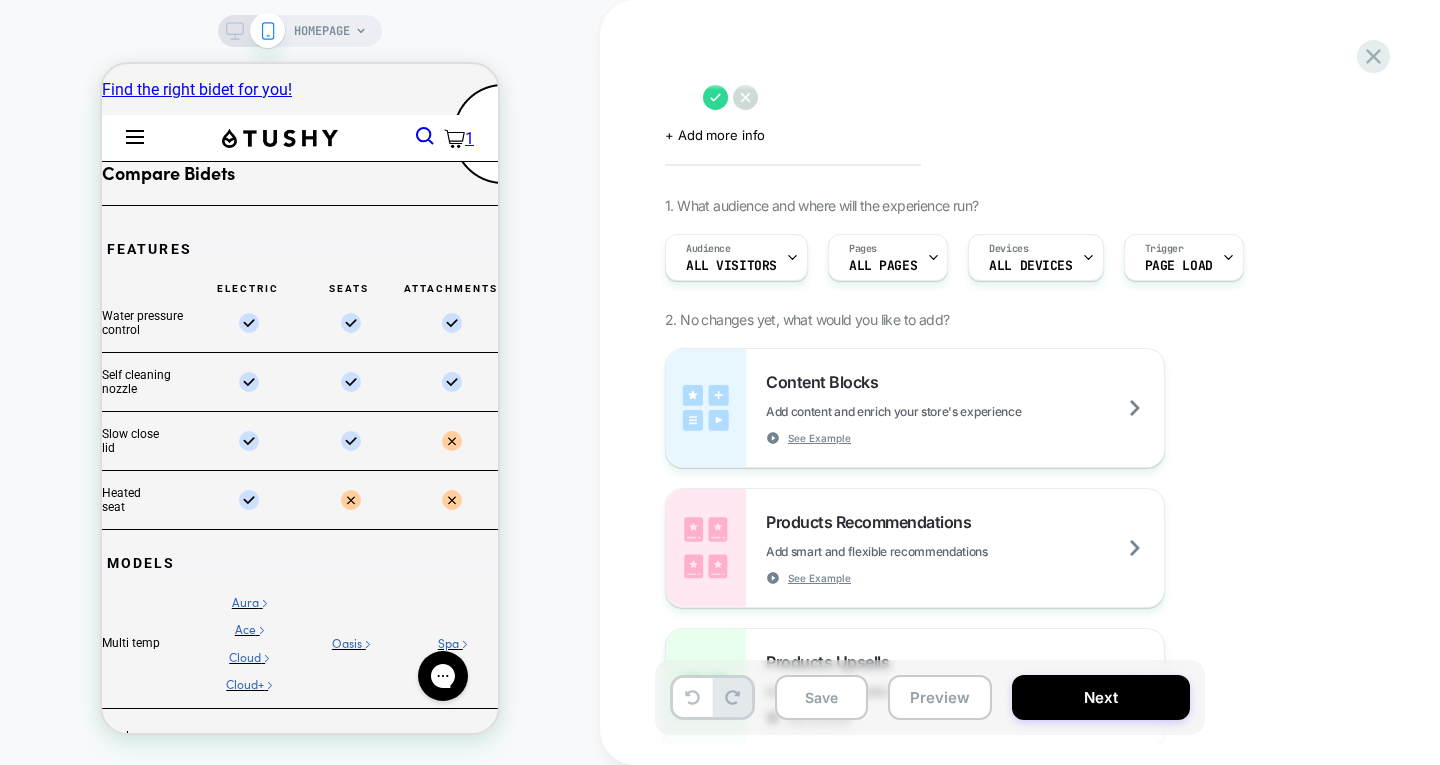 scroll, scrollTop: 0, scrollLeft: 0, axis: both 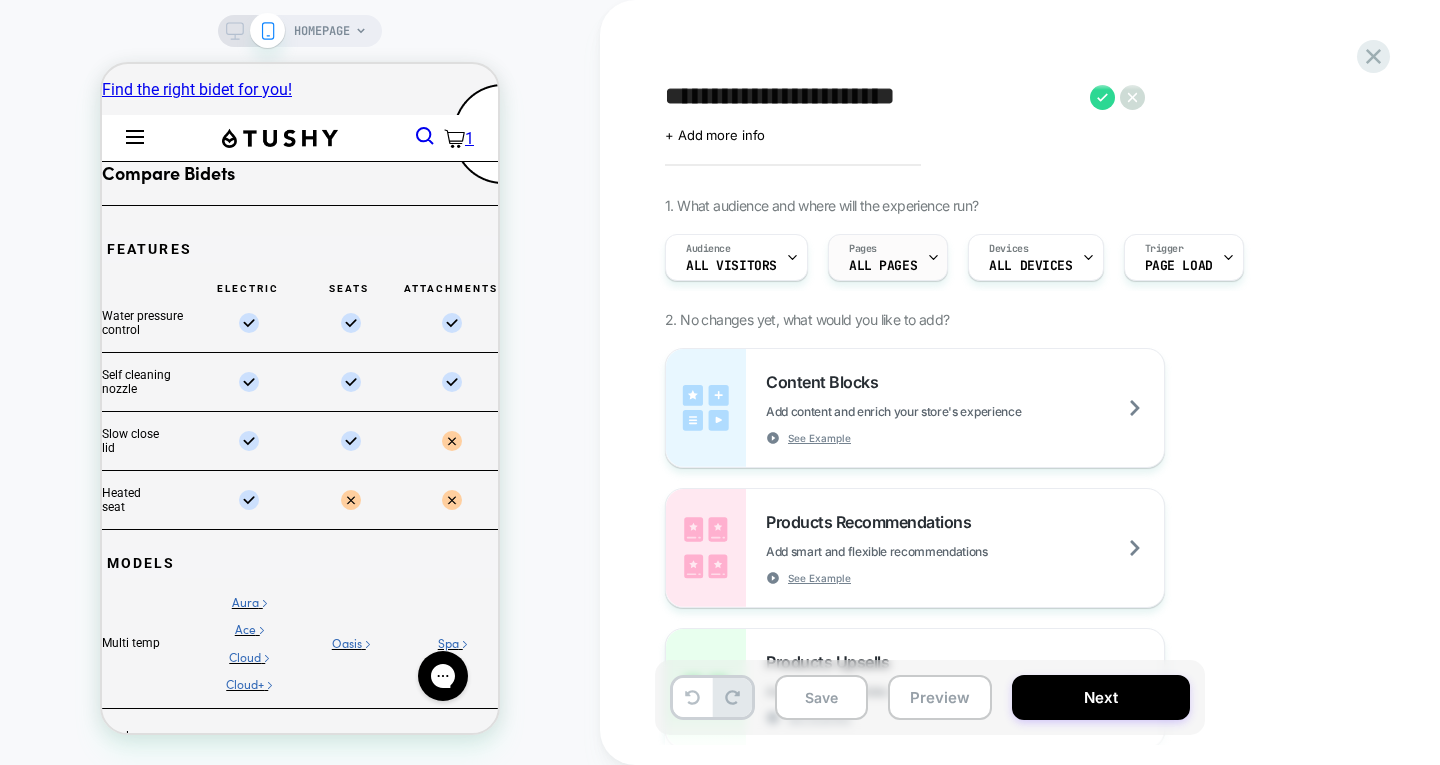 type on "**********" 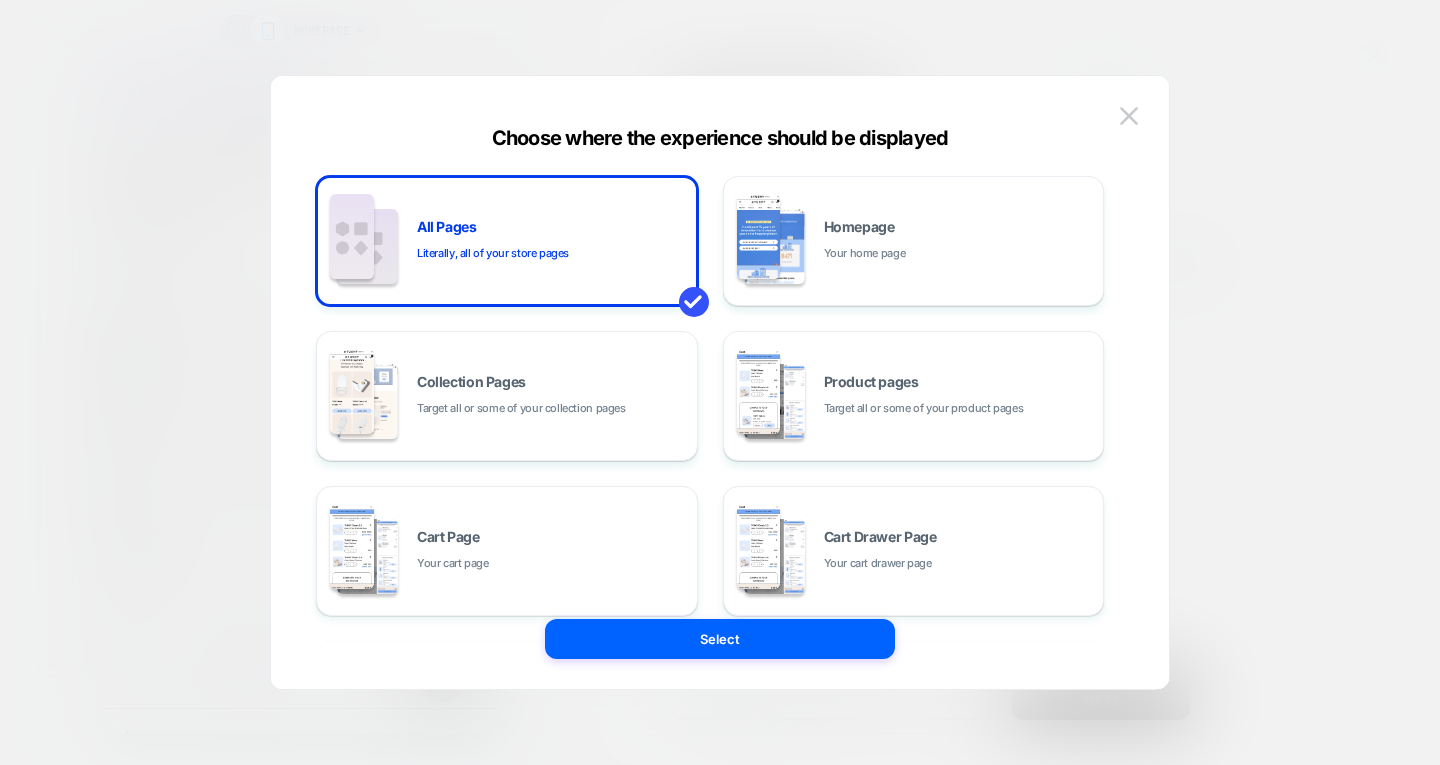 click on "Homepage Your home page" at bounding box center (959, 241) 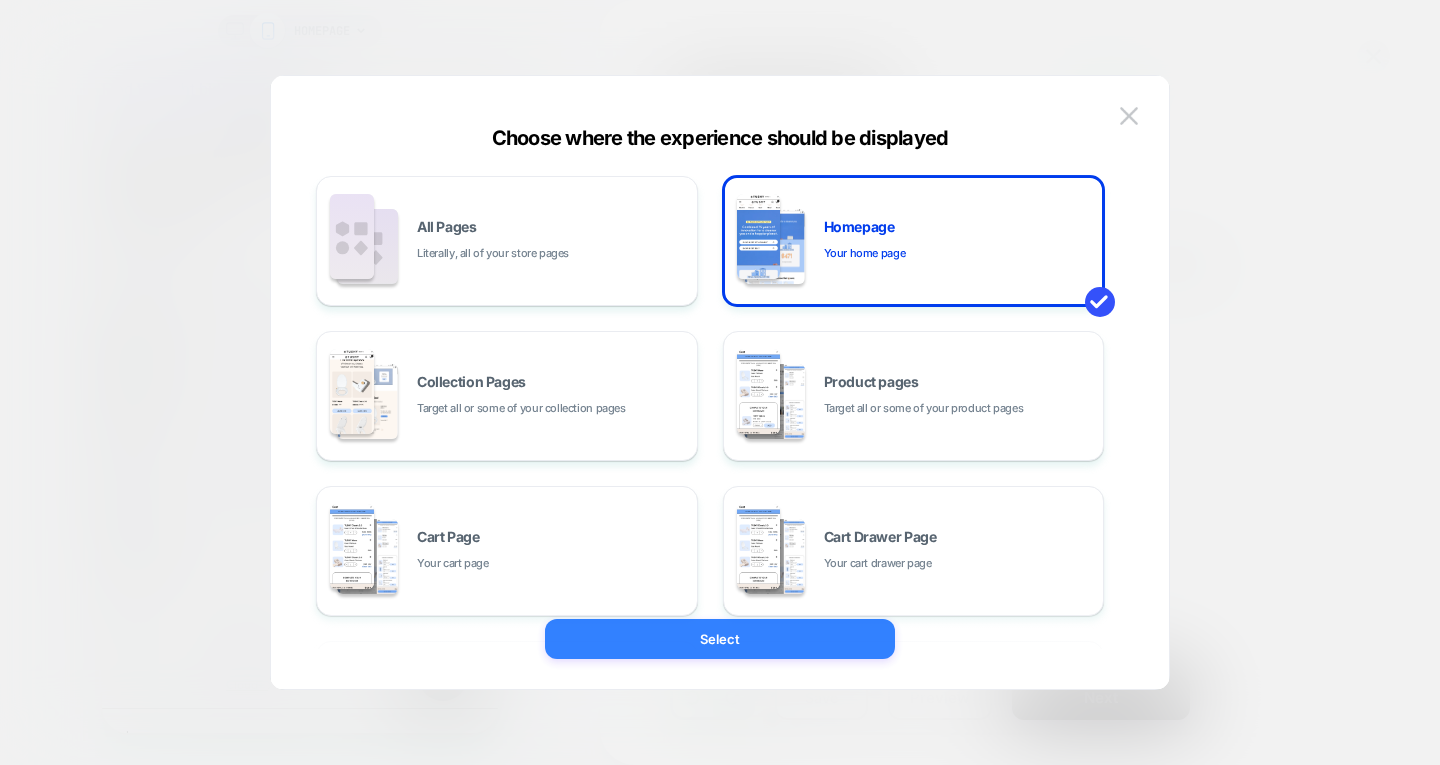 click on "Select" at bounding box center (720, 639) 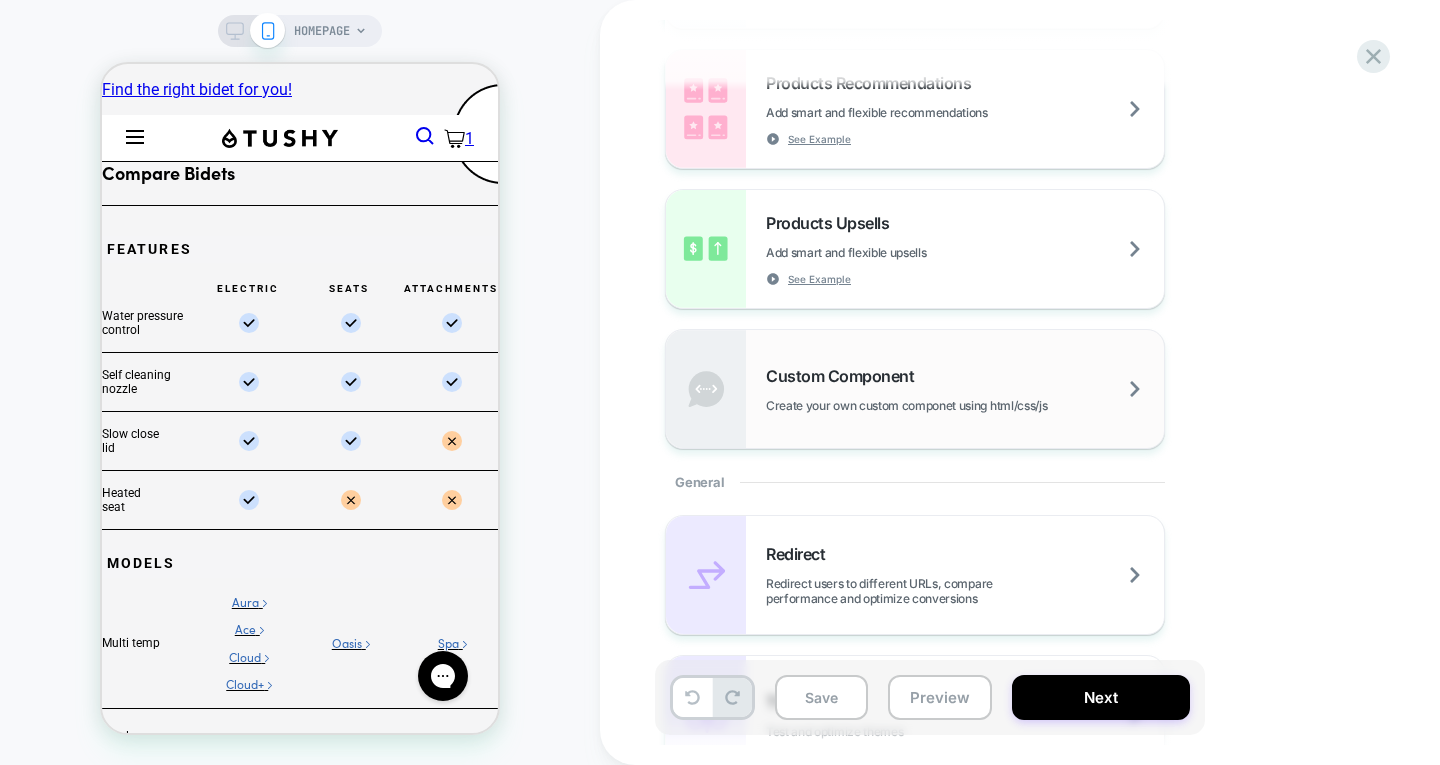 scroll, scrollTop: 700, scrollLeft: 0, axis: vertical 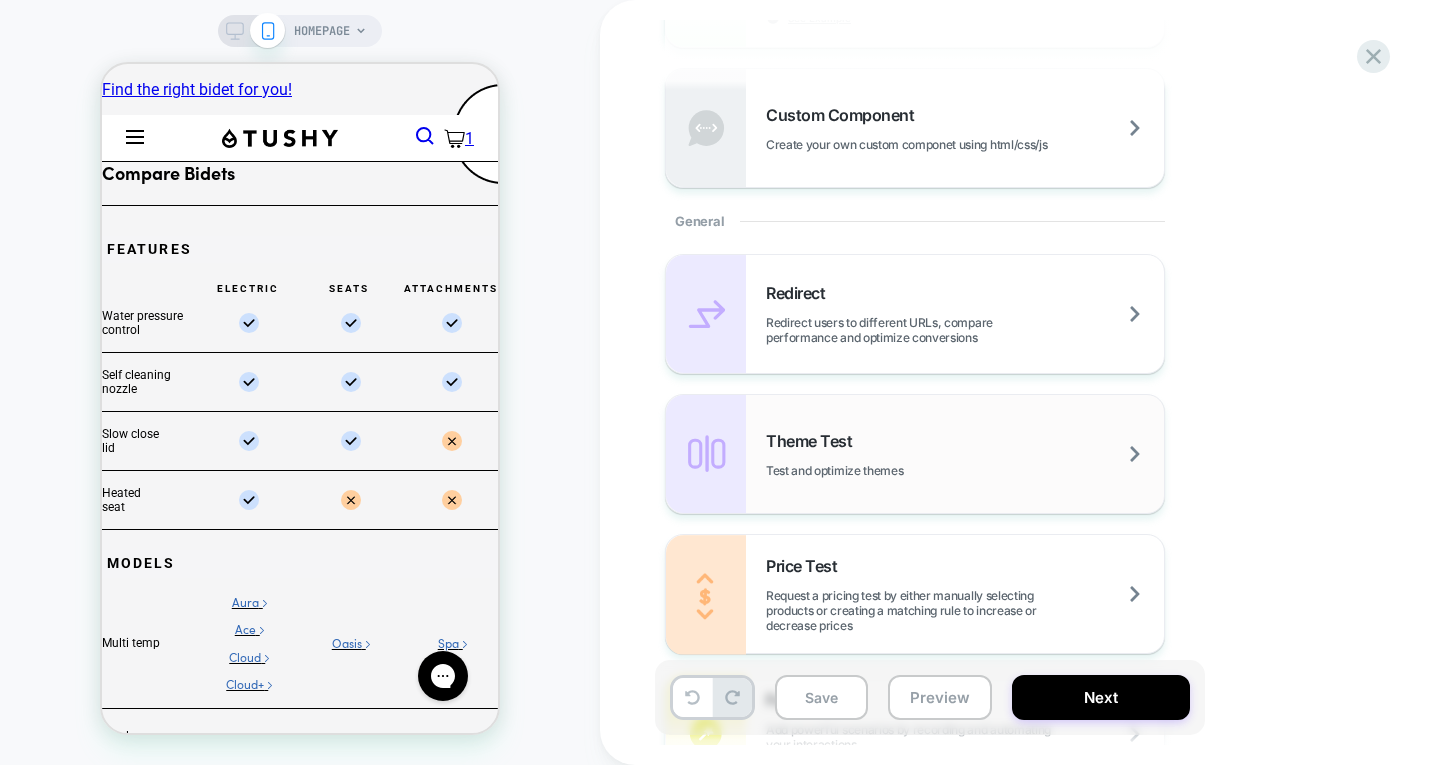 click on "Theme Test Test and optimize themes" at bounding box center [965, 454] 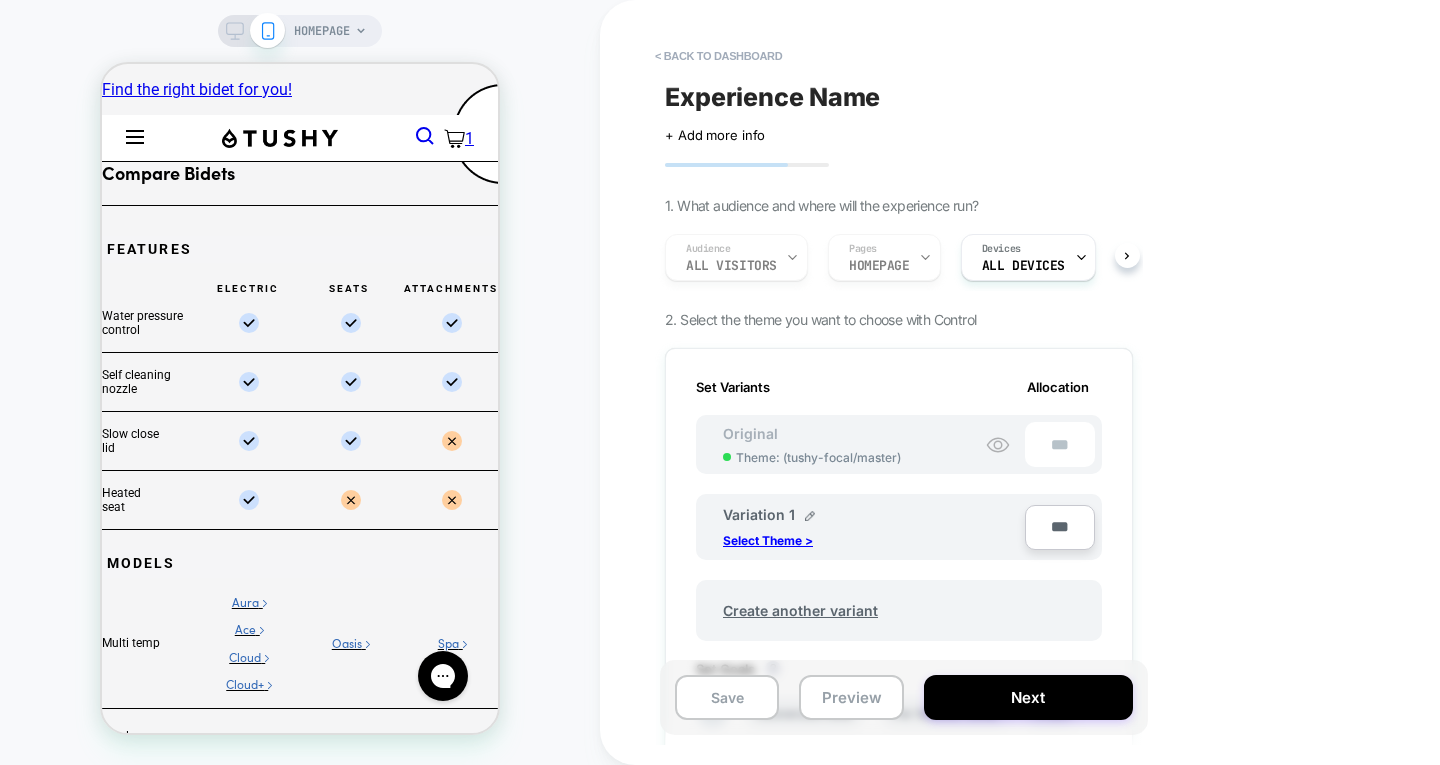 scroll, scrollTop: 0, scrollLeft: 2, axis: horizontal 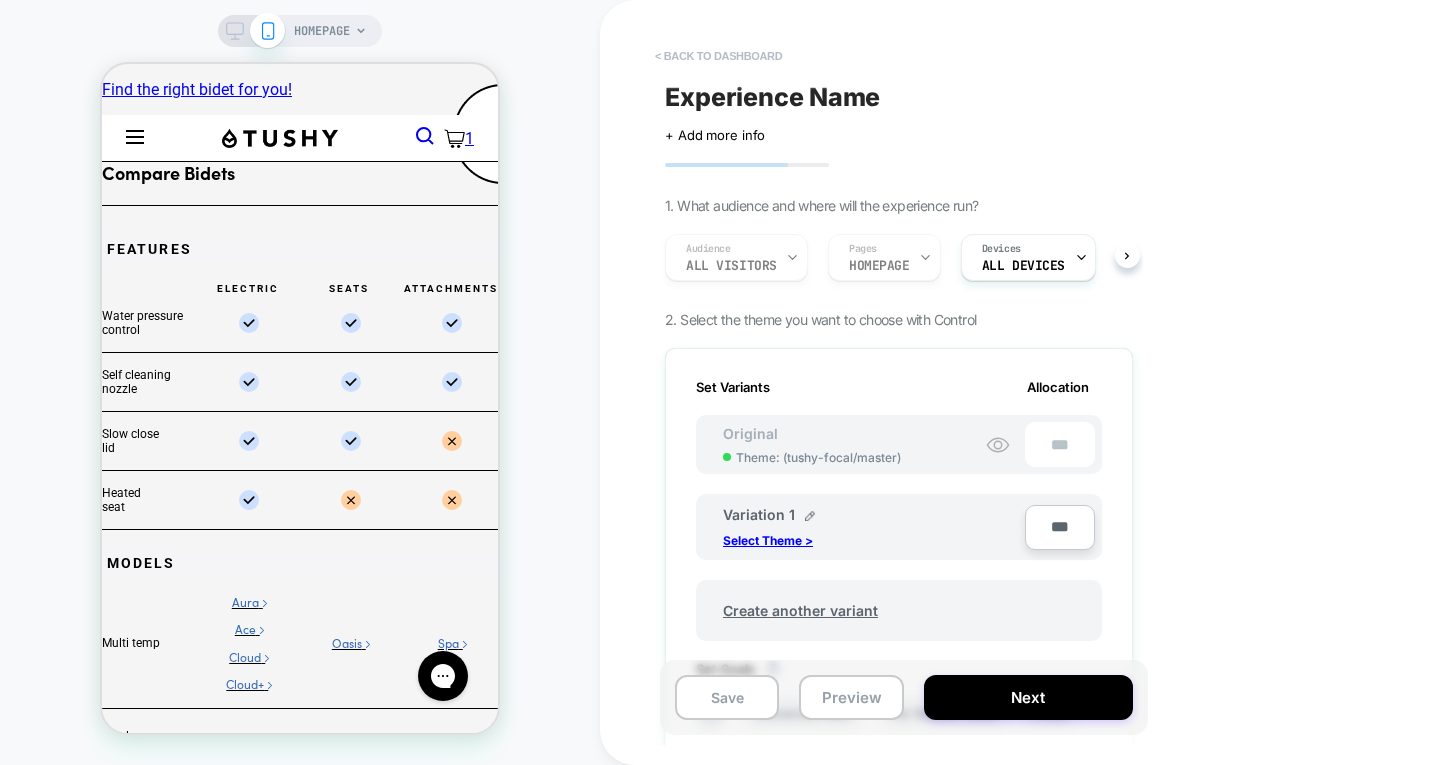 click on "< back to dashboard" at bounding box center [718, 56] 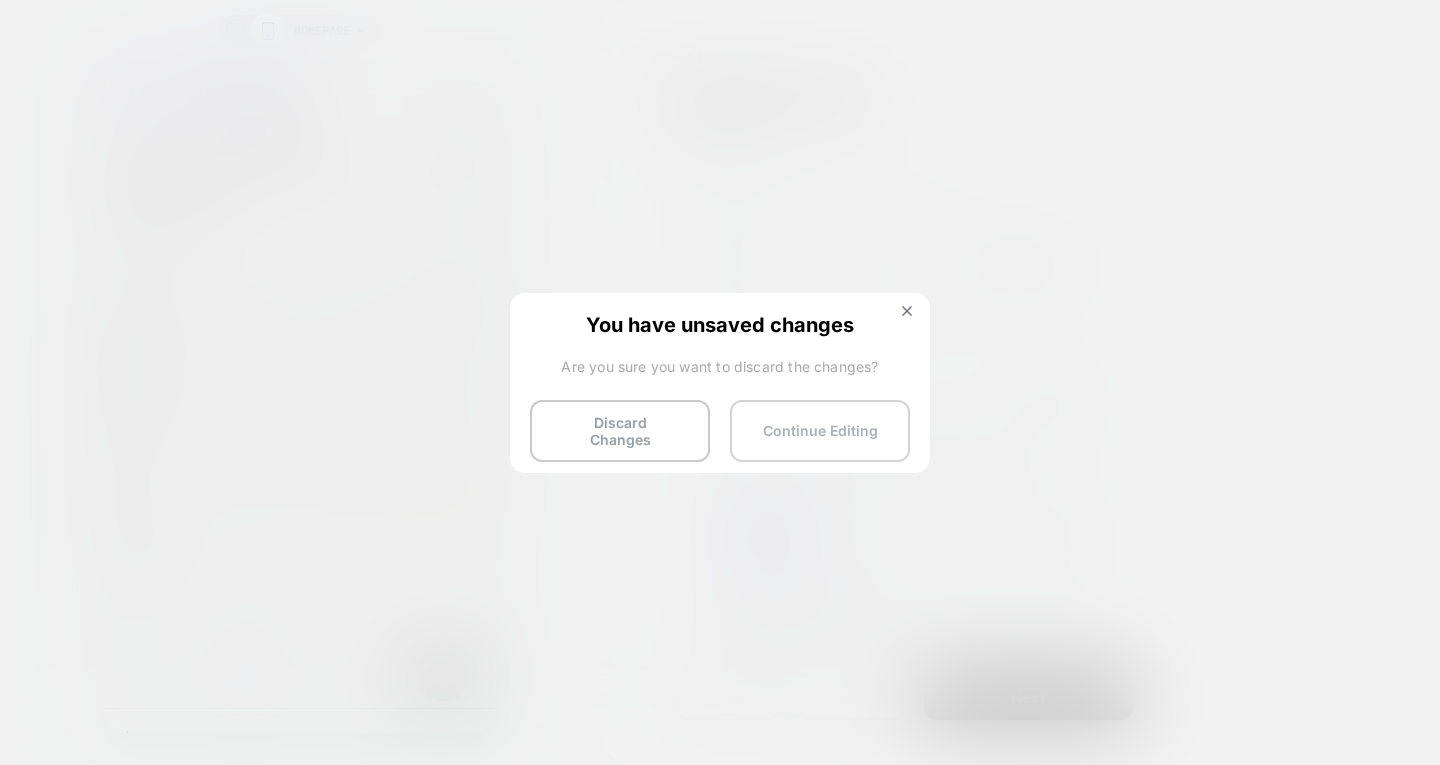 click on "Continue Editing" at bounding box center (820, 431) 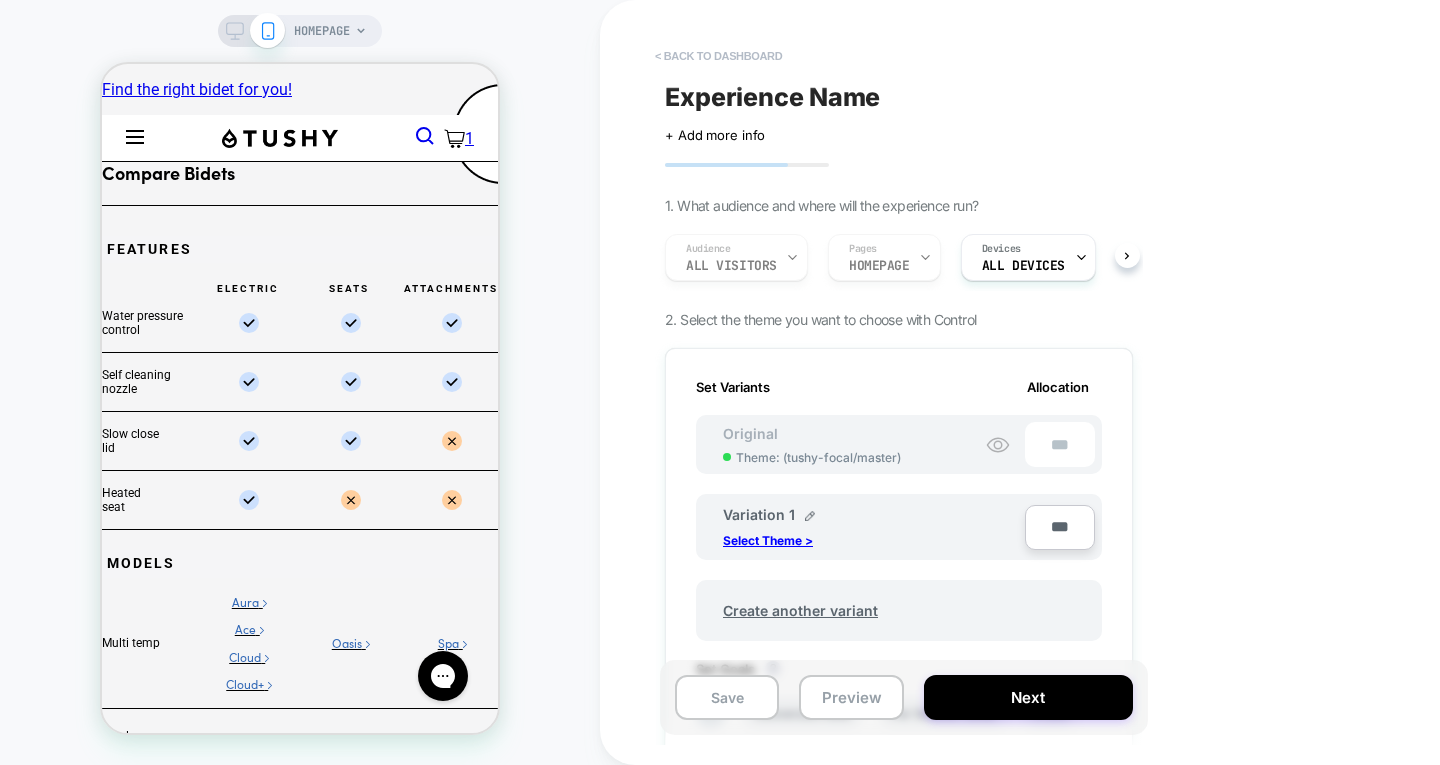click on "< back to dashboard" at bounding box center (718, 56) 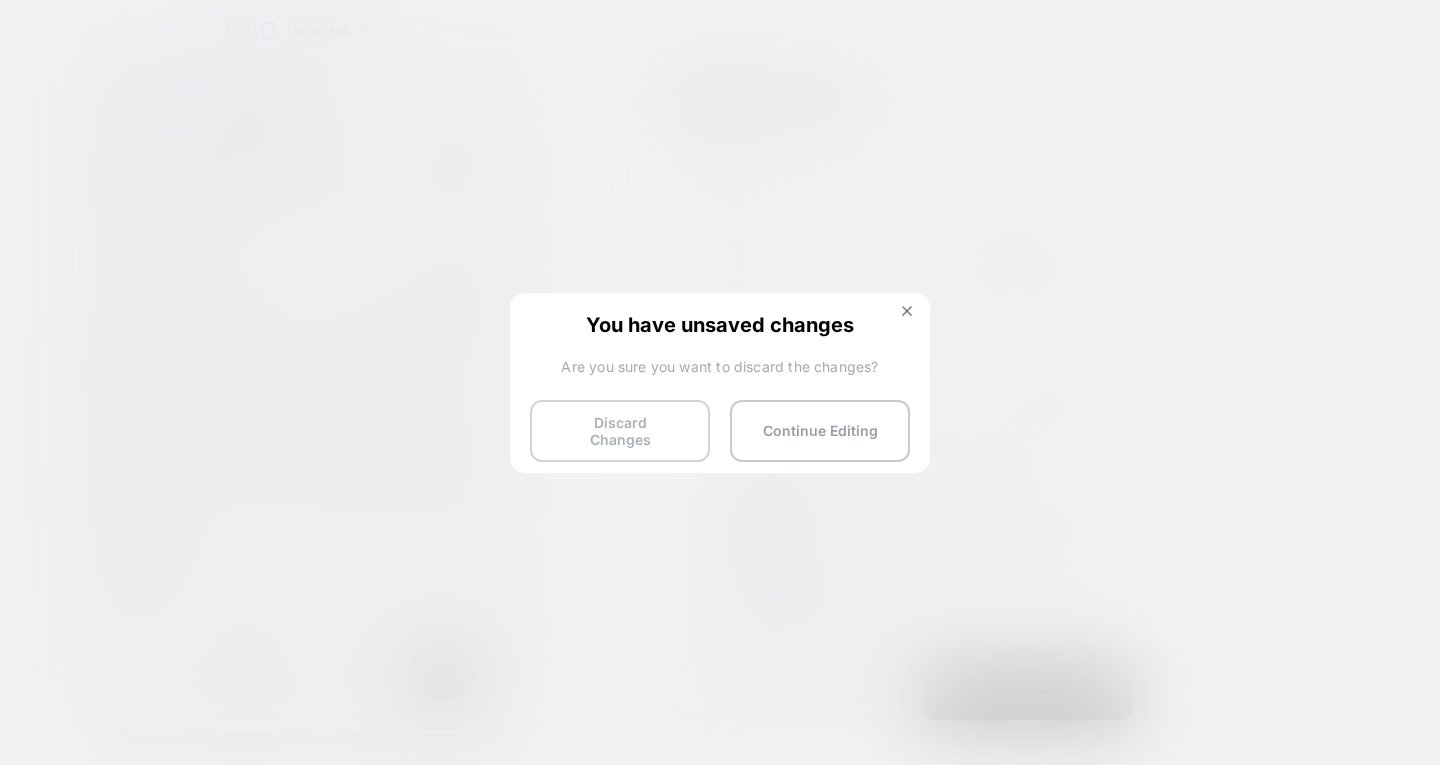 click on "Discard Changes" at bounding box center (620, 431) 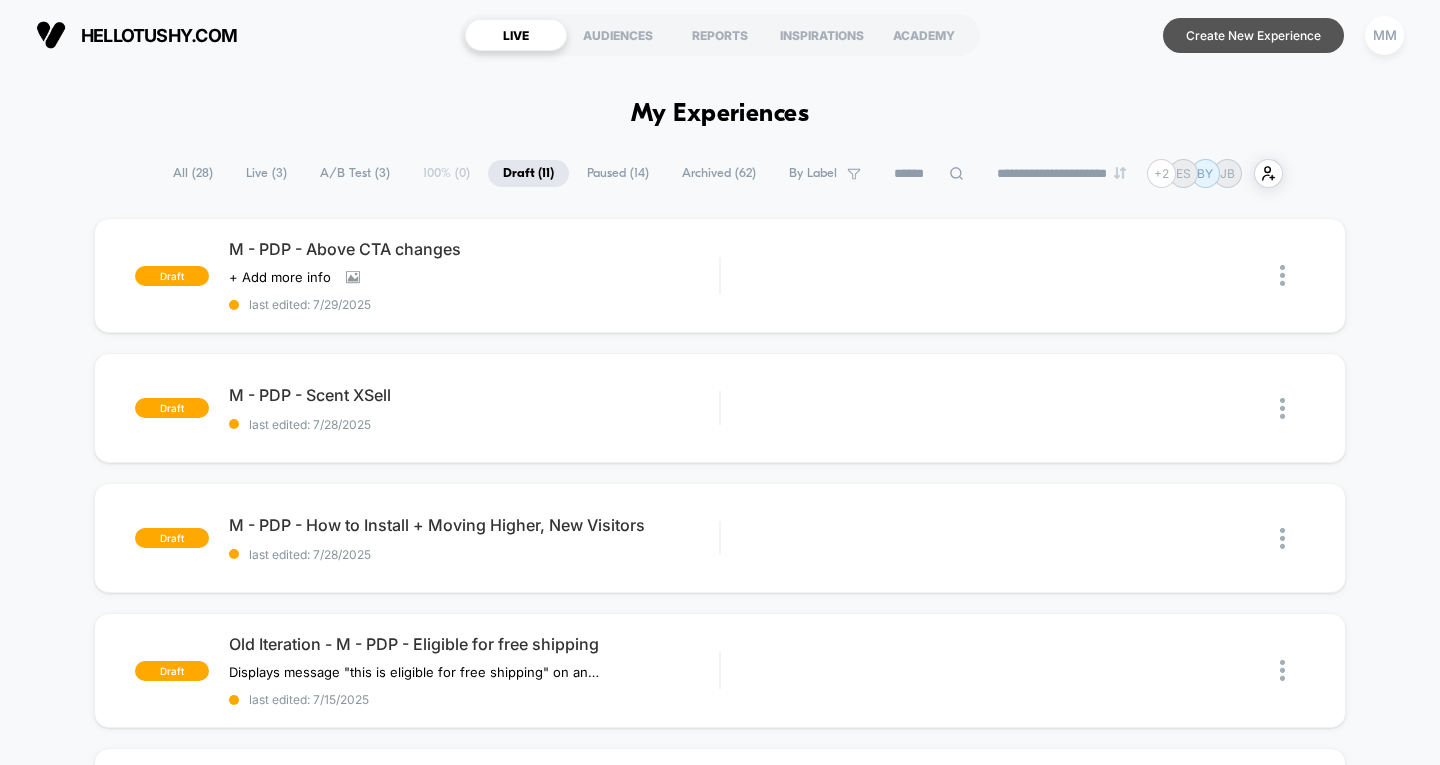 click on "Create New Experience" at bounding box center [1253, 35] 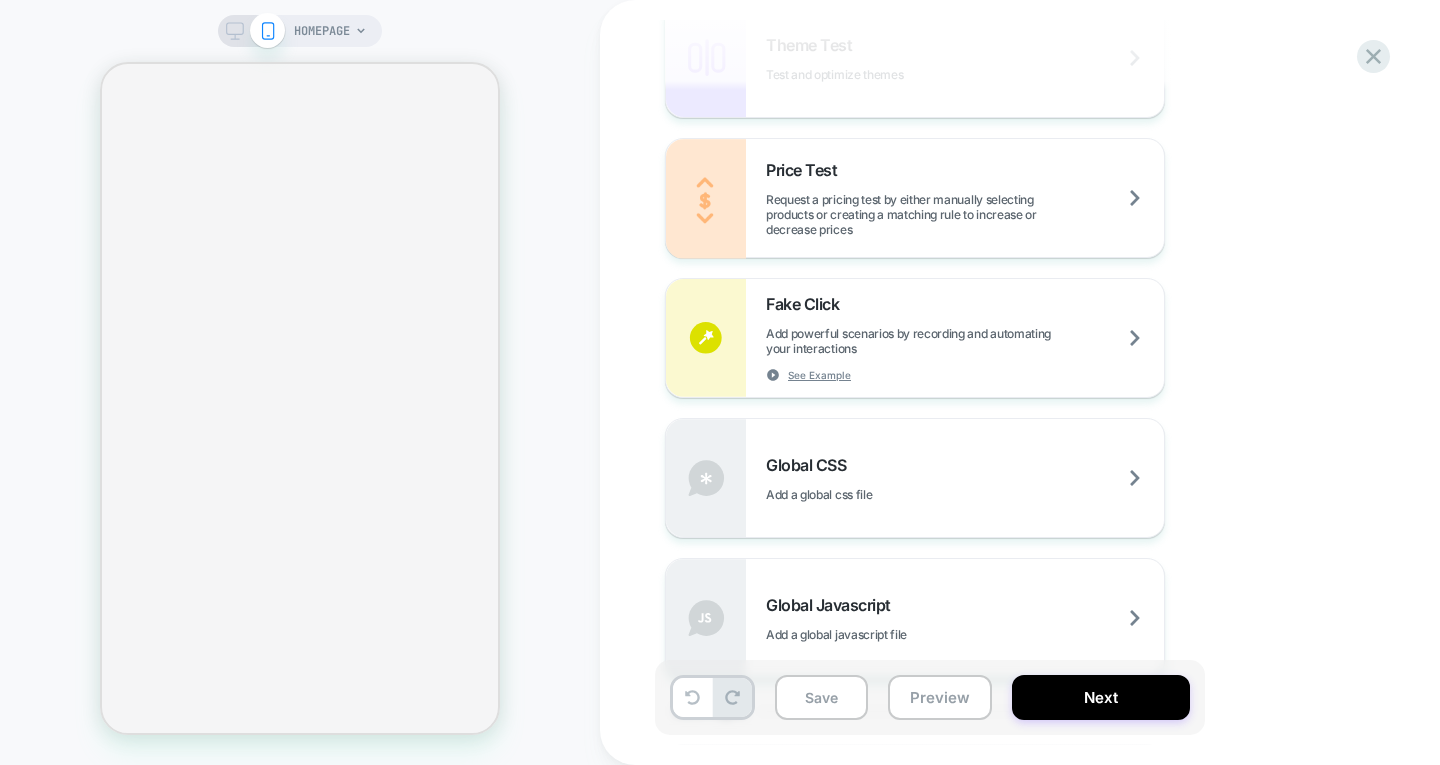 scroll, scrollTop: 1100, scrollLeft: 0, axis: vertical 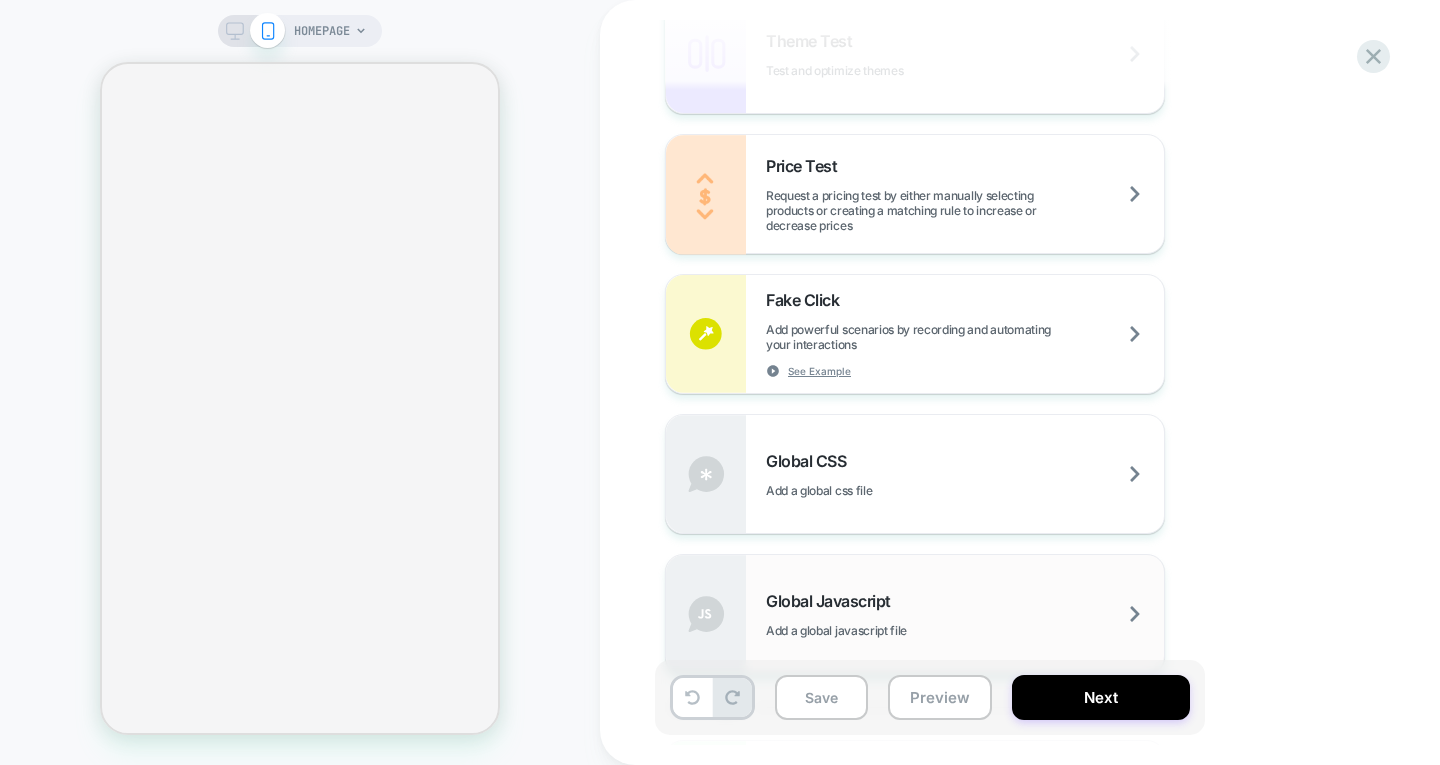 click on "Global Javascript Add a global javascript file" at bounding box center (915, 614) 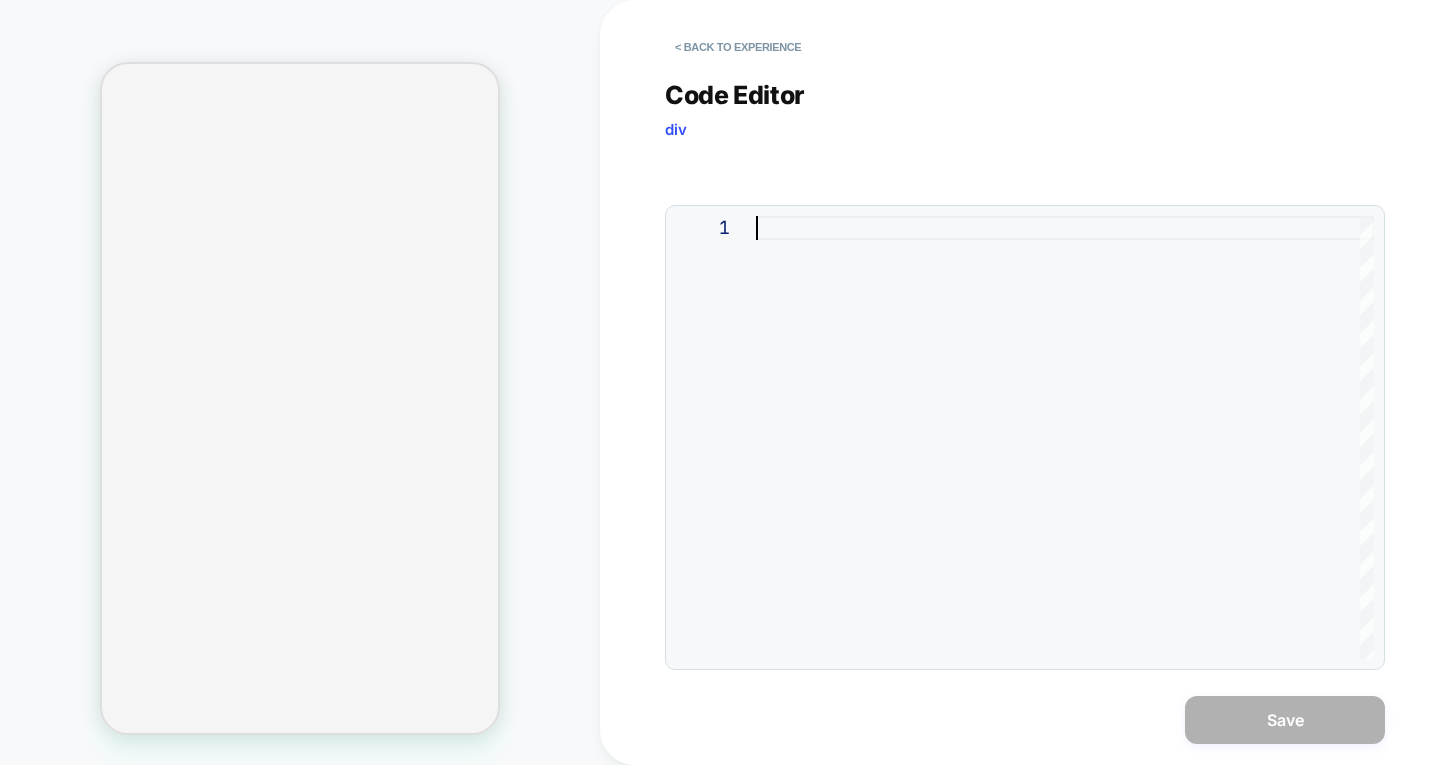 click at bounding box center [1065, 437] 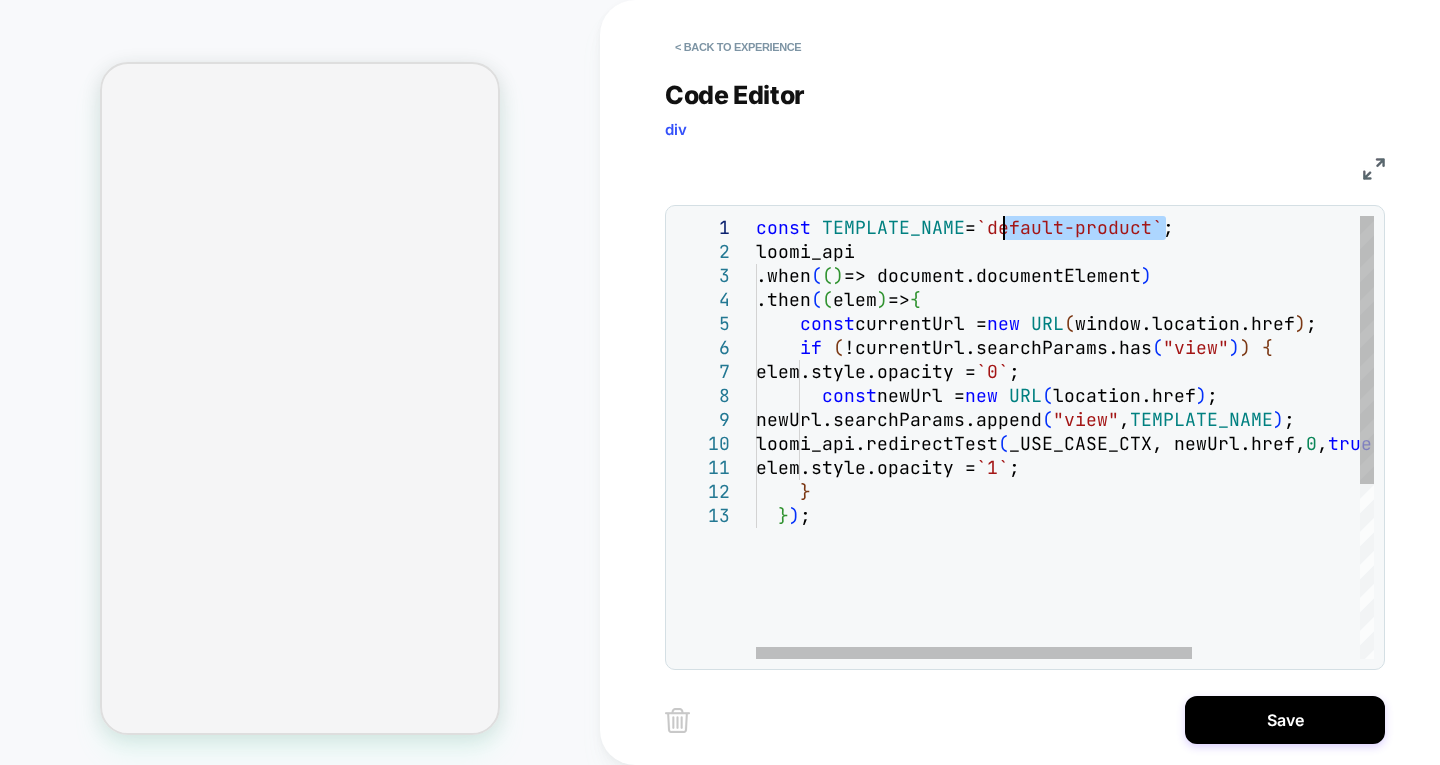 drag, startPoint x: 1167, startPoint y: 230, endPoint x: 1003, endPoint y: 221, distance: 164.24677 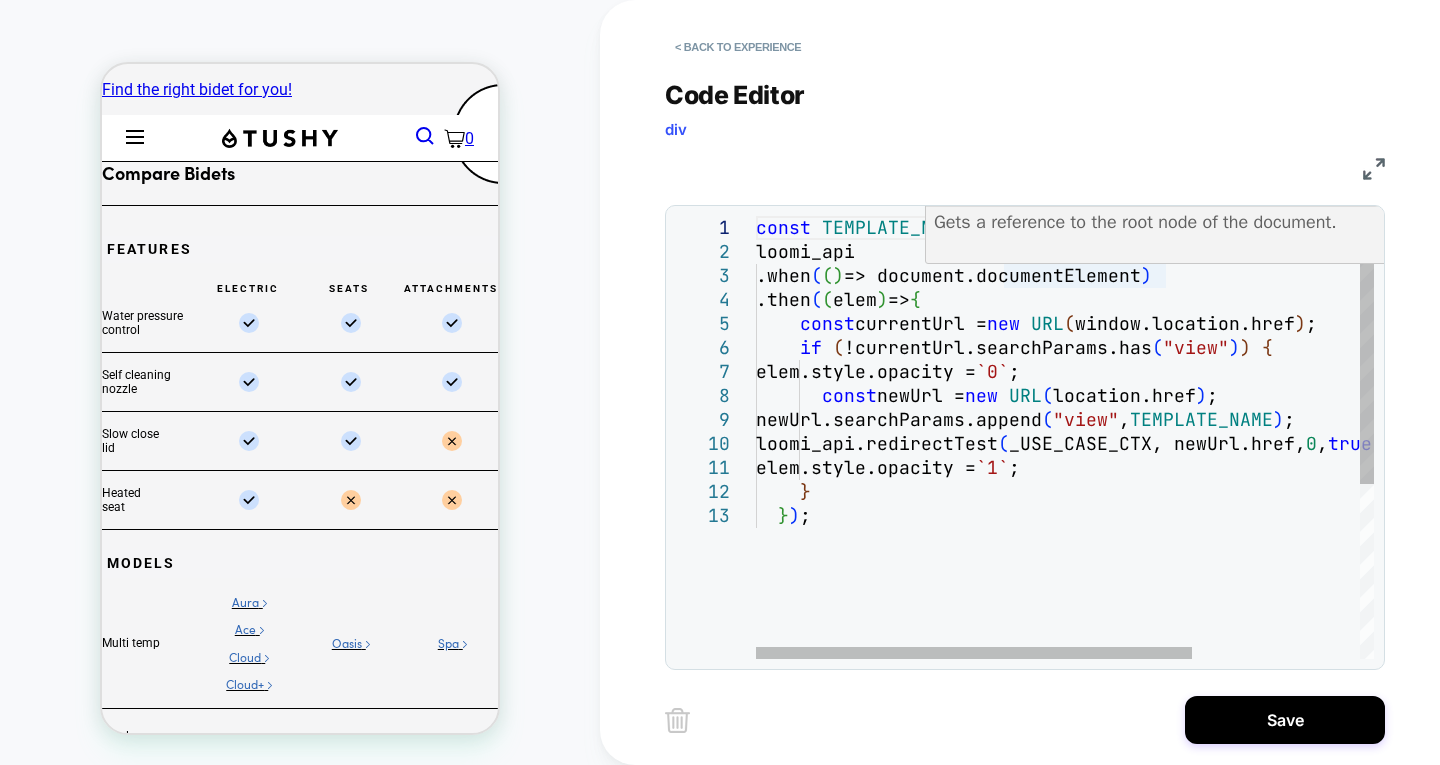 scroll, scrollTop: 0, scrollLeft: 0, axis: both 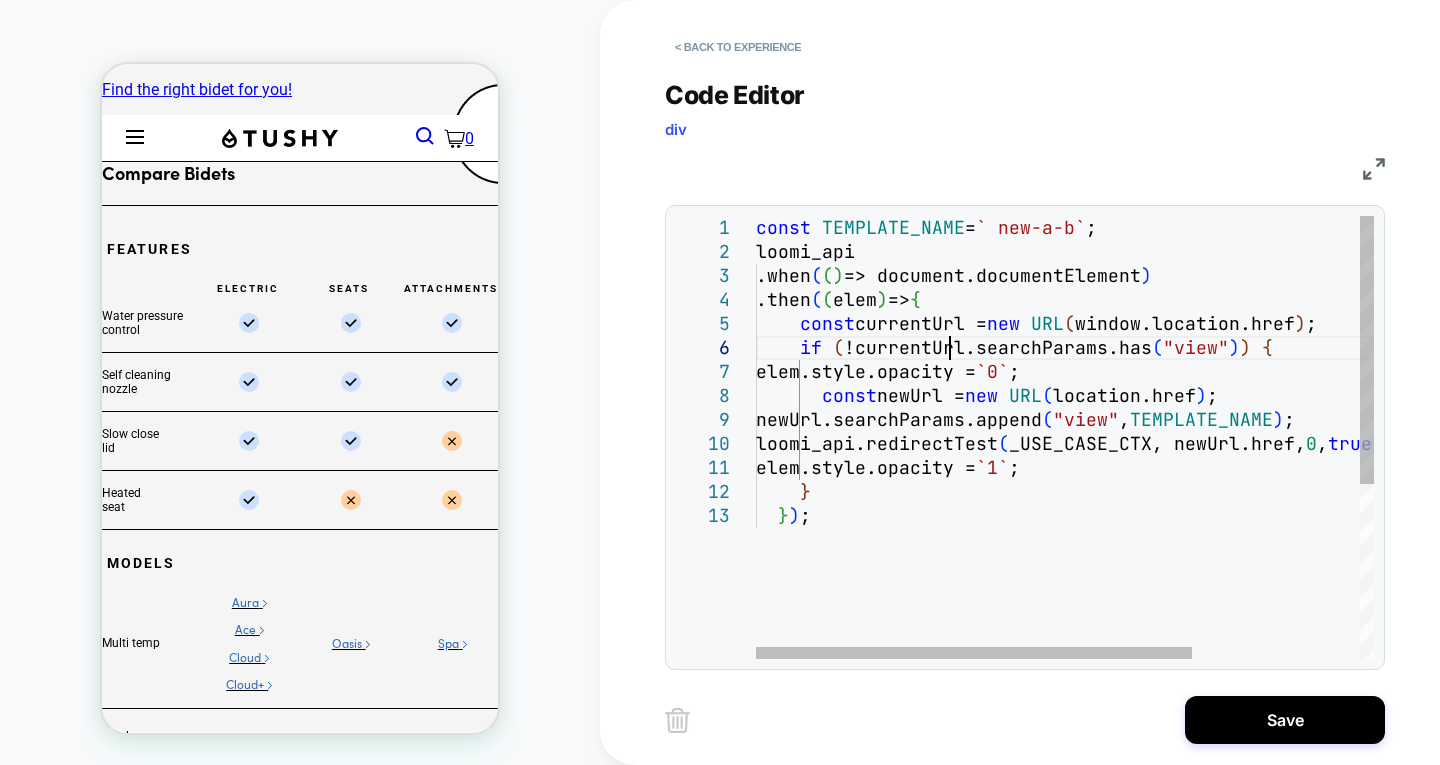 click on "const   TEMPLATE_NAME  =  ` new-a-b` ; loomi_api   .when ( ( )  => document.documentElement )   .then ( ( elem )  =>  {      const  currentUrl =  new   URL ( window.location.href ) ;      if   ( !currentUrl.searchParams.has ( "view" ) )   {       elem.style.opacity =  `0` ;        const  newUrl =  new   URL ( location.href ) ;       newUrl.searchParams.append ( "view" ,  TEMPLATE_NAME ) ;       loomi_api.redirectTest ( _USE_CASE_CTX, newUrl.href,  0 ,  true ,  `none` ) ;       elem.style.opacity =  `1` ;      }    } ) ;" at bounding box center [1184, 581] 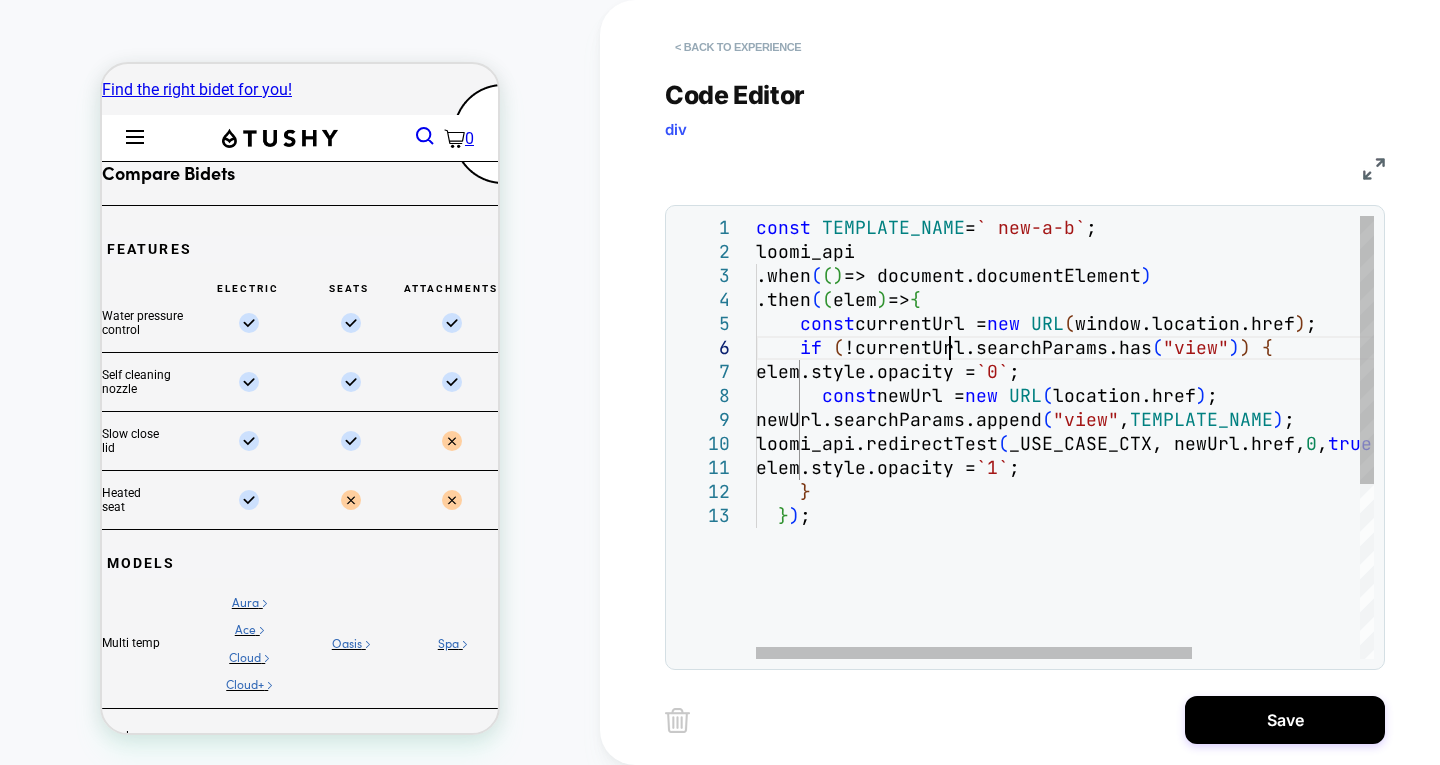 click on "const   TEMPLATE_NAME  =  ` new-a-b` ; loomi_api   .when ( ( )  => document.documentElement )   .then ( ( elem )  =>  {      const  currentUrl =  new   URL ( window.location.href ) ;      if   ( !currentUrl.searchParams.has ( "view" ) )   {       elem.style.opacity =  `0` ;        const  newUrl =  new   URL ( location.href ) ;       newUrl.searchParams.append ( "view" ,  TEMPLATE_NAME ) ;       loomi_api.redirectTest ( _USE_CASE_CTX, newUrl.href,  0 ,  true ,  `none` ) ;       elem.style.opacity =  `1` ;      }    } ) ;" at bounding box center [1184, 581] 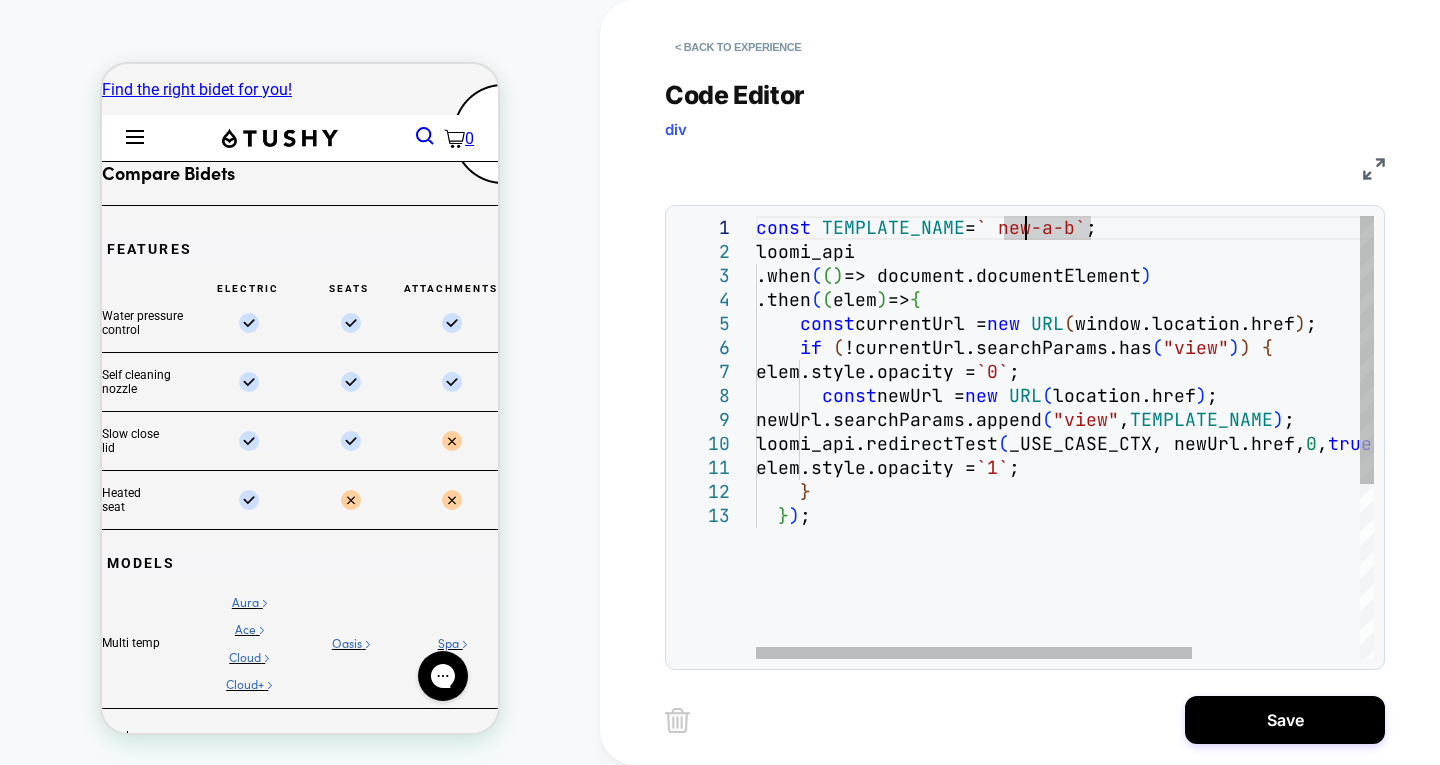 scroll, scrollTop: 0, scrollLeft: 0, axis: both 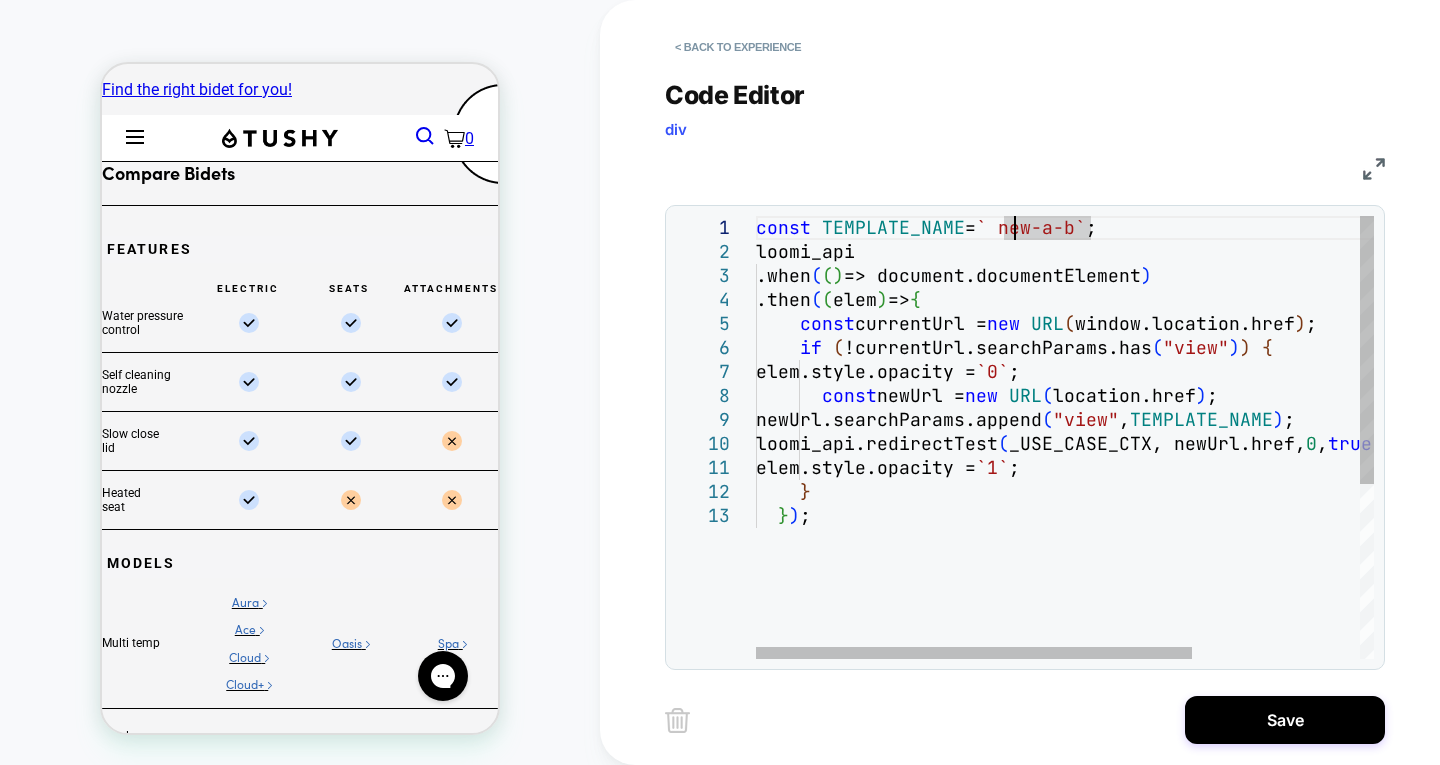type on "**********" 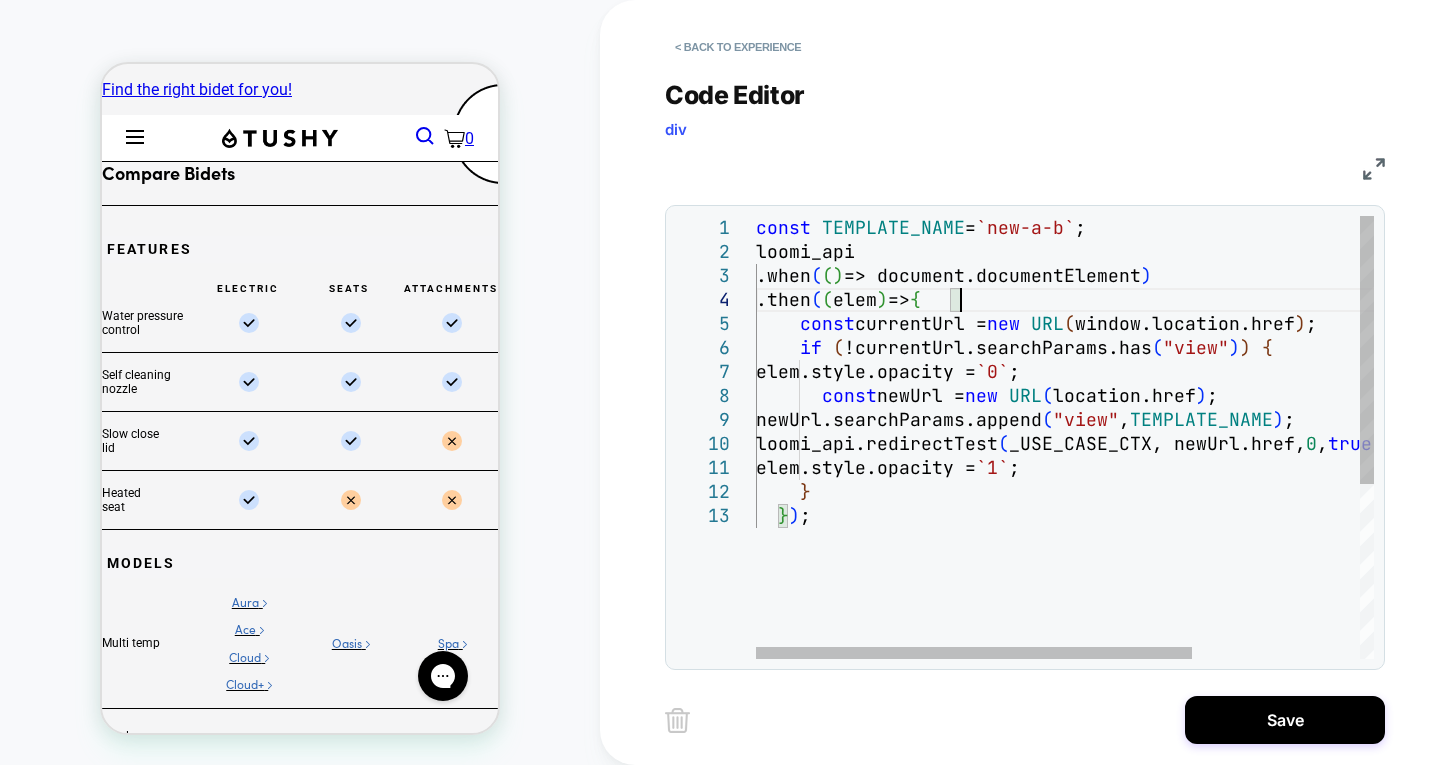 click on "const   TEMPLATE_NAME  =  `new-a-b` ; loomi_api   .when ( ( )  => document.documentElement )   .then ( ( elem )  =>  {      const  currentUrl =  new   URL ( window.location.href ) ;      if   ( !currentUrl.searchParams.has ( "view" ) )   {       elem.style.opacity =  `0` ;        const  newUrl =  new   URL ( location.href ) ;       newUrl.searchParams.append ( "view" ,  TEMPLATE_NAME ) ;       loomi_api.redirectTest ( _USE_CASE_CTX, newUrl.href,  0 ,  true ,  `none` ) ;       elem.style.opacity =  `1` ;      }    } ) ;" at bounding box center (1184, 581) 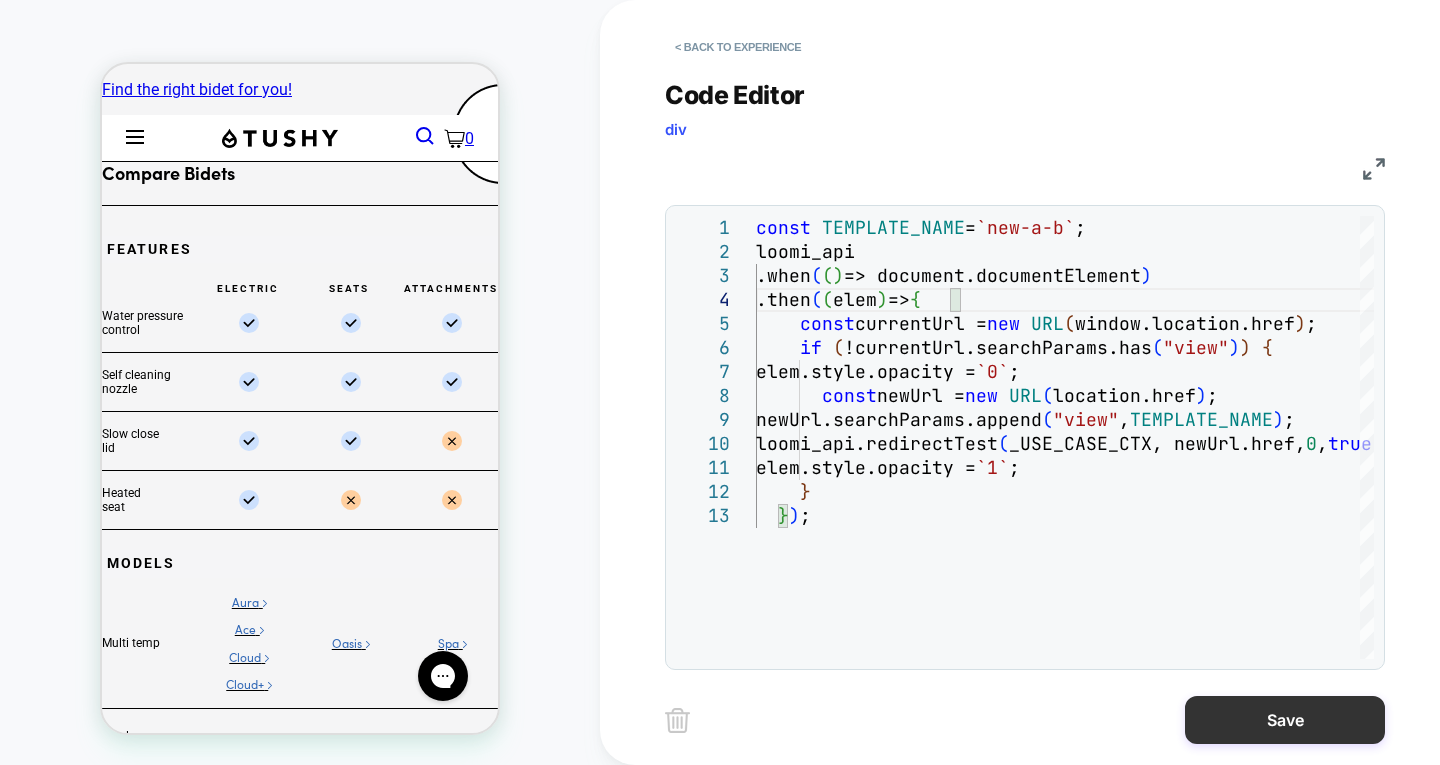 click on "Save" at bounding box center [1285, 720] 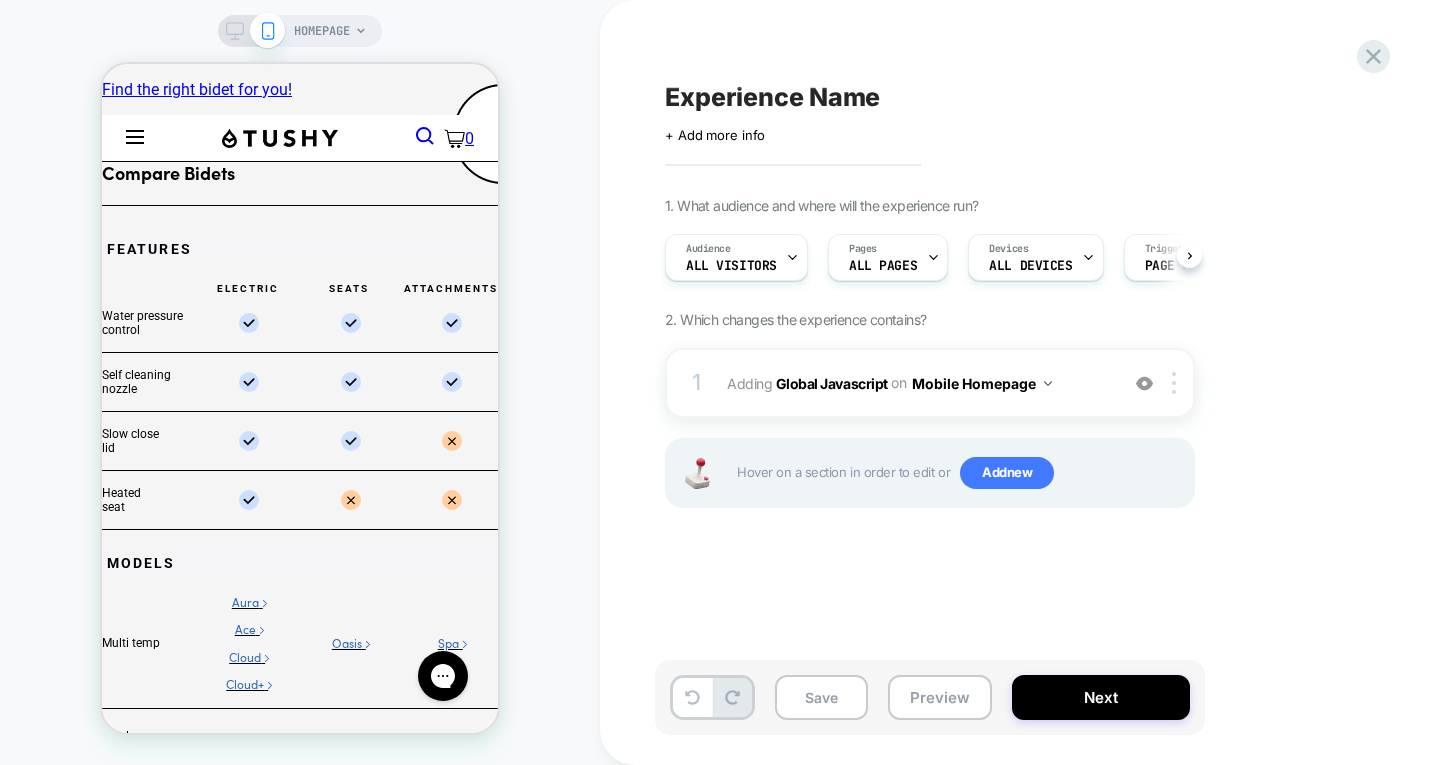 scroll, scrollTop: 0, scrollLeft: 1, axis: horizontal 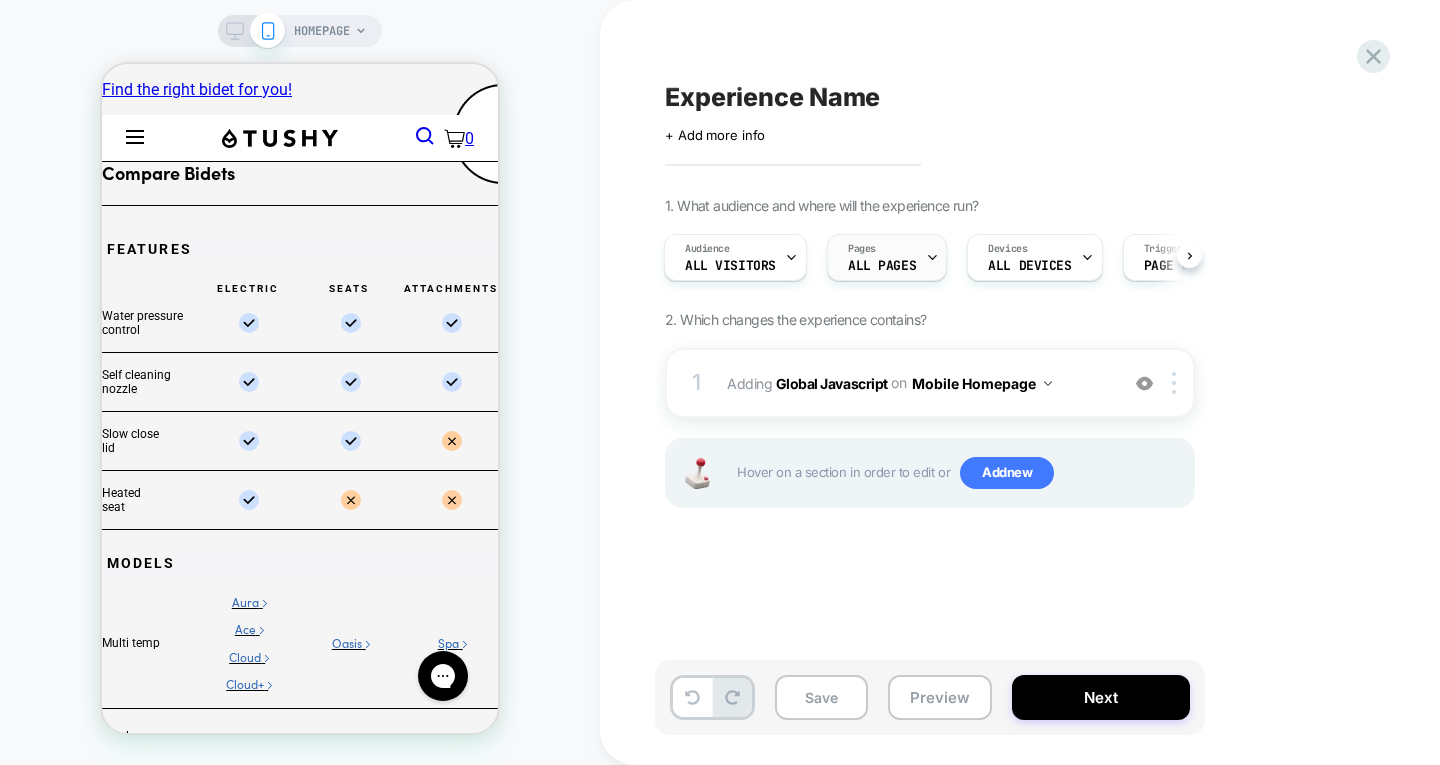 click on "Pages ALL PAGES" at bounding box center (882, 257) 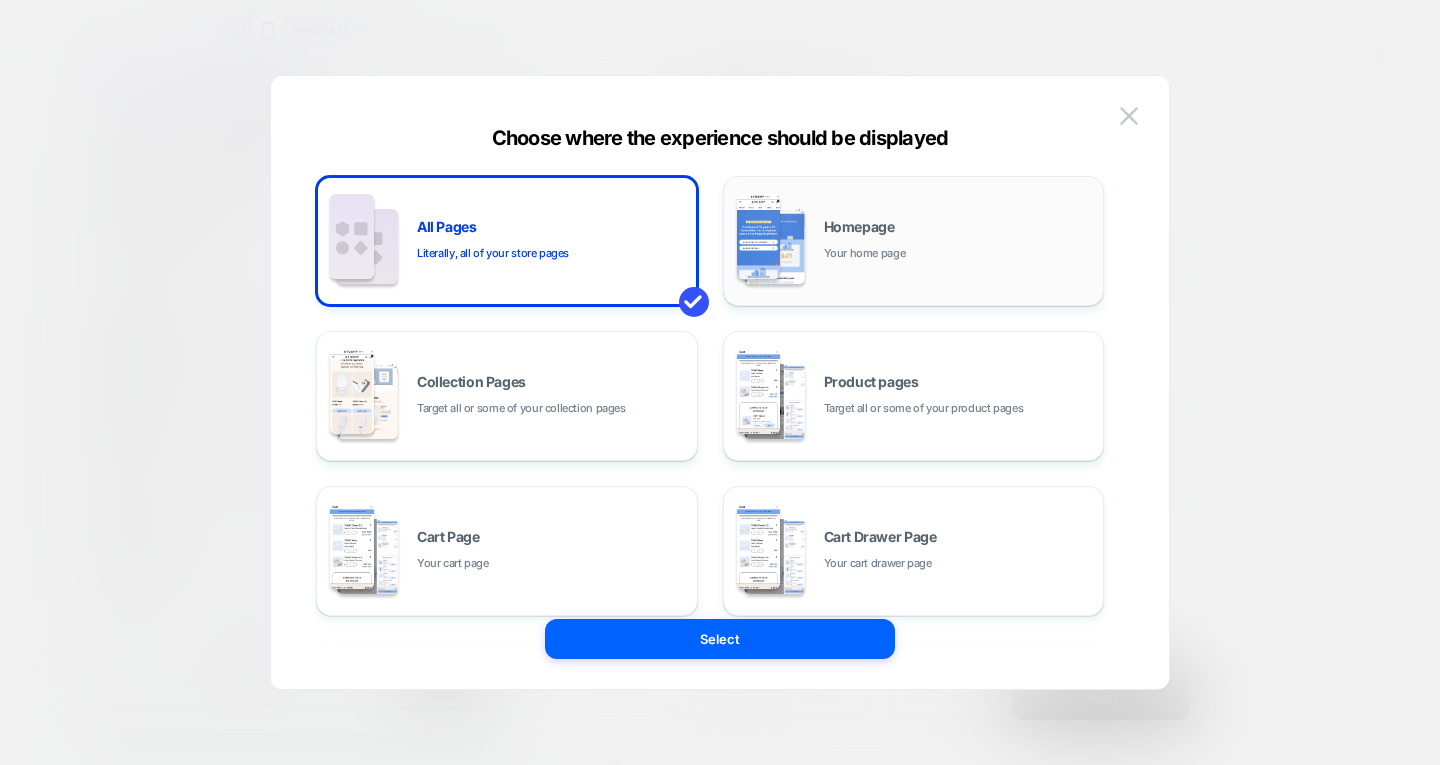 click on "Homepage Your home page" at bounding box center [959, 241] 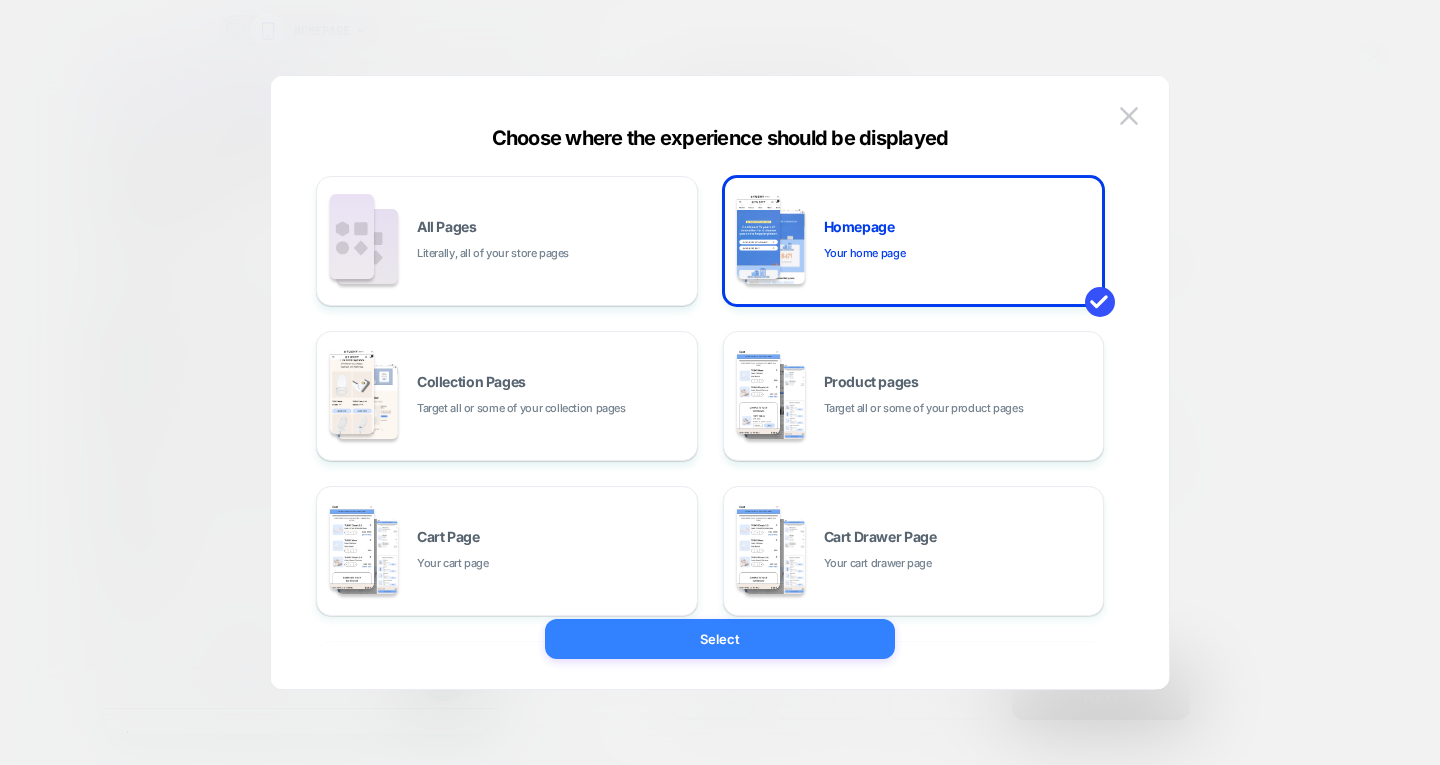 click on "Select" at bounding box center [720, 639] 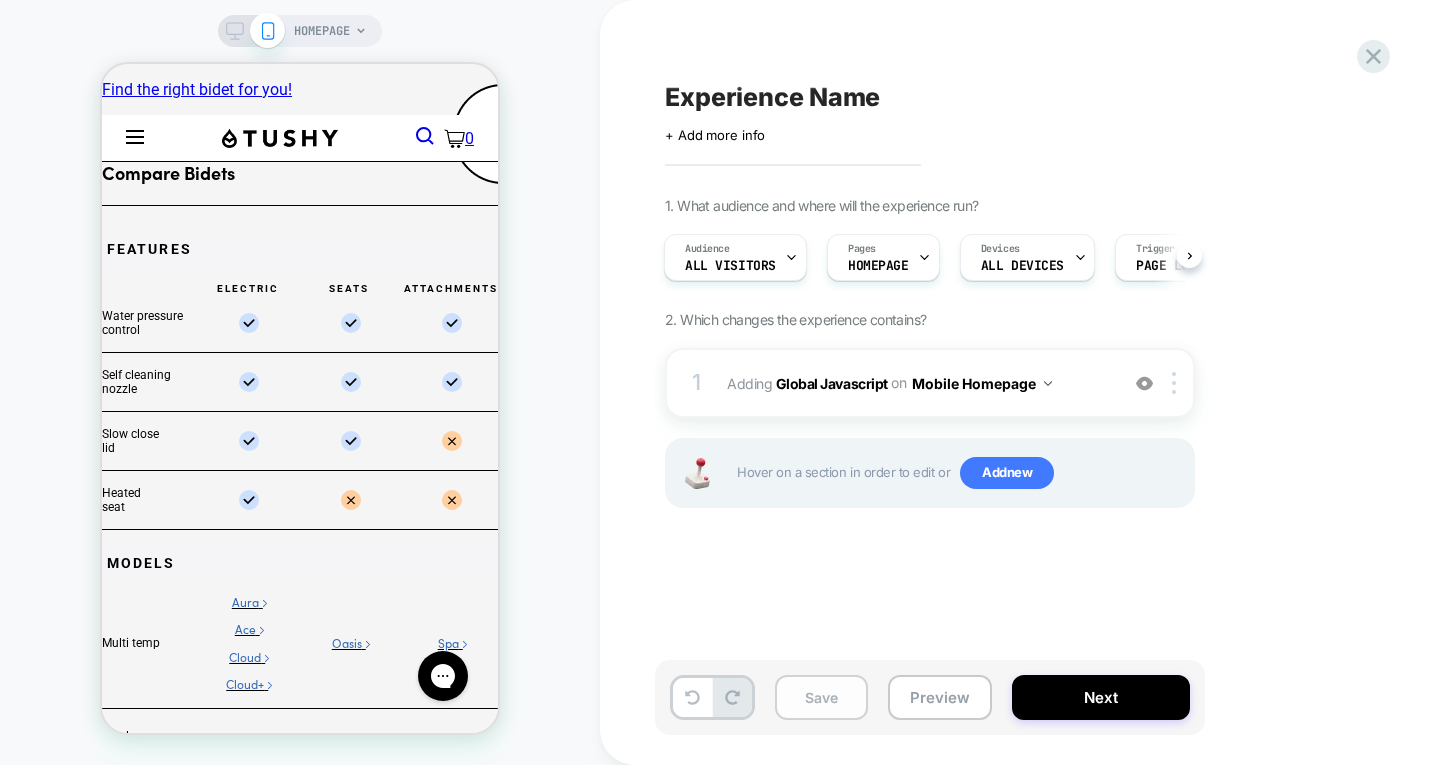 click on "Save" at bounding box center [821, 697] 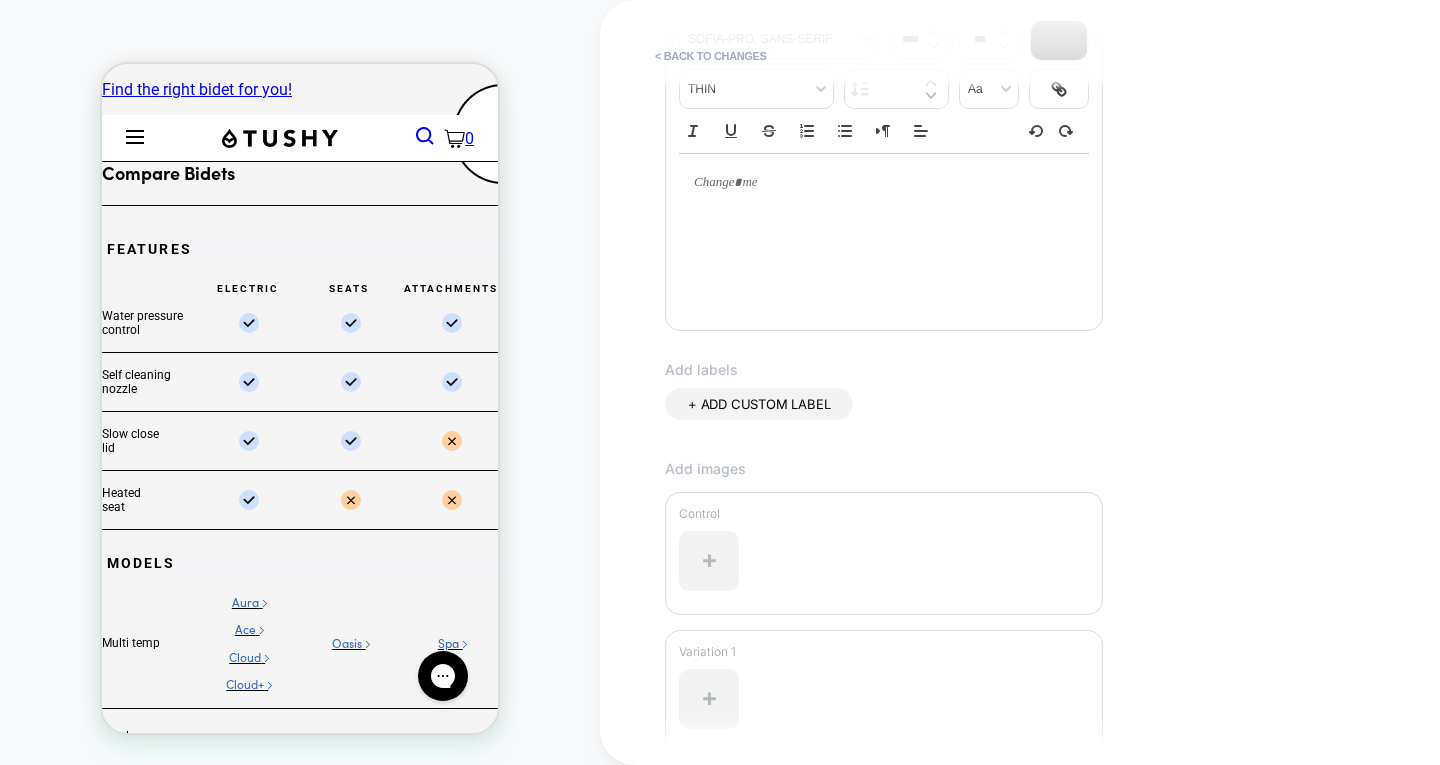scroll, scrollTop: 500, scrollLeft: 0, axis: vertical 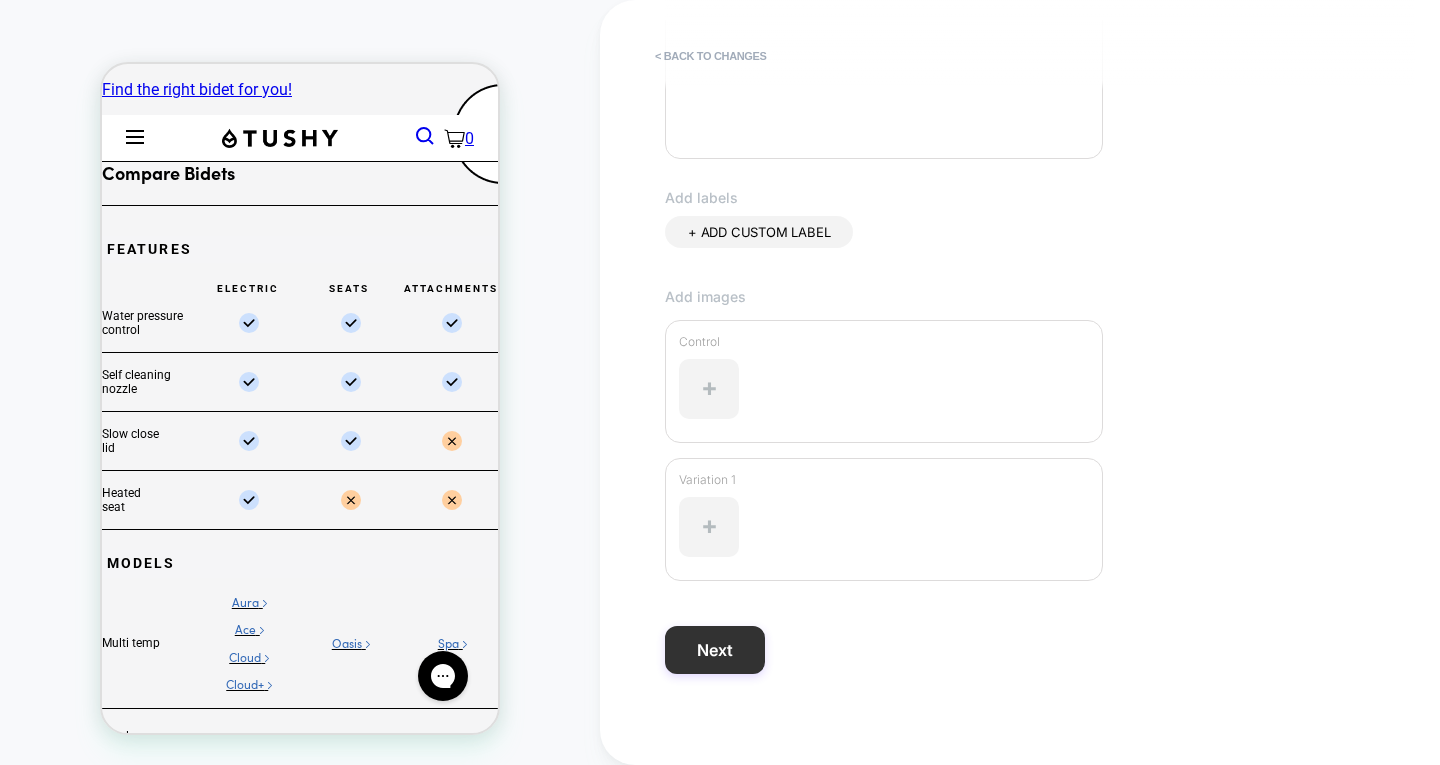 type on "**********" 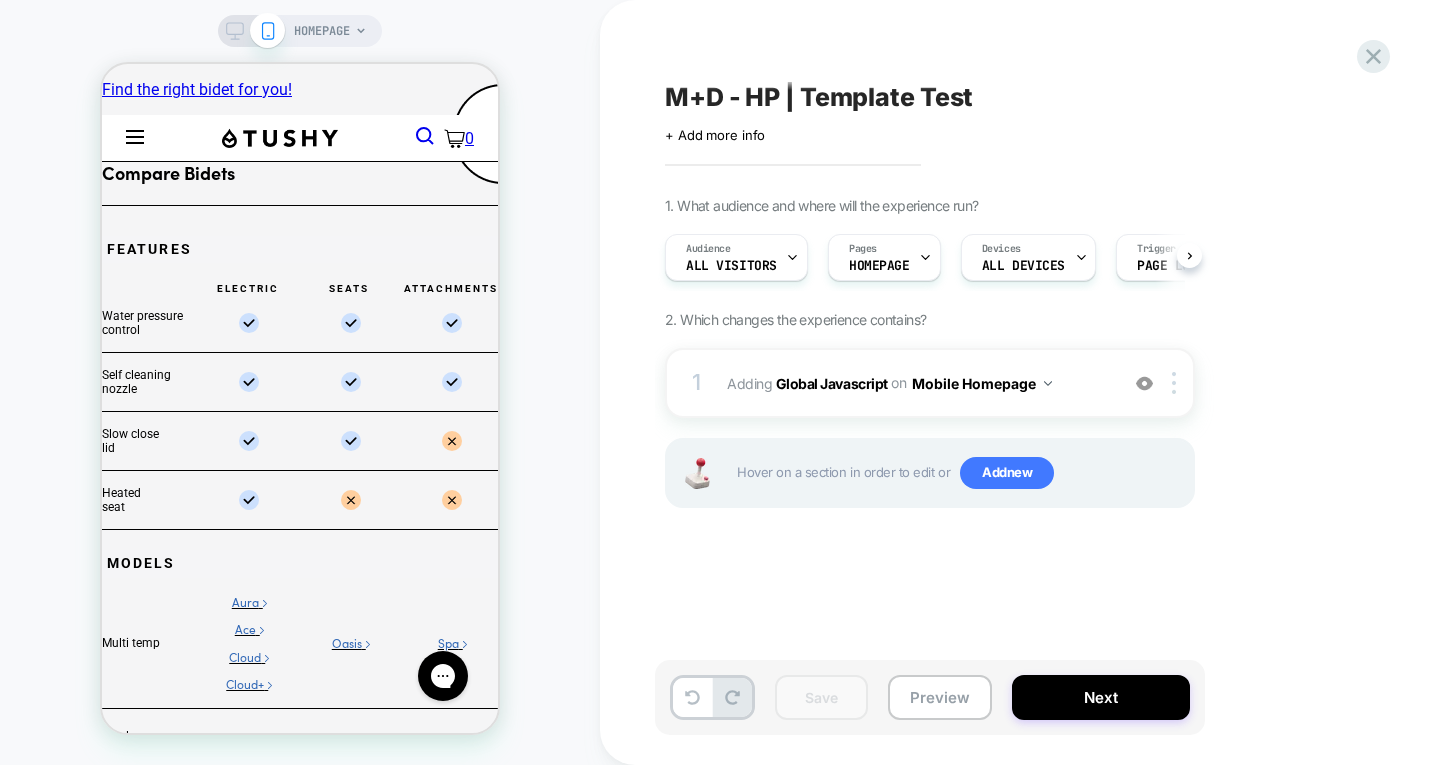 scroll, scrollTop: 0, scrollLeft: 1, axis: horizontal 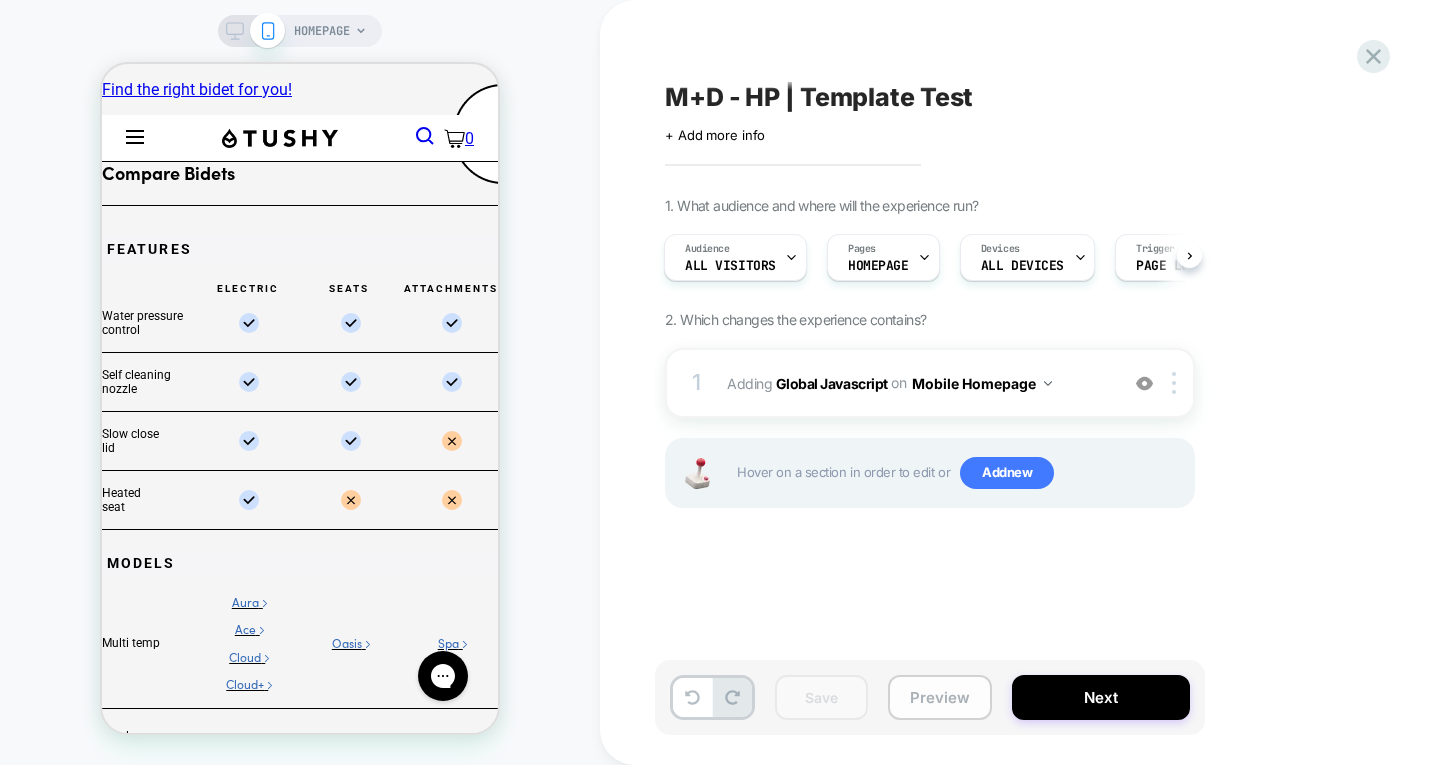 click on "Preview" at bounding box center [940, 697] 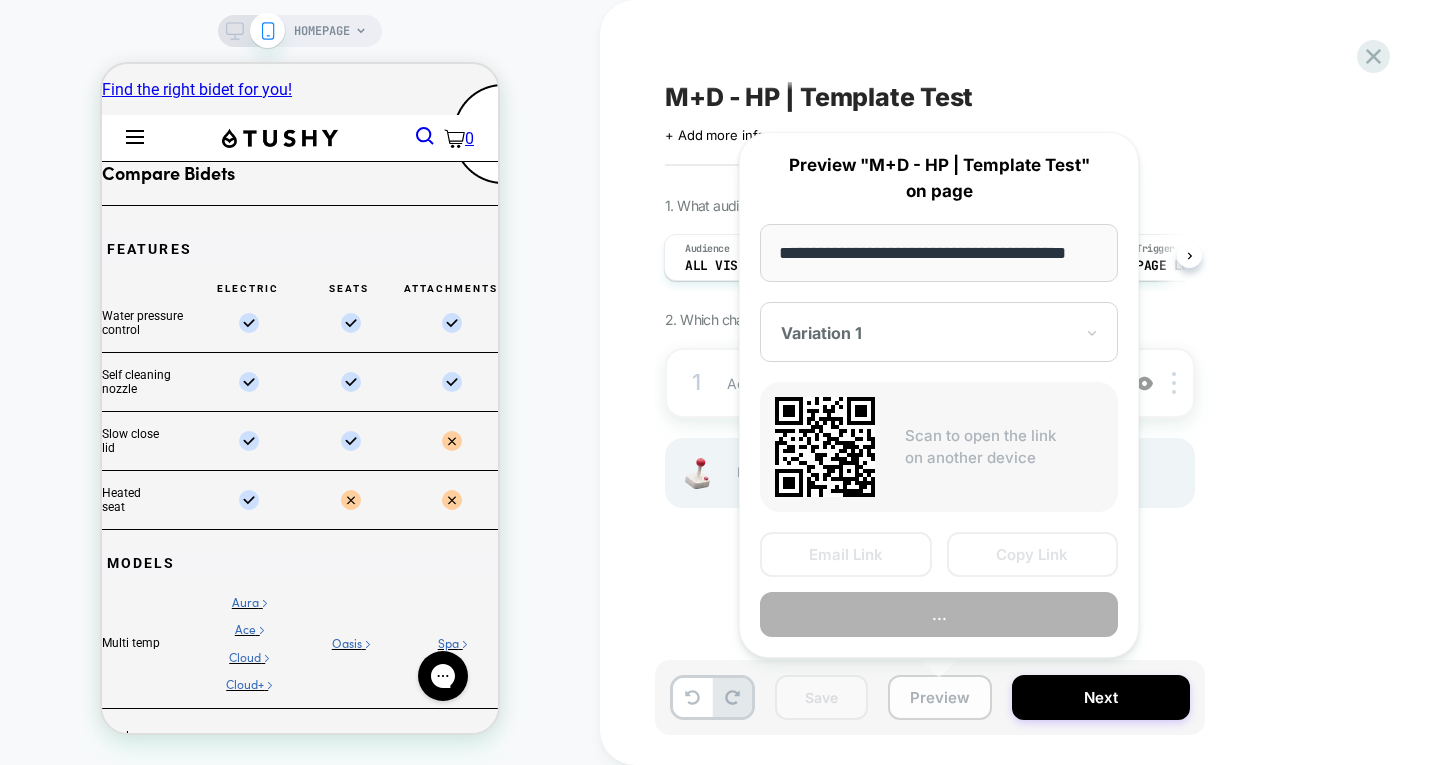 scroll, scrollTop: 0, scrollLeft: 23, axis: horizontal 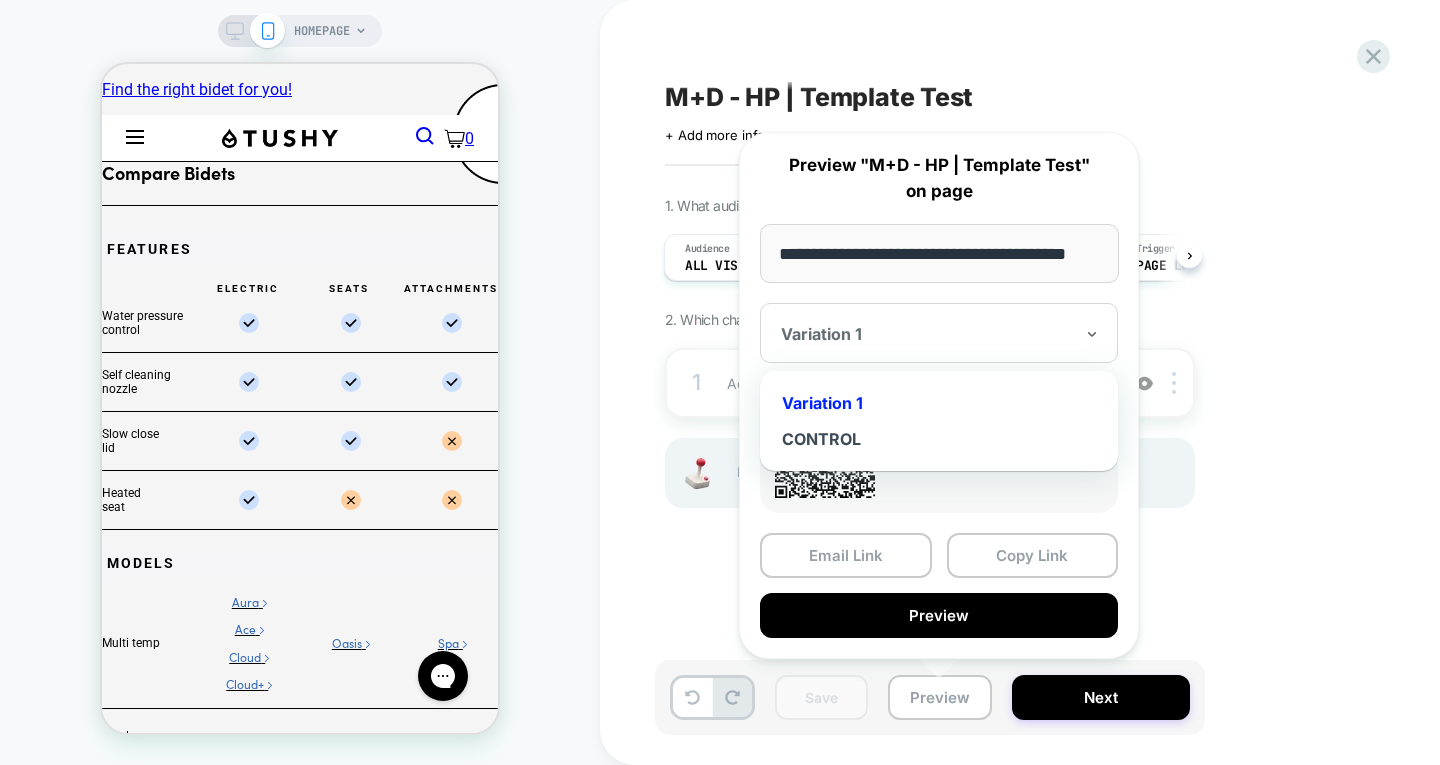 click at bounding box center (927, 334) 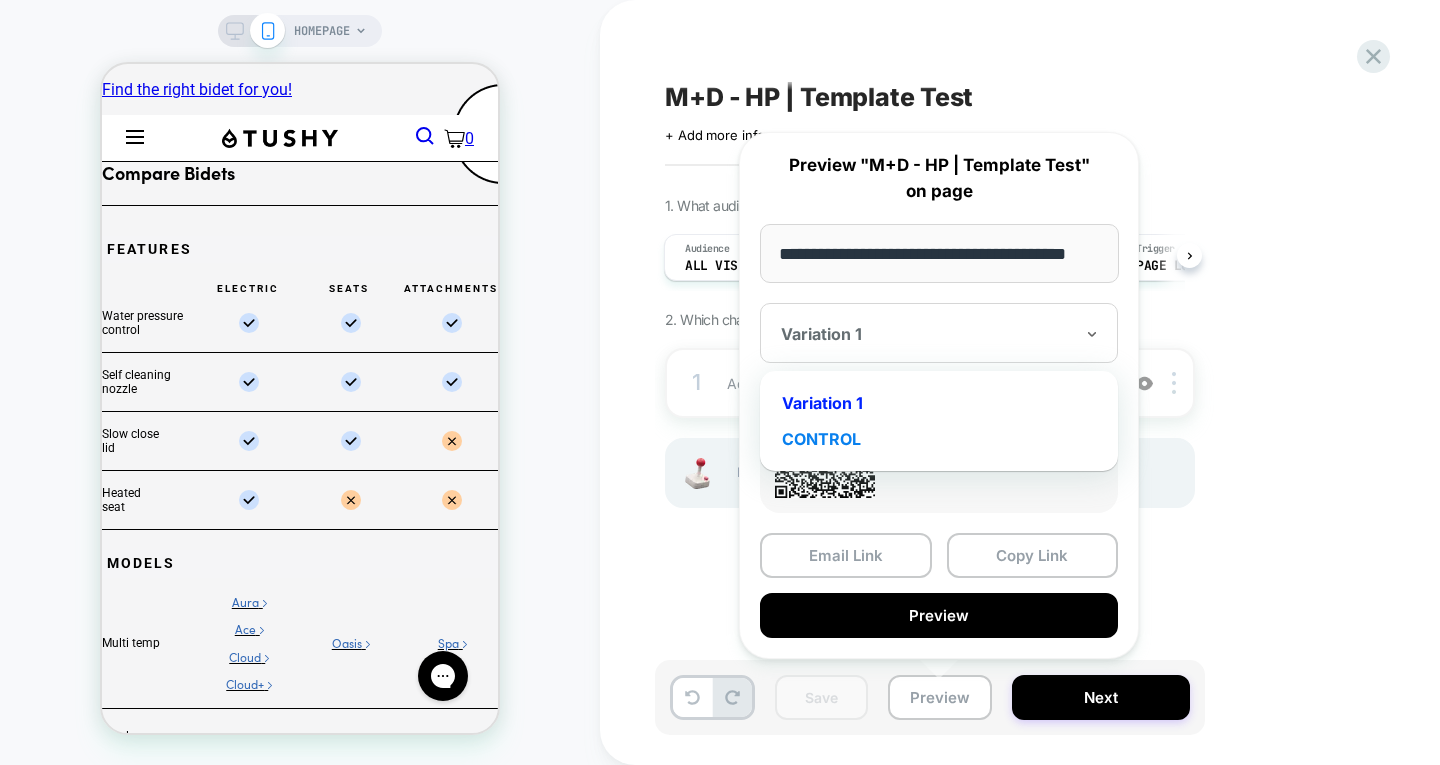 click on "CONTROL" at bounding box center [939, 439] 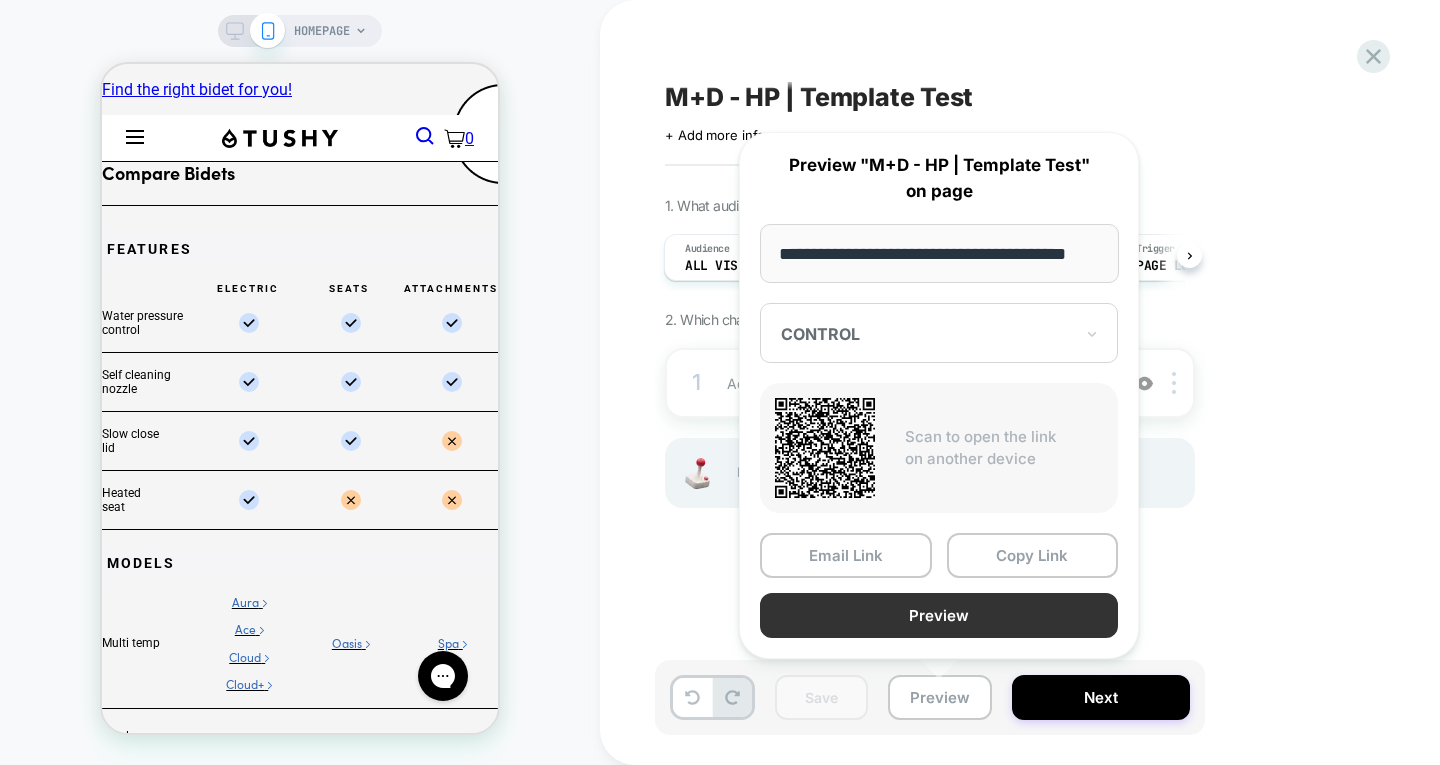 click on "Preview" at bounding box center [939, 615] 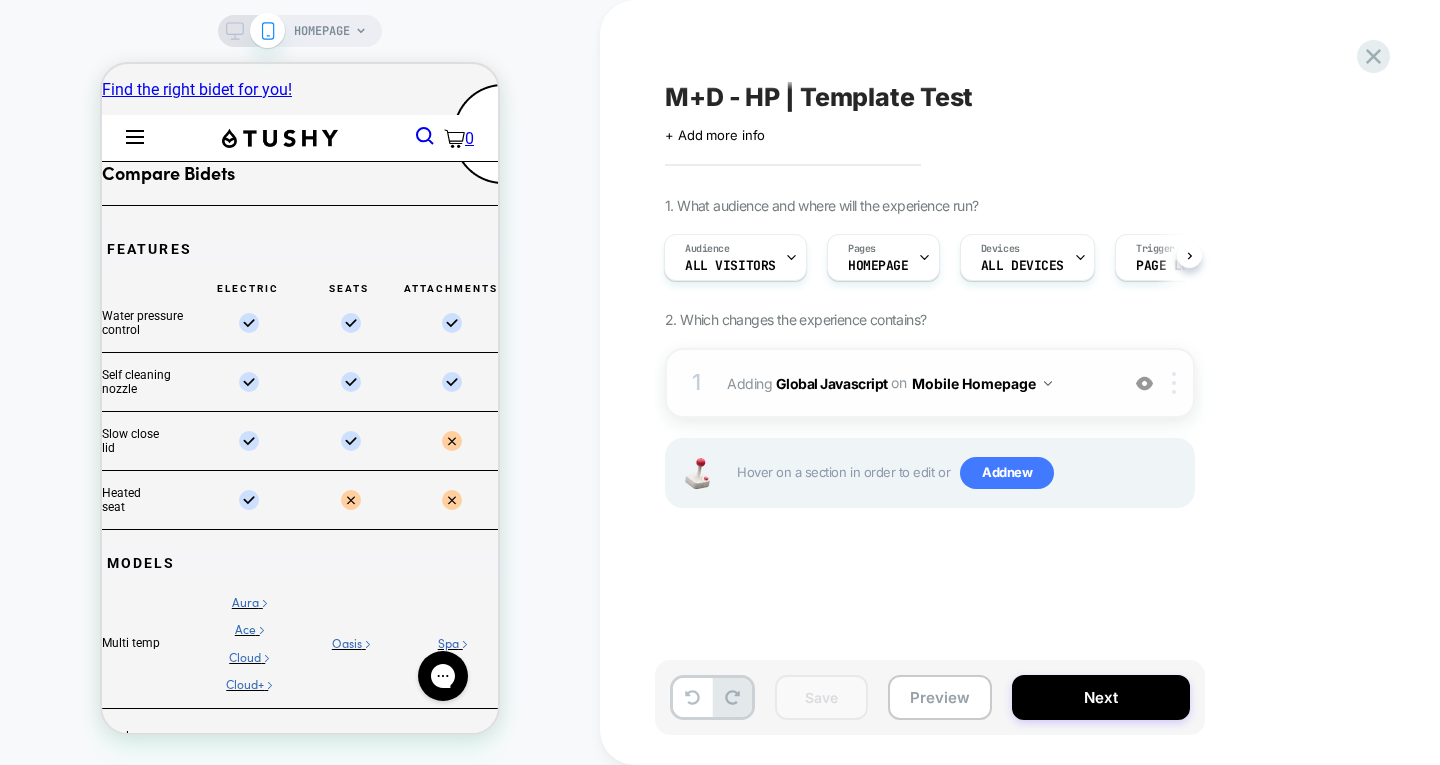 click at bounding box center (1177, 383) 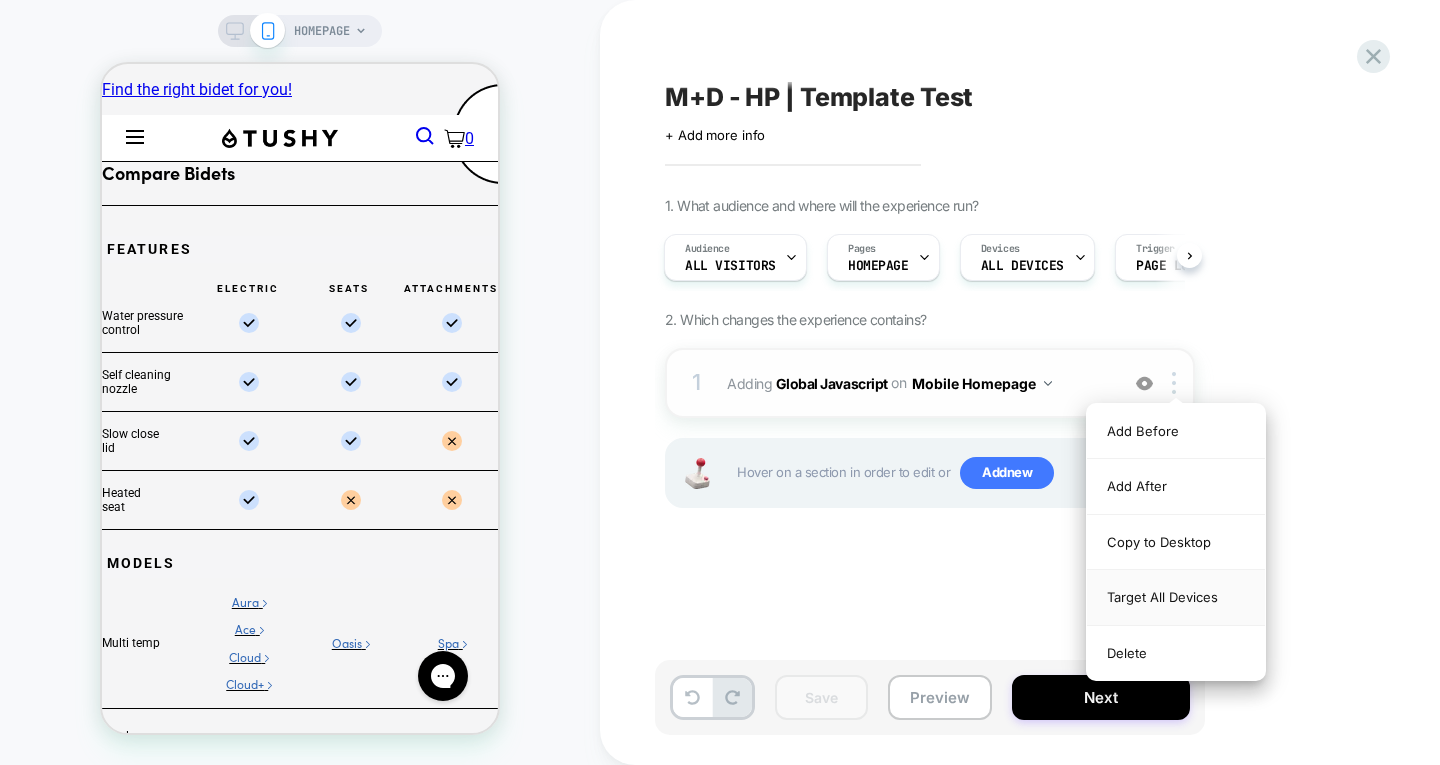 click on "Target   All Devices" at bounding box center (1176, 597) 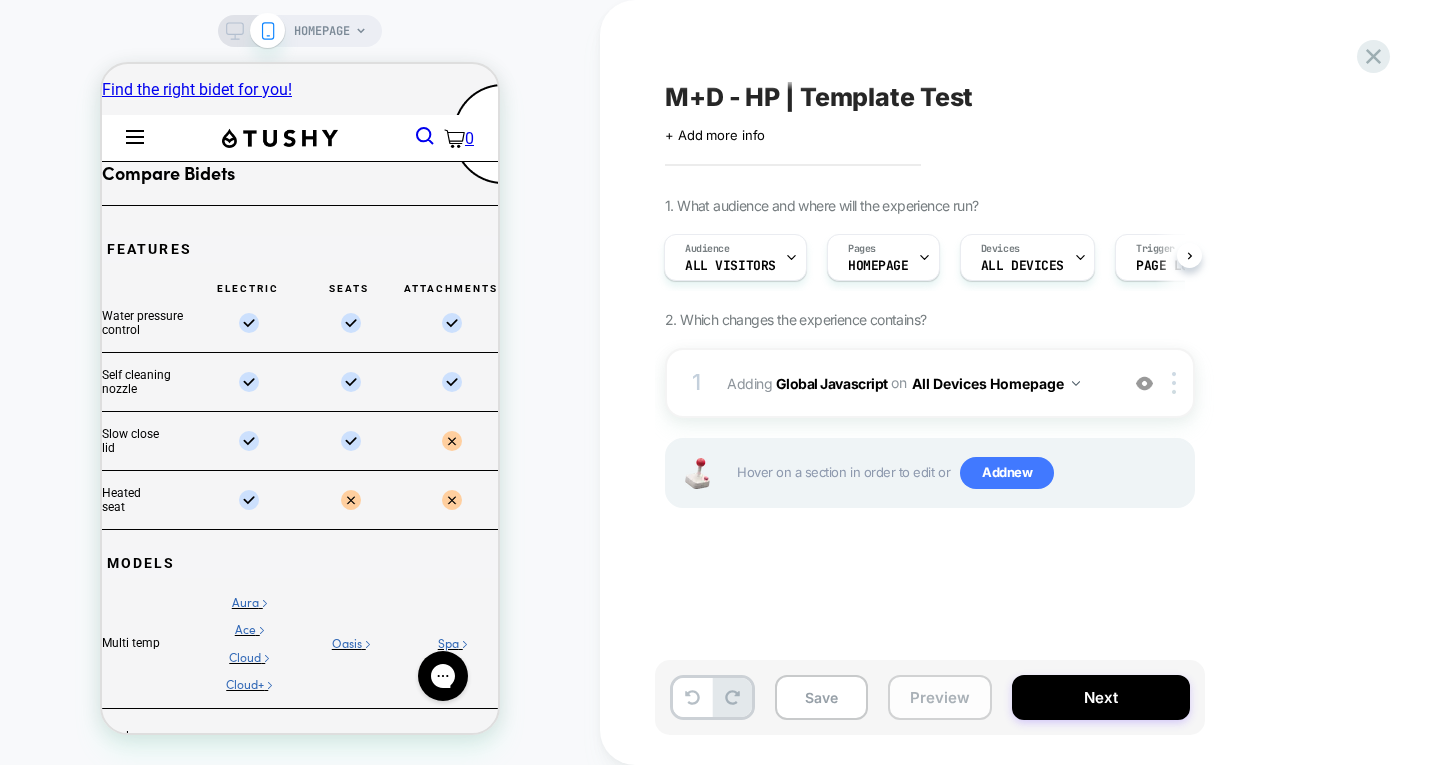 click on "Preview" at bounding box center (940, 697) 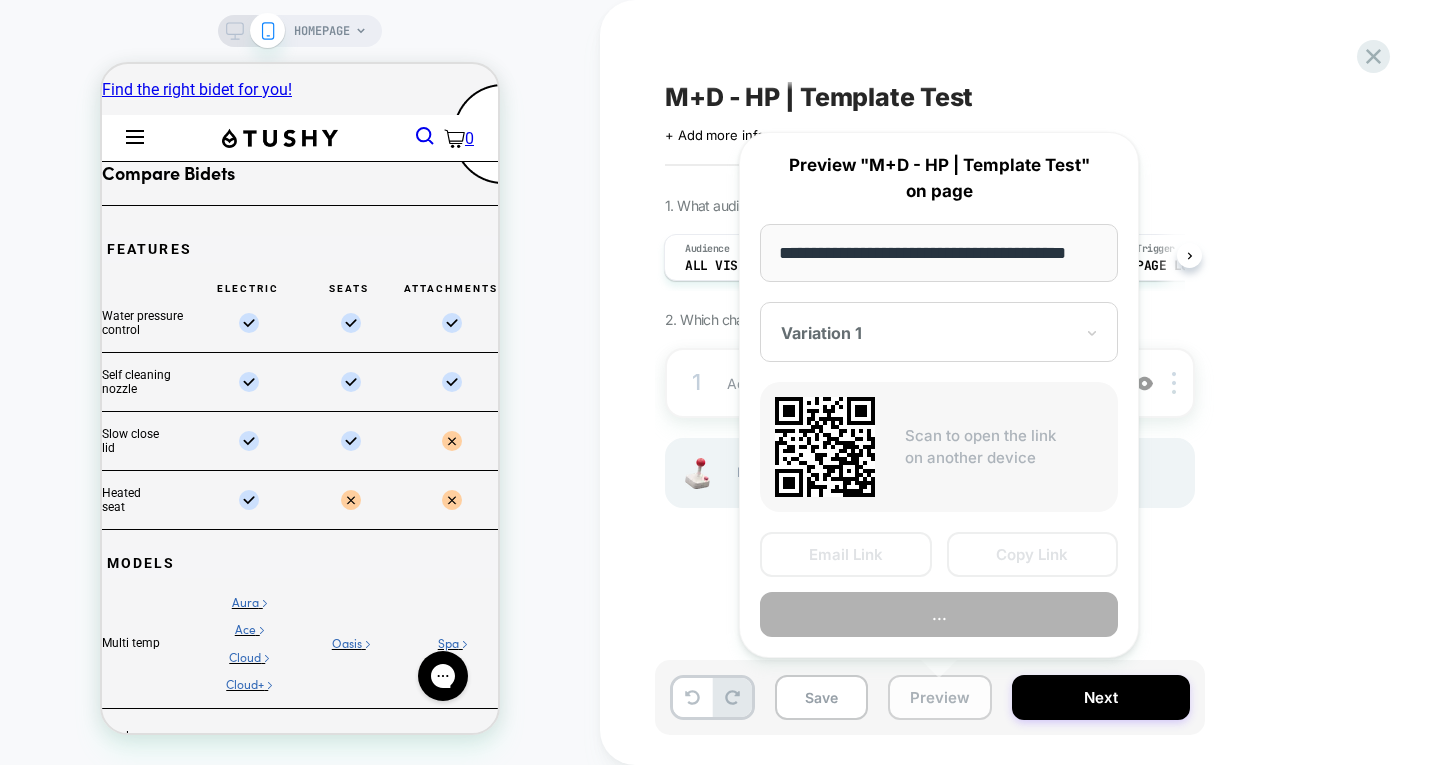 scroll, scrollTop: 0, scrollLeft: 23, axis: horizontal 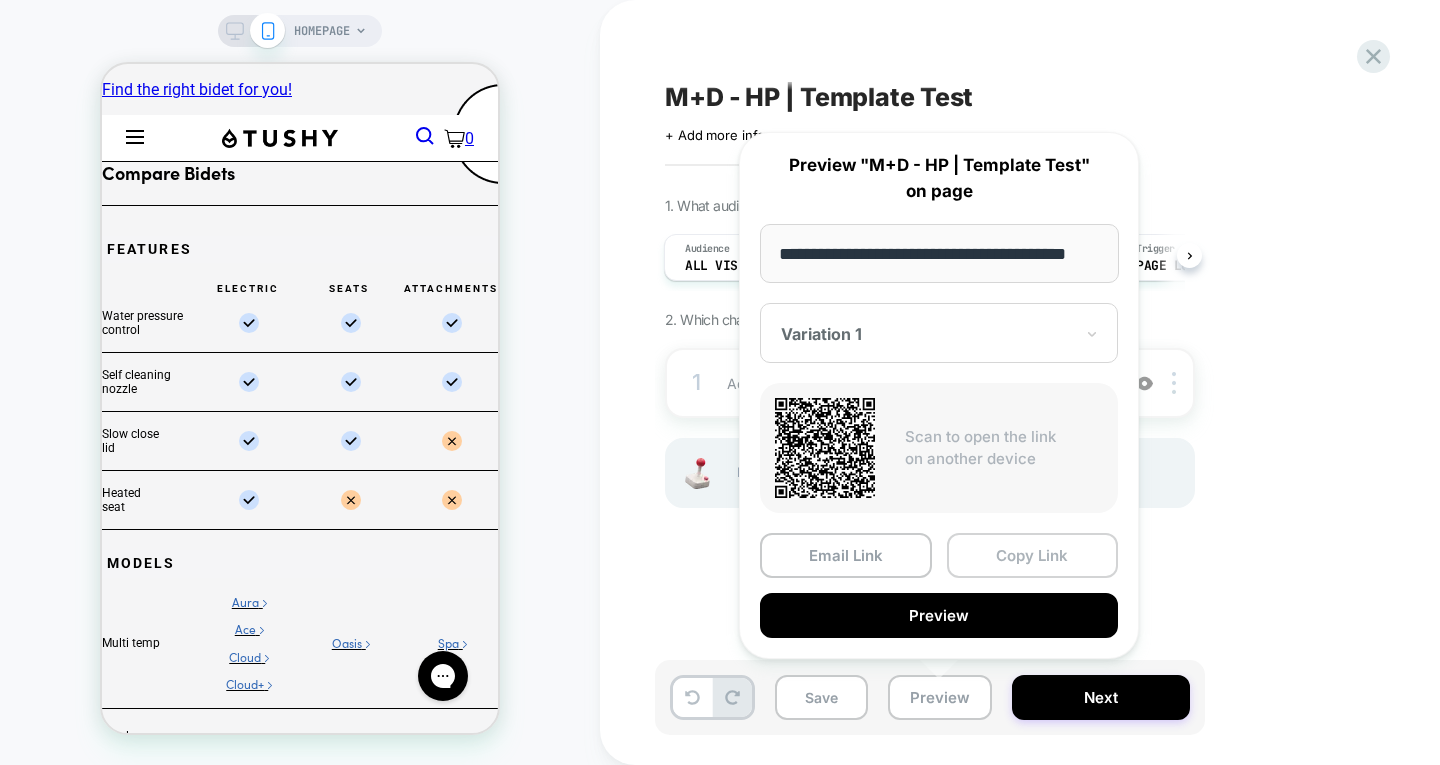 click on "Copy Link" at bounding box center (1033, 555) 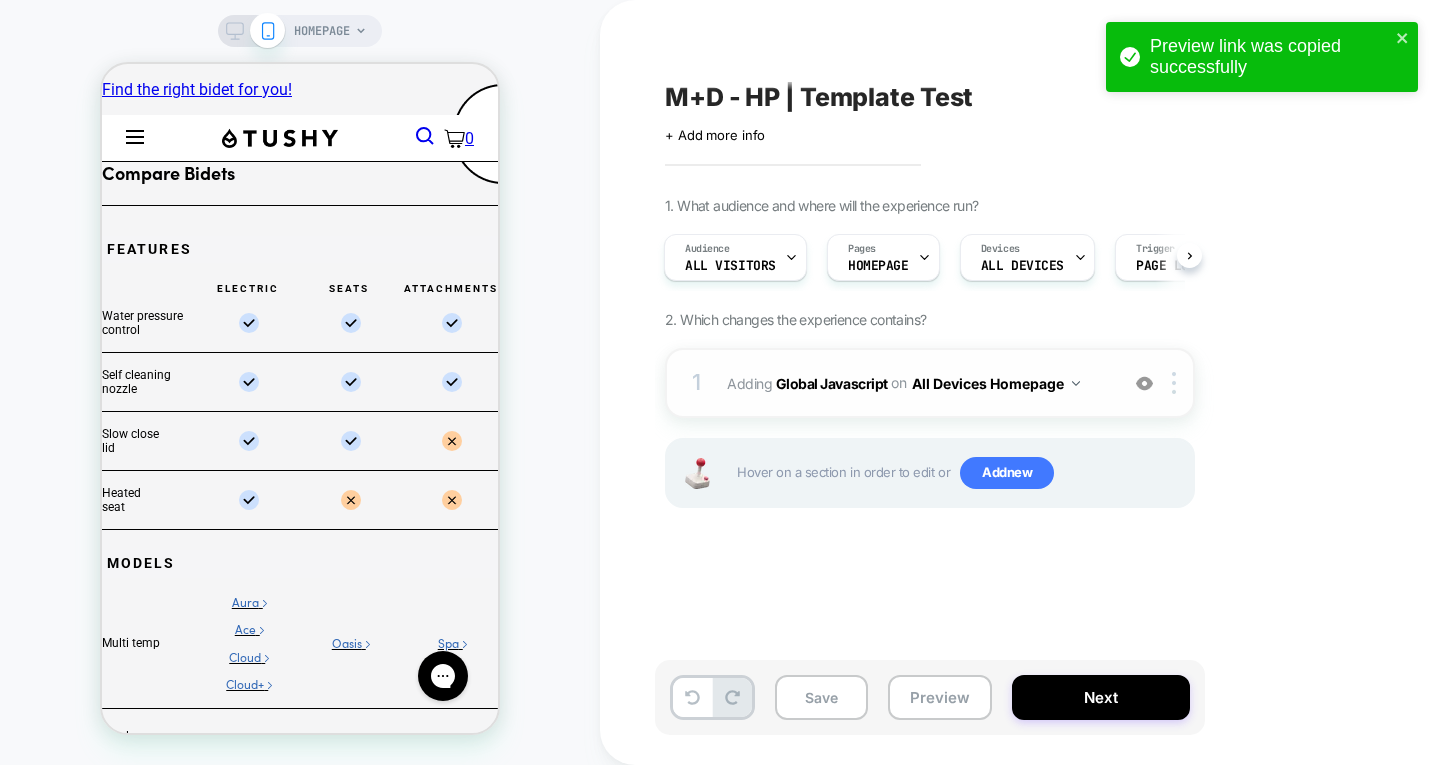 click on "All Devices Homepage" at bounding box center [996, 383] 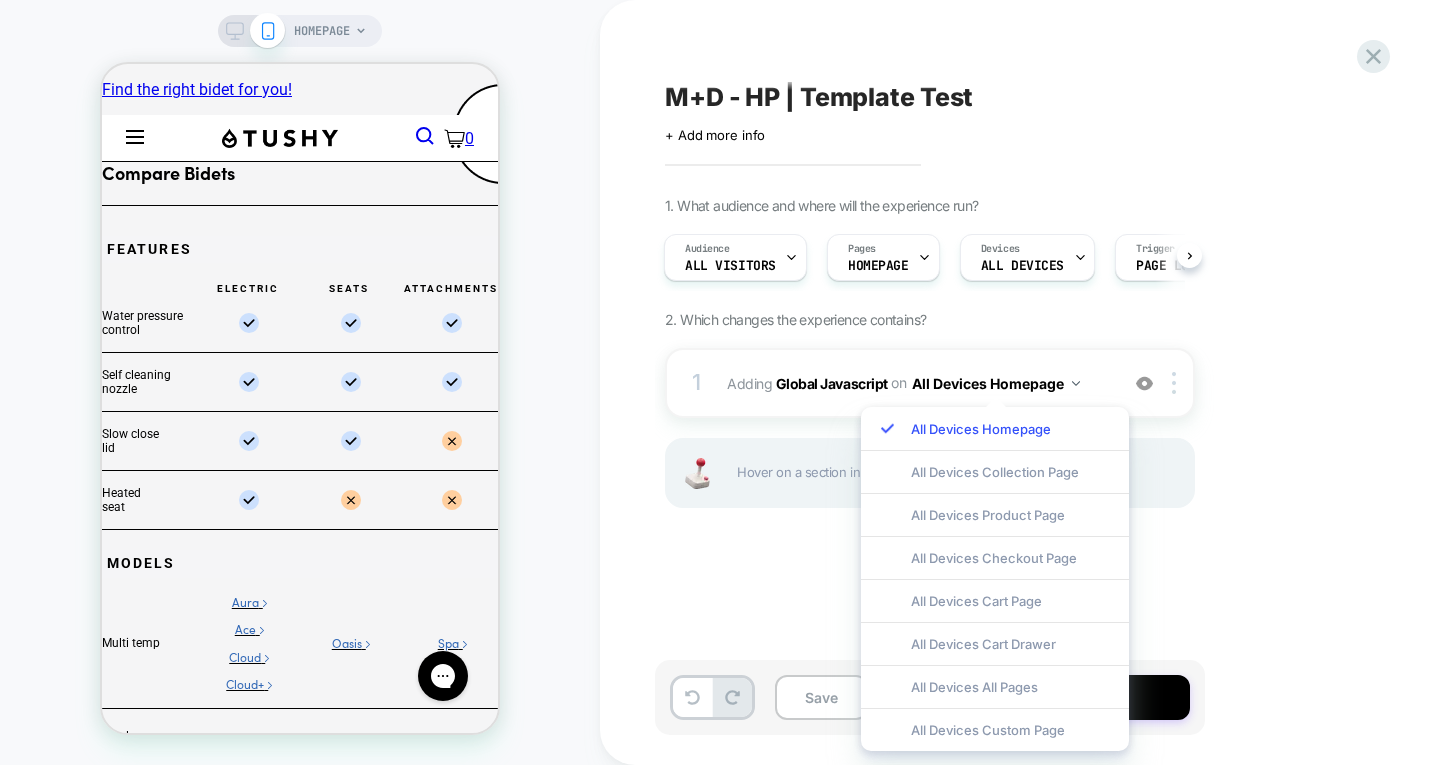 click on "1 Adding   Global Javascript   on All Devices Homepage Add Before Add After Target   Mobile Delete Hover on a section in order to edit or  Add  new" at bounding box center [930, 453] 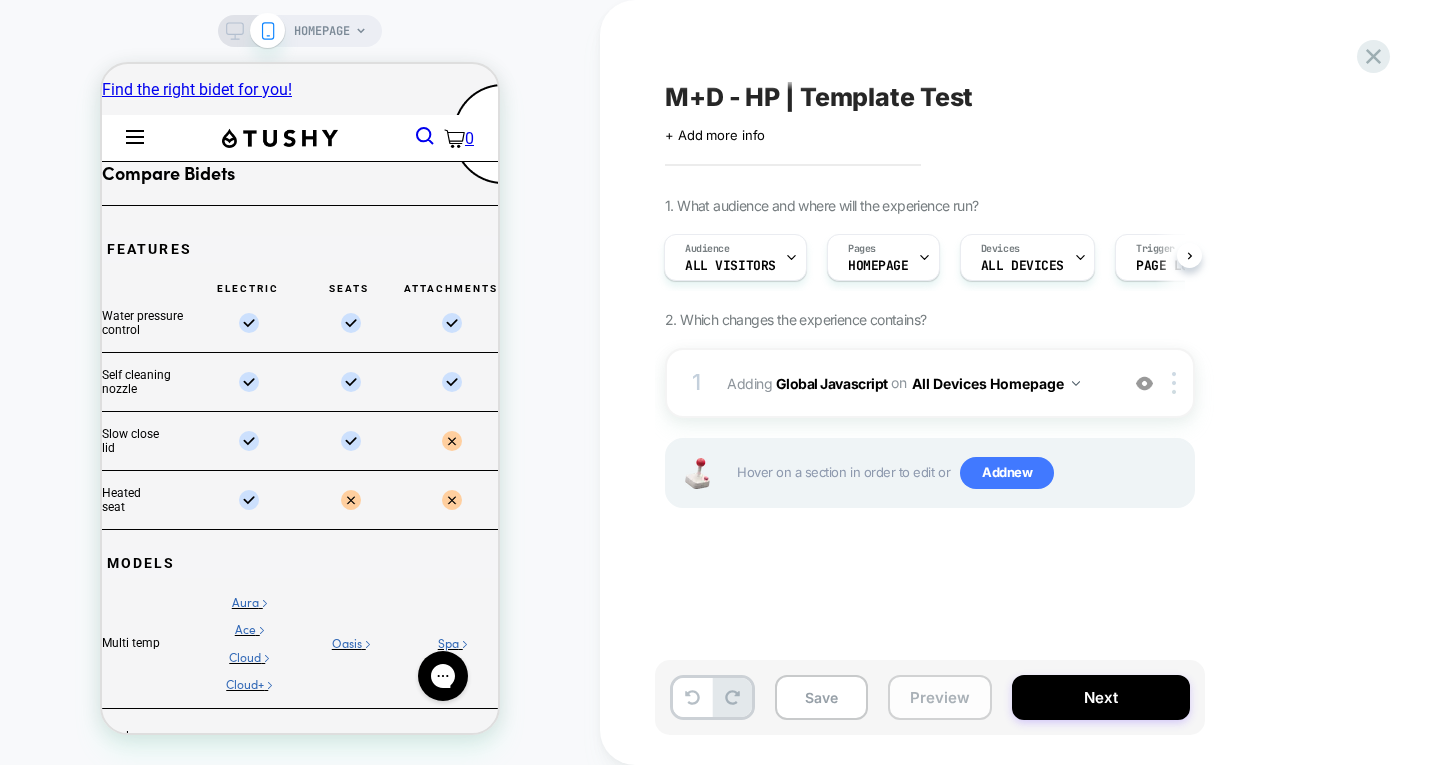 click on "Preview" at bounding box center (940, 697) 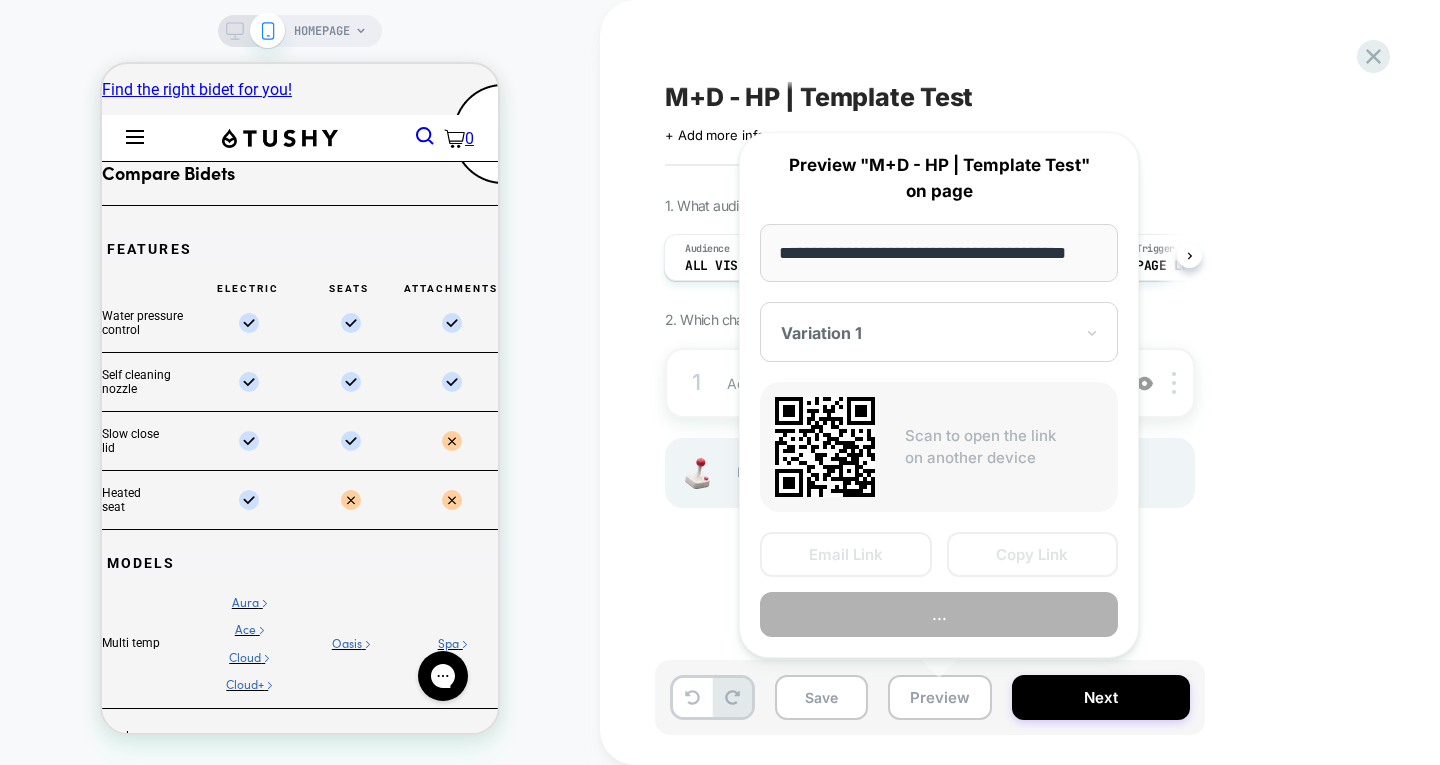 scroll, scrollTop: 0, scrollLeft: 23, axis: horizontal 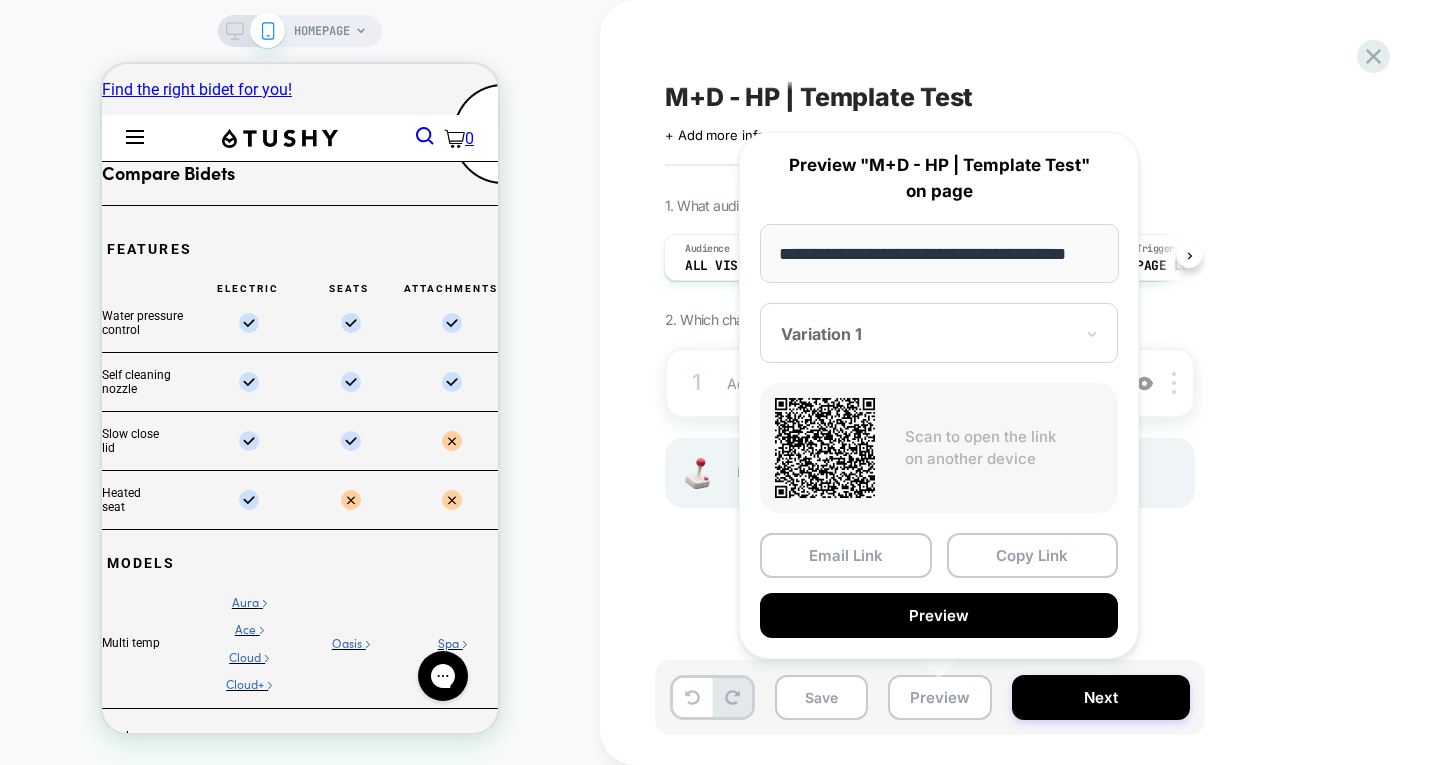 click on "Variation 1" at bounding box center (927, 334) 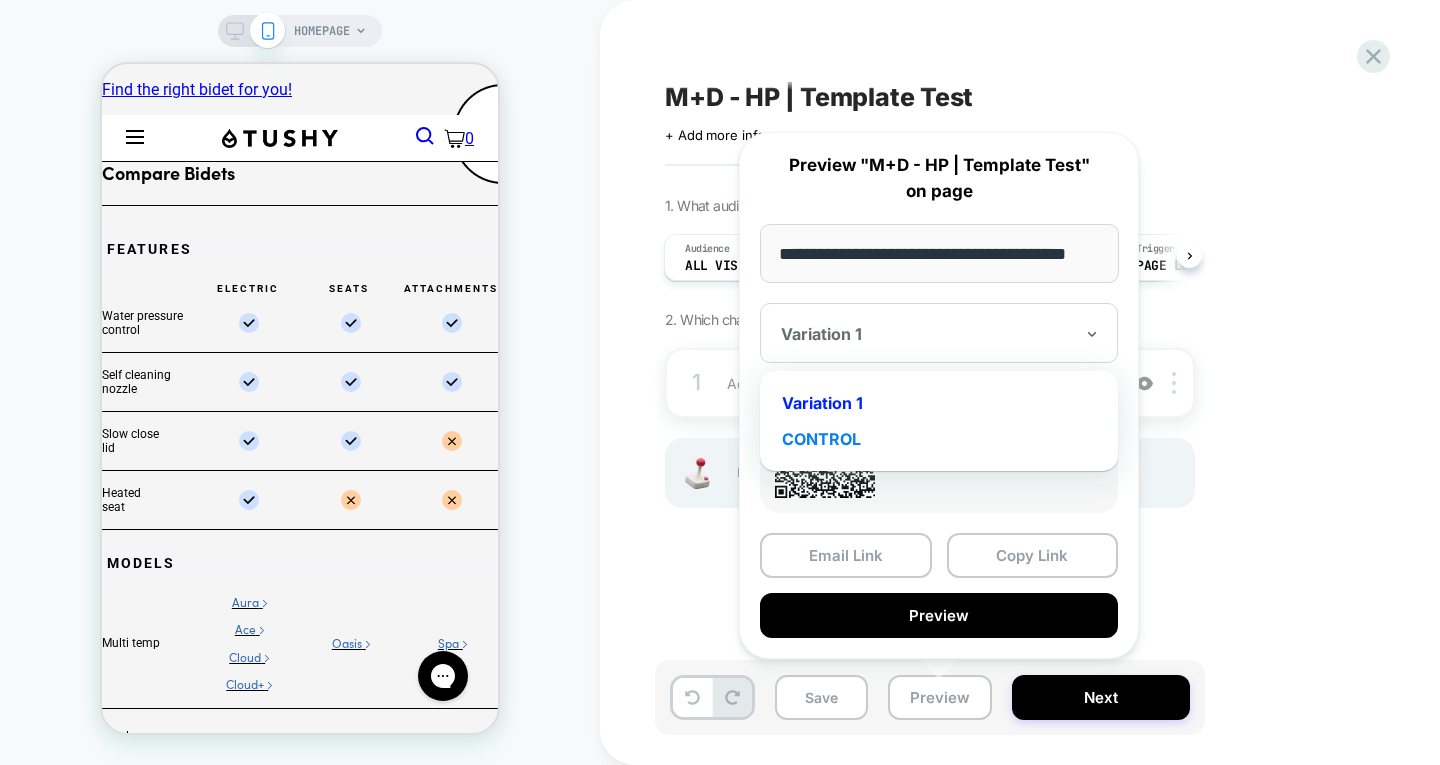 click on "CONTROL" at bounding box center (939, 439) 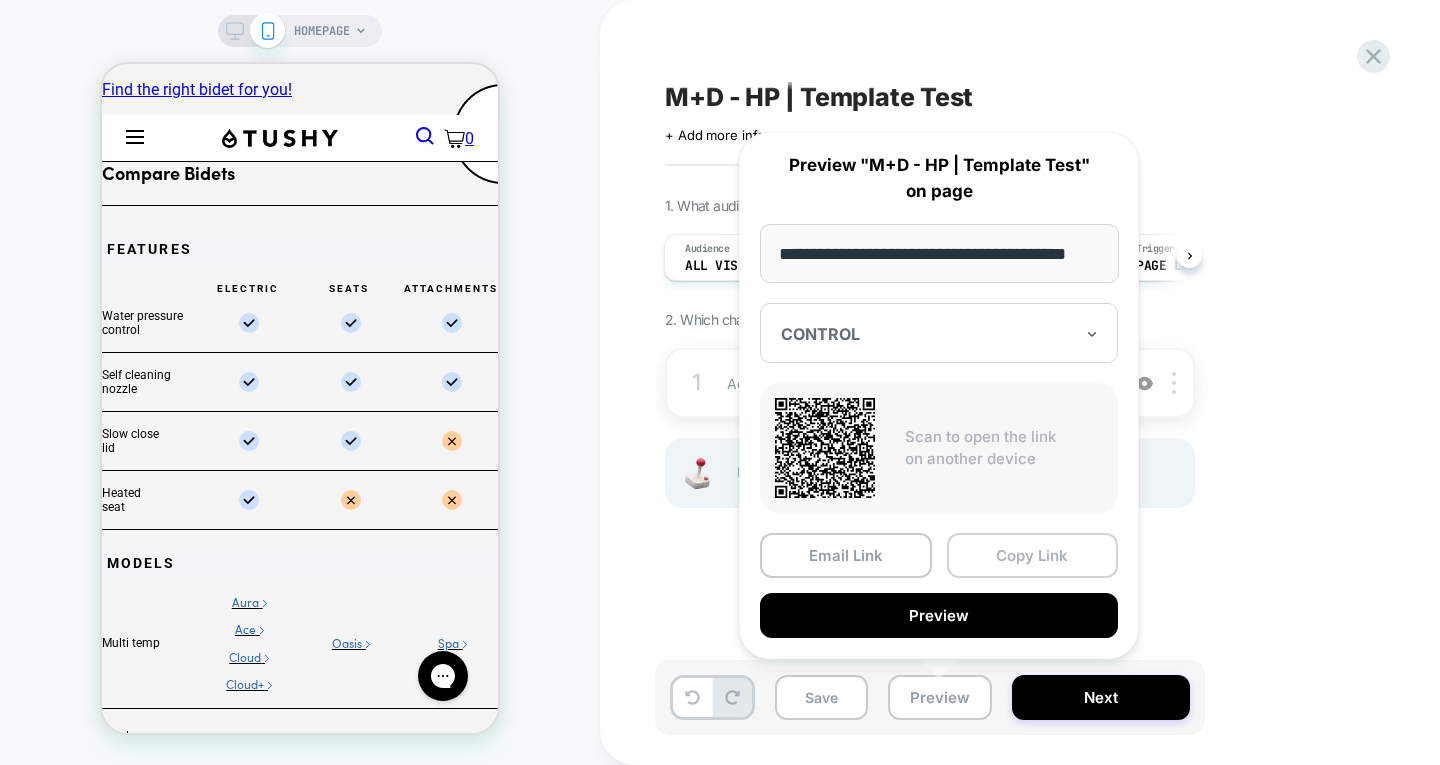 click on "Copy Link" at bounding box center (1033, 555) 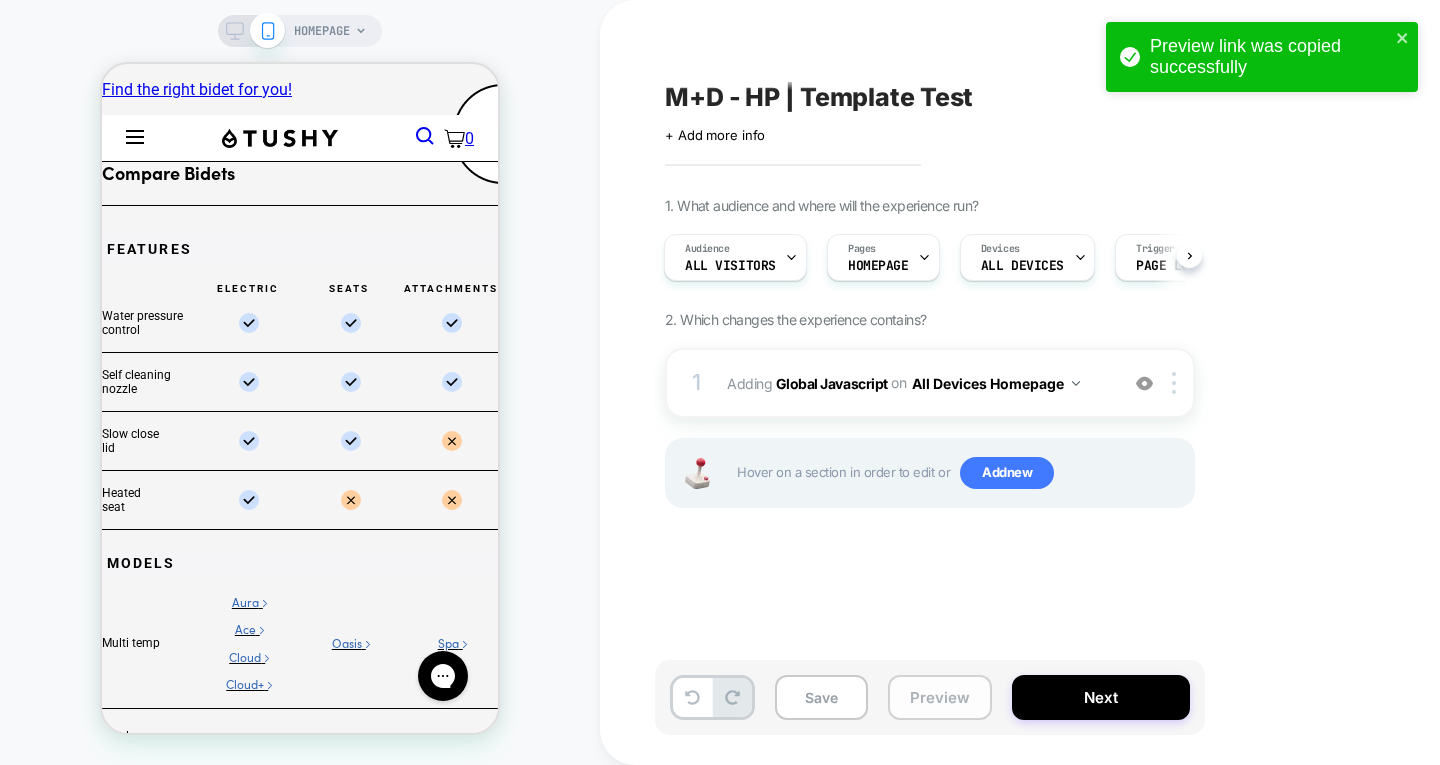 click on "Preview" at bounding box center [940, 697] 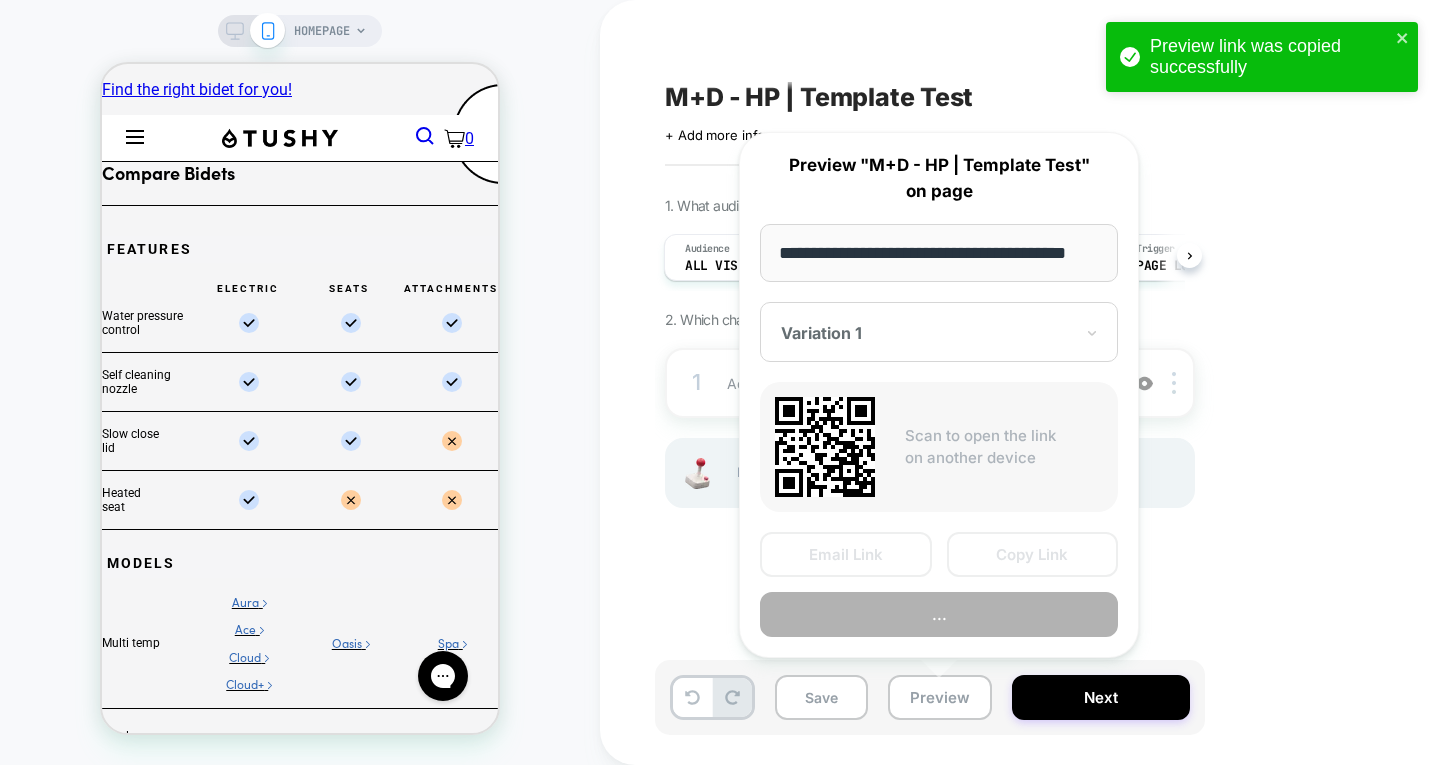 scroll, scrollTop: 0, scrollLeft: 23, axis: horizontal 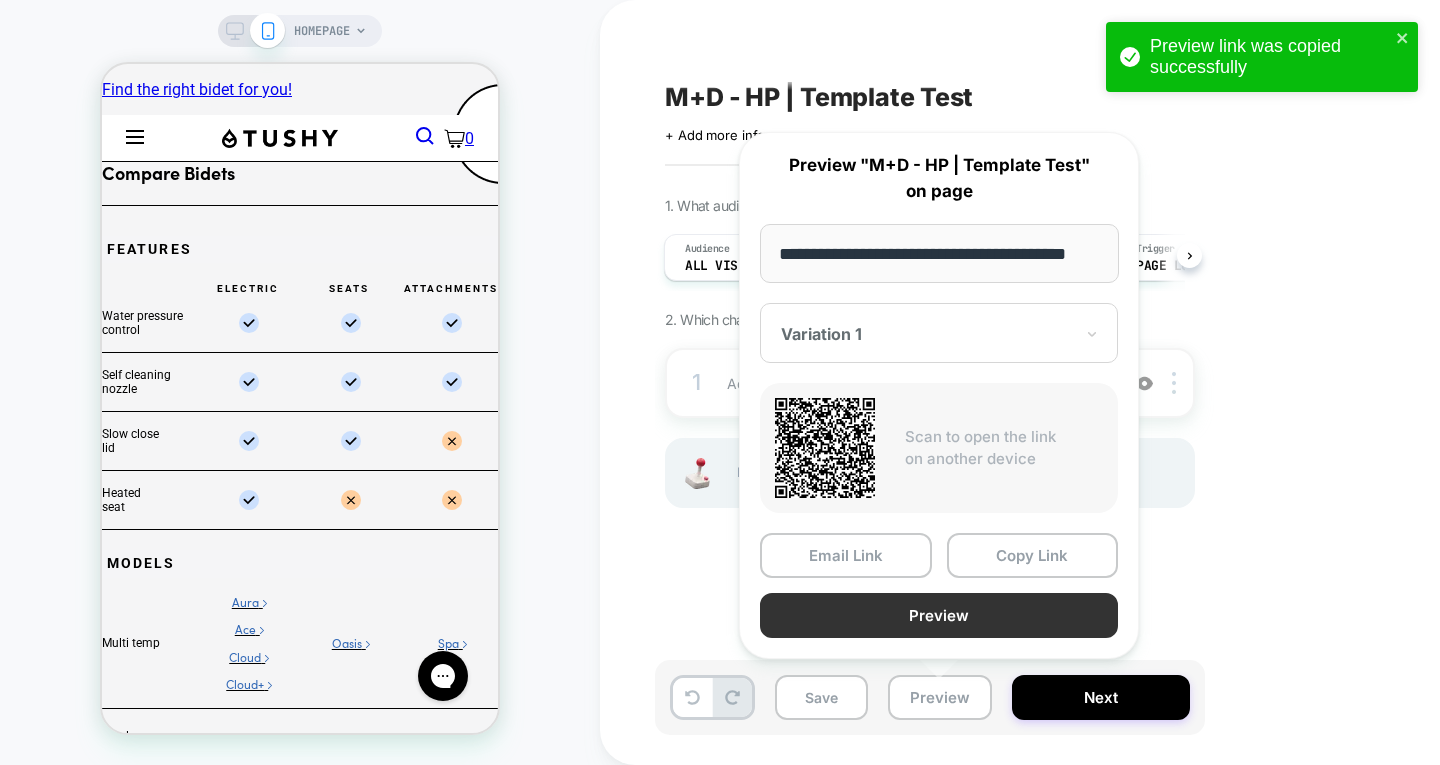 click on "Preview" at bounding box center [939, 615] 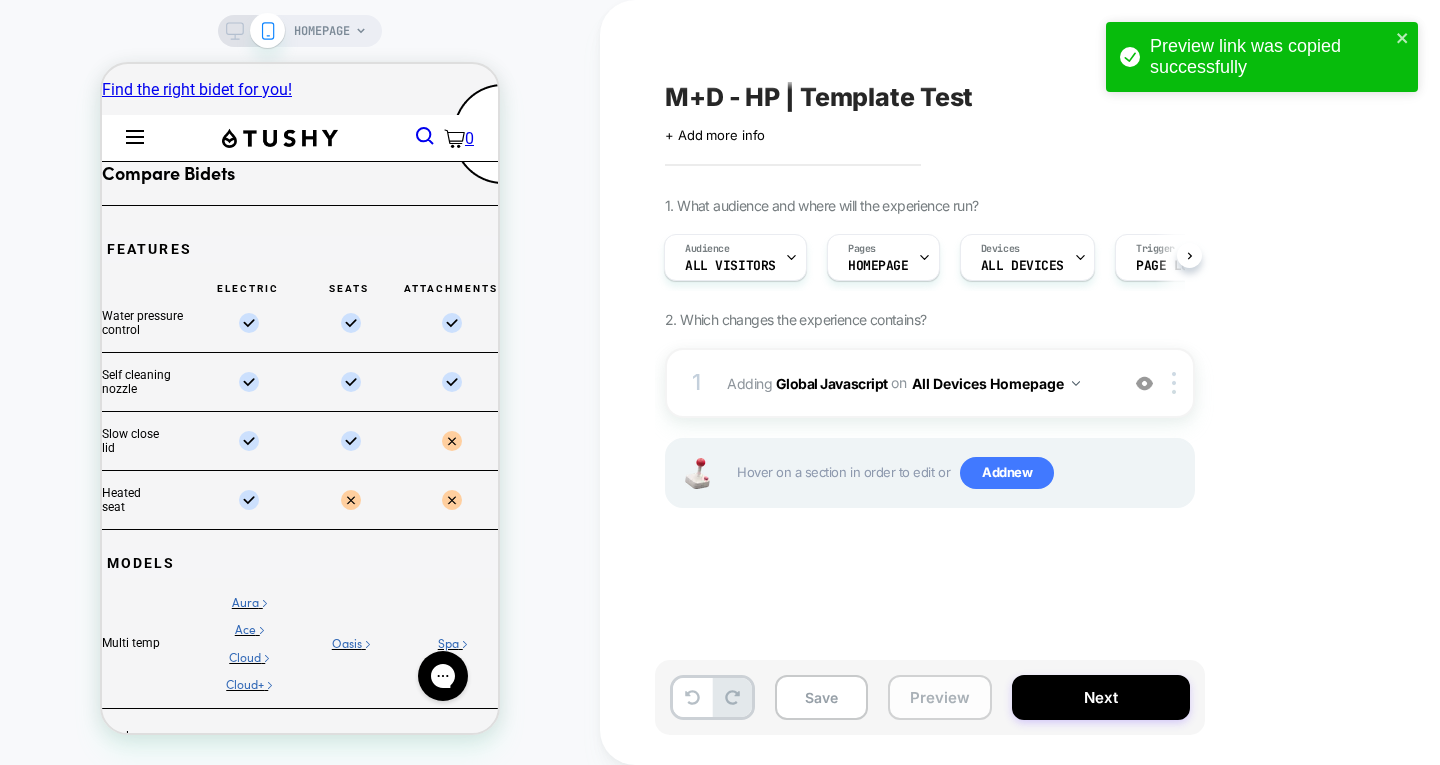 click on "Preview" at bounding box center (940, 697) 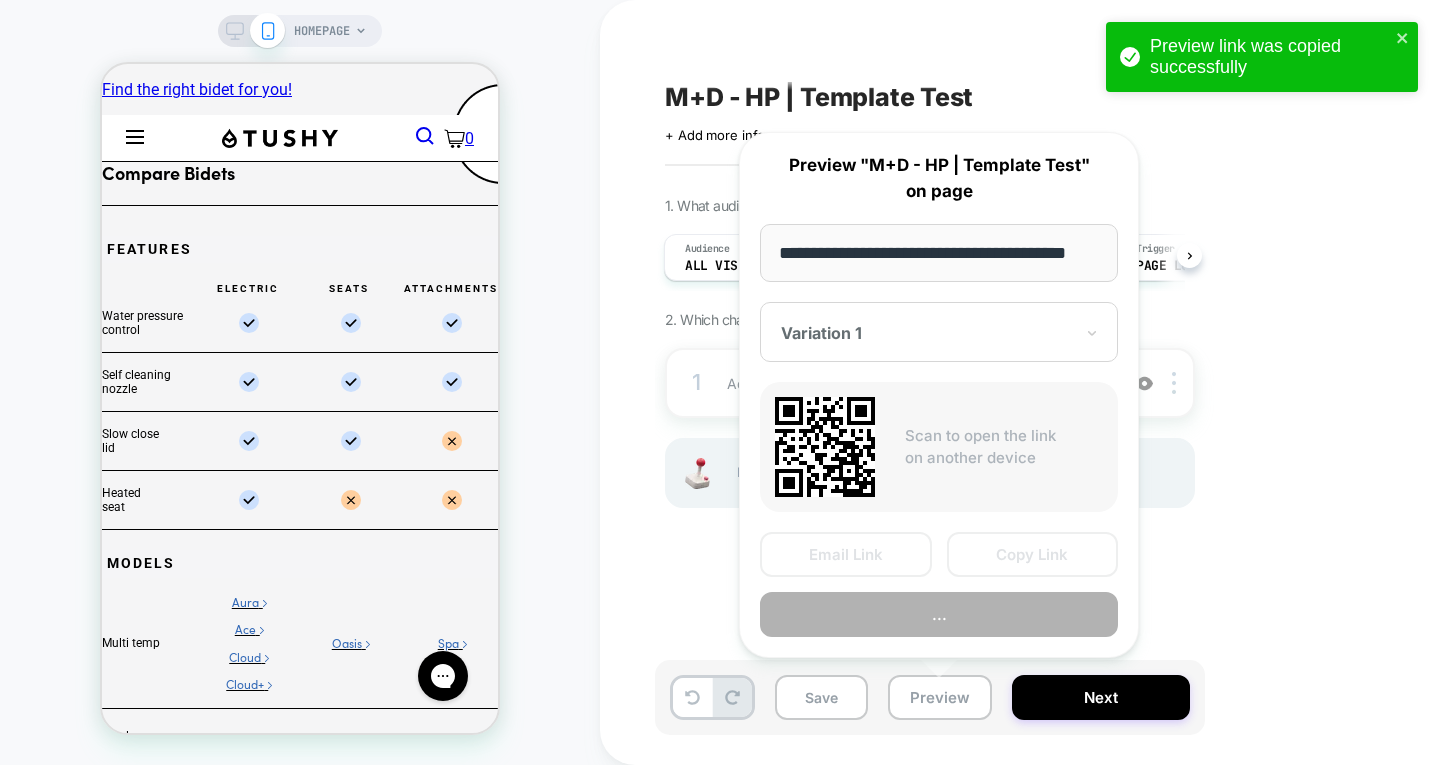 scroll, scrollTop: 0, scrollLeft: 23, axis: horizontal 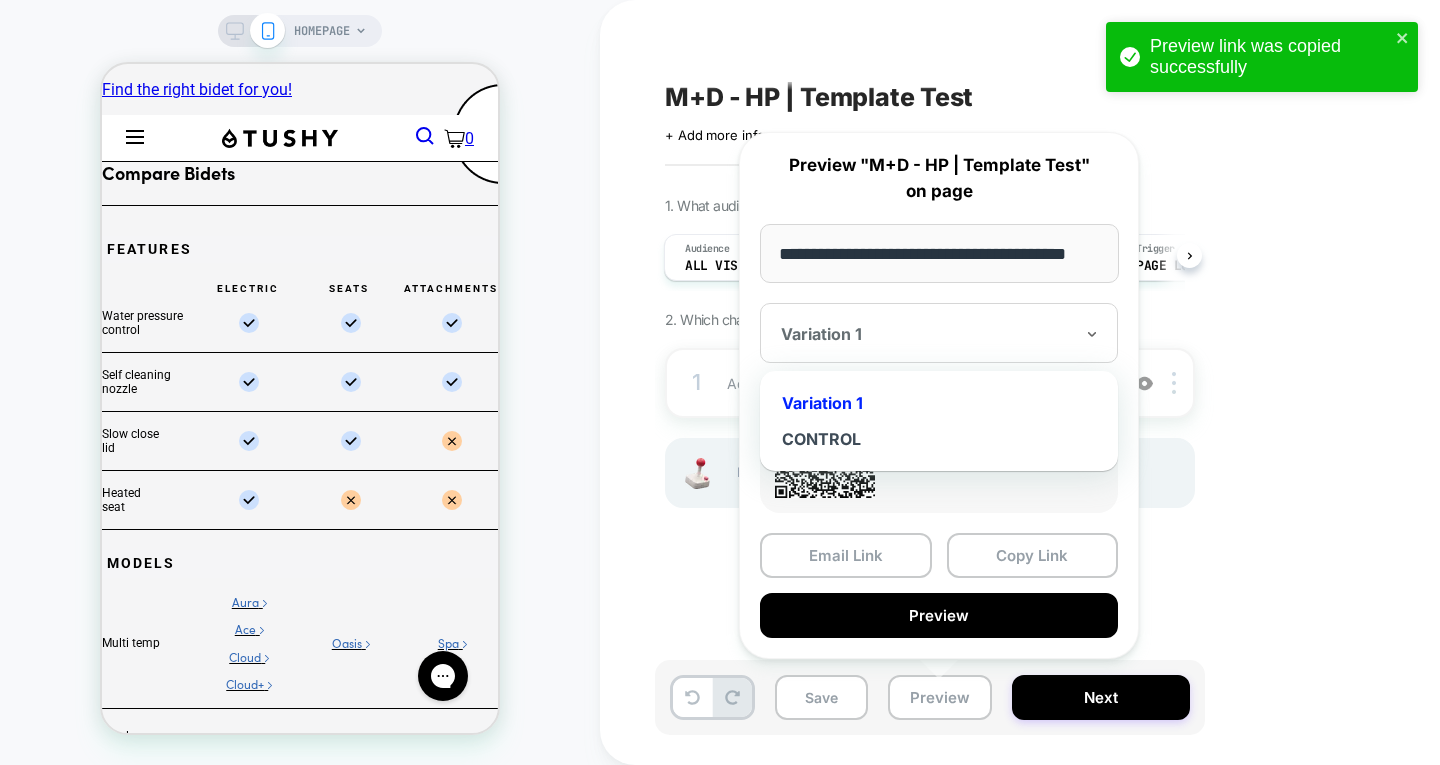 click at bounding box center (927, 334) 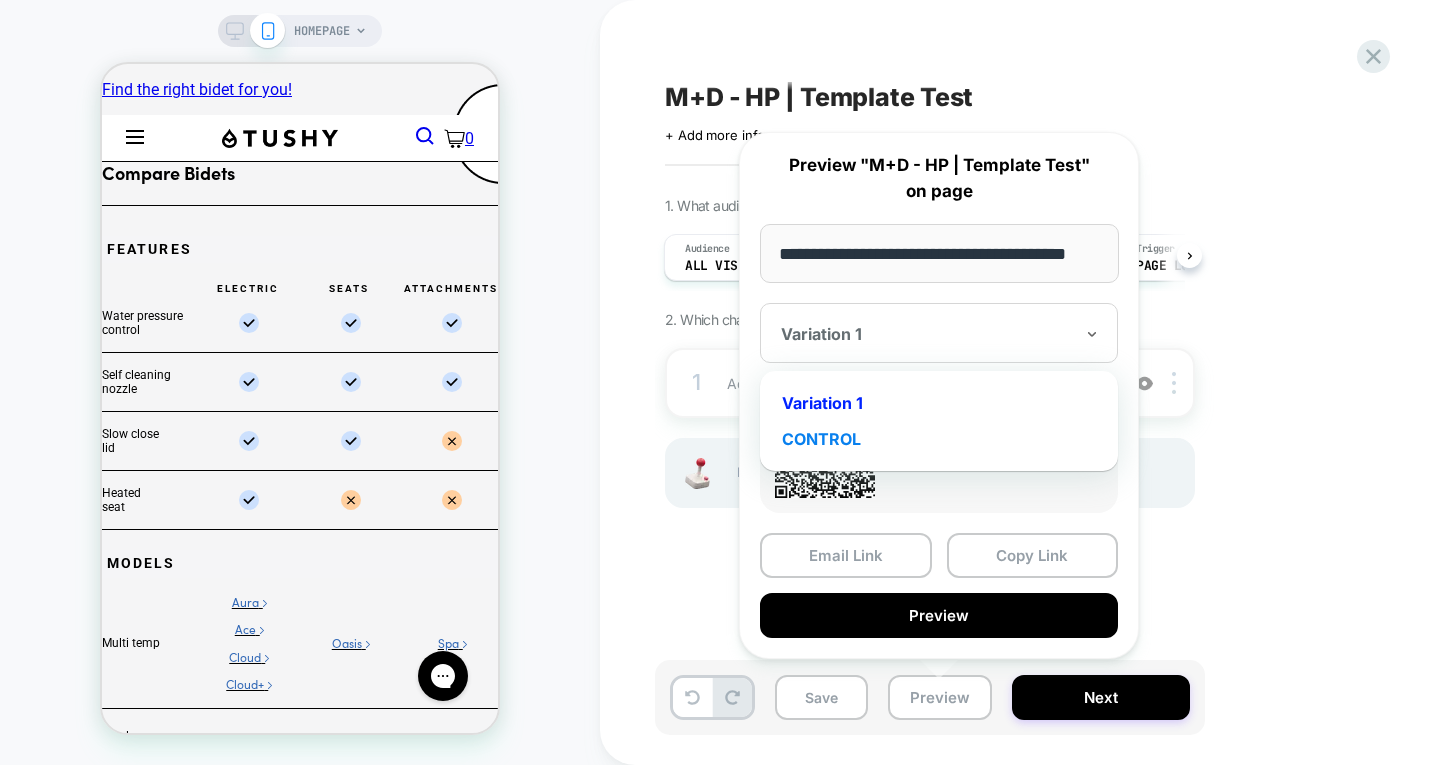 click on "CONTROL" at bounding box center [939, 439] 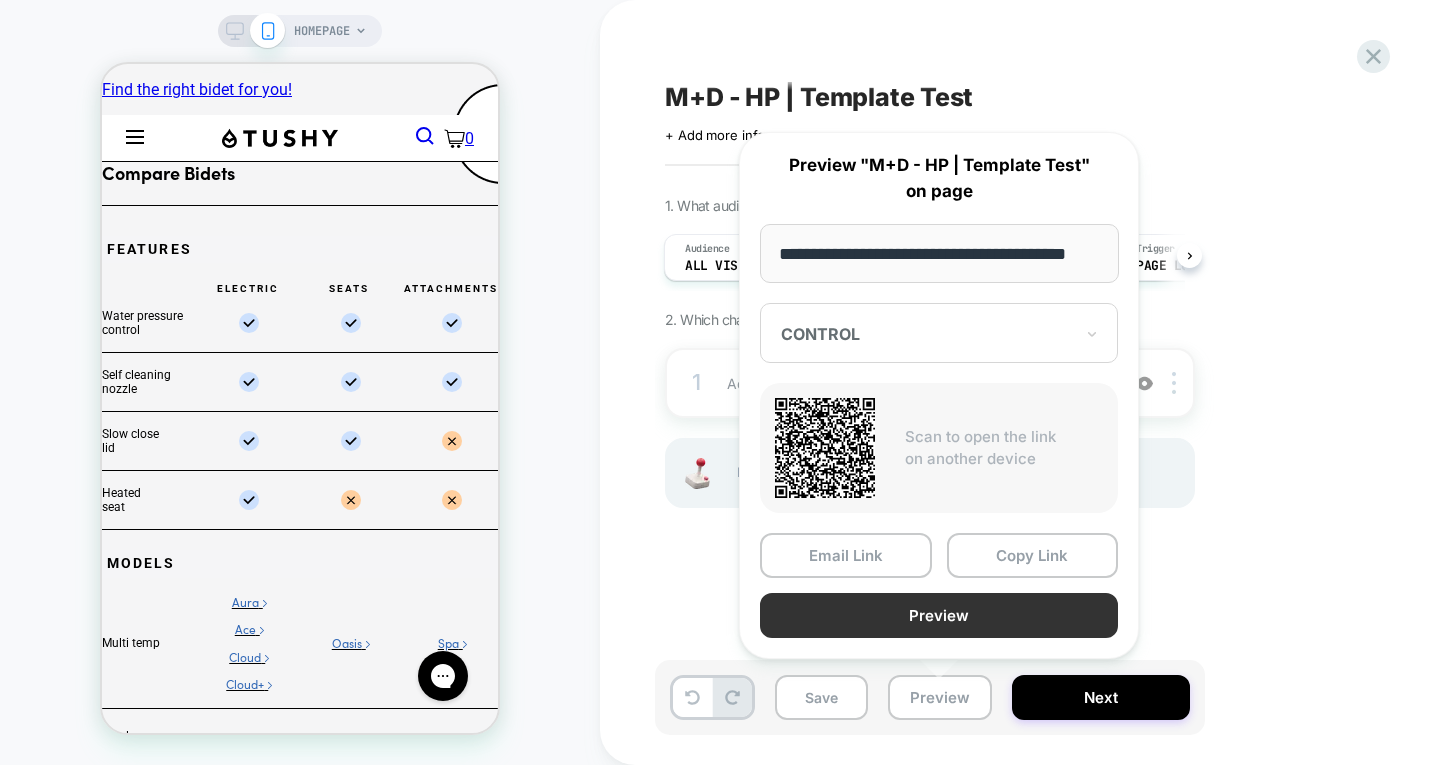 click on "Preview" at bounding box center (939, 615) 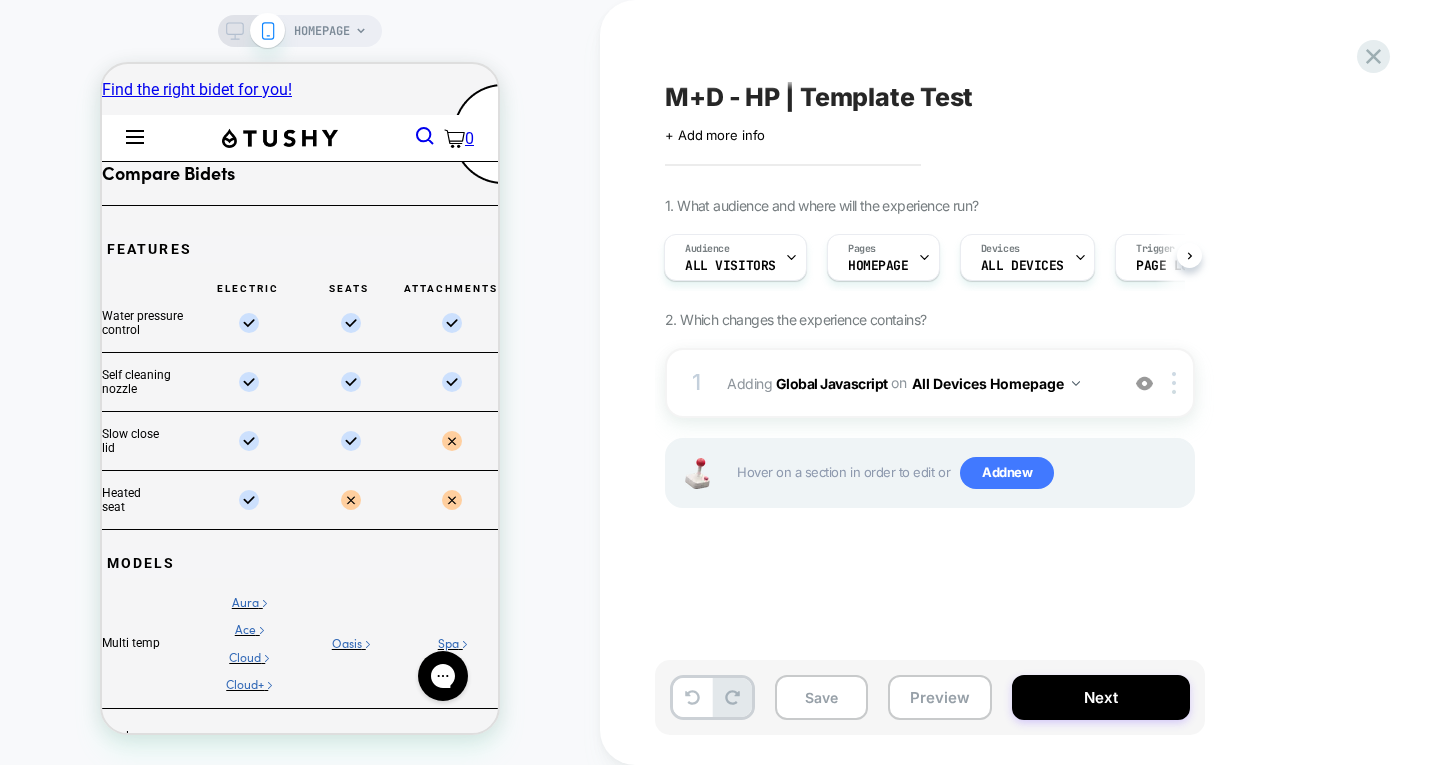 drag, startPoint x: 239, startPoint y: 30, endPoint x: 302, endPoint y: 62, distance: 70.66116 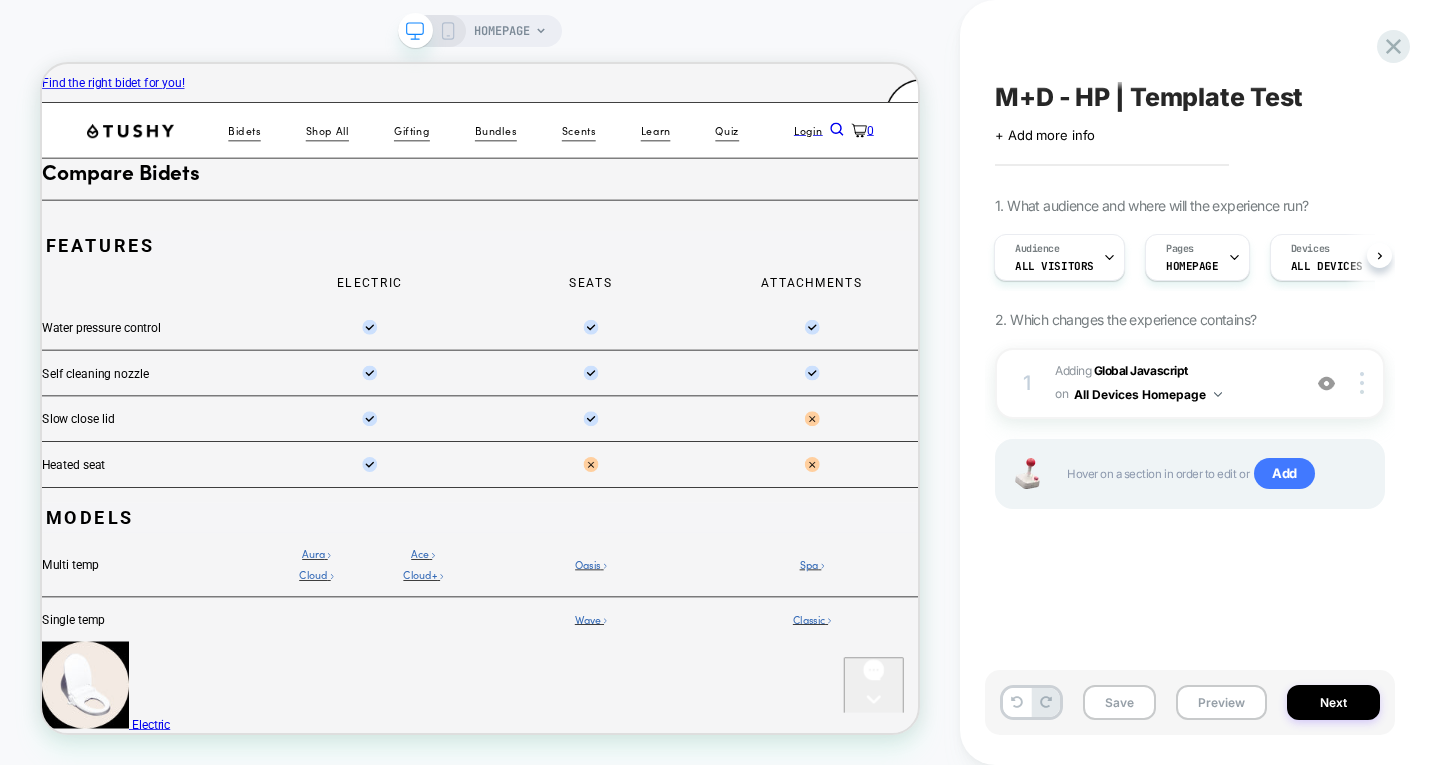 scroll, scrollTop: 0, scrollLeft: 0, axis: both 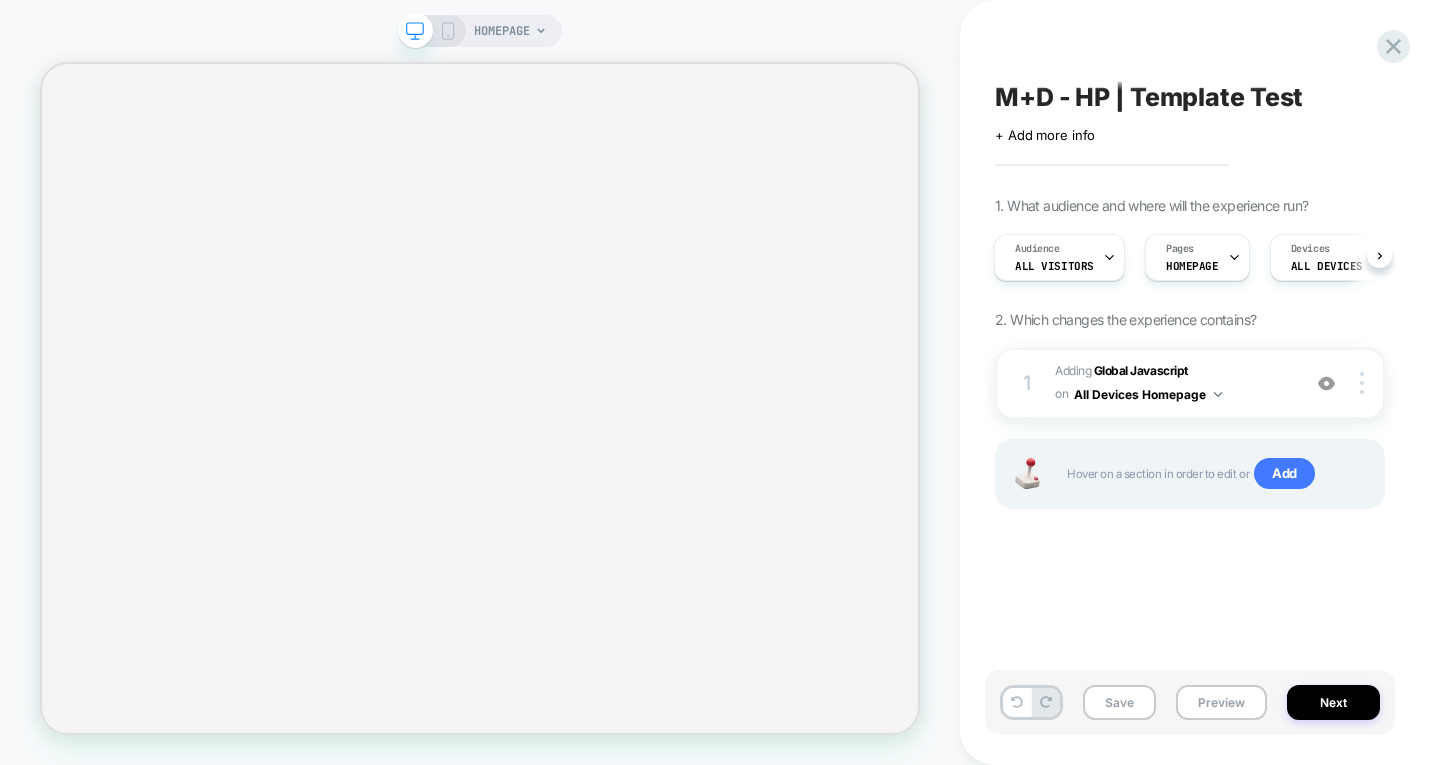 click on "M+D - HP | Template Test Click to edit experience details + Add more info 1. What audience and where will the experience run? Audience All Visitors Pages HOMEPAGE Devices ALL DEVICES Trigger Page Load 2. Which changes the experience contains? 1 Adding   Global Javascript   on All Devices Homepage Add Before Add After Target   Desktop Delete Hover on a section in order to edit or  Add  Save Preview Next" at bounding box center (1200, 382) 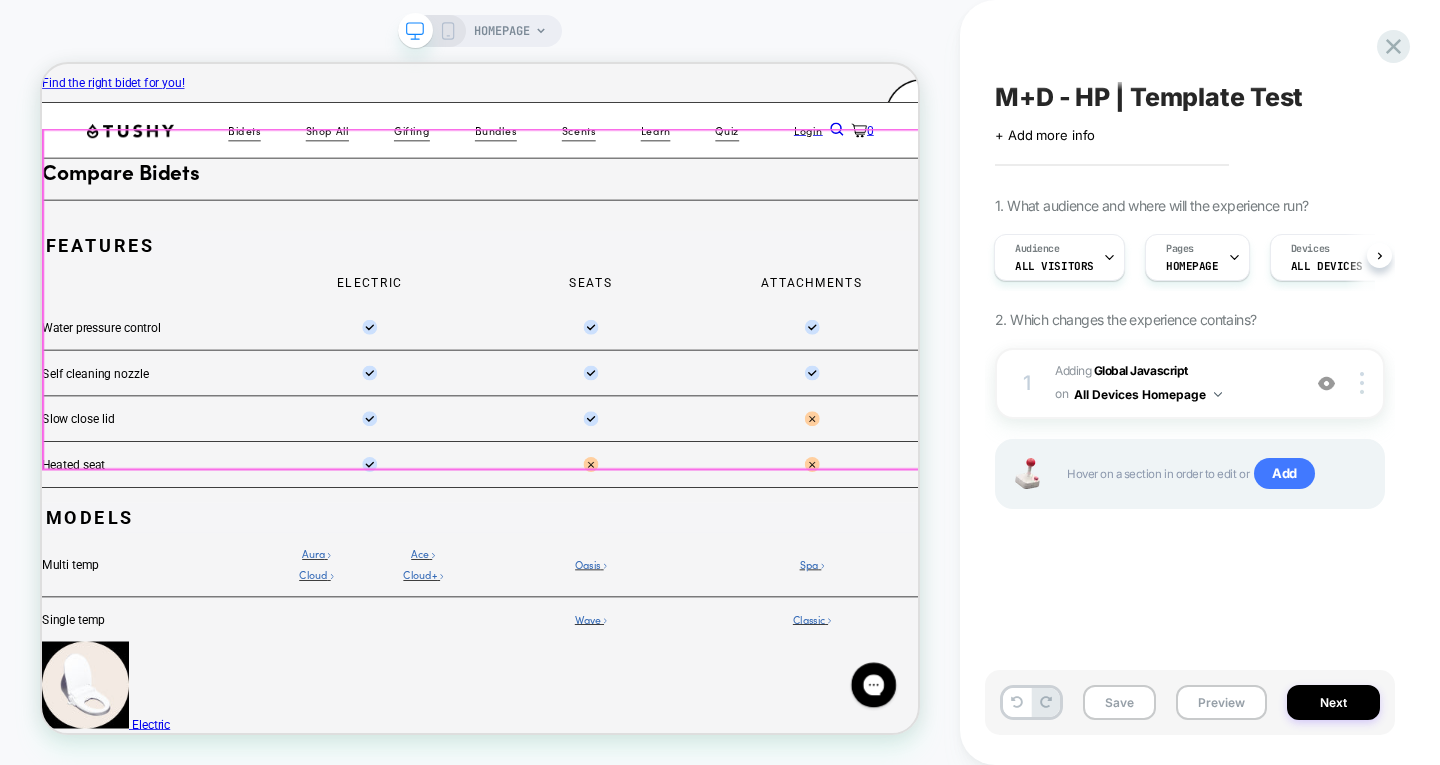 scroll, scrollTop: 0, scrollLeft: 0, axis: both 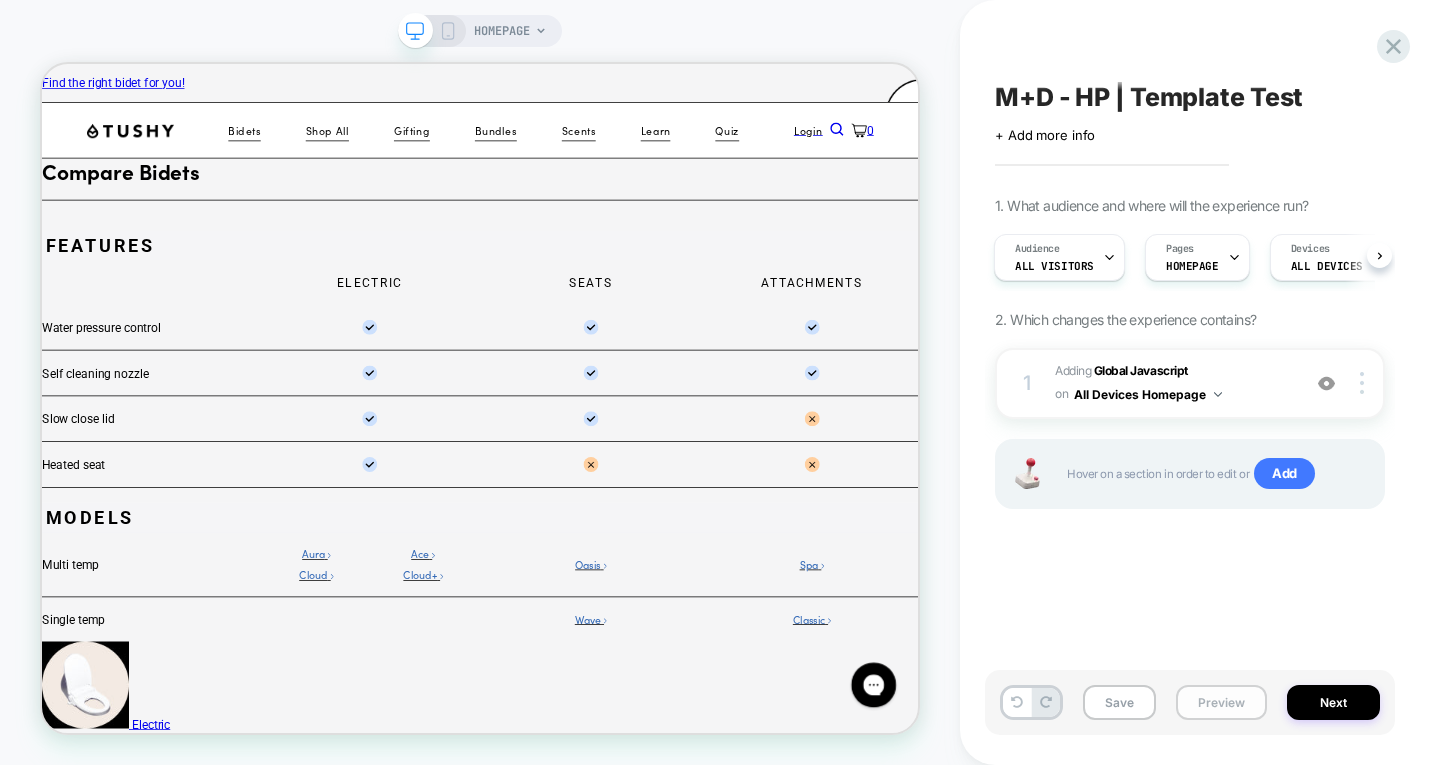 click on "Preview" at bounding box center (1221, 702) 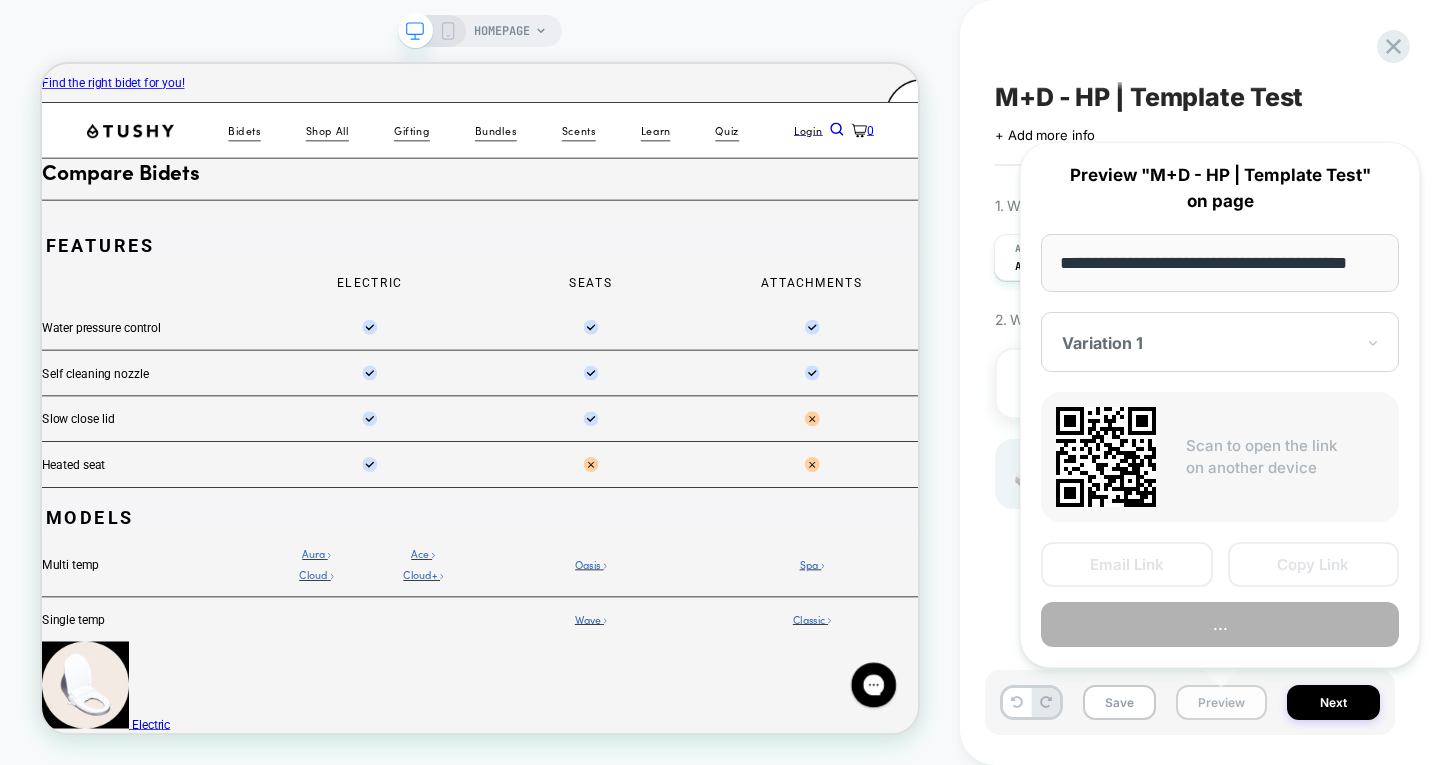 scroll, scrollTop: 0, scrollLeft: 23, axis: horizontal 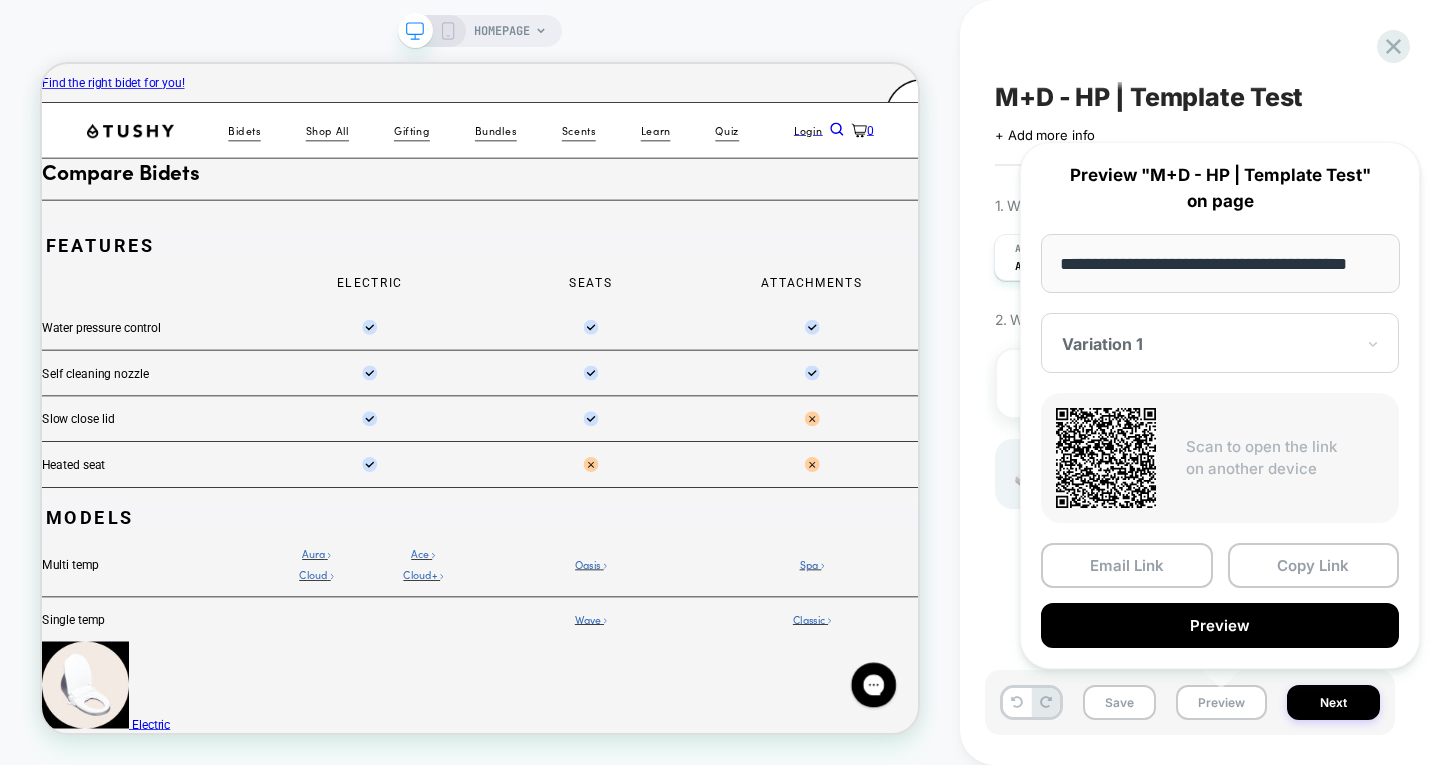 click on "Variation 1" at bounding box center (1220, 343) 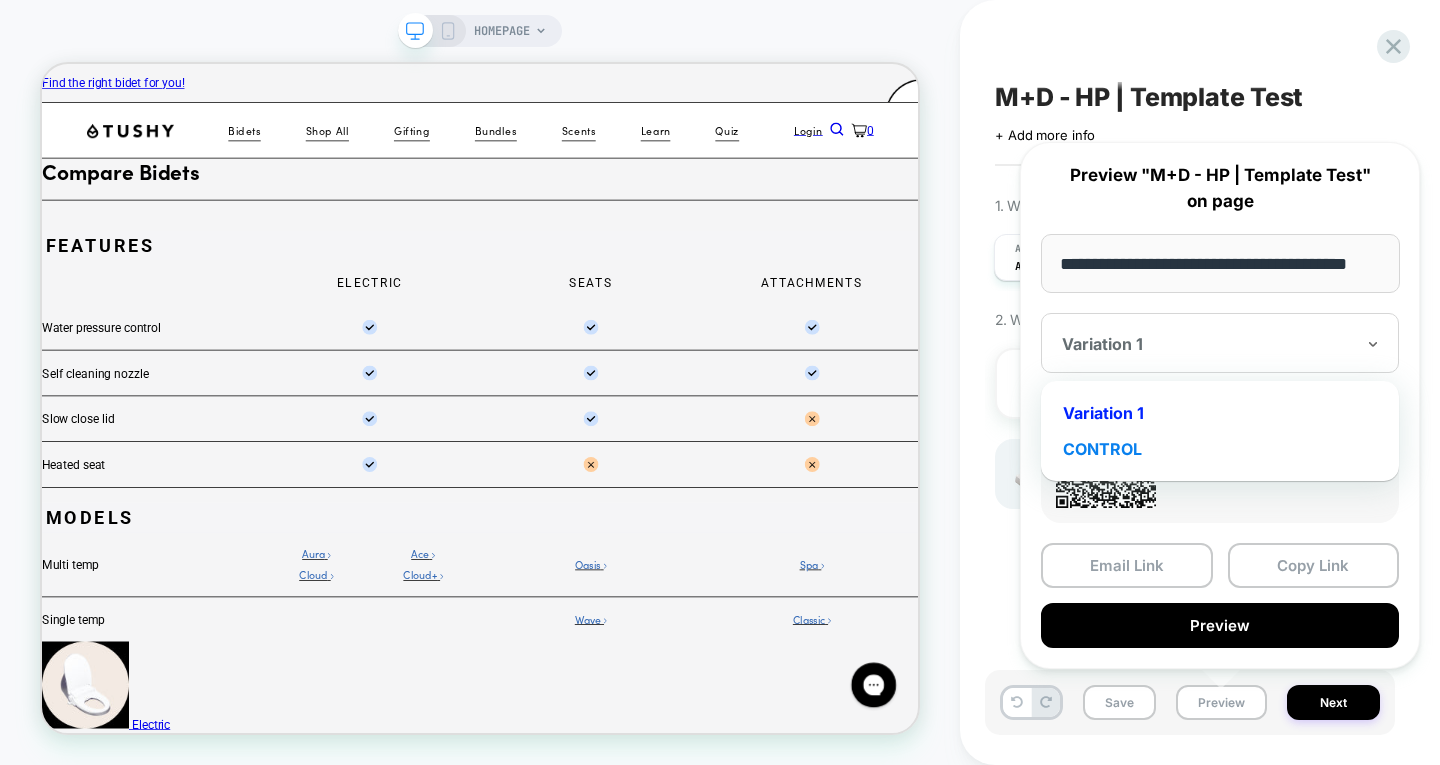 click on "CONTROL" at bounding box center (1220, 449) 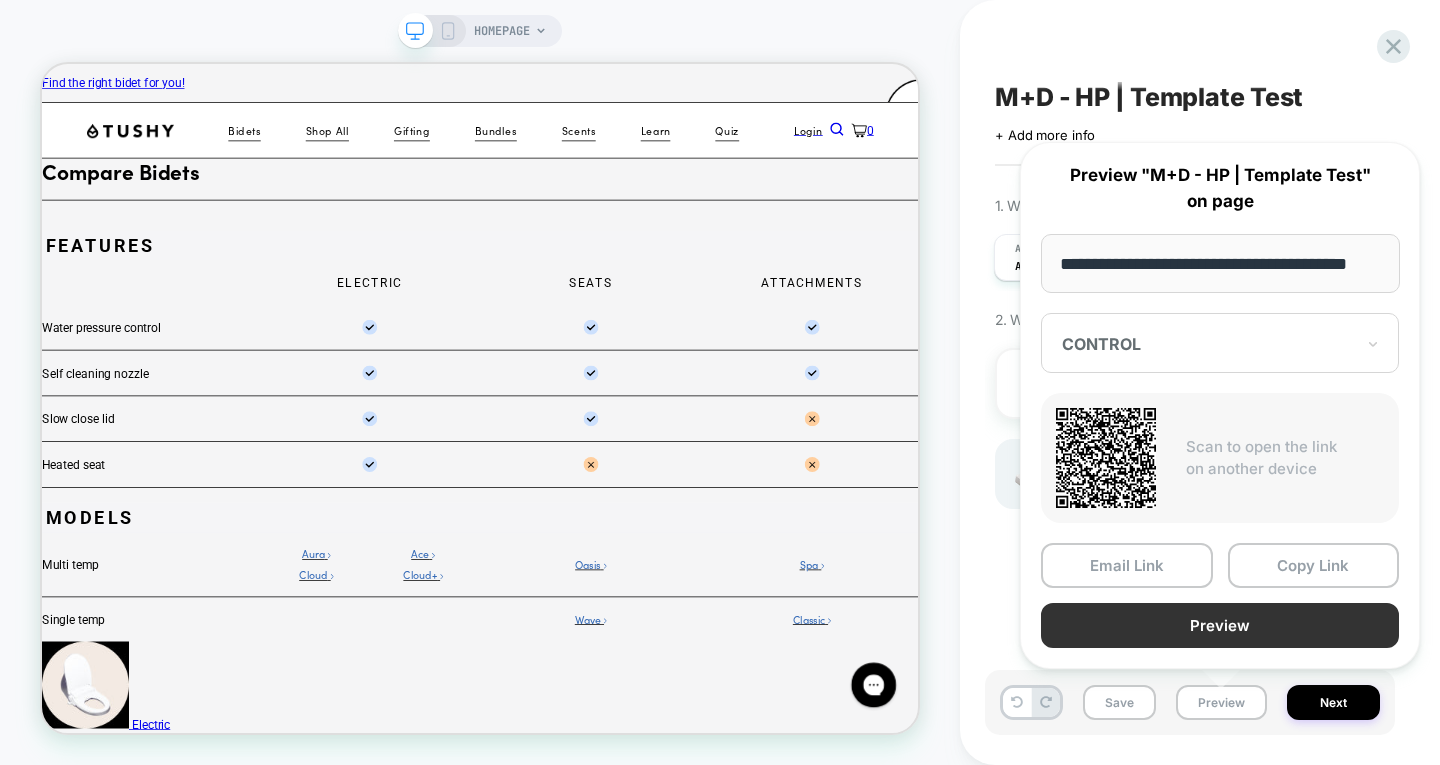click on "Preview" at bounding box center [1220, 625] 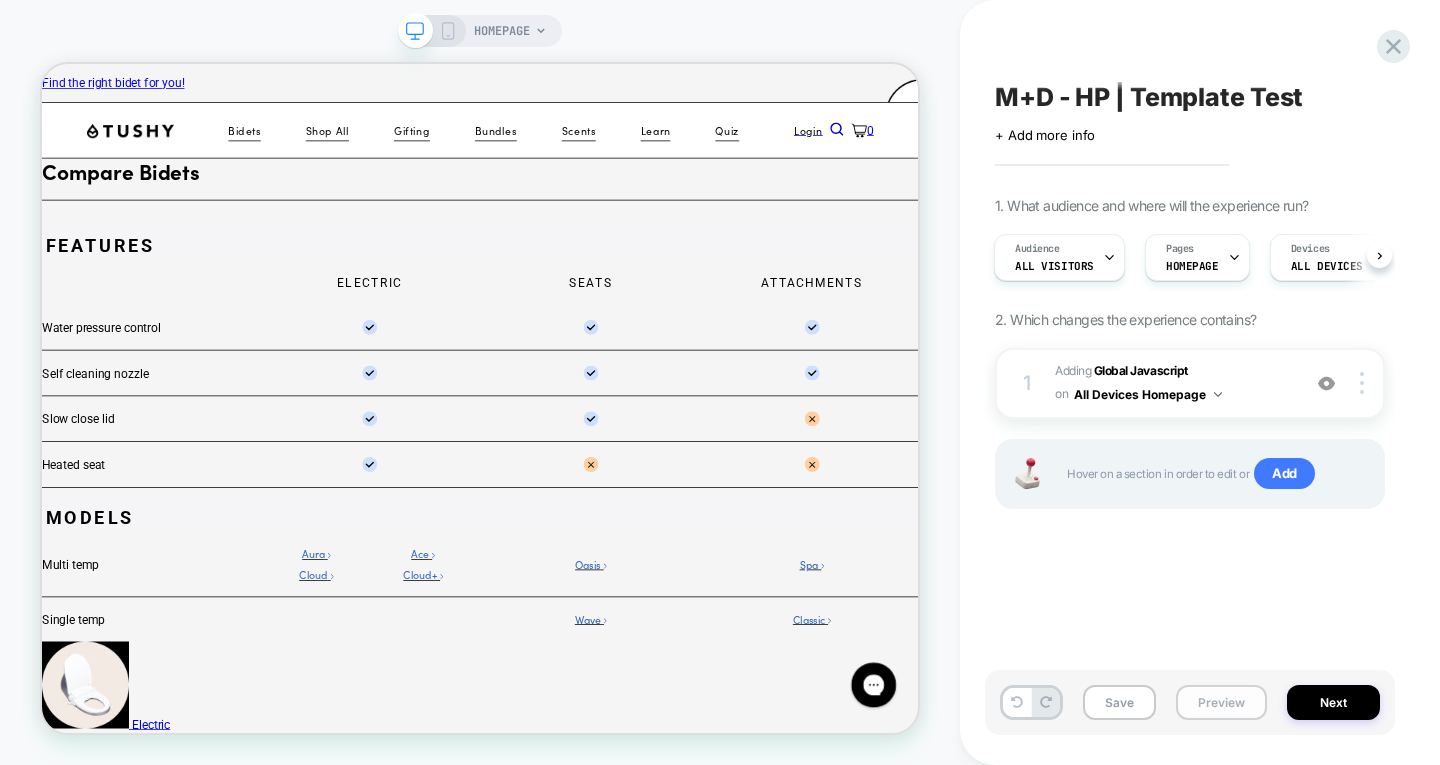 click on "Preview" at bounding box center [1221, 702] 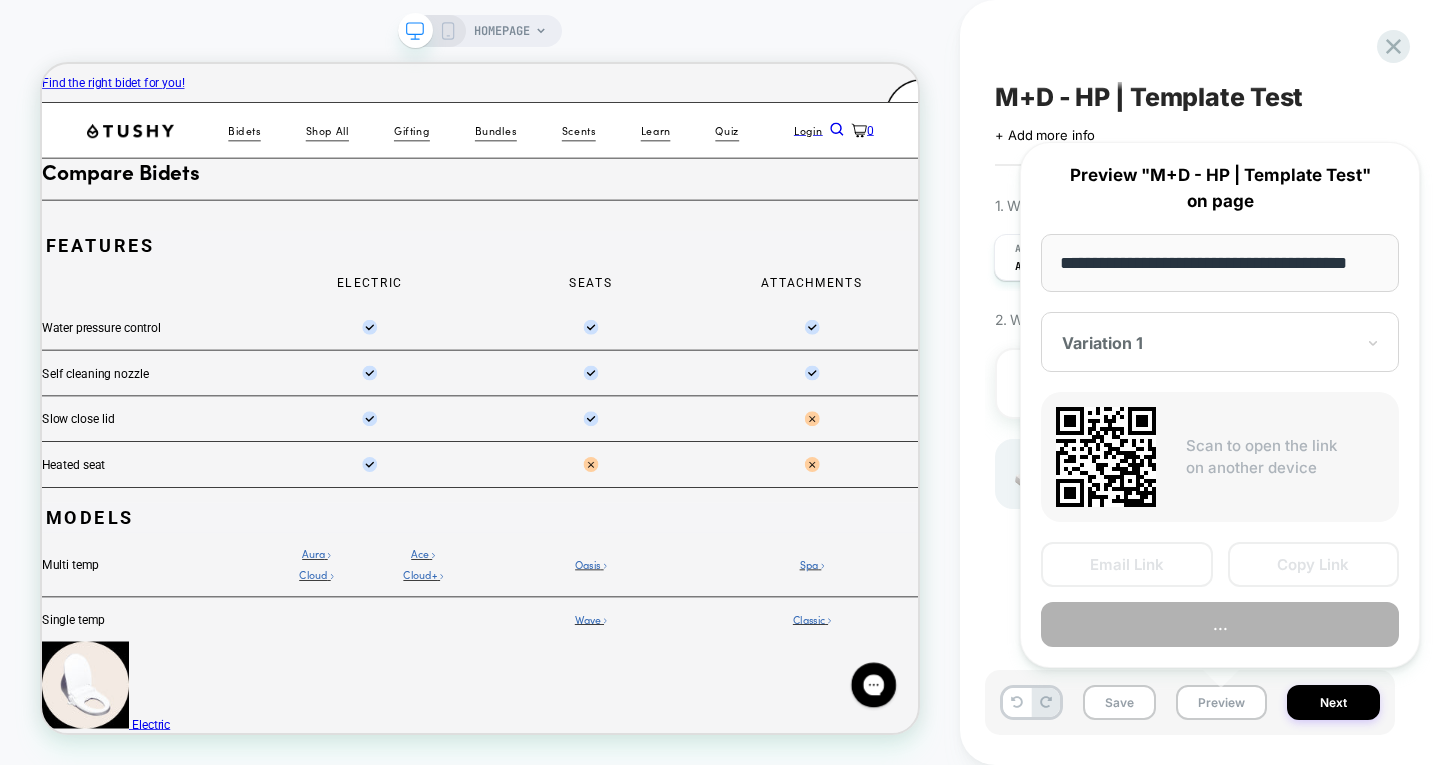 scroll, scrollTop: 0, scrollLeft: 23, axis: horizontal 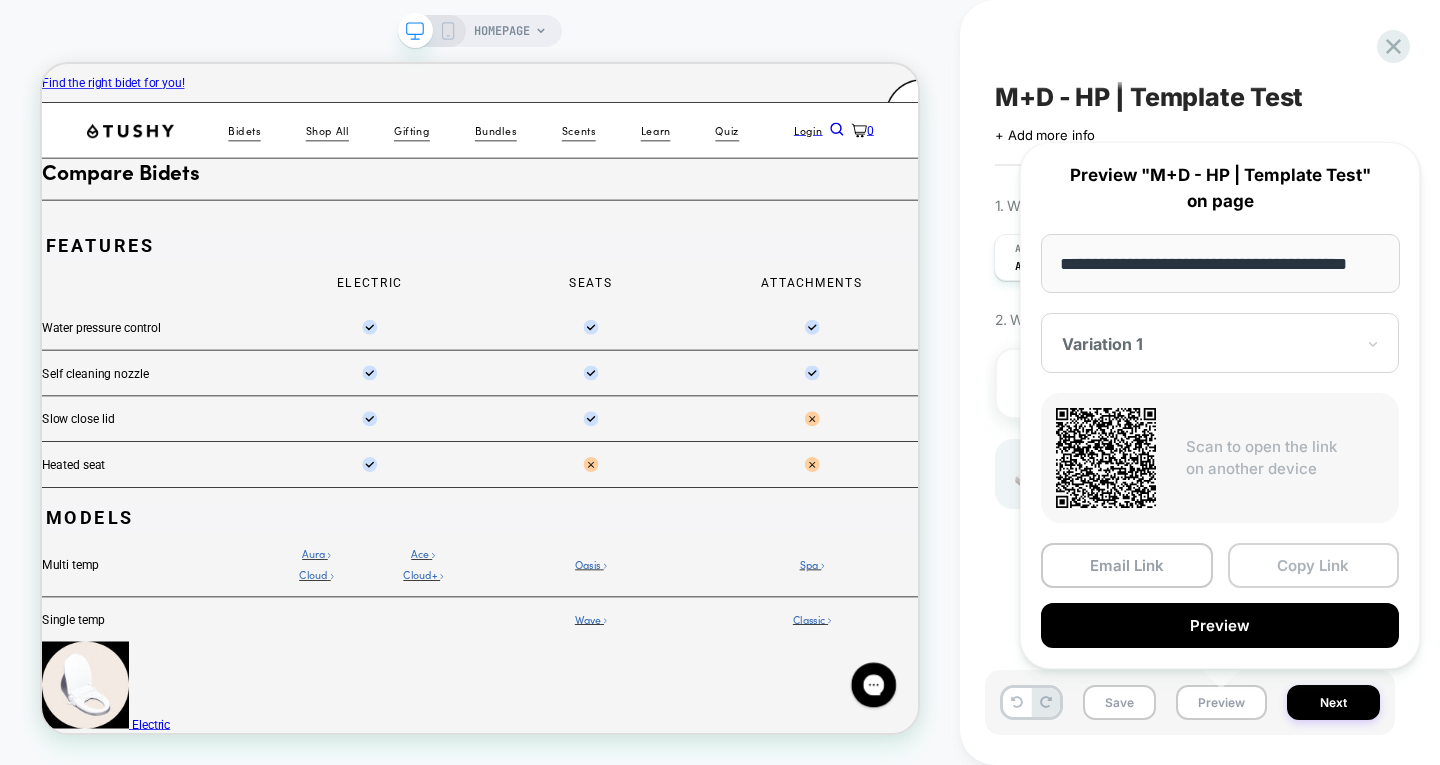 click on "Copy Link" at bounding box center (1314, 565) 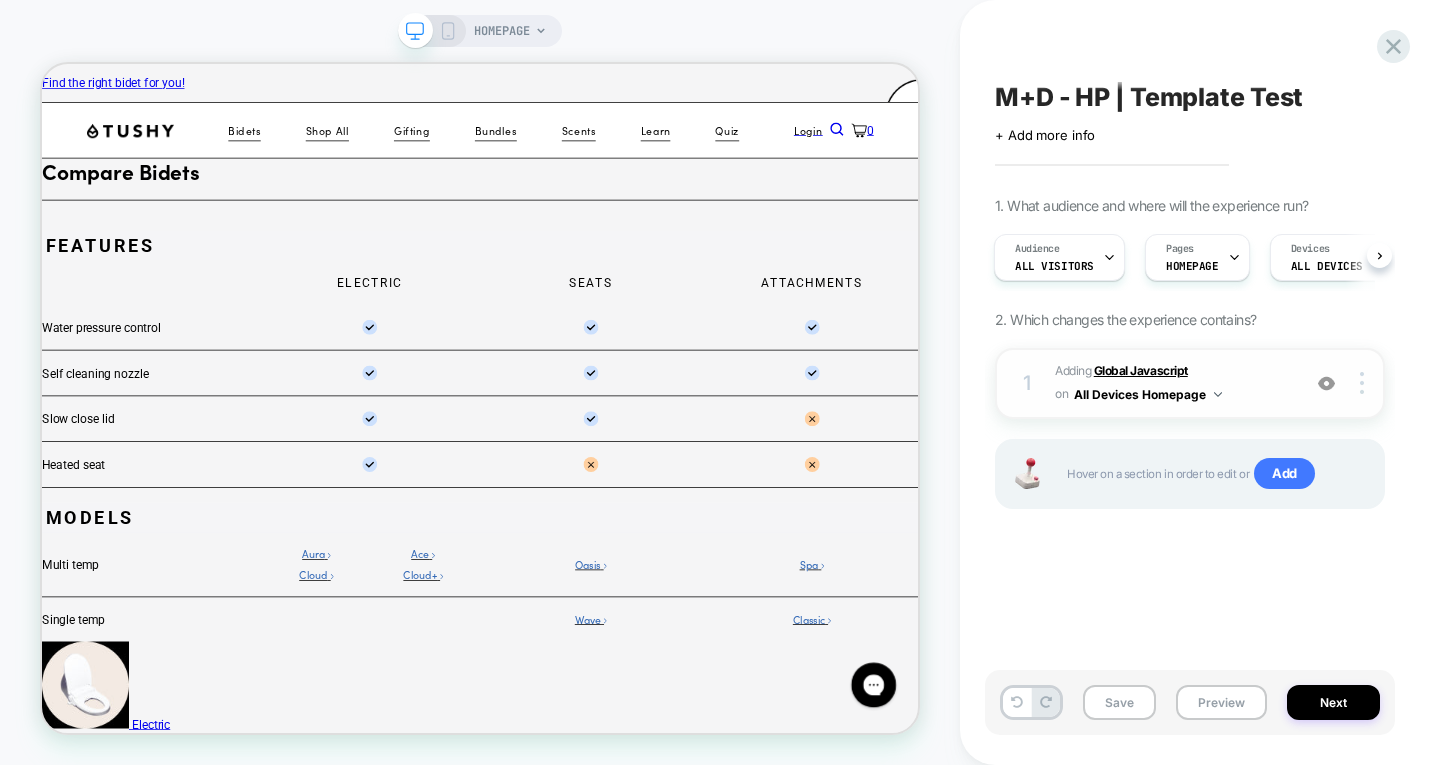 click on "Global Javascript" at bounding box center [1141, 370] 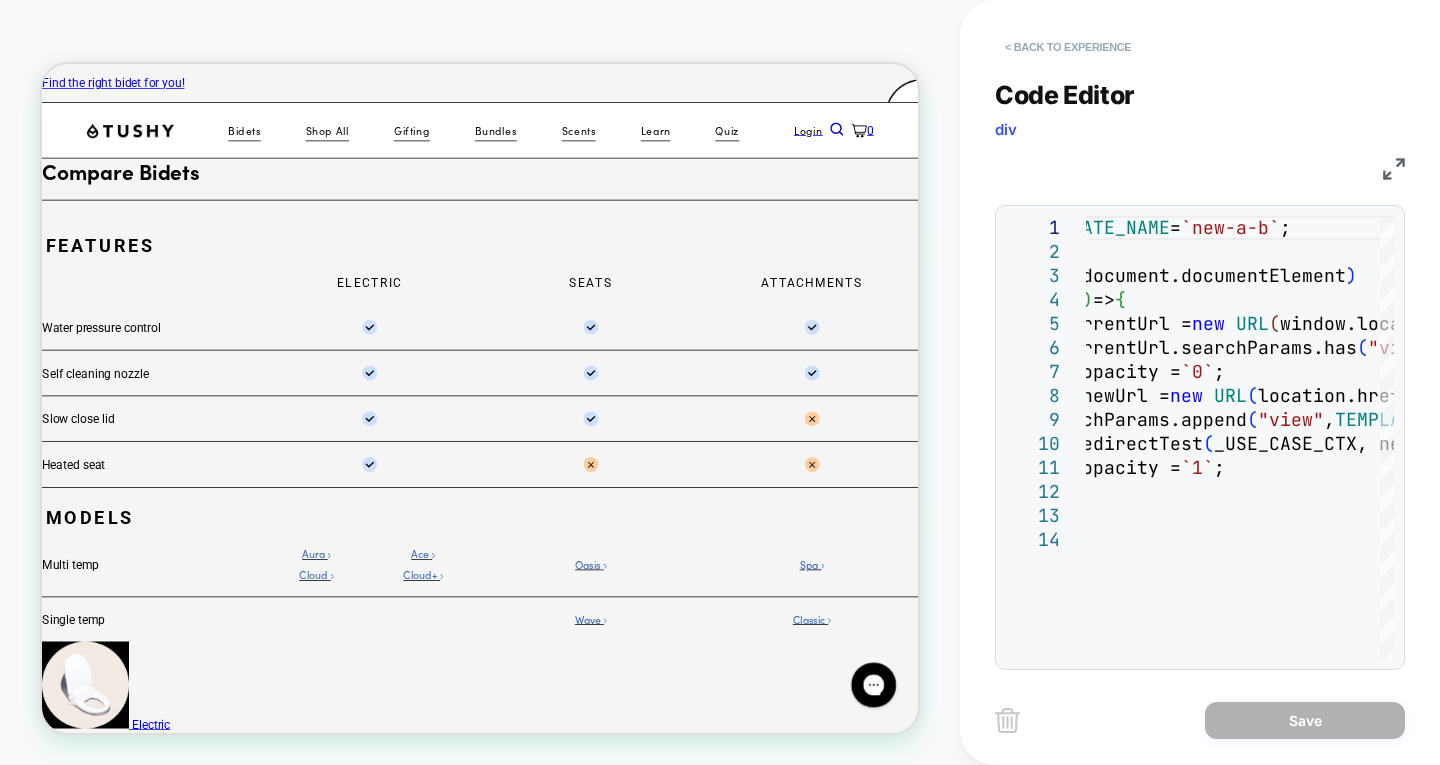 click on "< Back to experience" at bounding box center (1068, 47) 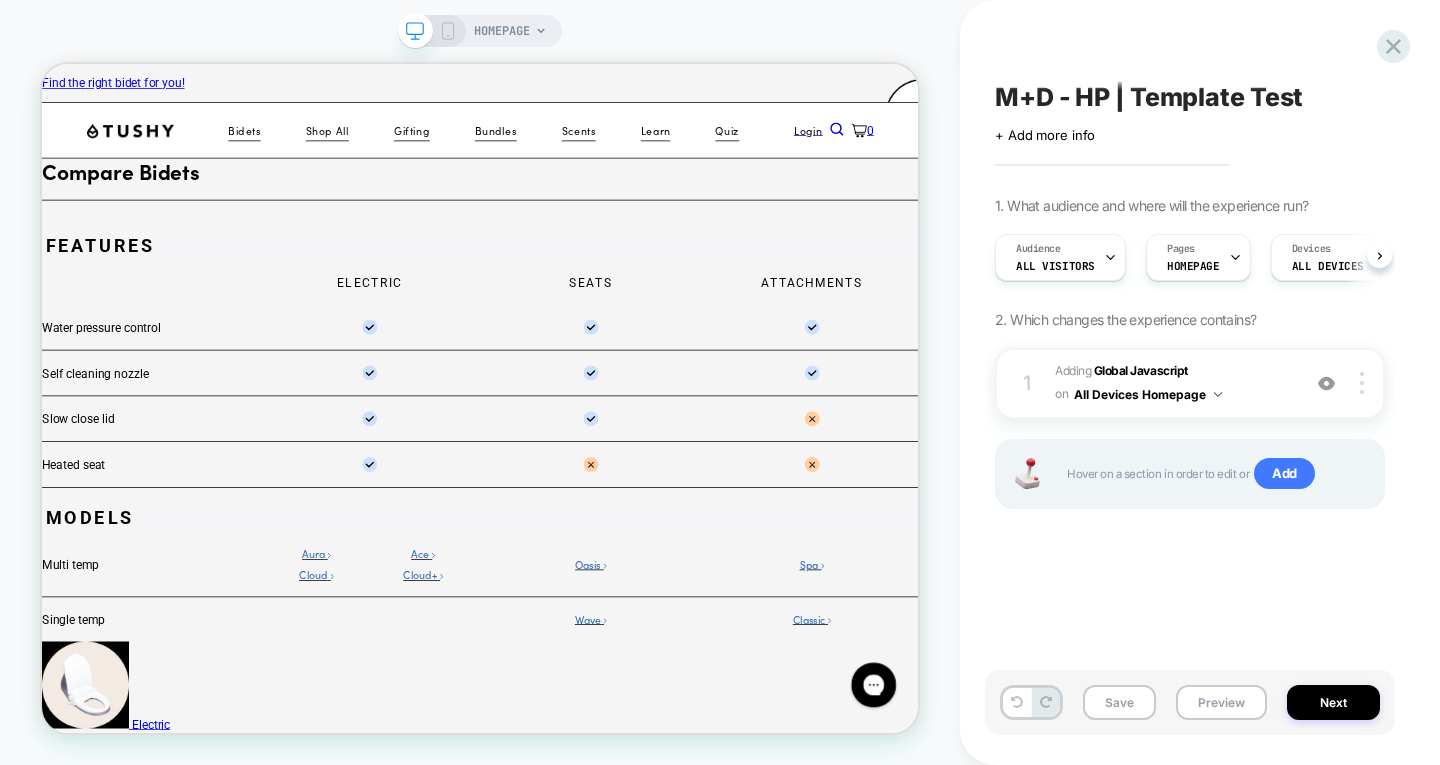scroll, scrollTop: 0, scrollLeft: 1, axis: horizontal 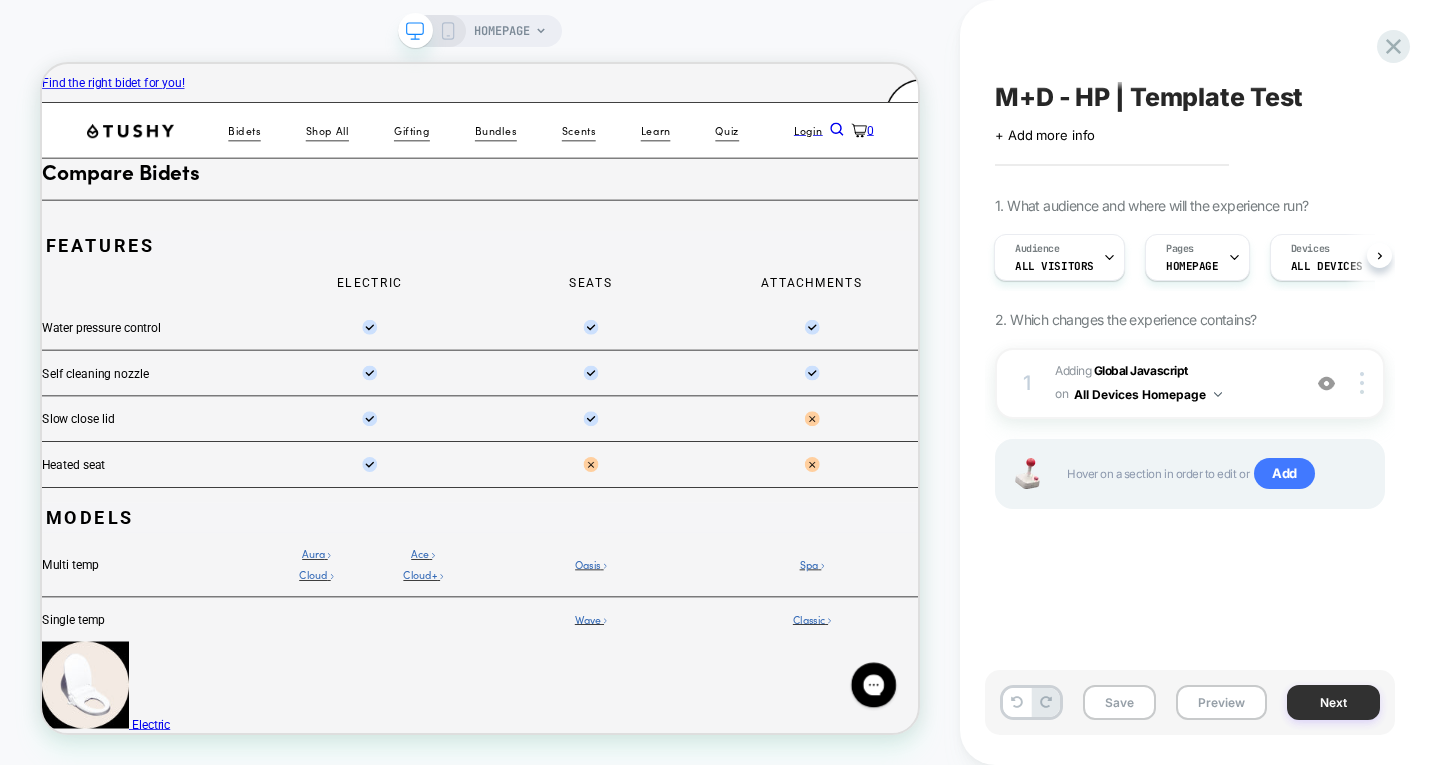 click on "Next" at bounding box center [1333, 702] 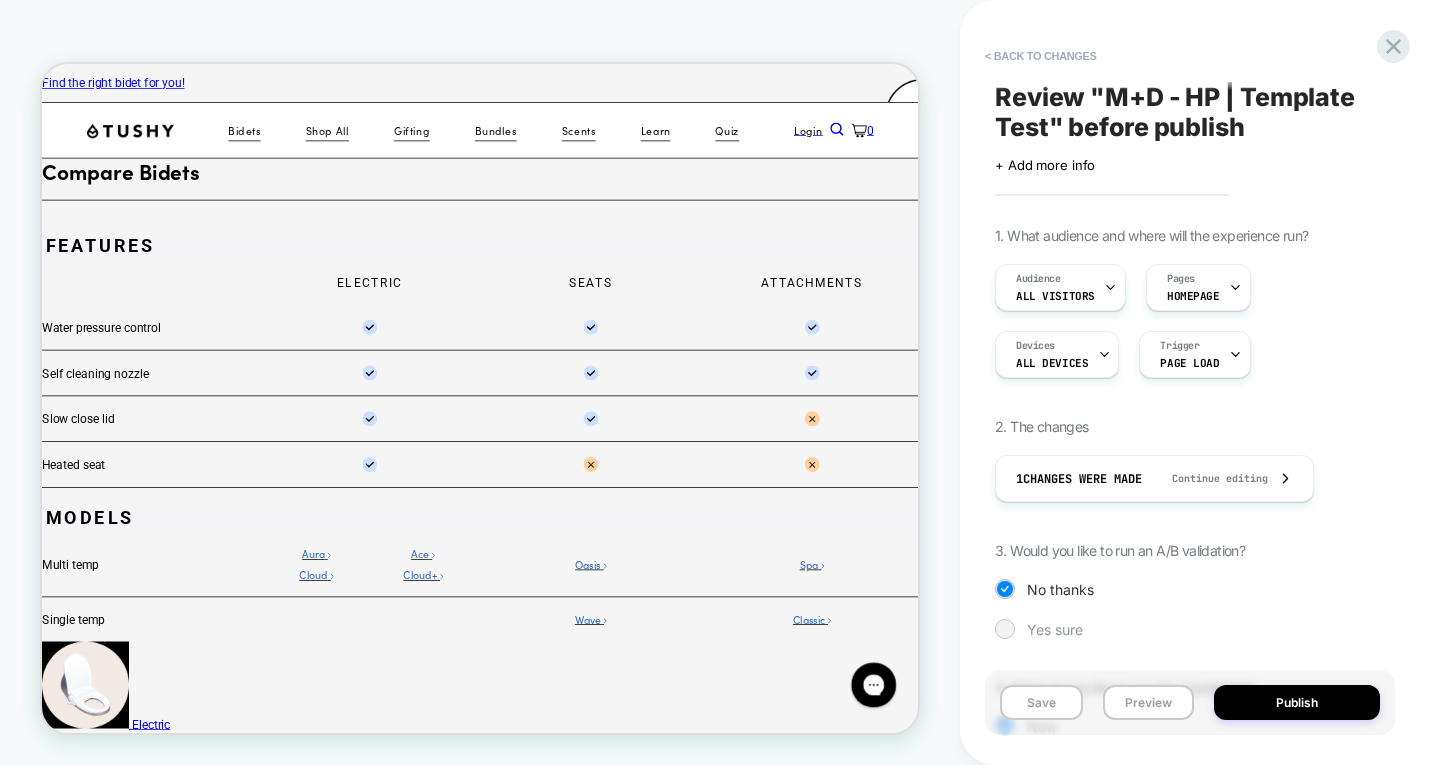 click at bounding box center (1005, 629) 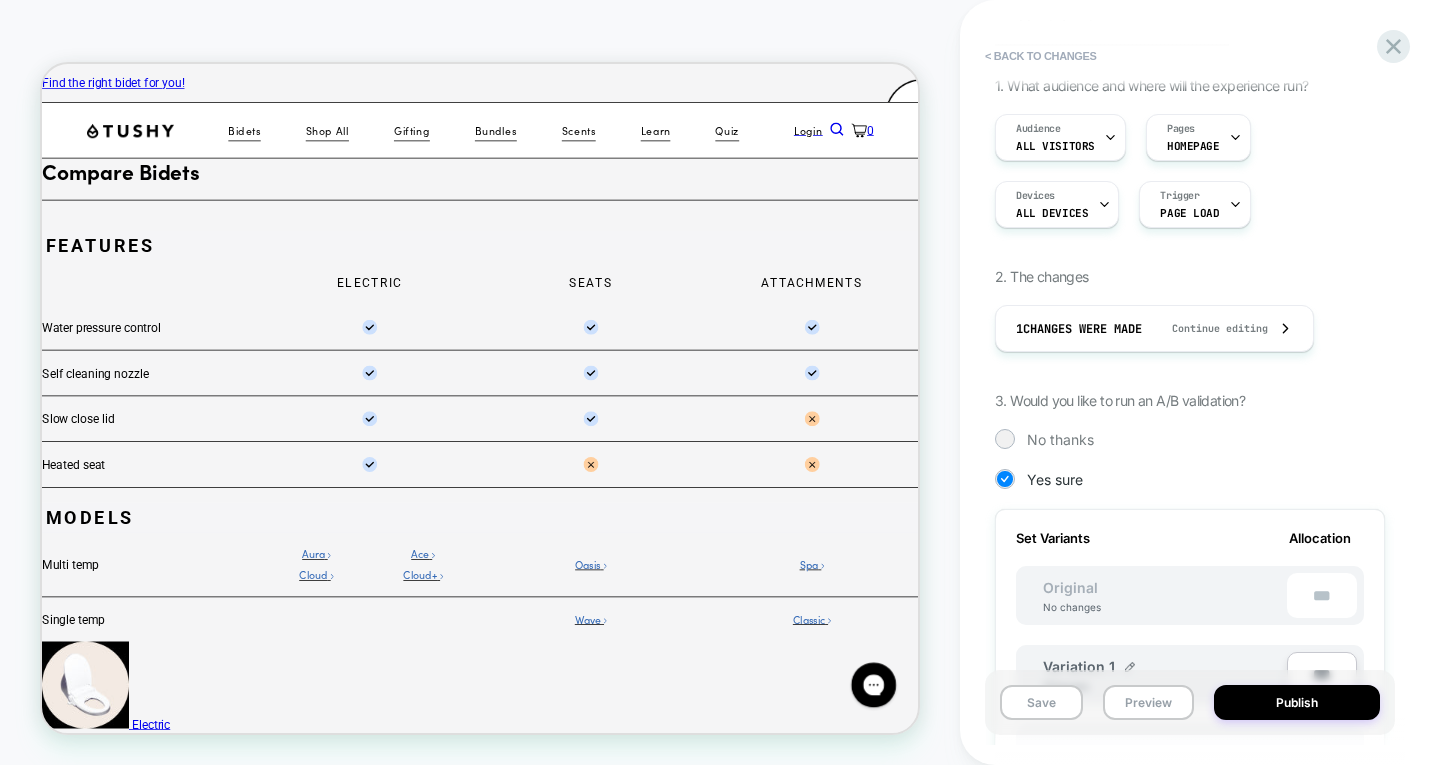 scroll, scrollTop: 471, scrollLeft: 0, axis: vertical 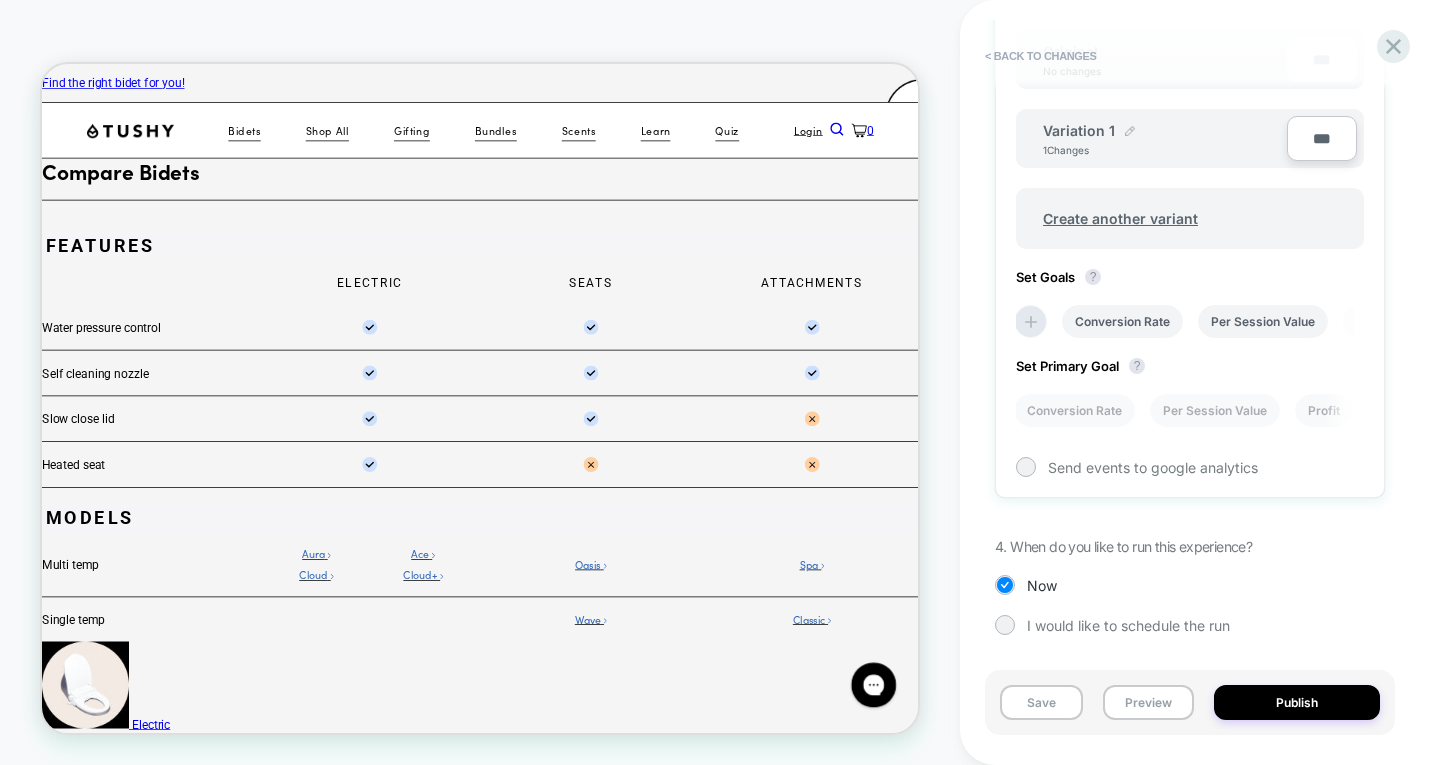 click at bounding box center (1130, 131) 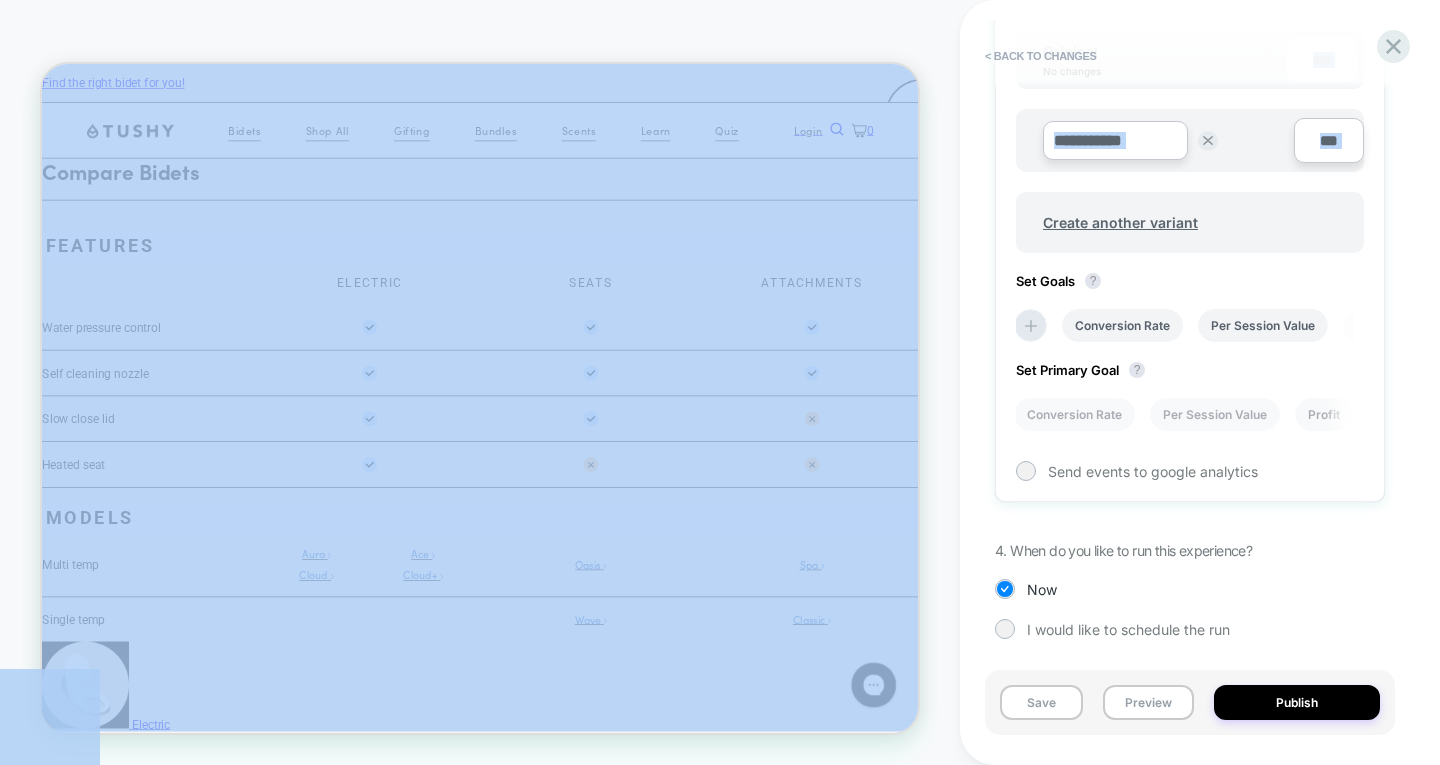 click on "**********" at bounding box center (1115, 140) 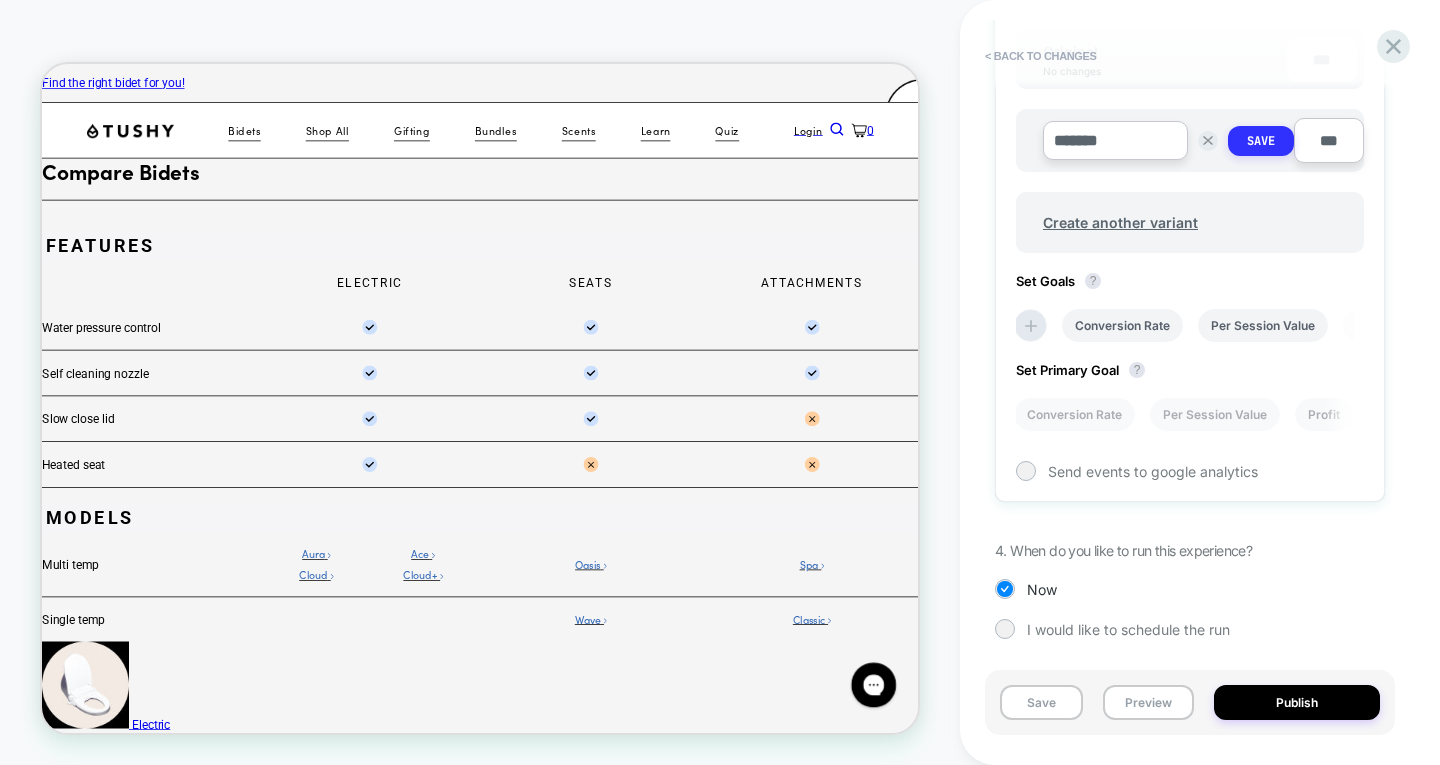 type on "*******" 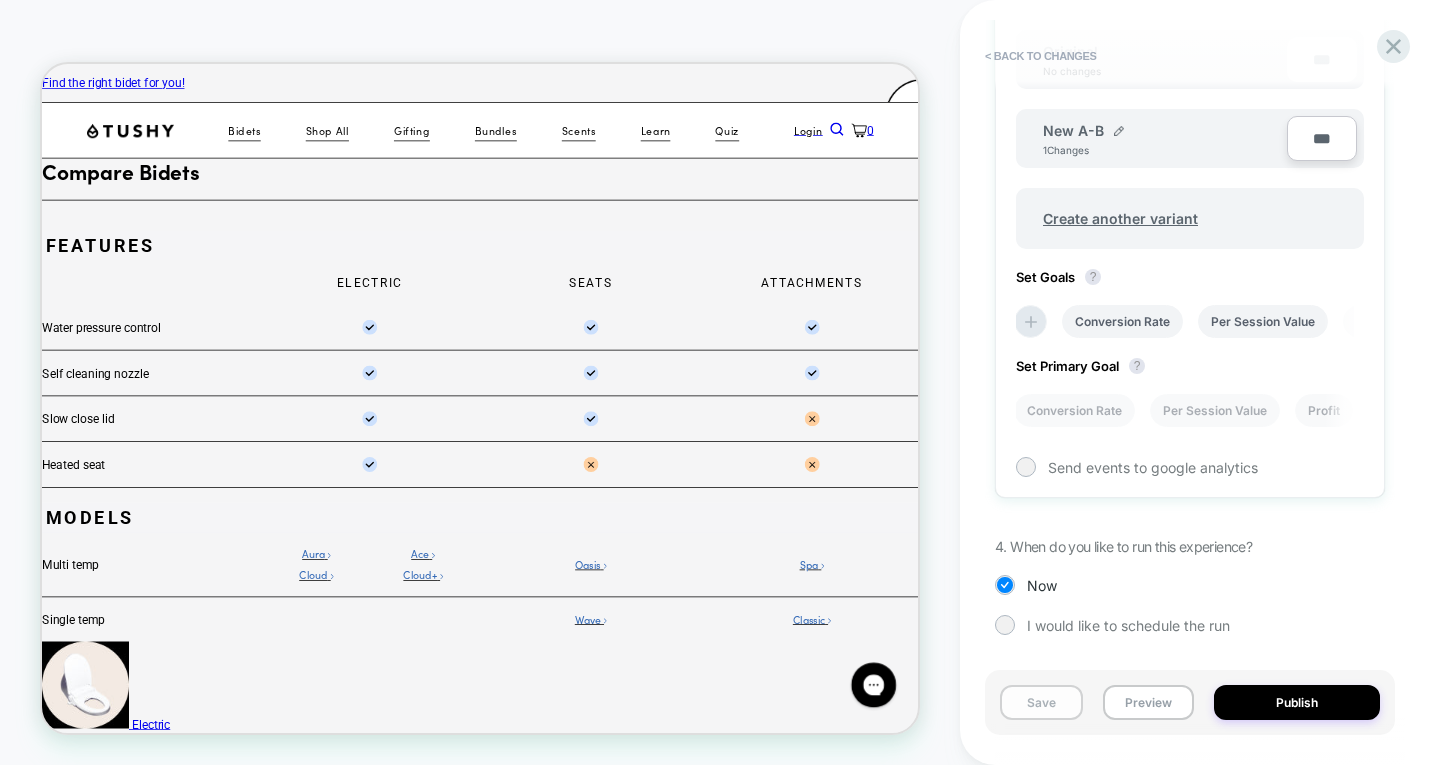 click on "Save" at bounding box center [1041, 702] 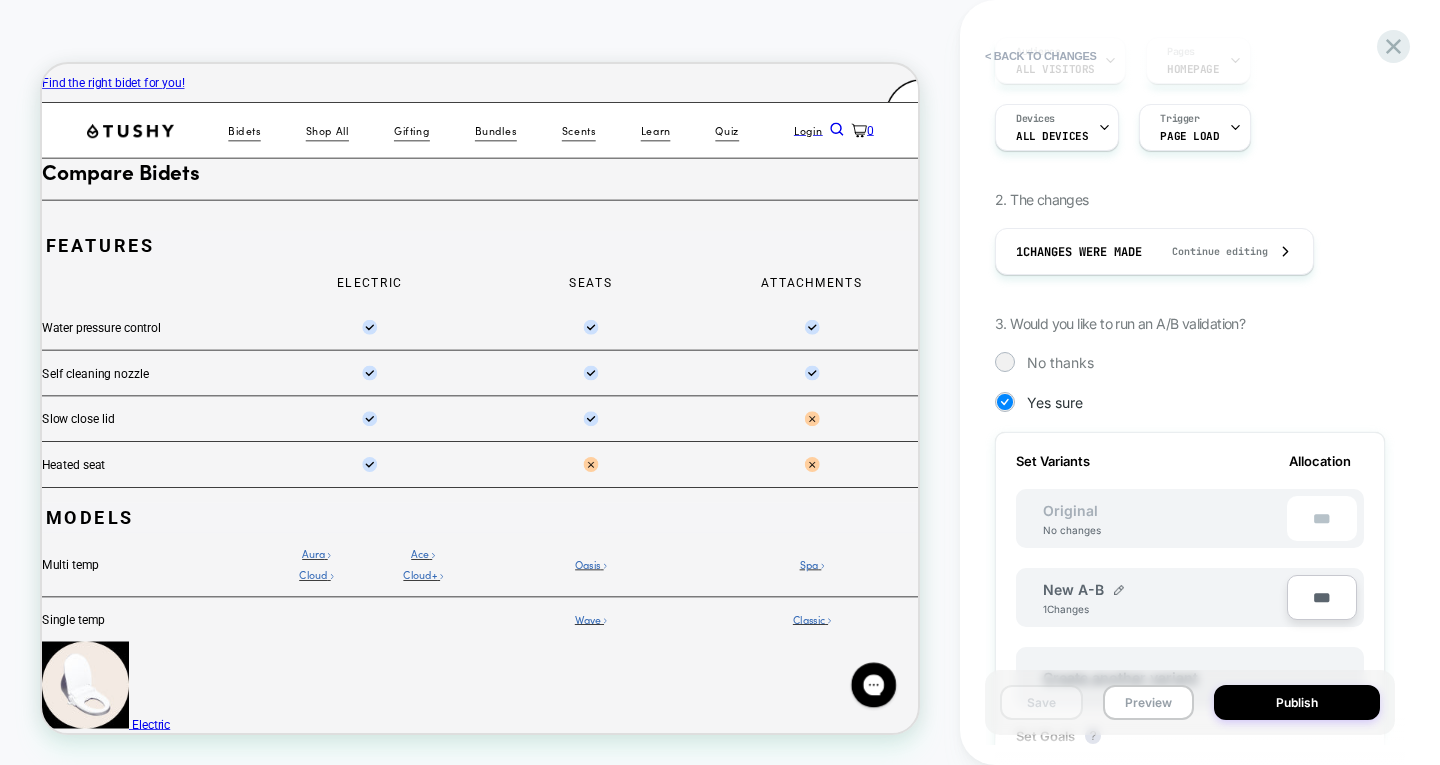 scroll, scrollTop: 186, scrollLeft: 0, axis: vertical 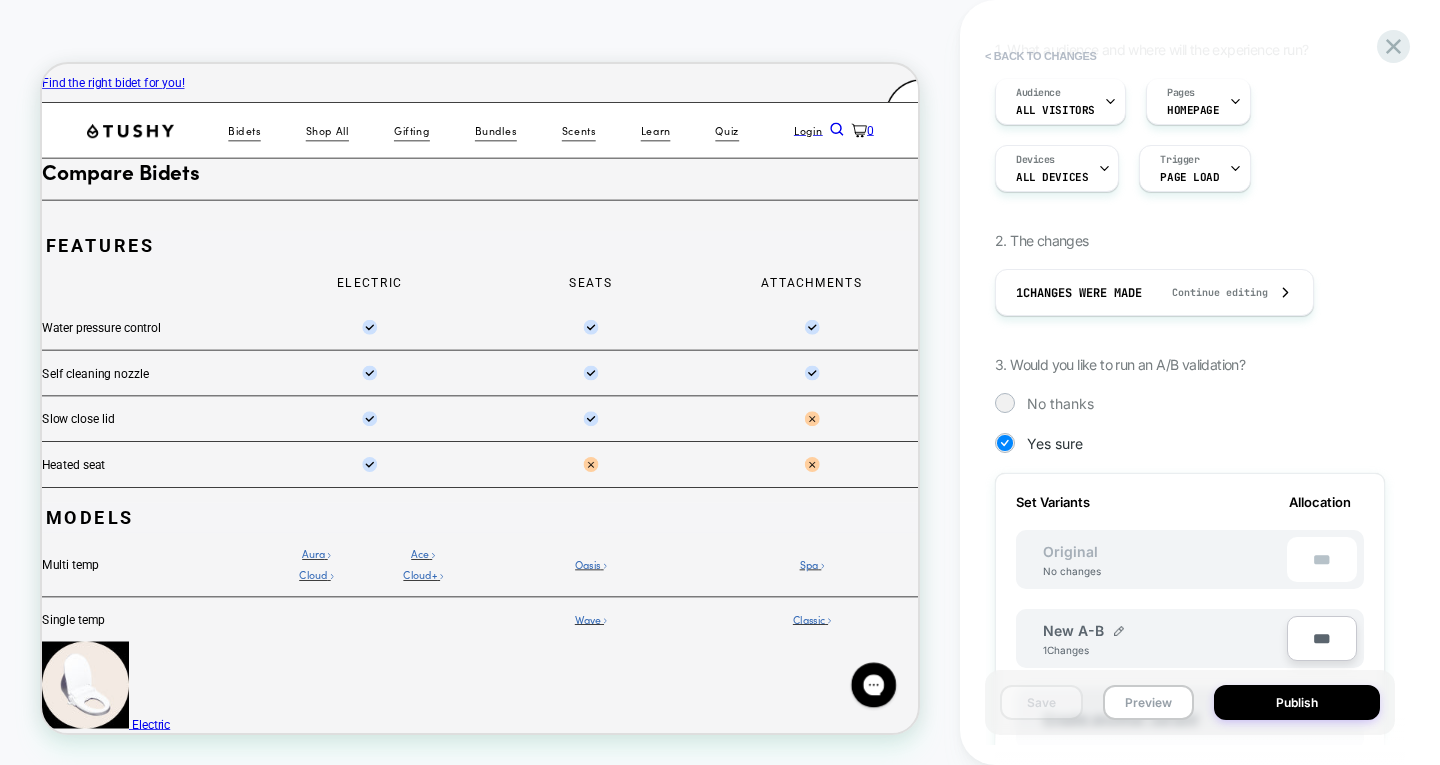 click on "< Back to changes" at bounding box center [1041, 56] 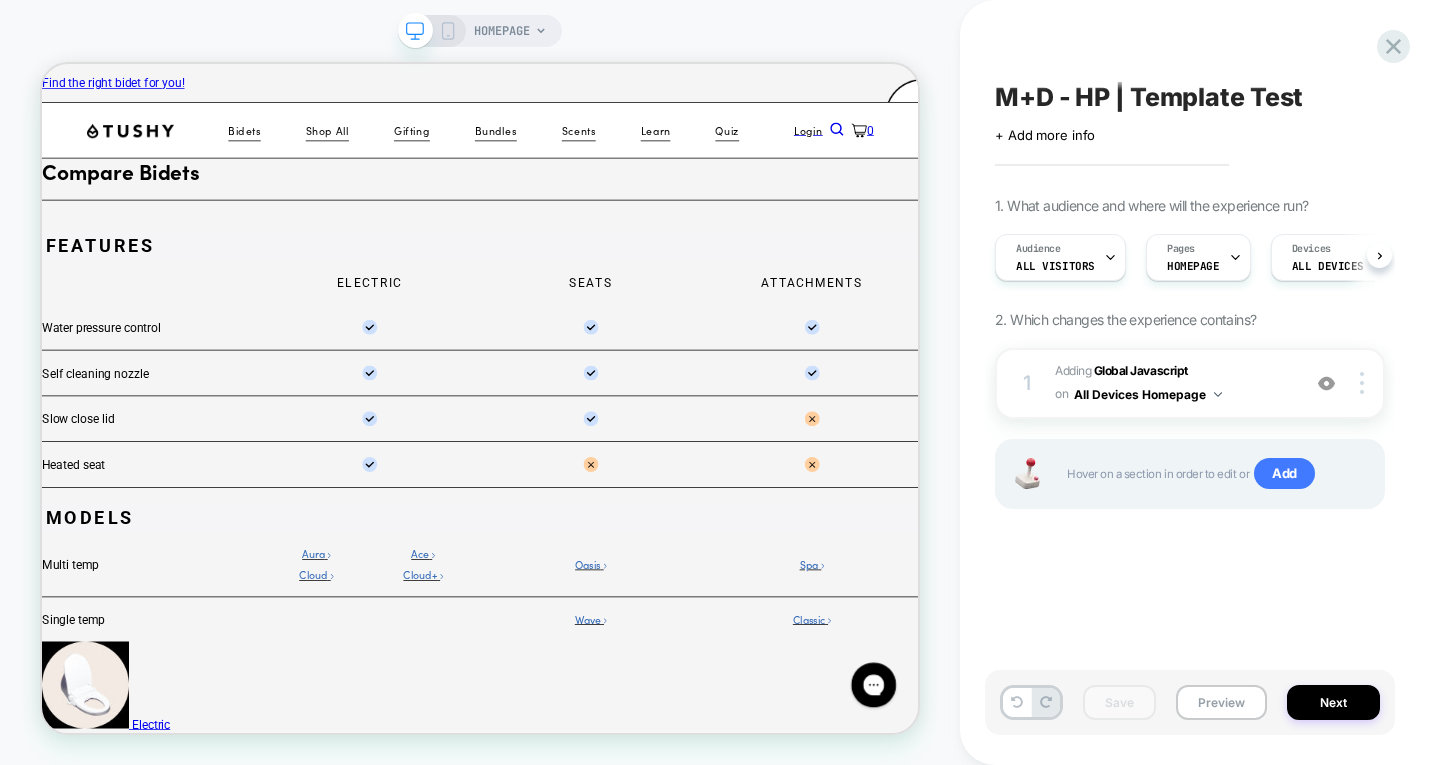 scroll, scrollTop: 0, scrollLeft: 1, axis: horizontal 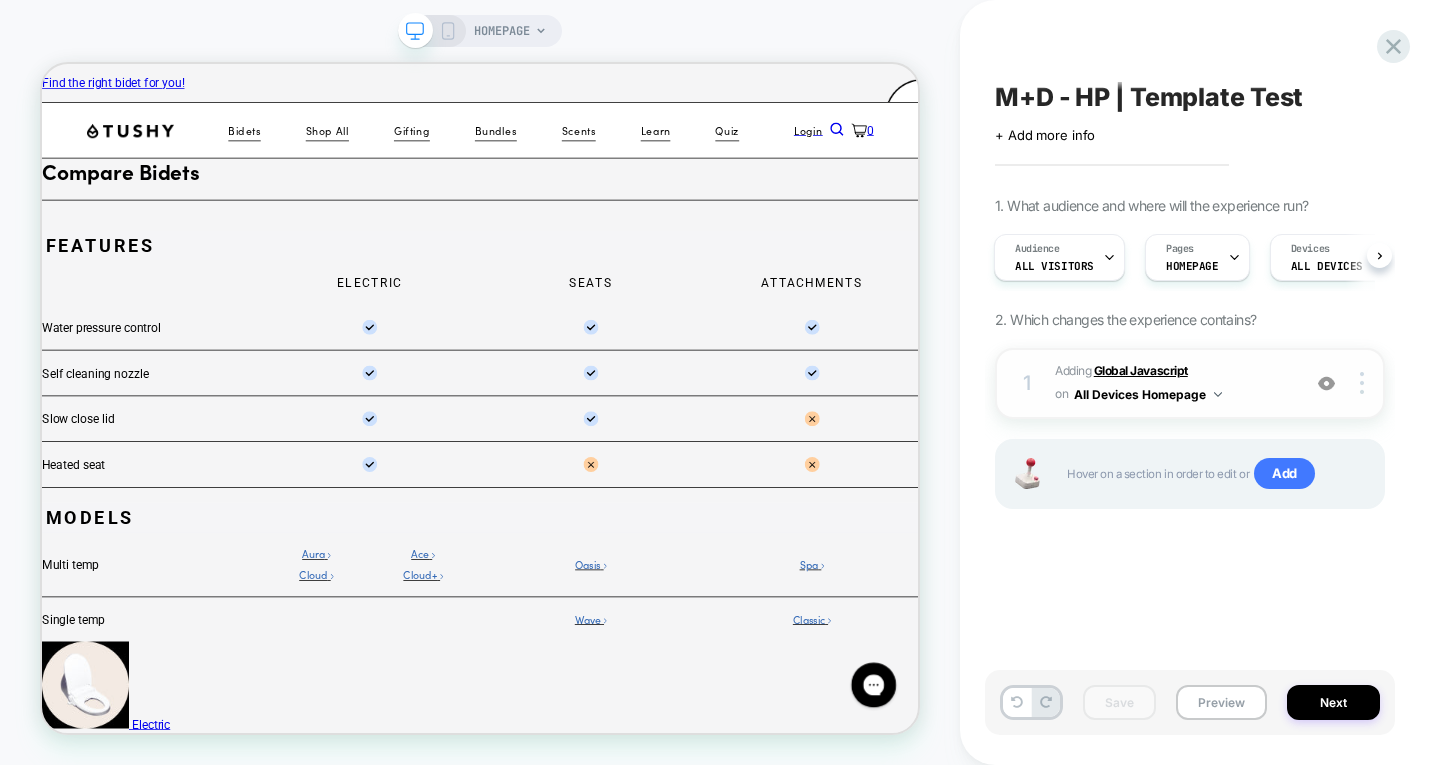 click on "Global Javascript" at bounding box center [1141, 370] 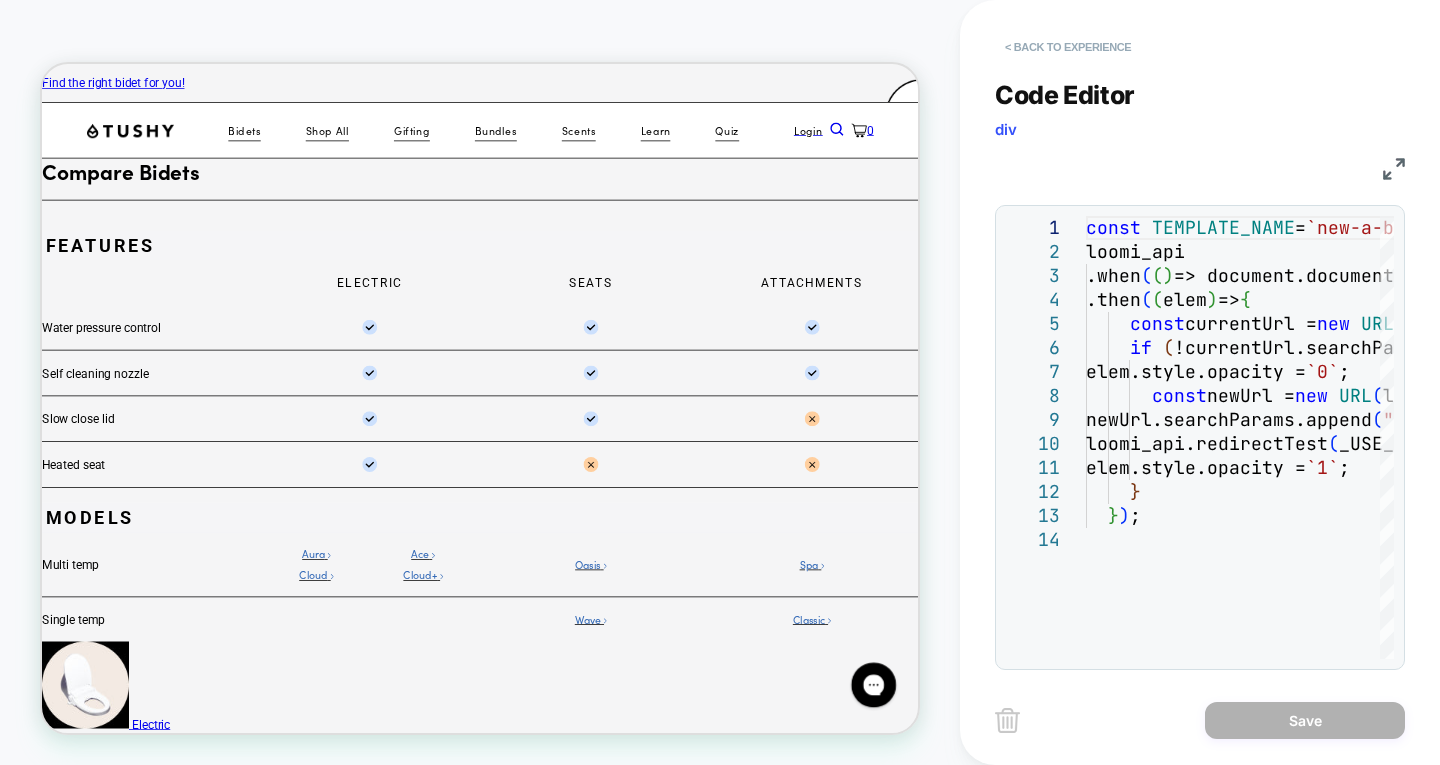 click on "< Back to experience" at bounding box center [1068, 47] 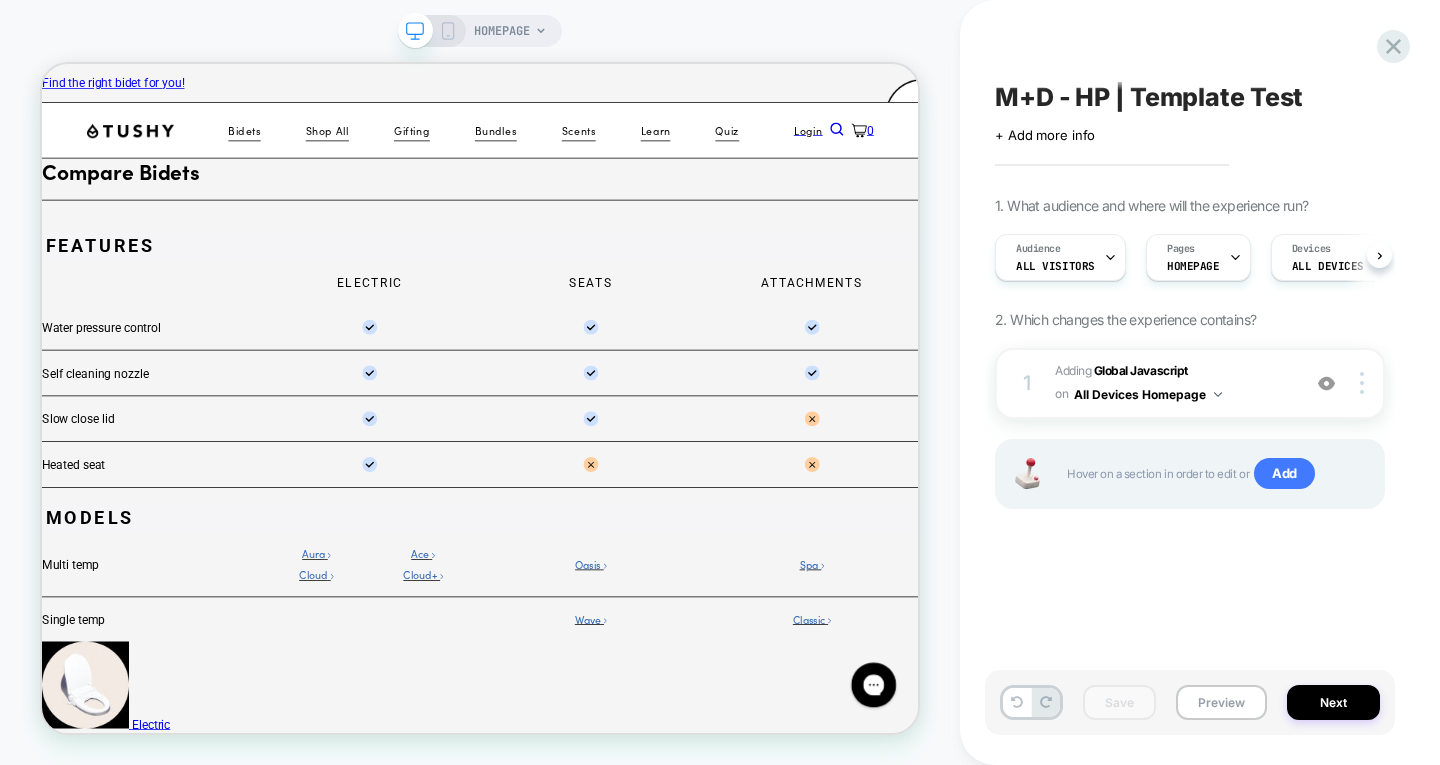 scroll, scrollTop: 0, scrollLeft: 1, axis: horizontal 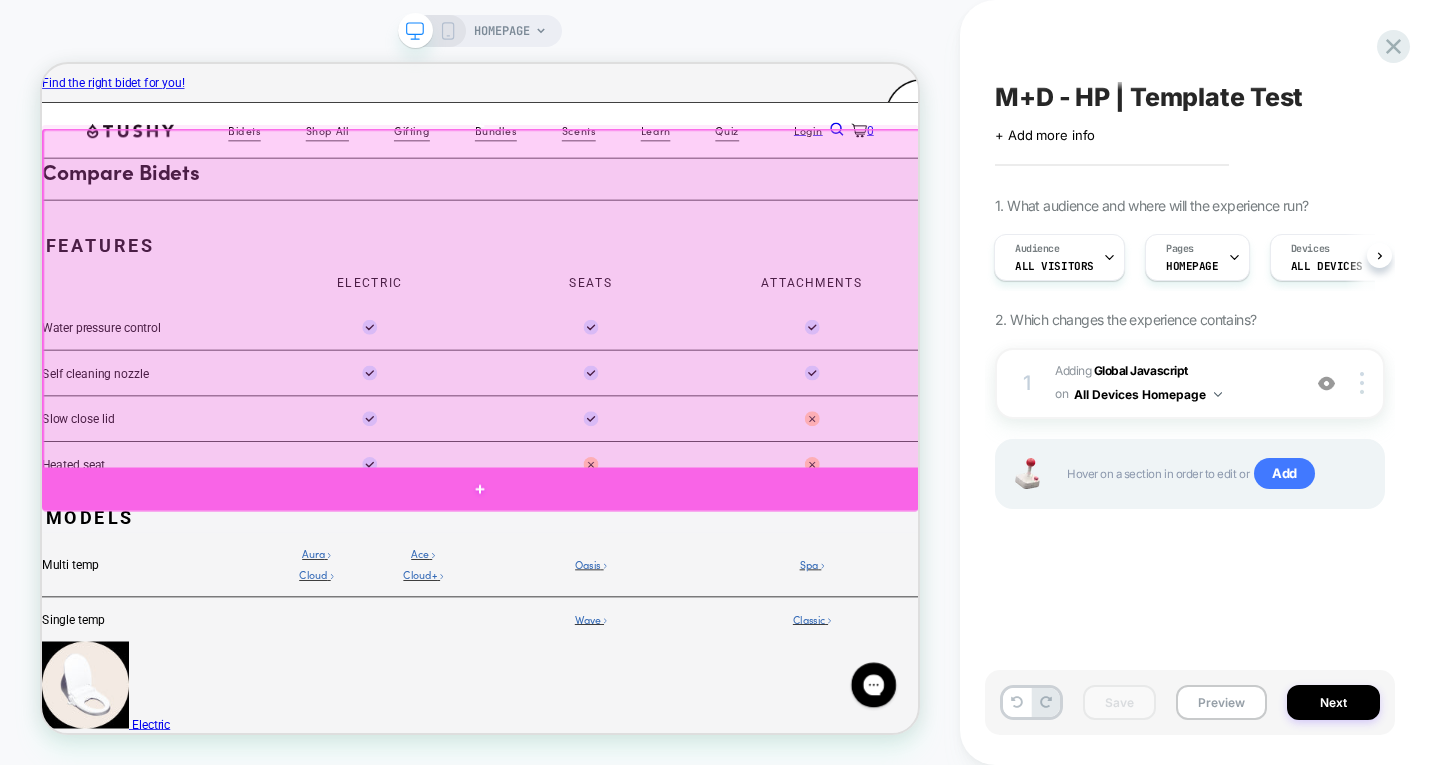 click at bounding box center [626, 630] 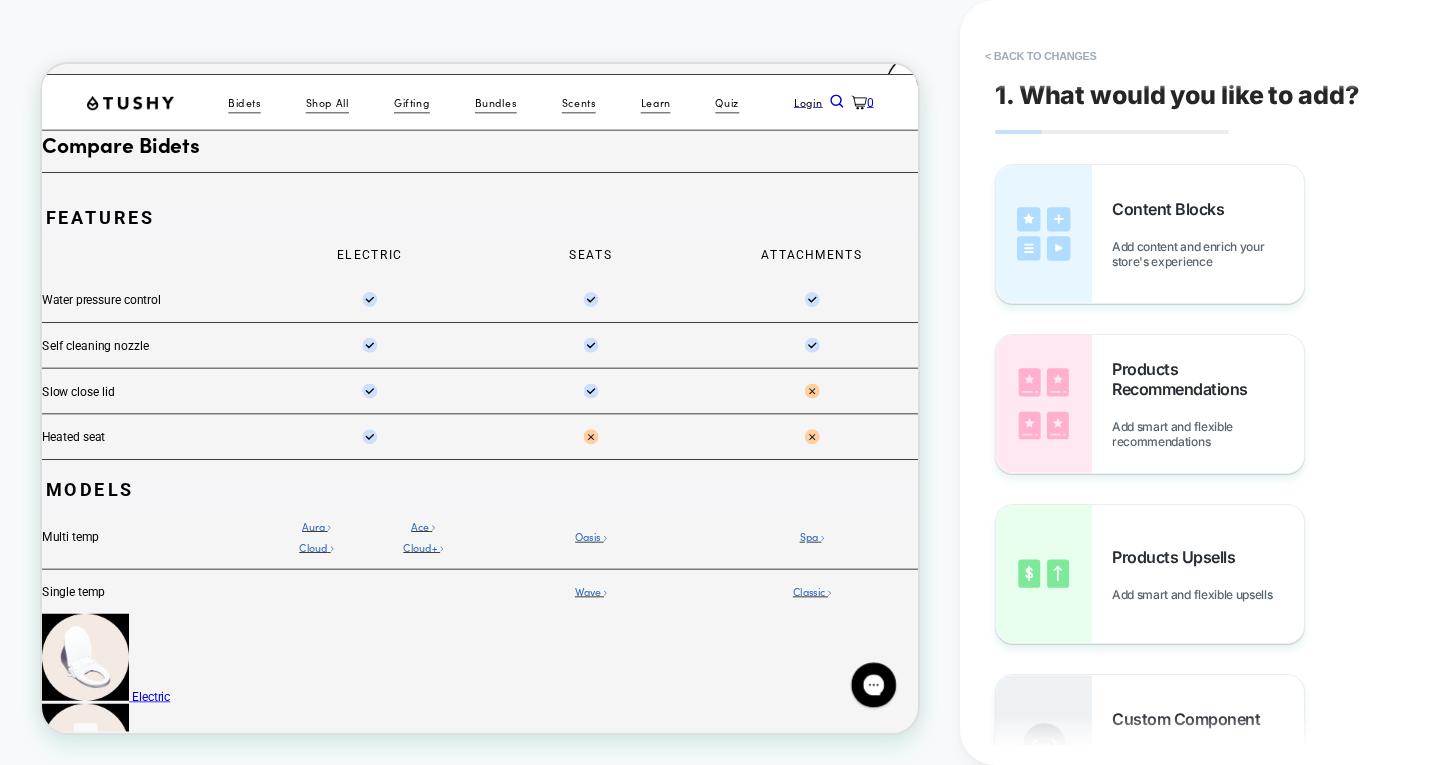 scroll, scrollTop: 134, scrollLeft: 0, axis: vertical 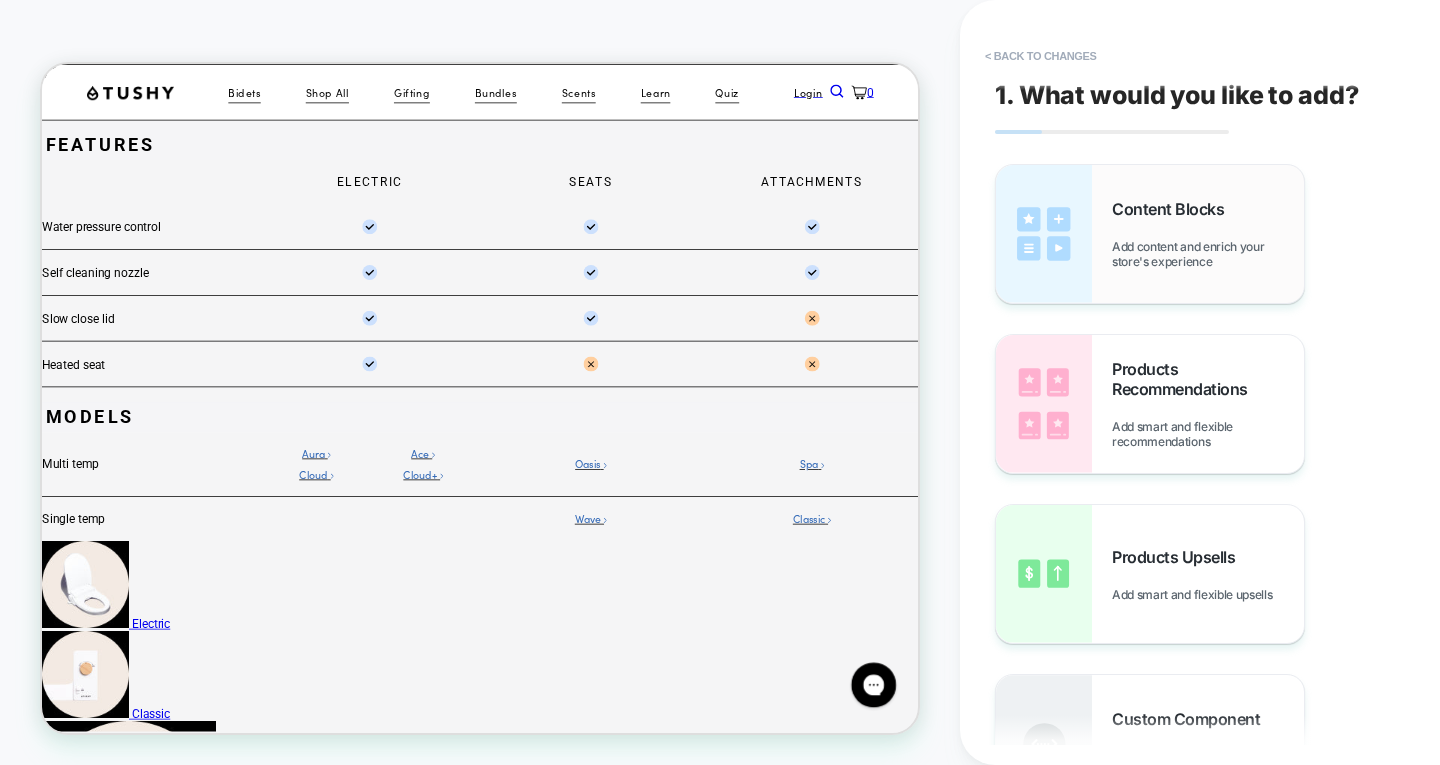 click on "Content Blocks Add content and enrich your store's experience" at bounding box center [1208, 234] 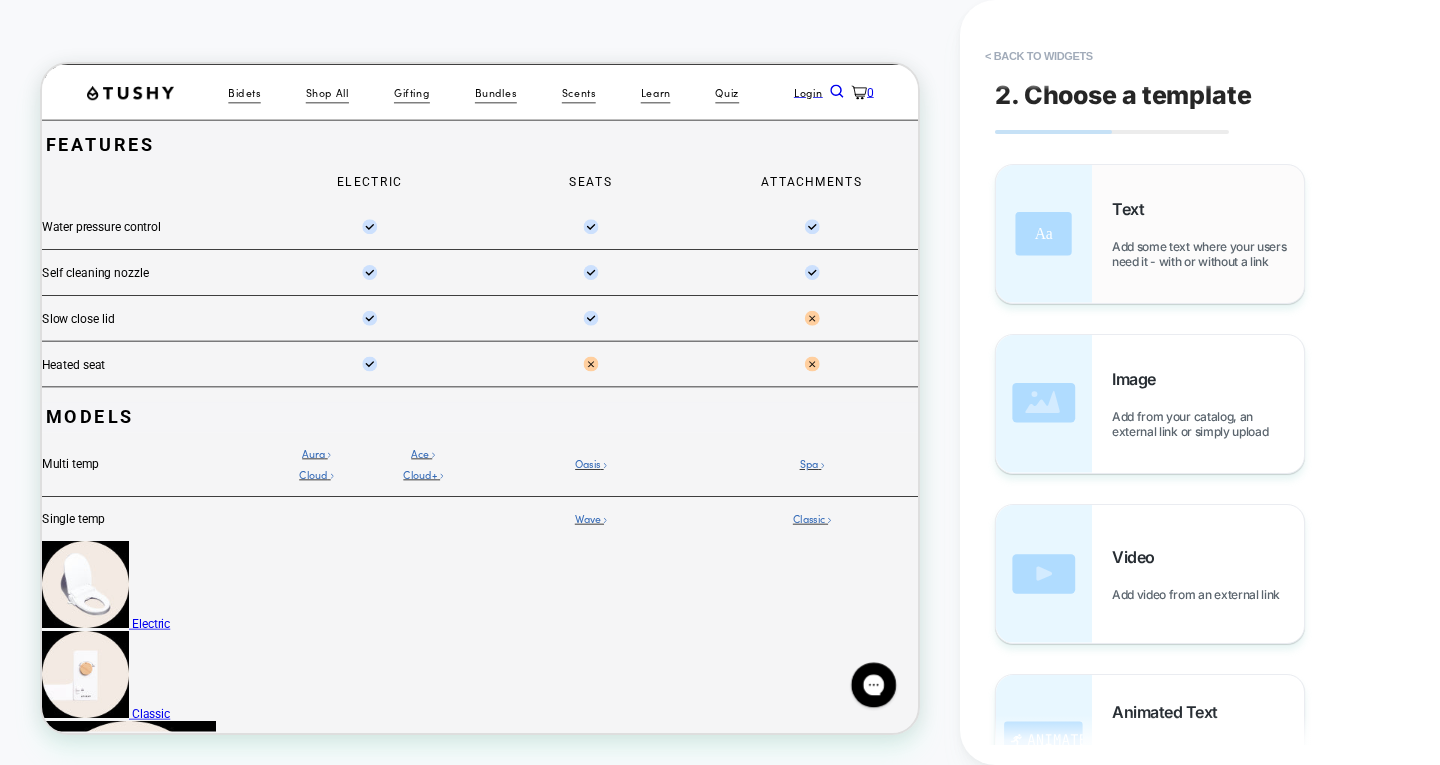 scroll, scrollTop: 154, scrollLeft: 0, axis: vertical 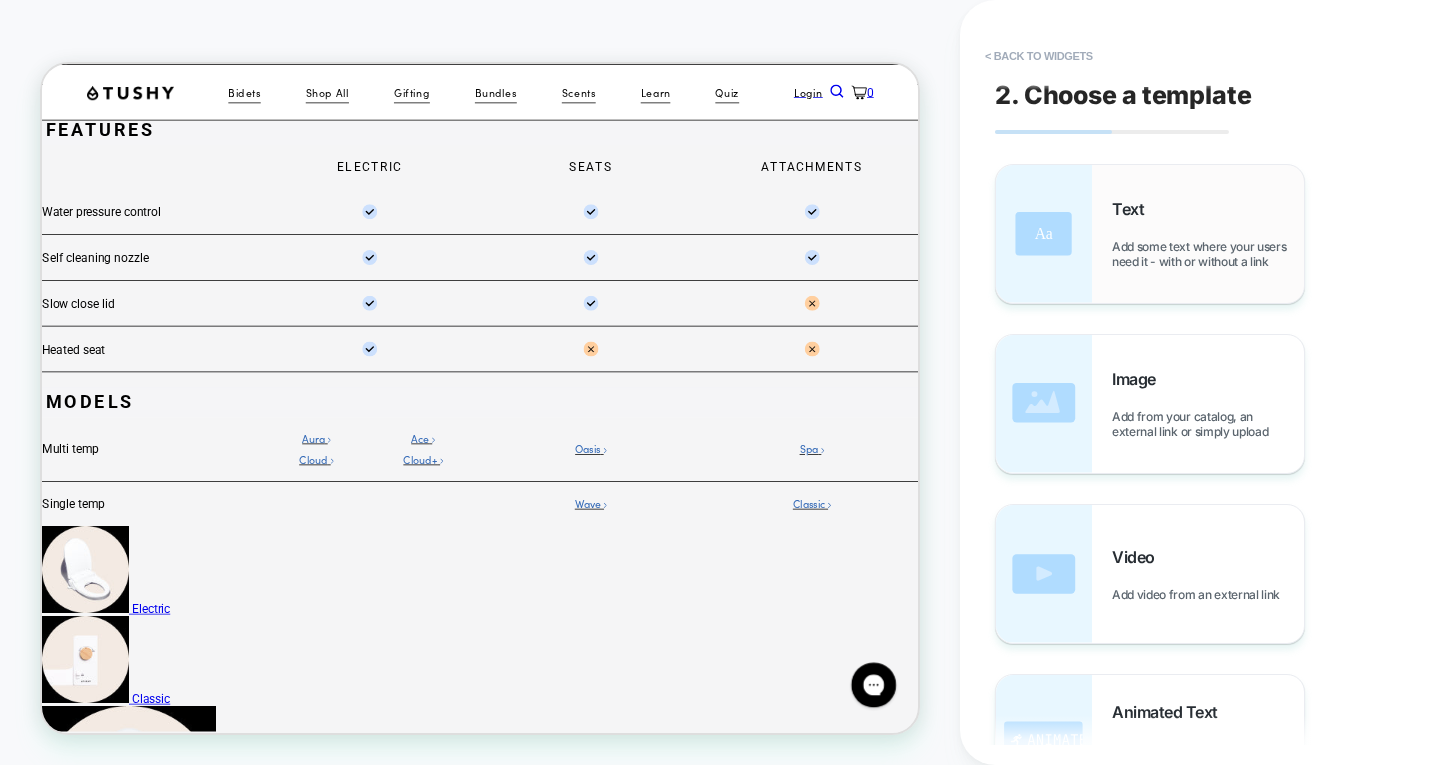 click on "Text Add some text where your users need it - with or without a link" at bounding box center [1208, 234] 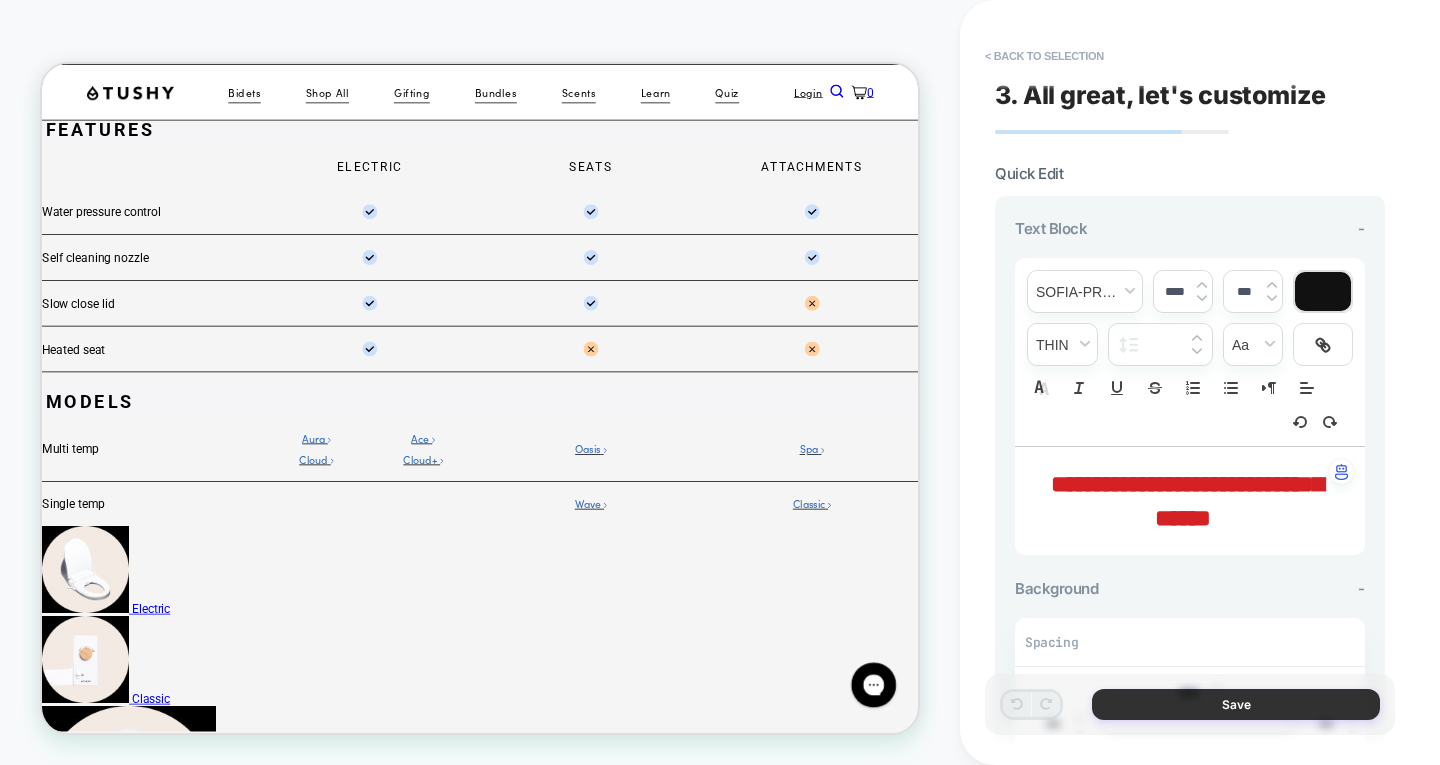 click on "Save" at bounding box center [1236, 704] 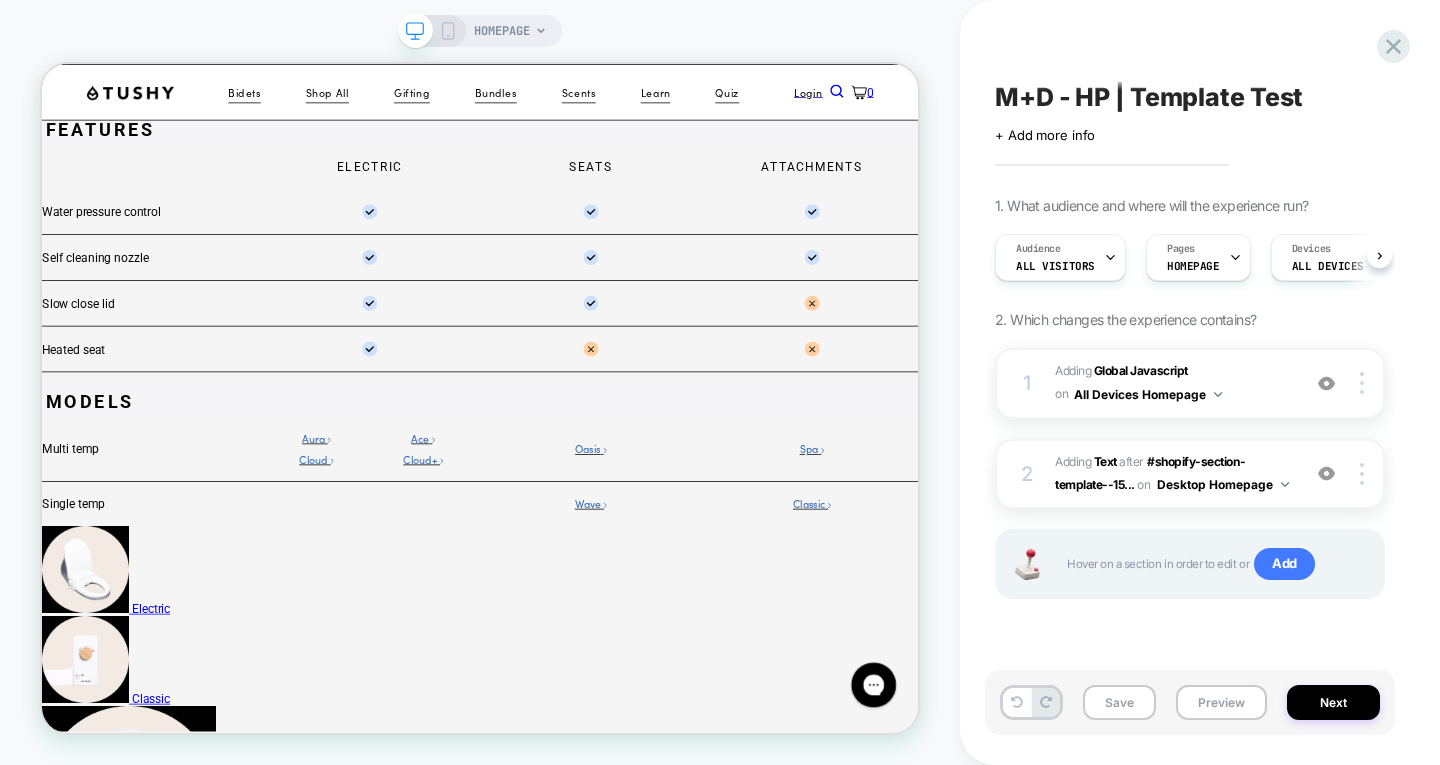 scroll, scrollTop: 0, scrollLeft: 1, axis: horizontal 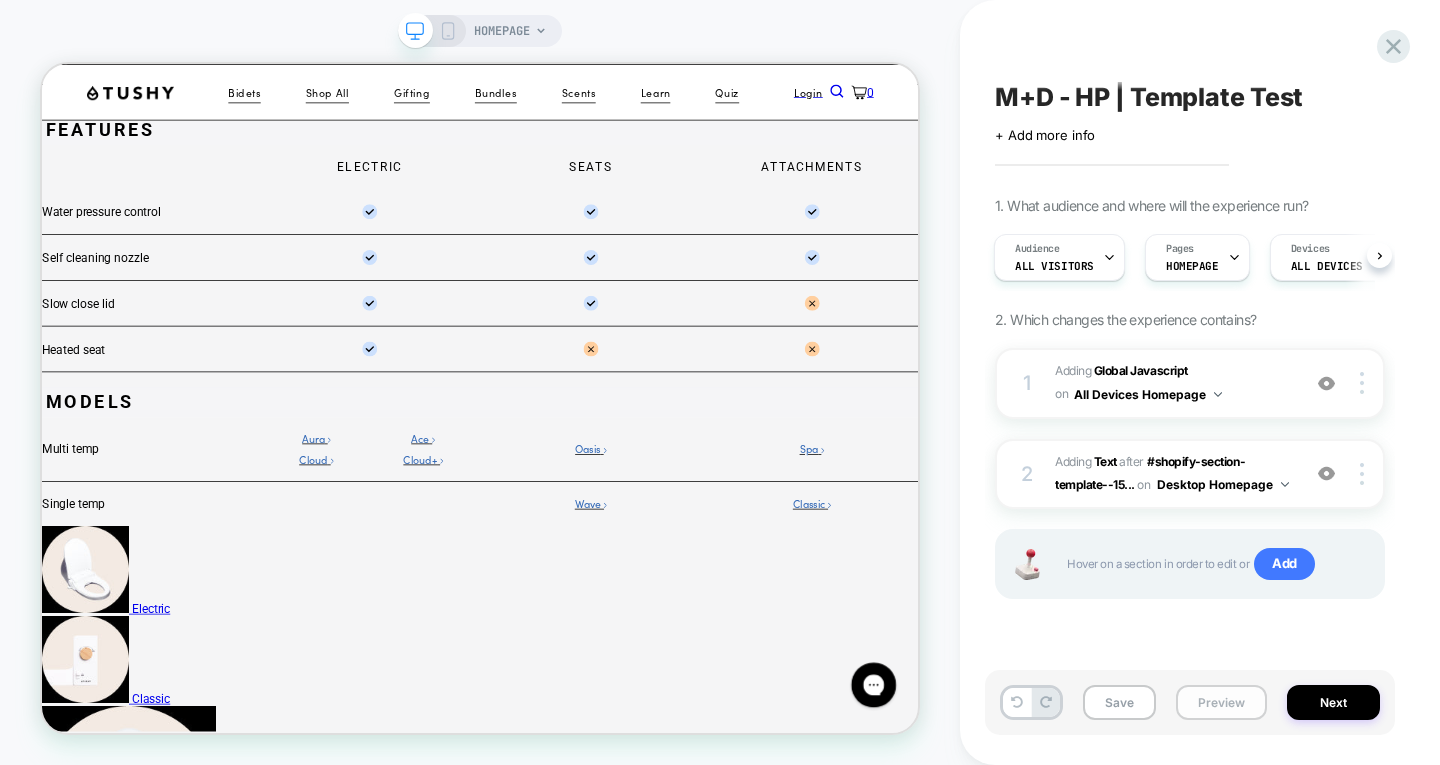 click on "Preview" at bounding box center (1221, 702) 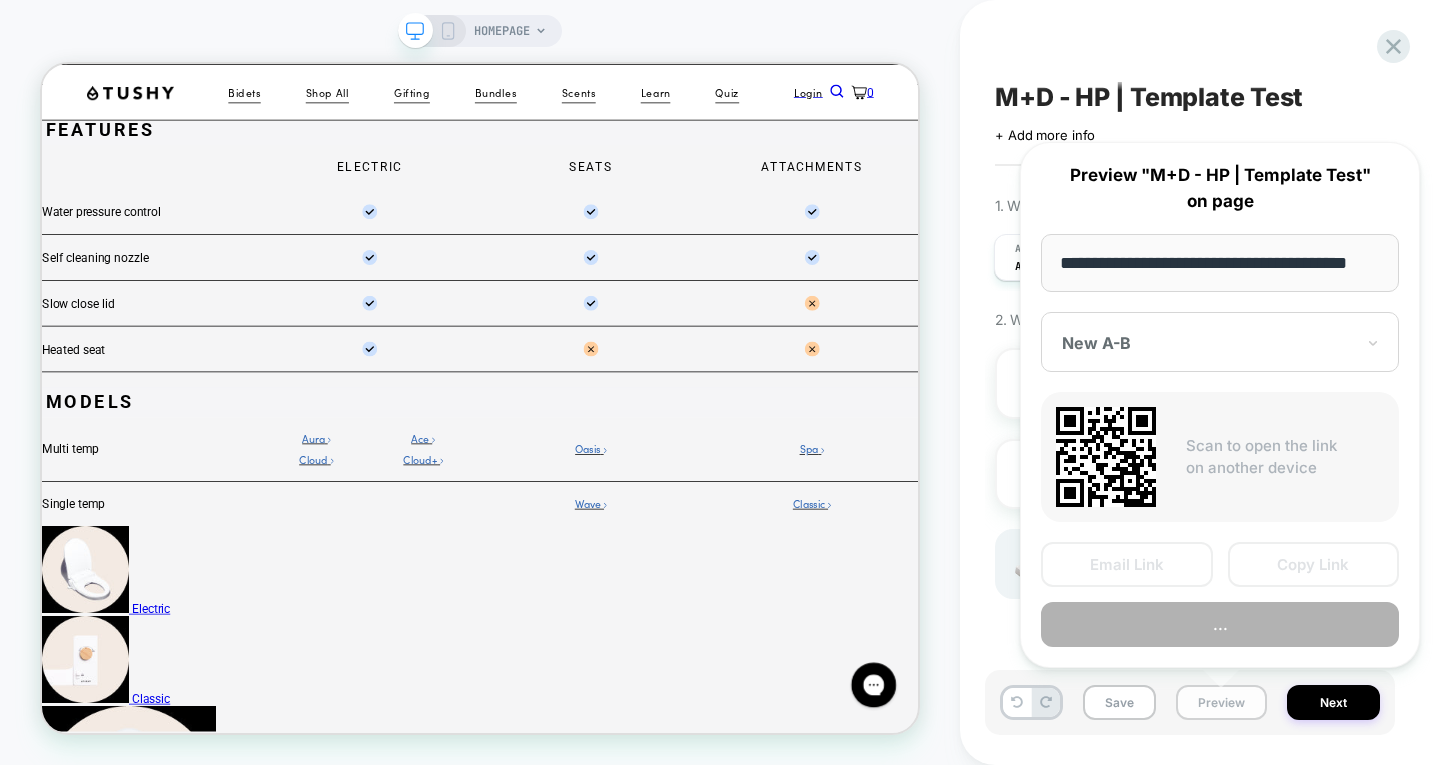 scroll, scrollTop: 0, scrollLeft: 23, axis: horizontal 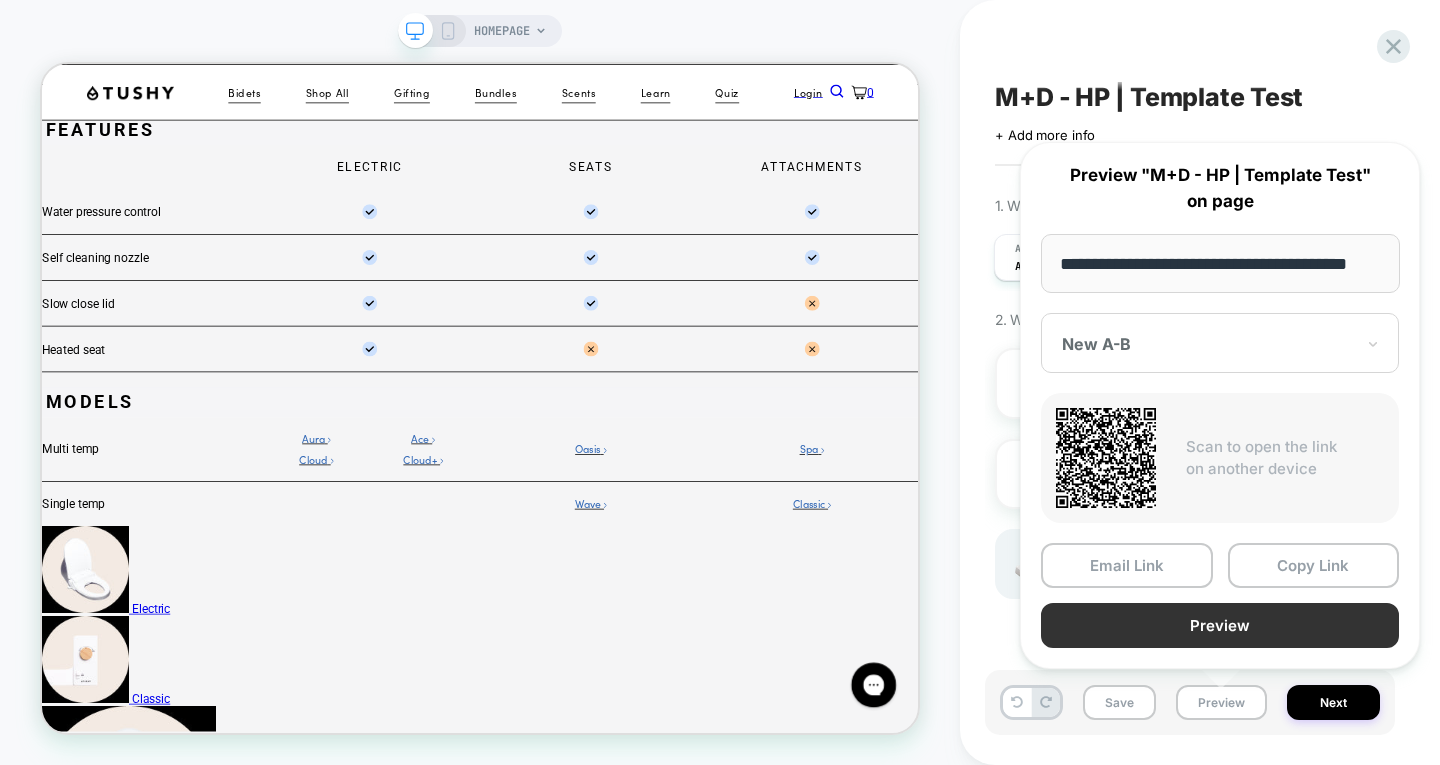 click on "Preview" at bounding box center [1220, 625] 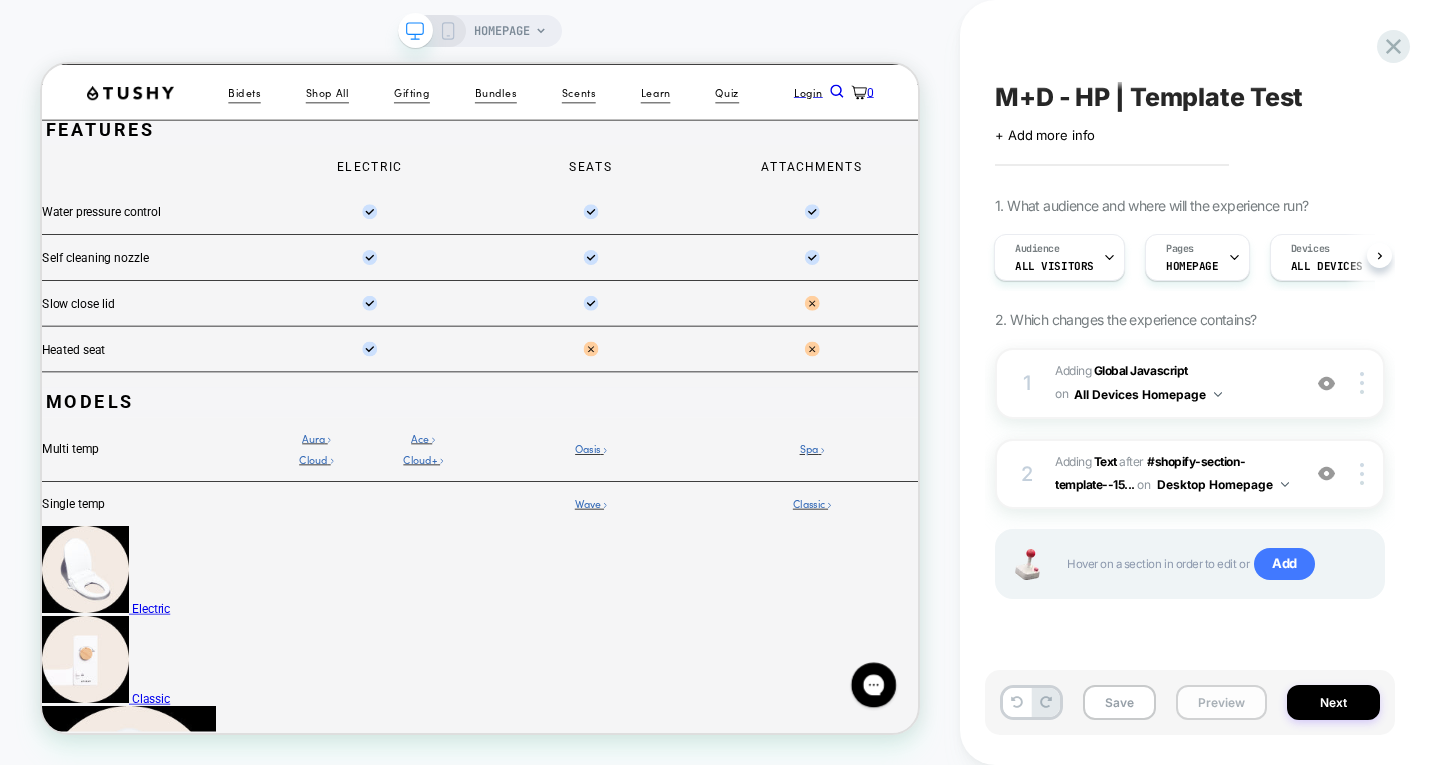 click on "Preview" at bounding box center (1221, 702) 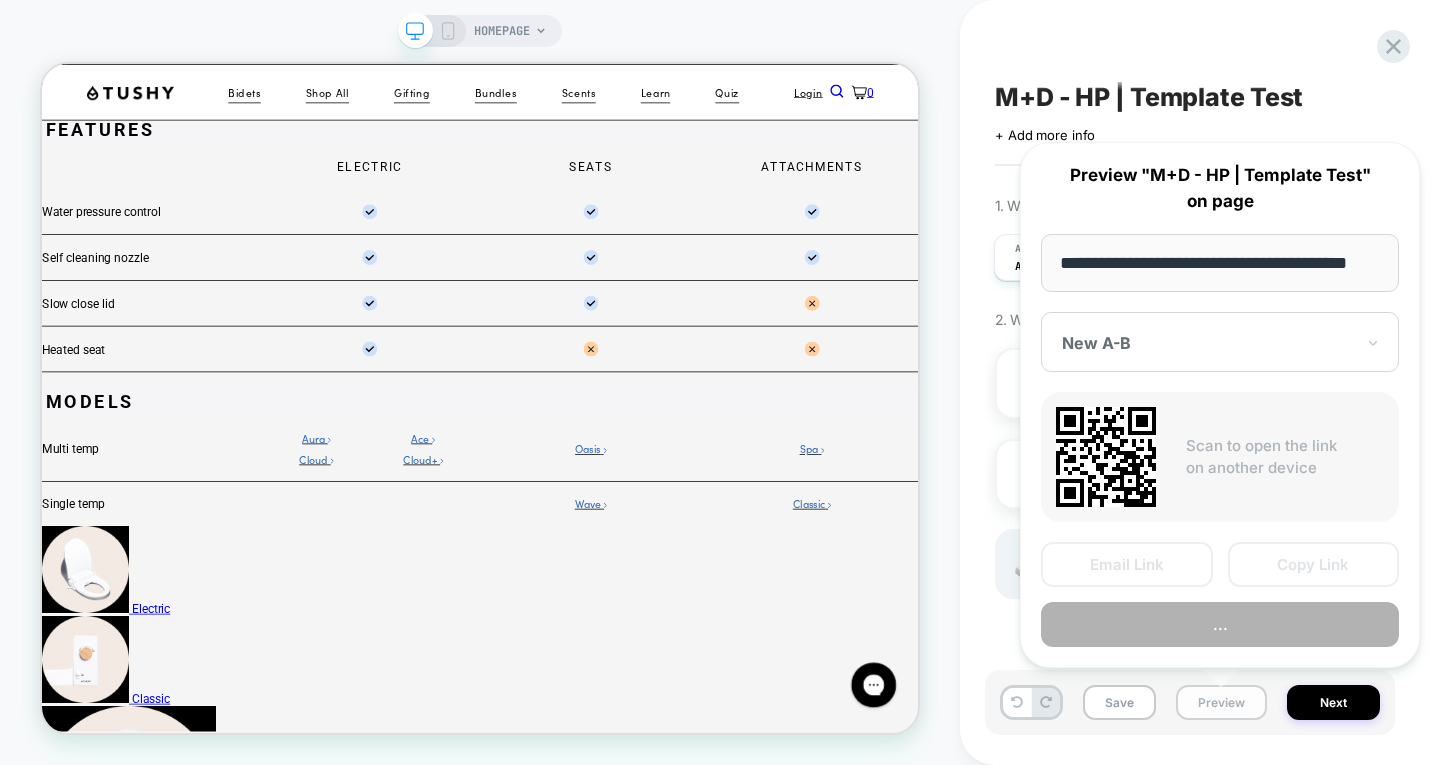 scroll, scrollTop: 0, scrollLeft: 23, axis: horizontal 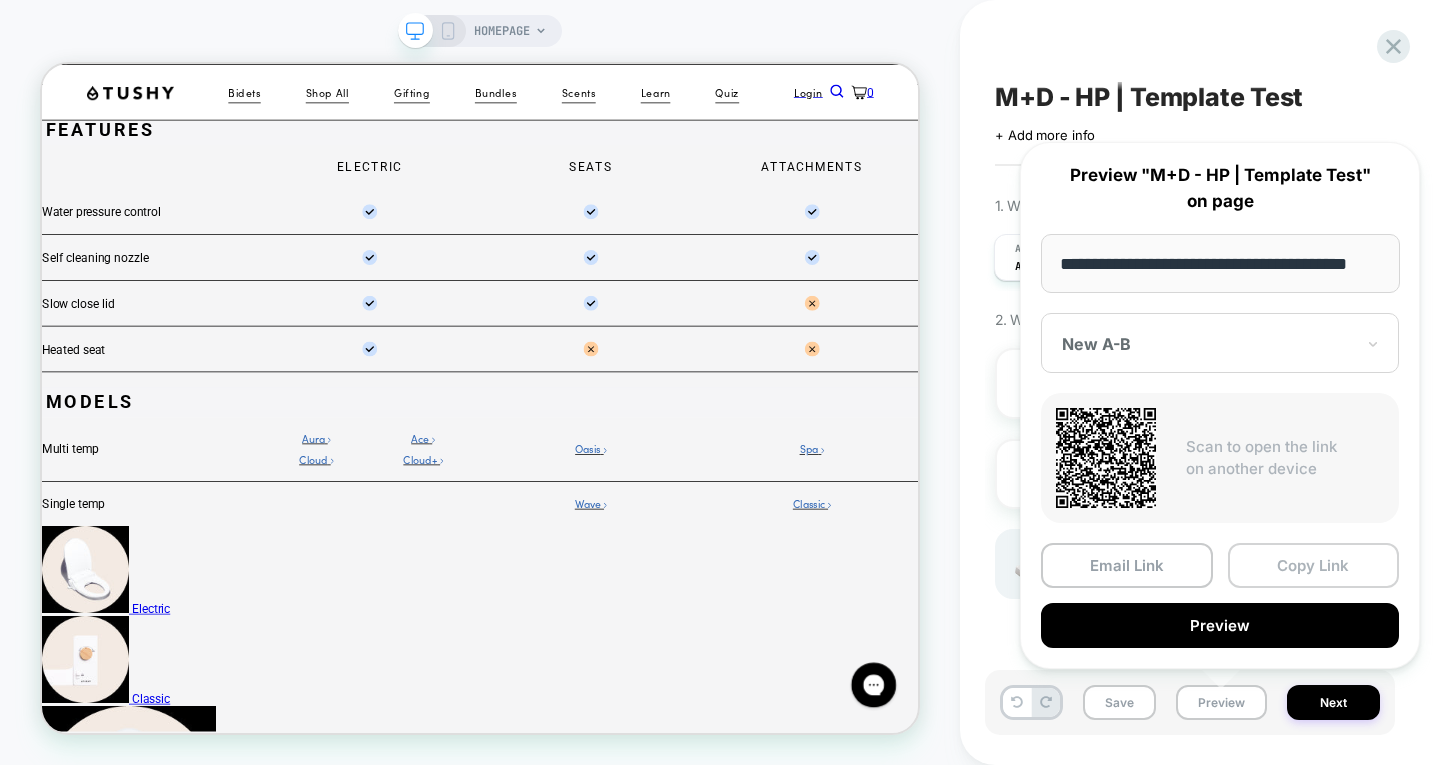 click on "Copy Link" at bounding box center [1314, 565] 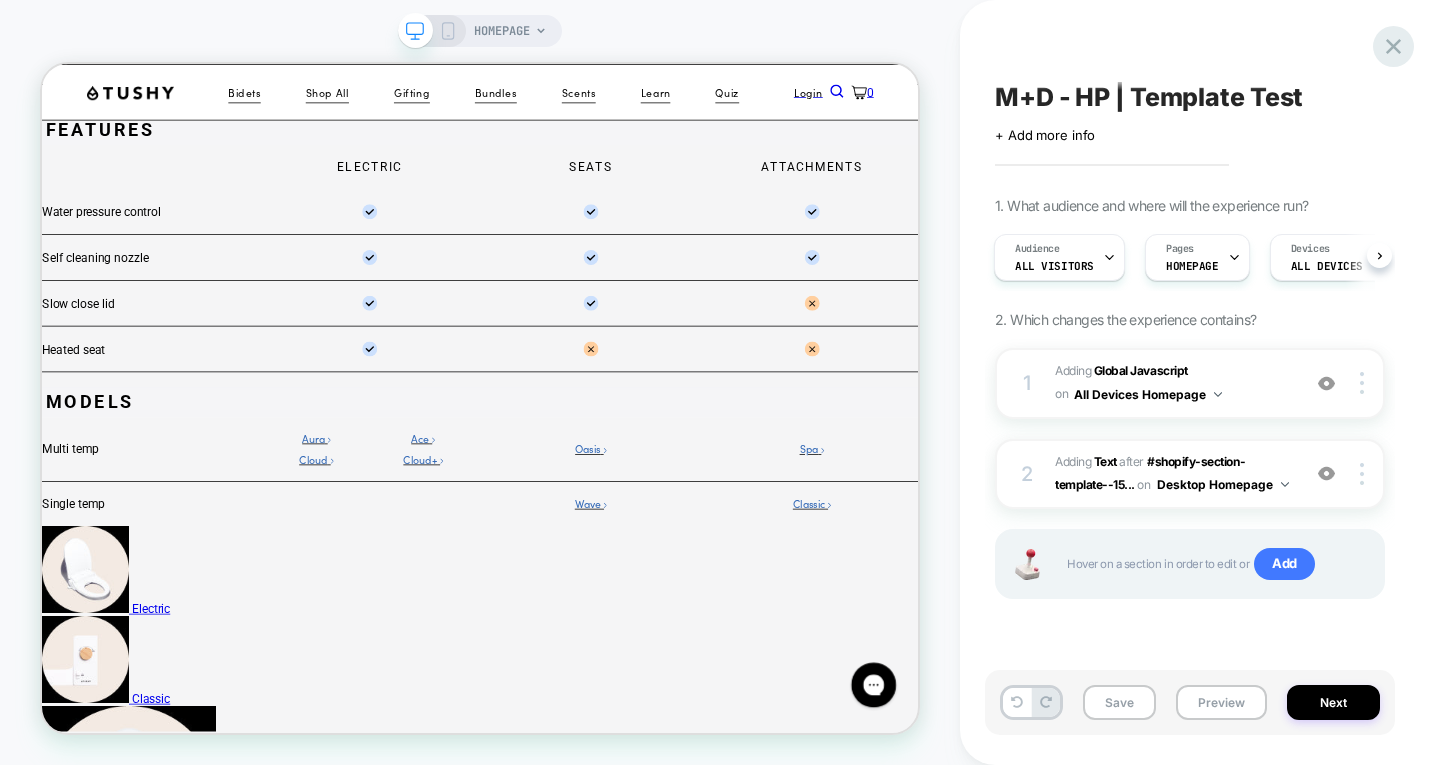 click 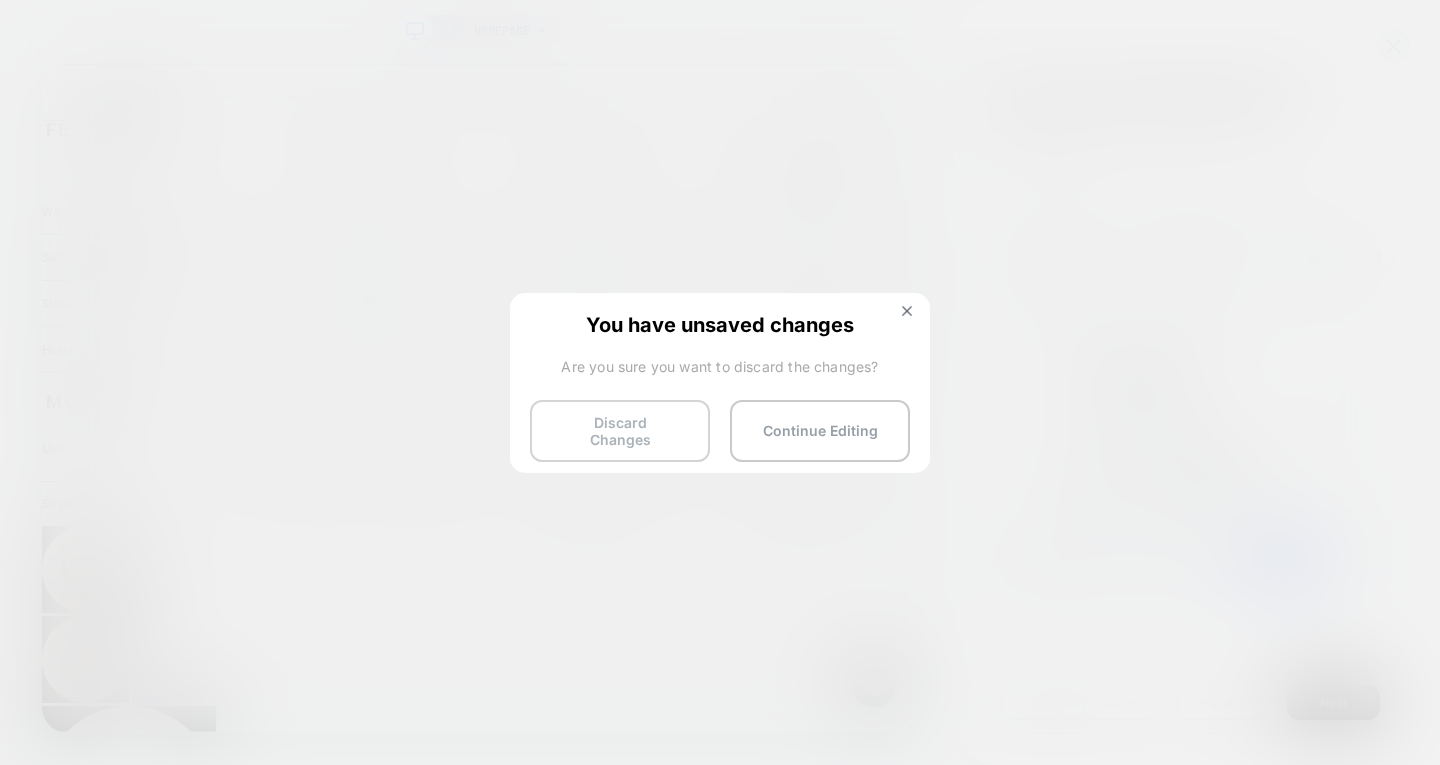 click on "Discard Changes" at bounding box center [620, 431] 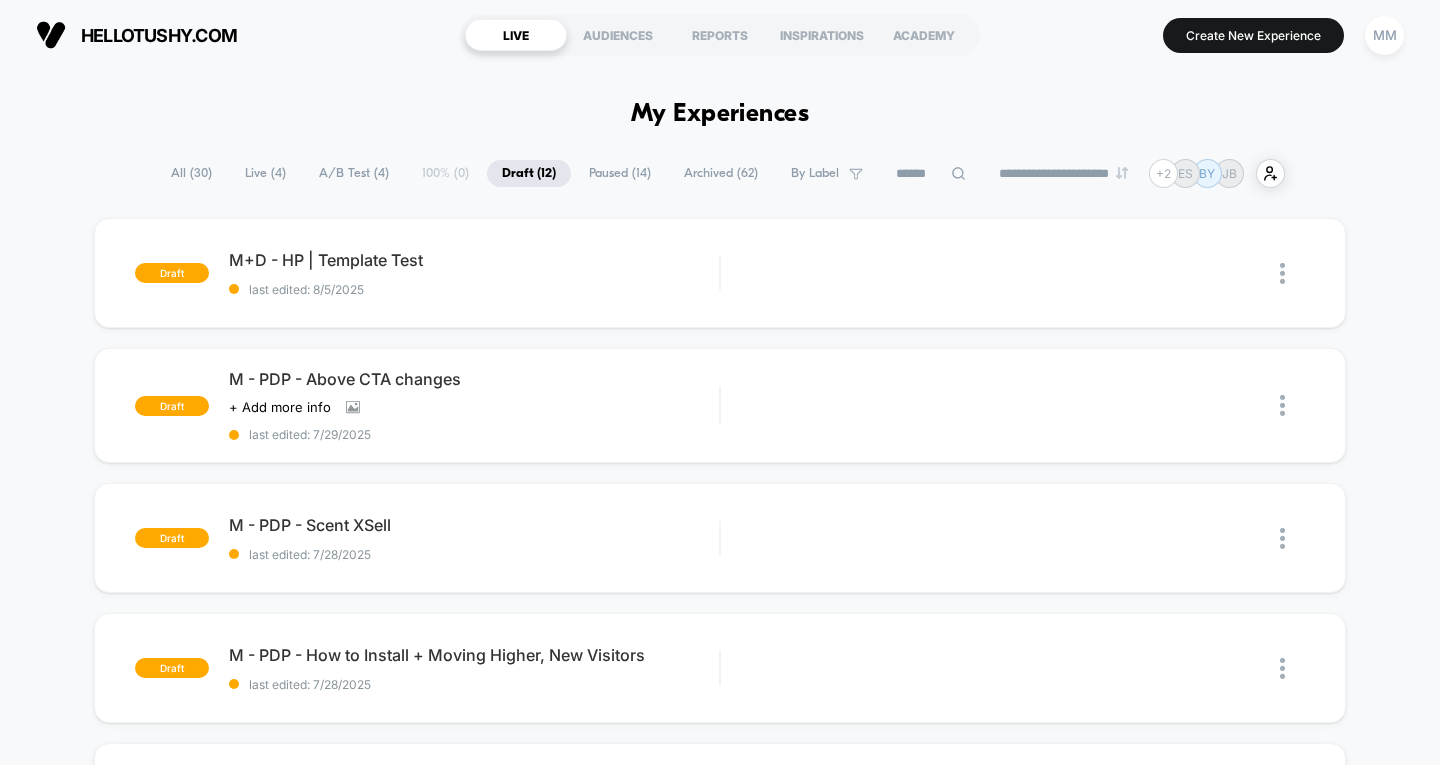 click on "All ( 30 )" at bounding box center [191, 173] 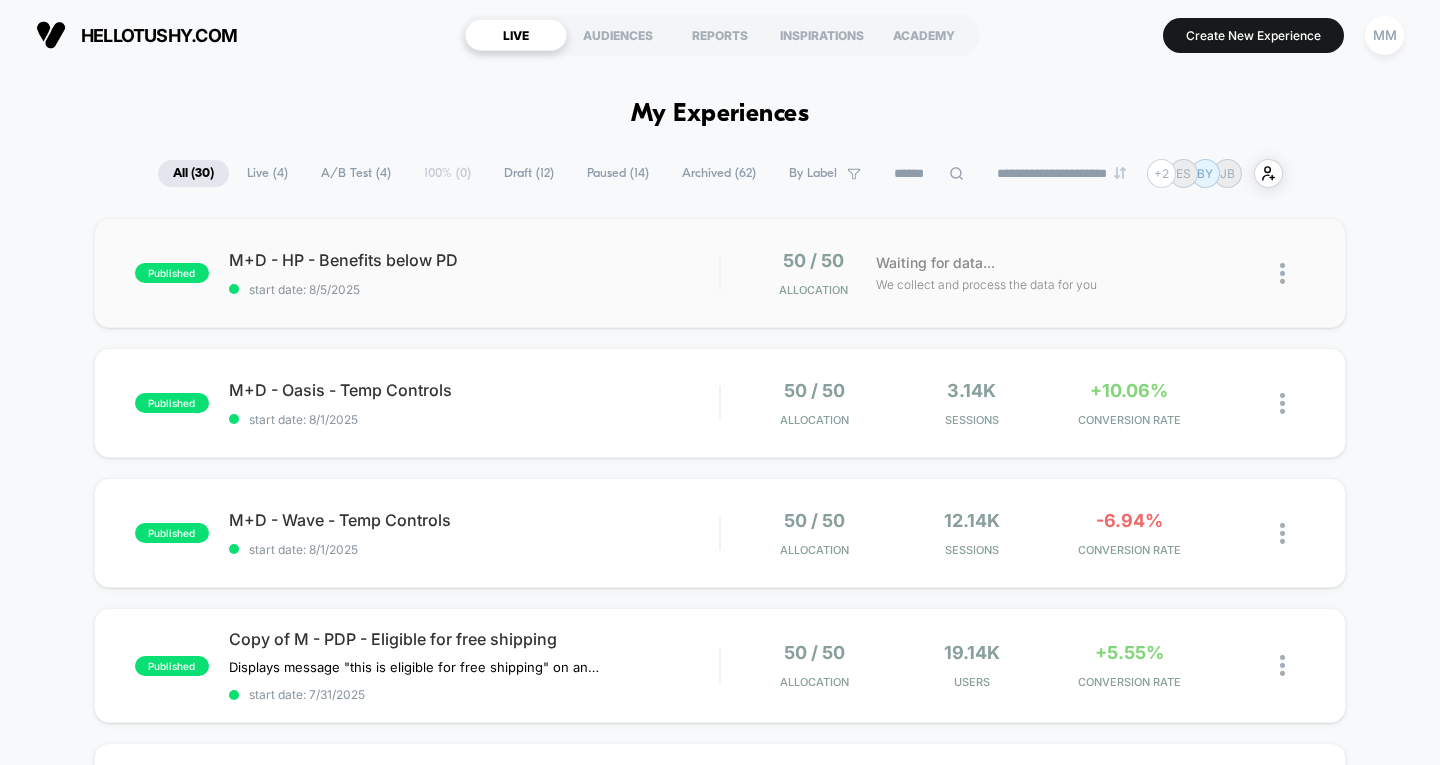 click on "published M+D - HP - Benefits below PD start date: 8/5/2025 50 / 50 Allocation Waiting for data... We collect and process the data for you" at bounding box center (720, 273) 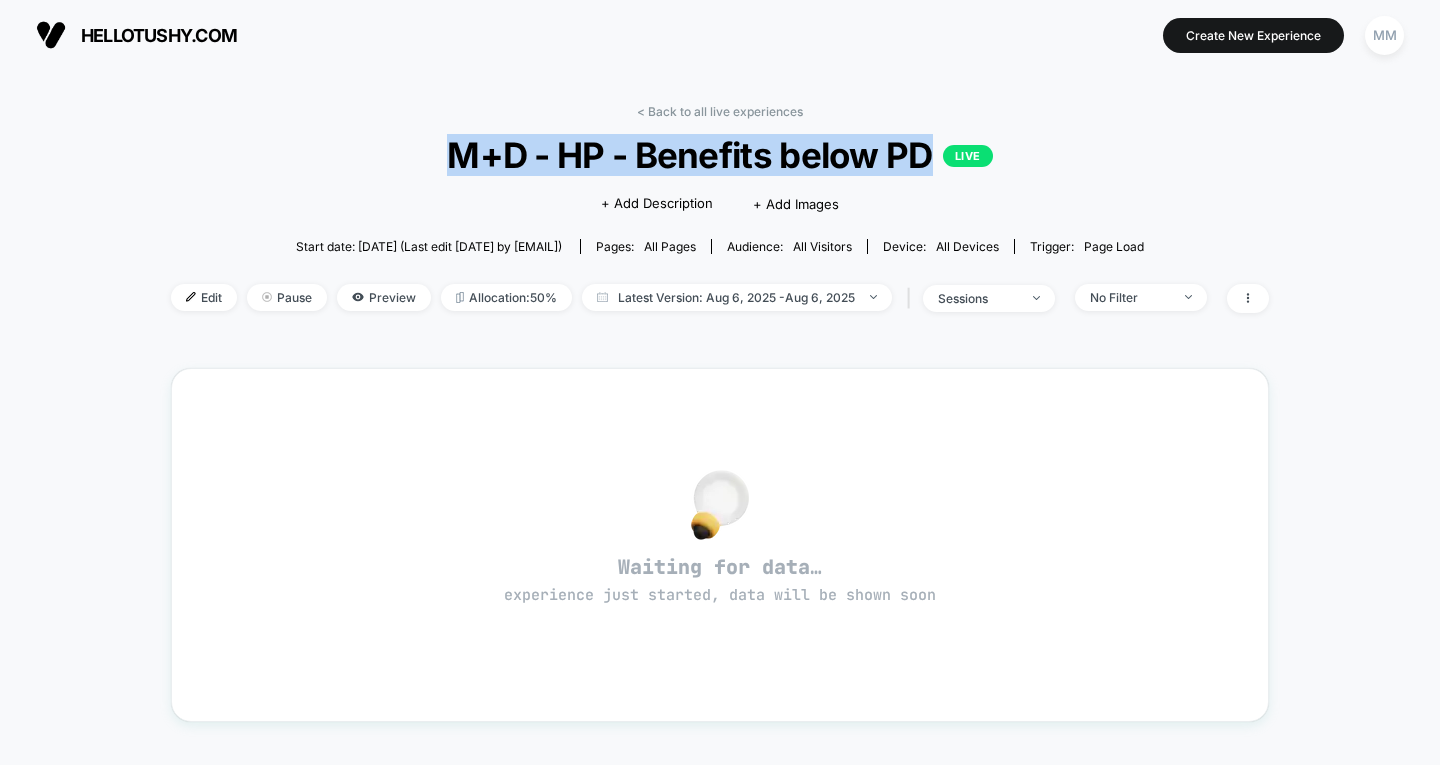 drag, startPoint x: 930, startPoint y: 157, endPoint x: 444, endPoint y: 156, distance: 486.00104 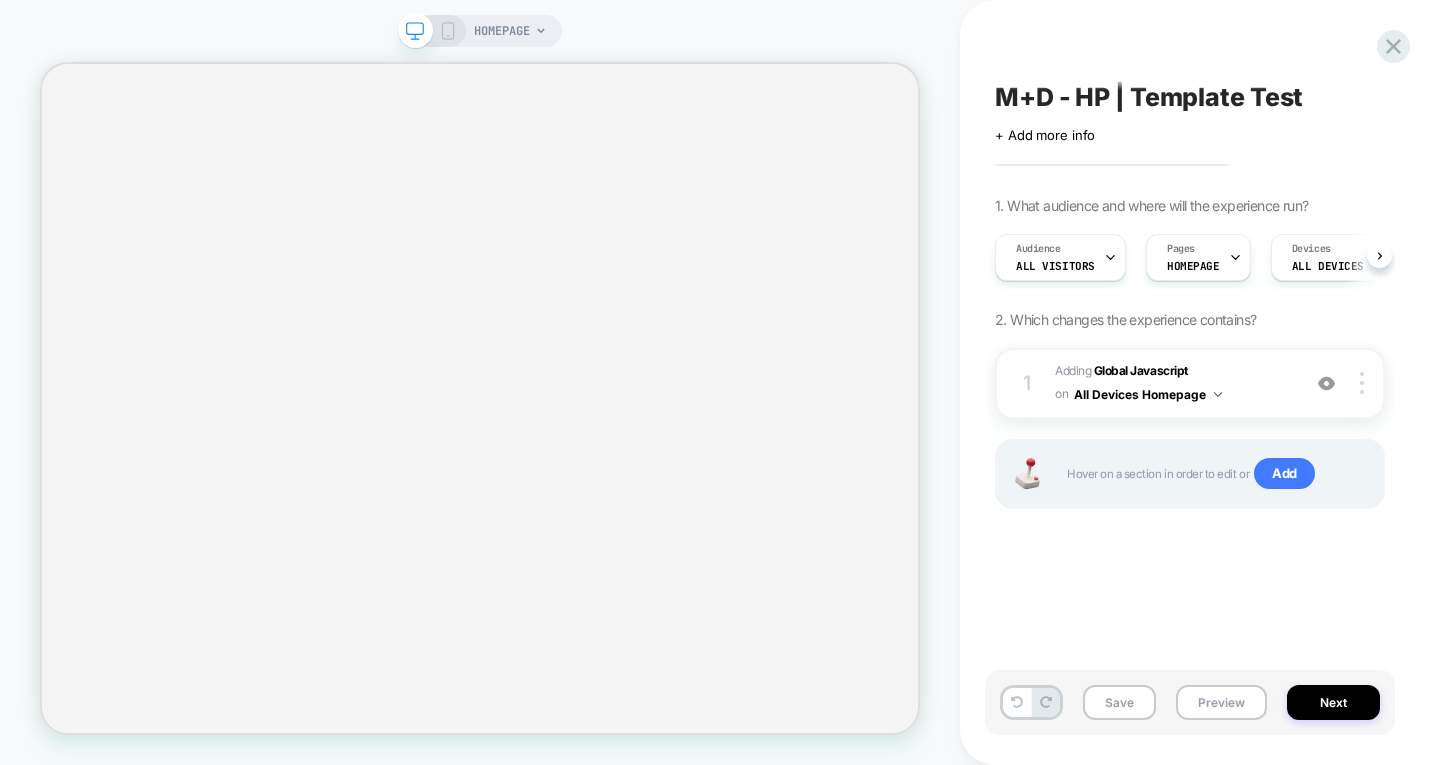 scroll, scrollTop: 0, scrollLeft: 1, axis: horizontal 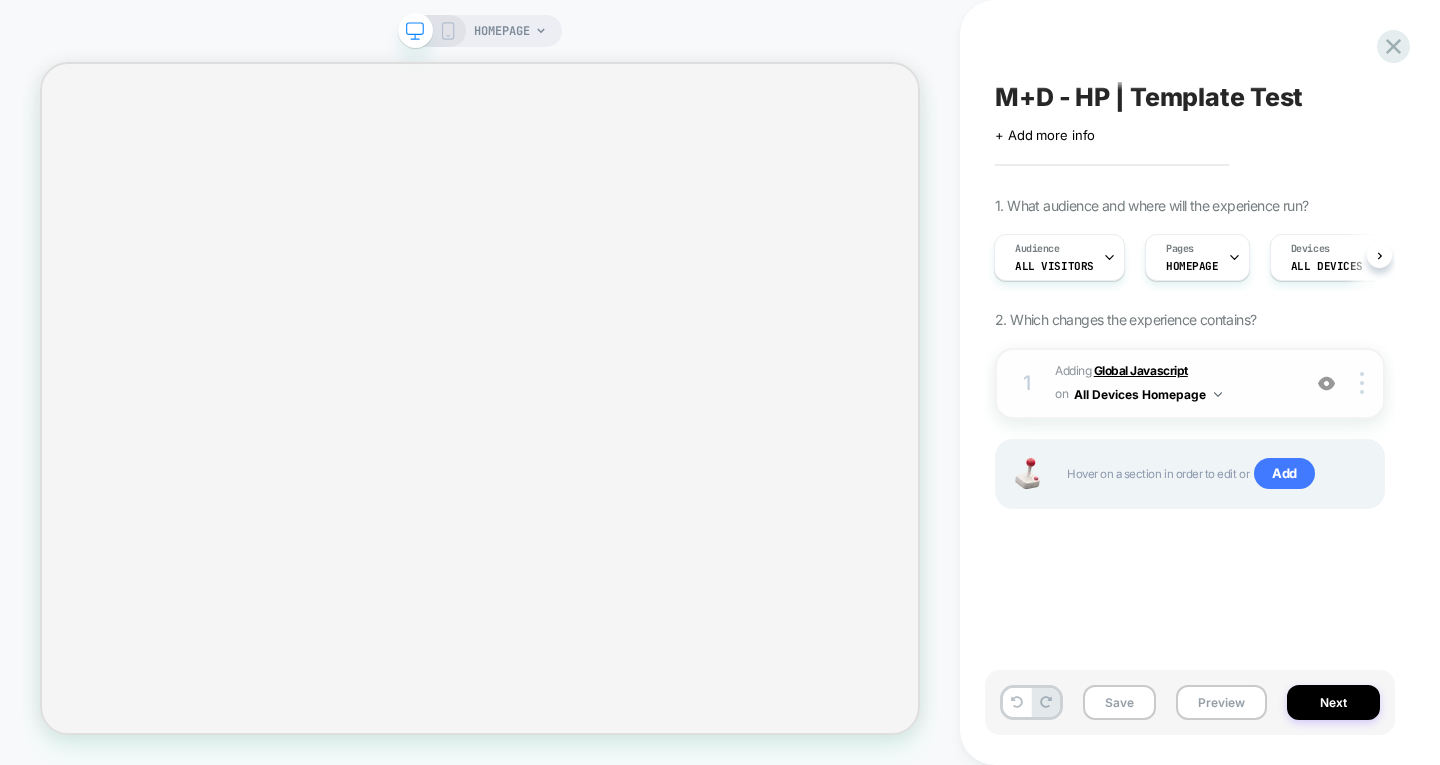 click on "Global Javascript" at bounding box center (1141, 370) 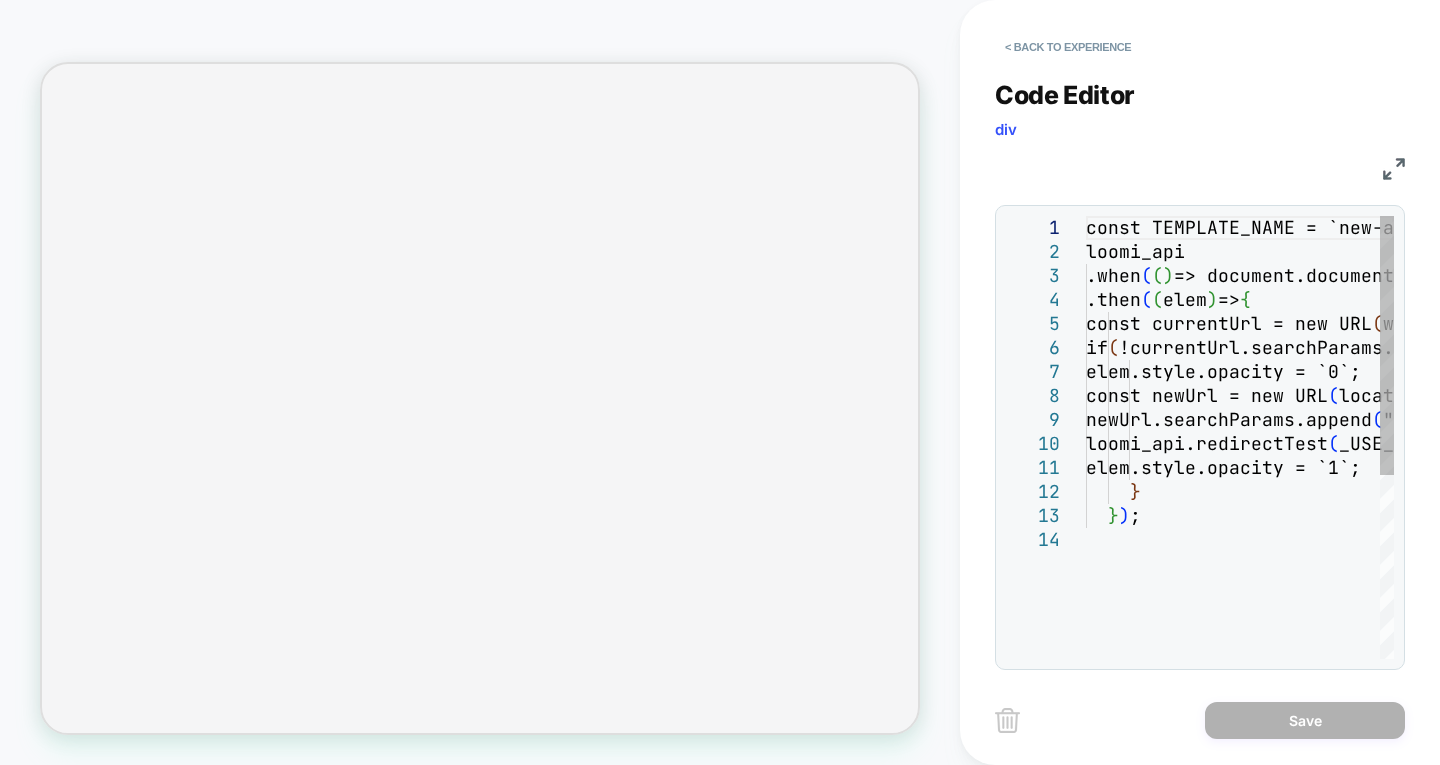 click on "const TEMPLATE_NAME = `new-a-b`; loomi_api   .when ( ( )  => document.documentElement )   .then ( ( elem )  =>  {     const currentUrl = new URL ( window.location.href ) ;     if  ( !currentUrl.searchParams.has ( "view" ) )   {       elem.style.opacity = `0`;       const newUrl = new URL ( location.href ) ;       newUrl.searchParams.append ( "view", TEMPLATE_NAME ) ;       loomi_api.redirectTest ( _USE_CASE_CTX, newUrl.href, 0, true, `none` ) ;       elem.style.opacity = `1`;      }    } ) ;" at bounding box center (1240, 593) 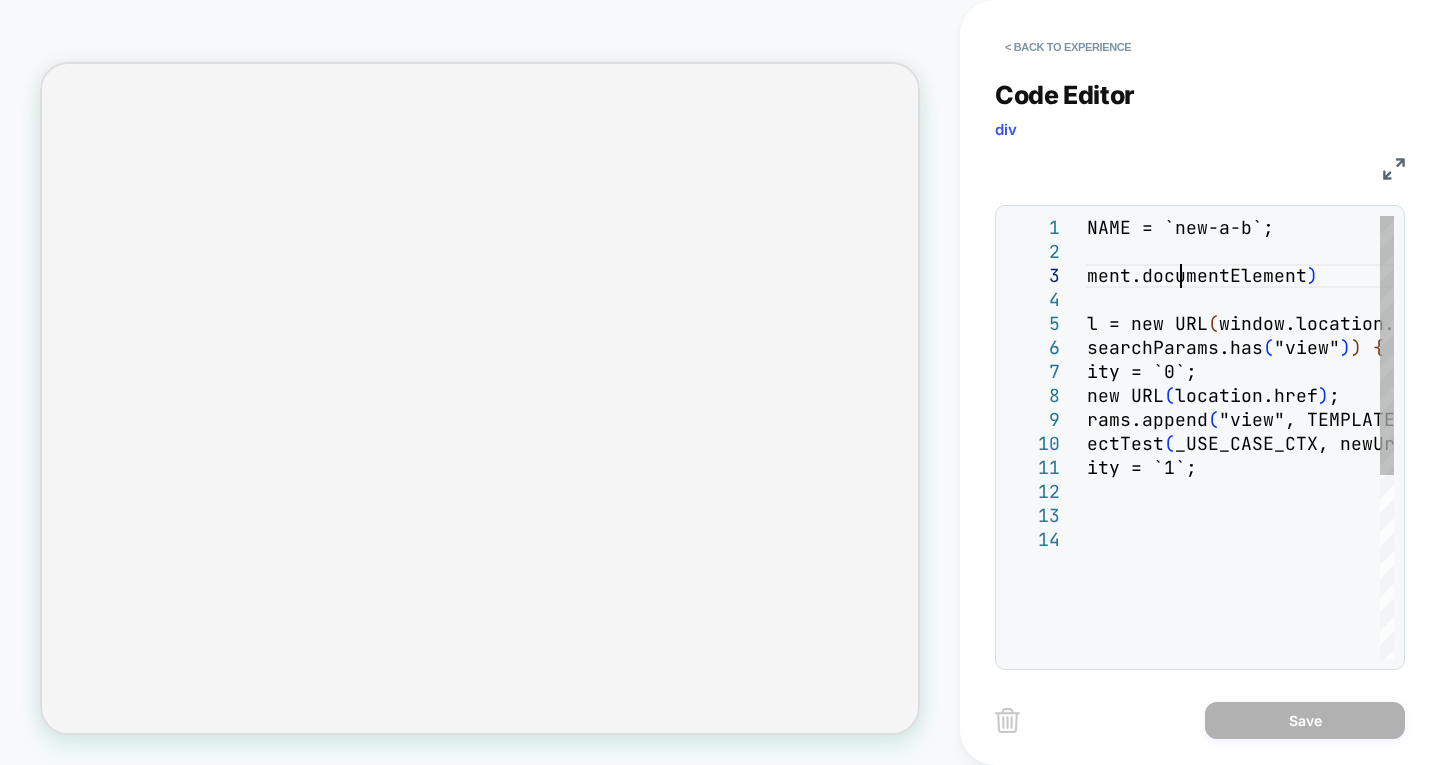 scroll, scrollTop: 0, scrollLeft: 0, axis: both 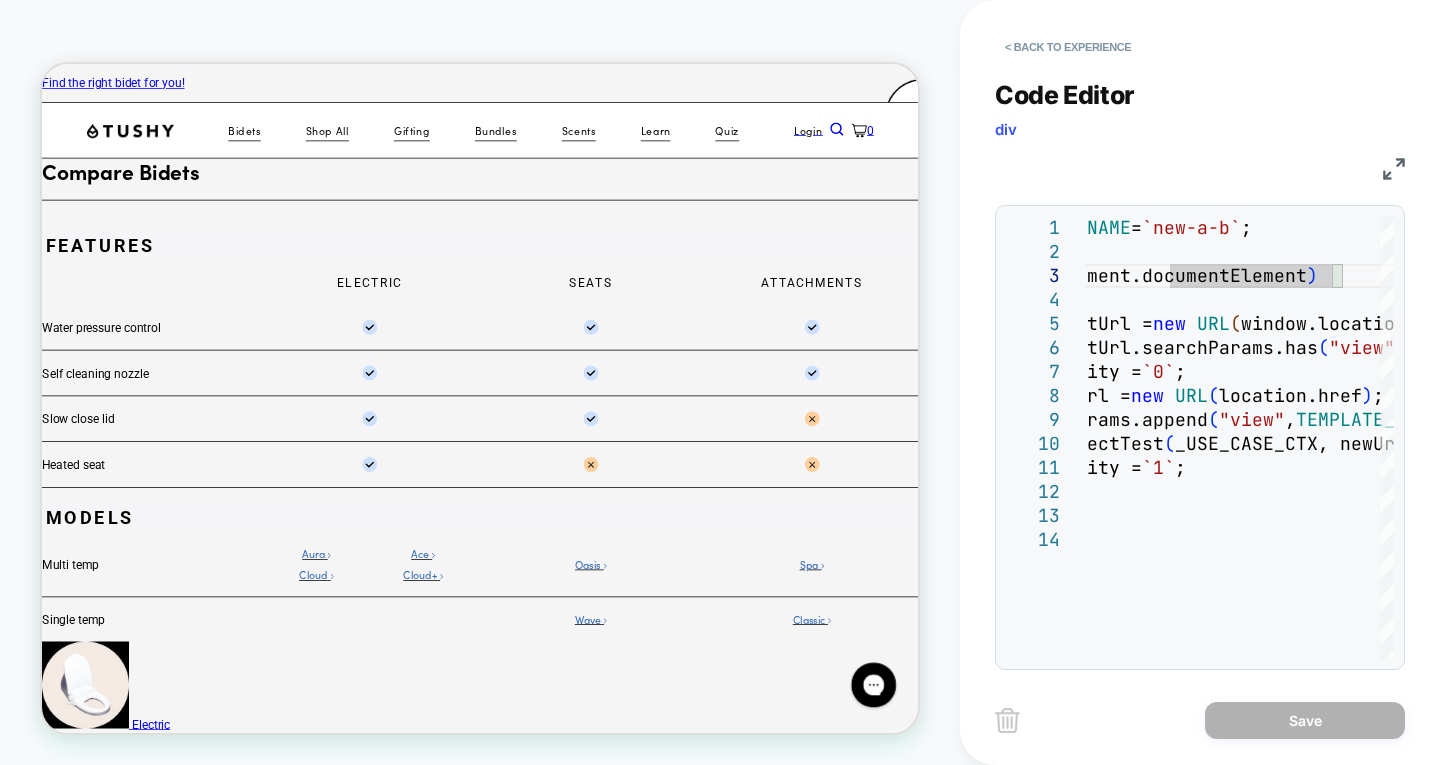 click on "HOMEPAGE" at bounding box center [480, 382] 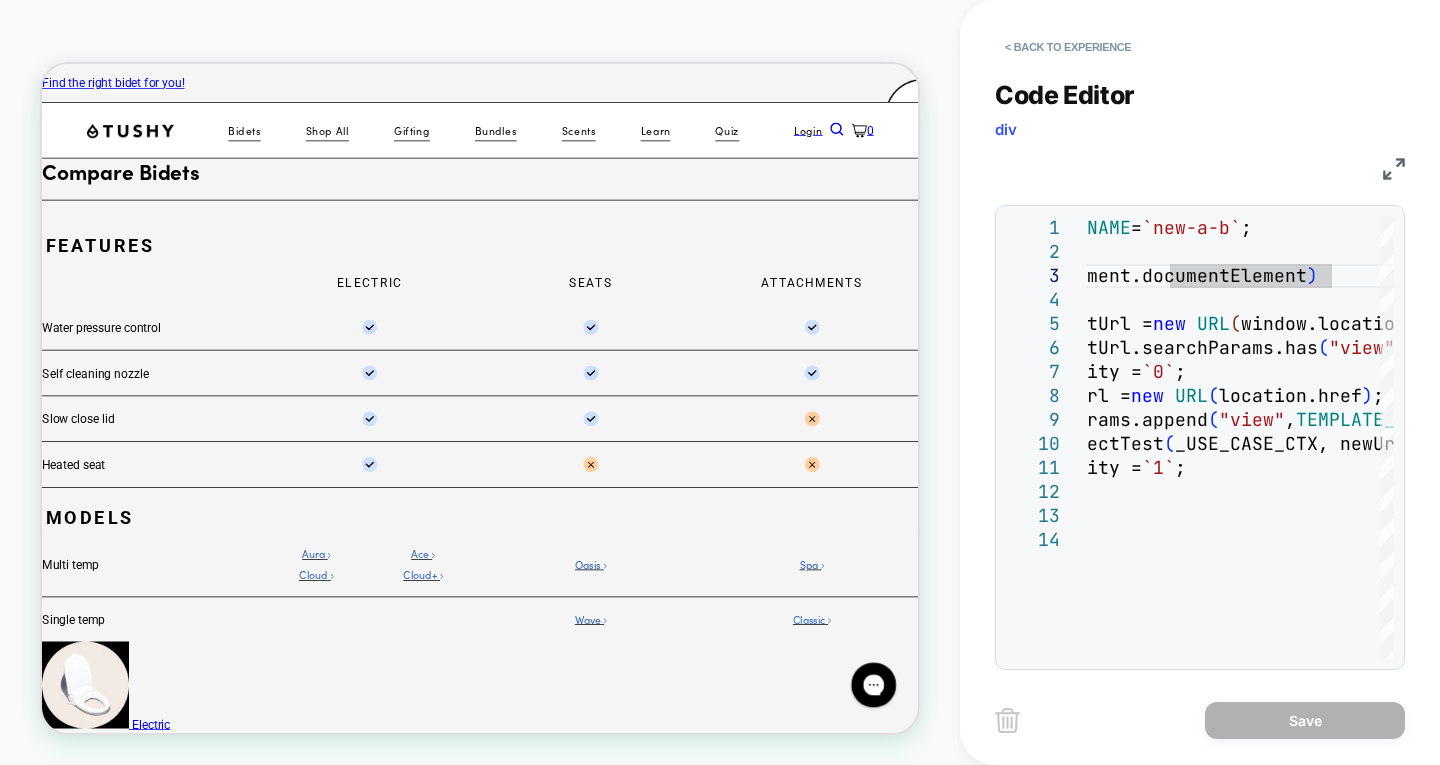 click on "JS" at bounding box center (1200, 166) 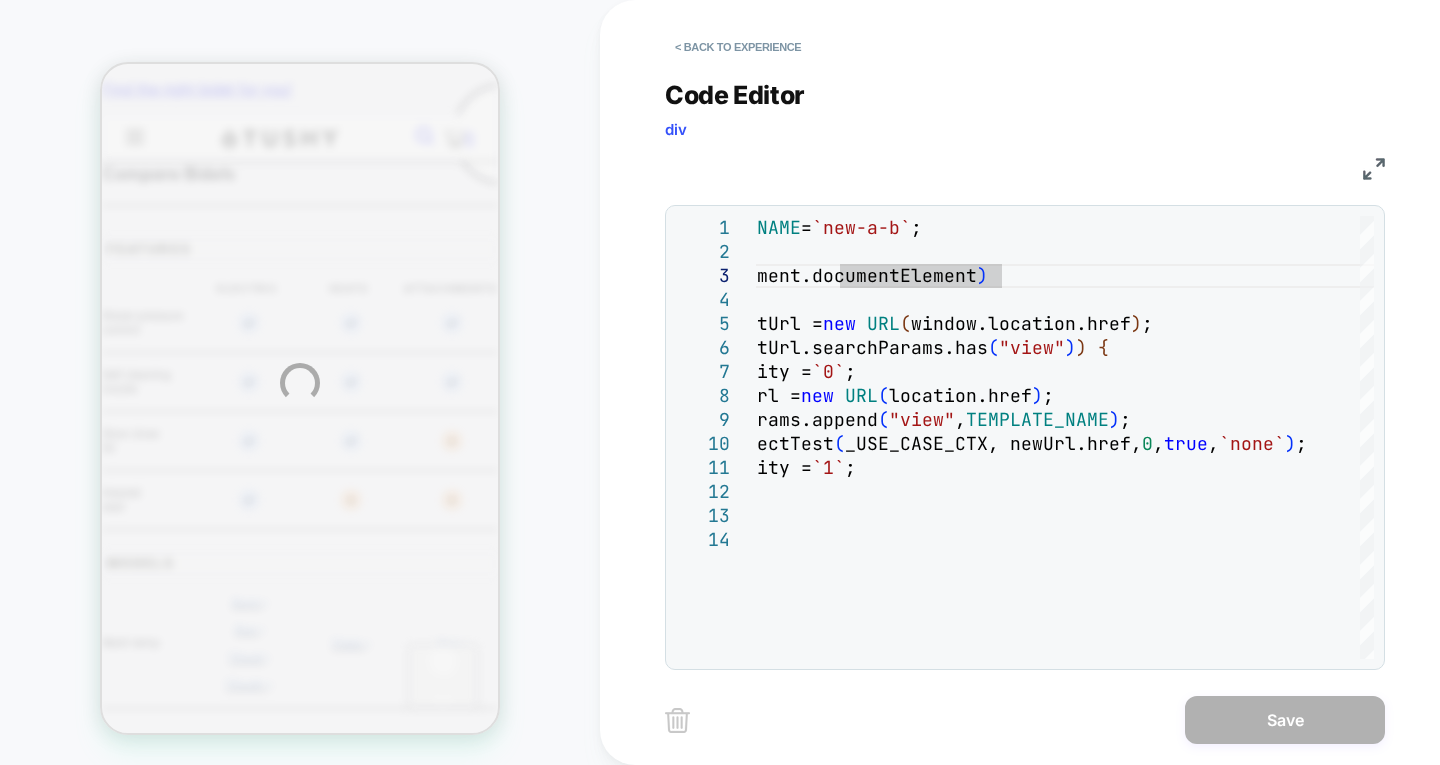 click on "HOMEPAGE < Back to experience Code Editor div JS 1 2 3 4 5 6 7 8 9 10 11 12 13 14 const   TEMPLATE_NAME  =  `new-a-b` ; loomi_api   .when ( ( )  => document.documentElement )   .then ( ( elem )  =>  {      const  currentUrl =  new   URL ( window.location.href ) ;      if   ( !currentUrl.searchParams.has ( "view" ) )   {       elem.style.opacity =  `0` ;        const  newUrl =  new   URL ( location.href ) ;       newUrl.searchParams.append ( "view" ,  TEMPLATE_NAME ) ;       loomi_api.redirectTest ( _USE_CASE_CTX, newUrl.href,  0 ,  true ,  `none` ) ;       elem.style.opacity =  `1` ;      }    } ) ; Save" at bounding box center (720, 382) 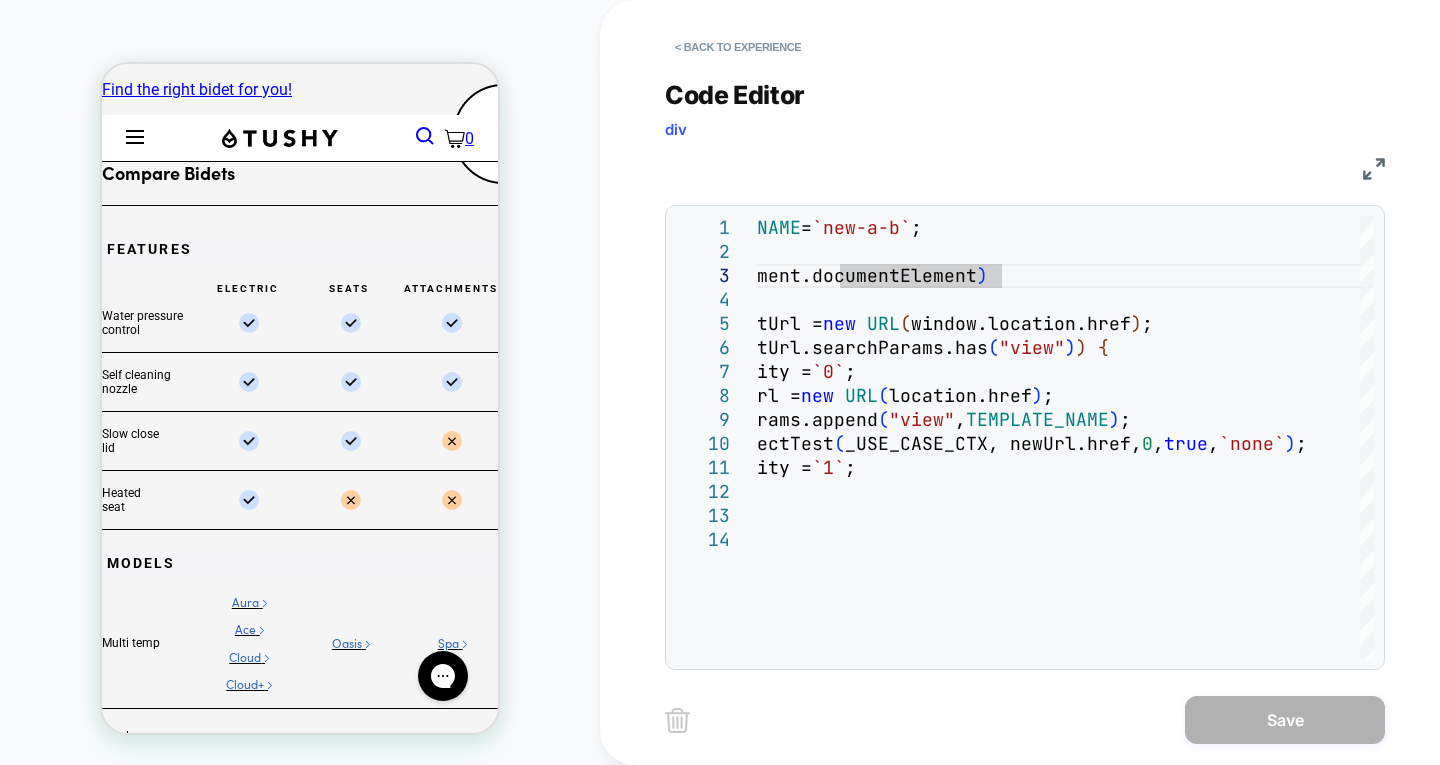 scroll, scrollTop: 0, scrollLeft: 0, axis: both 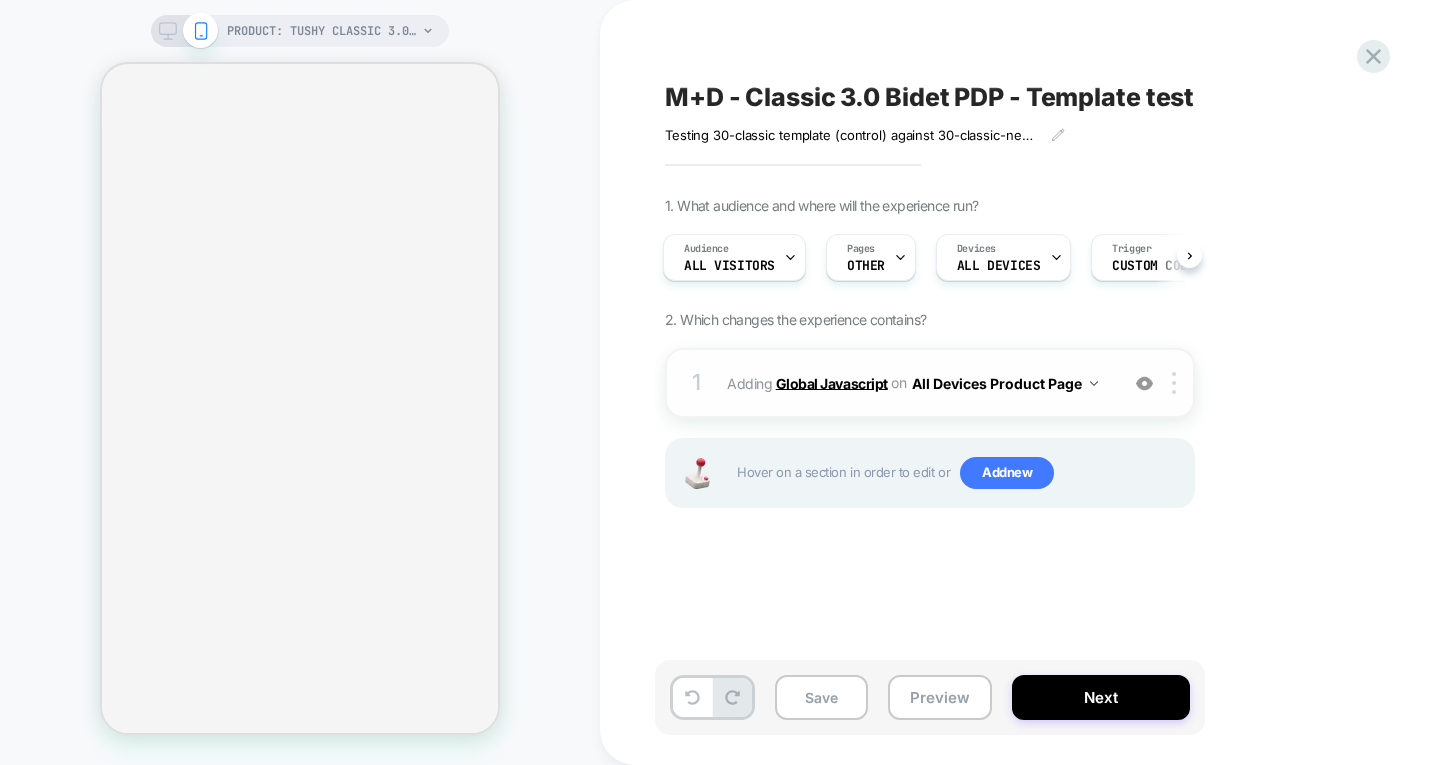 click on "Global Javascript" at bounding box center [832, 382] 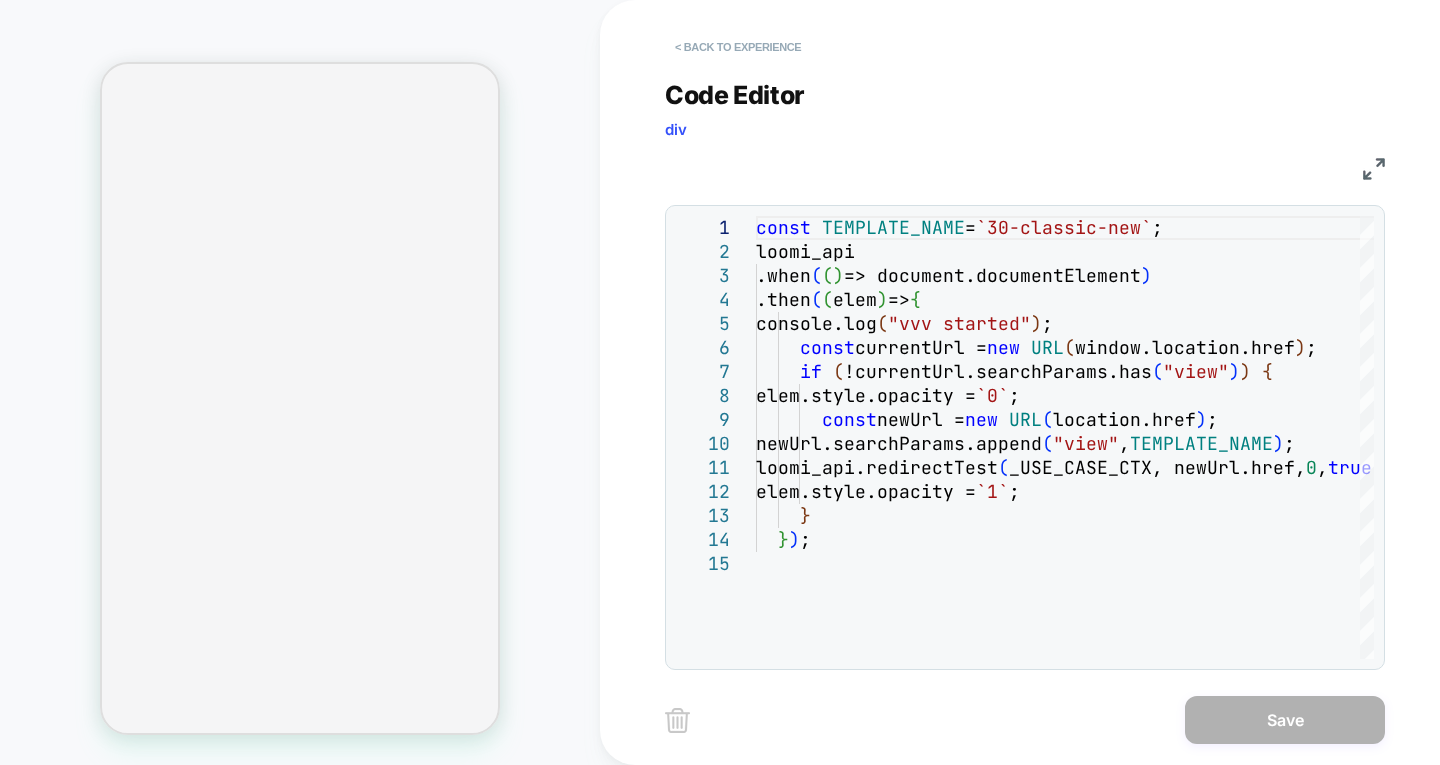 click on "< Back to experience" at bounding box center [738, 47] 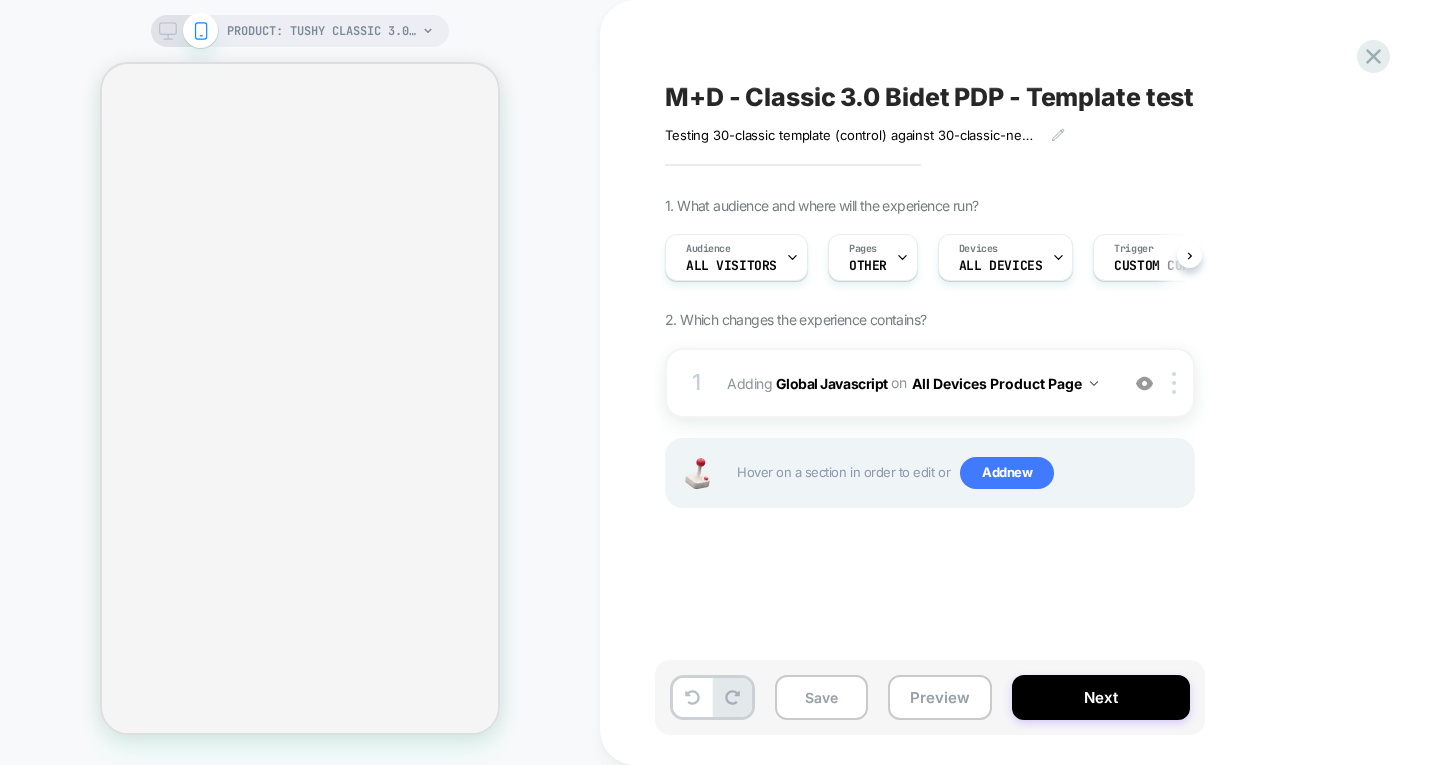 scroll, scrollTop: 0, scrollLeft: 1, axis: horizontal 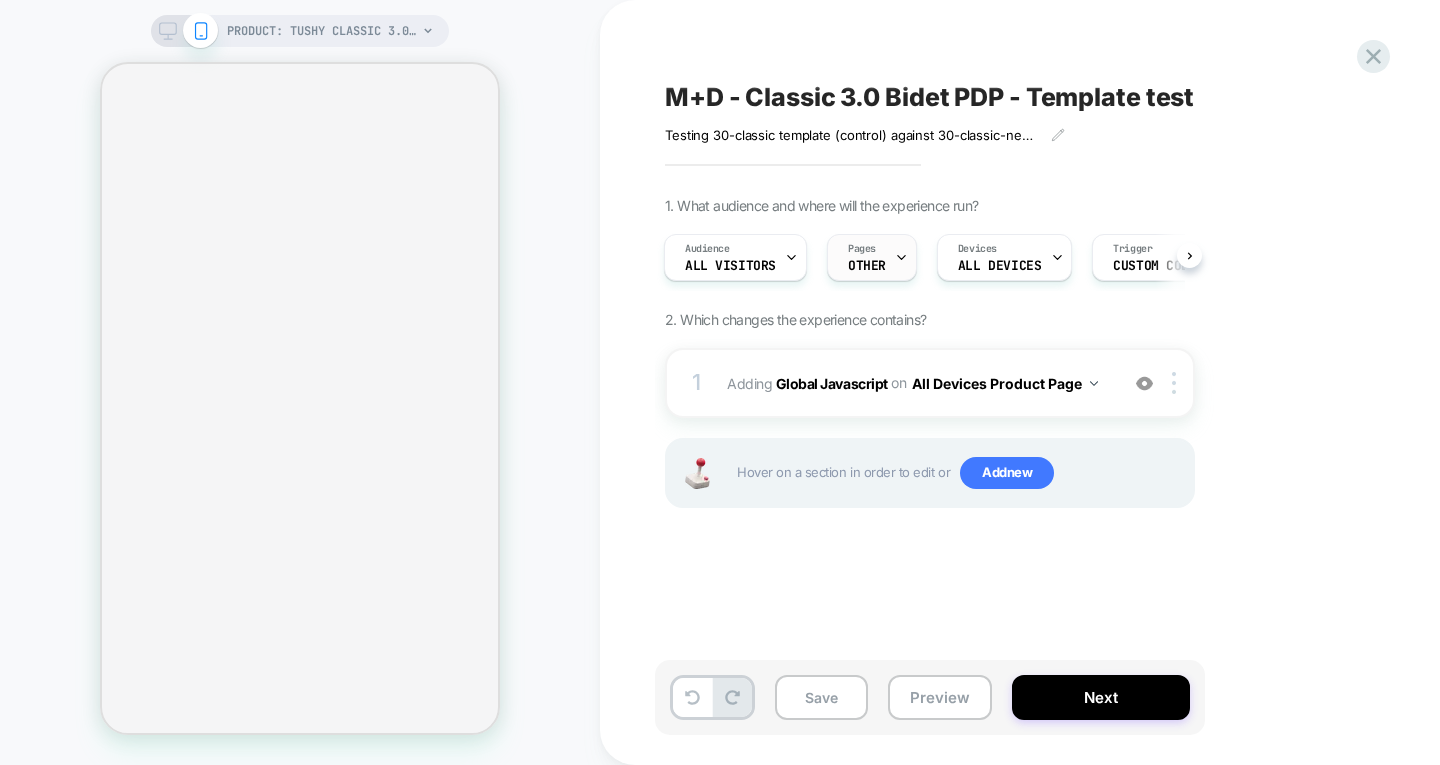 click on "Pages OTHER" at bounding box center (867, 257) 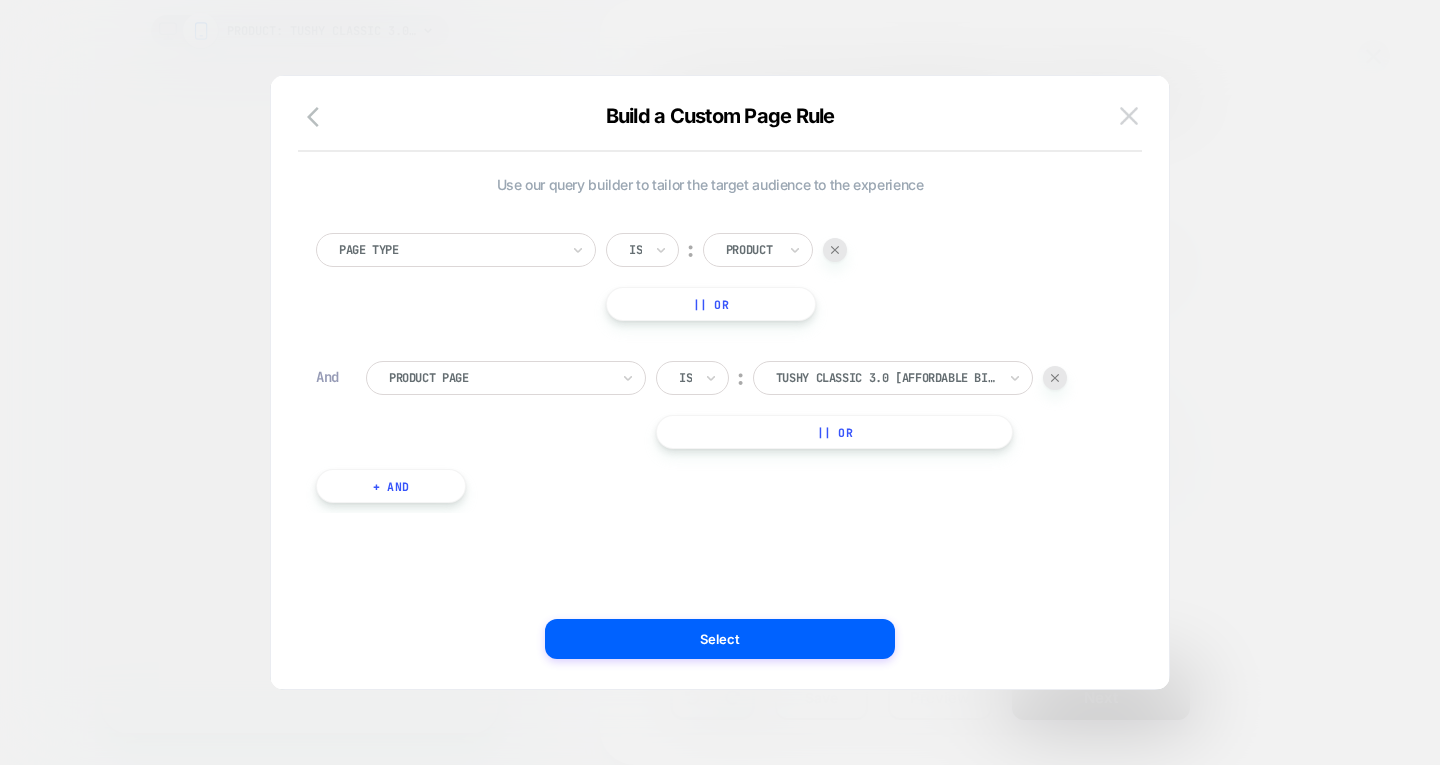 click at bounding box center [1129, 115] 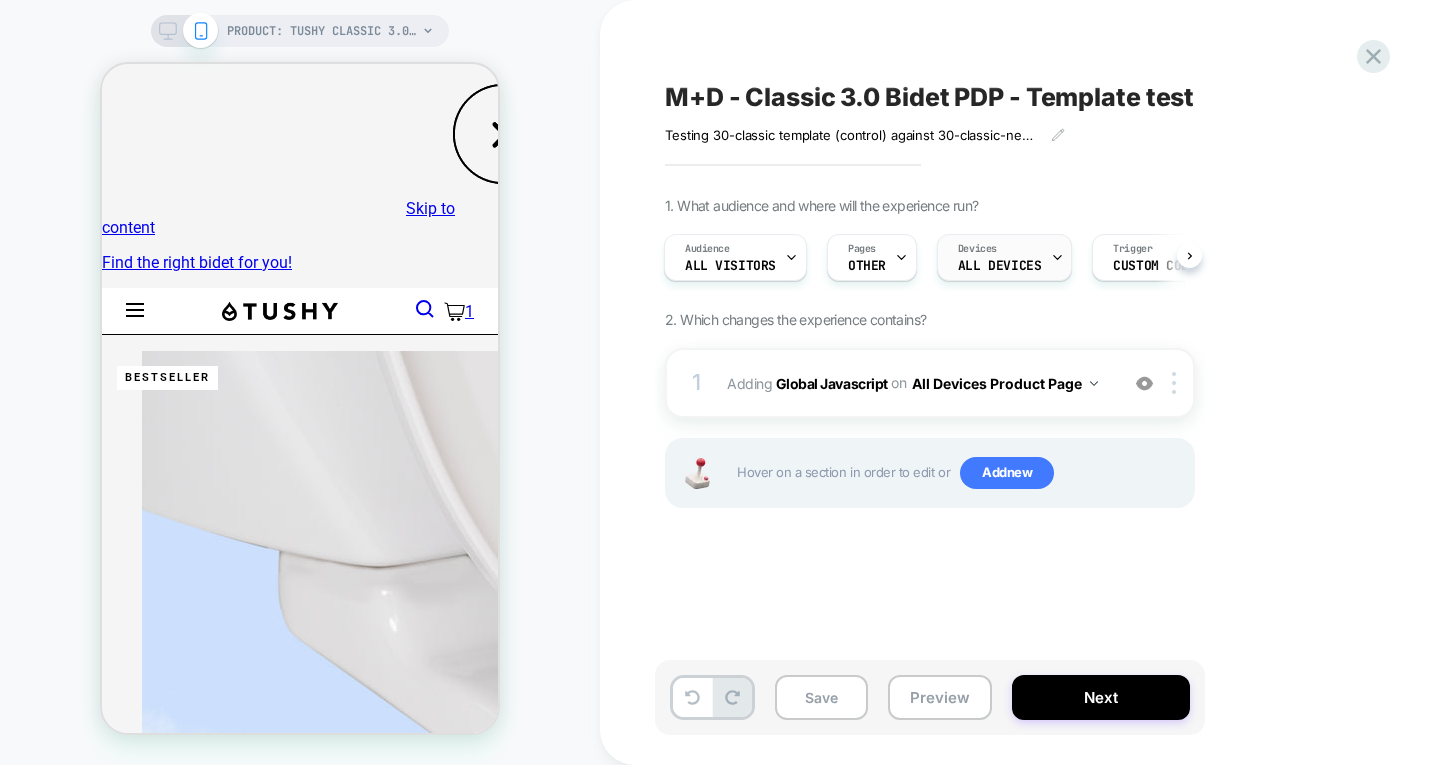select on "**********" 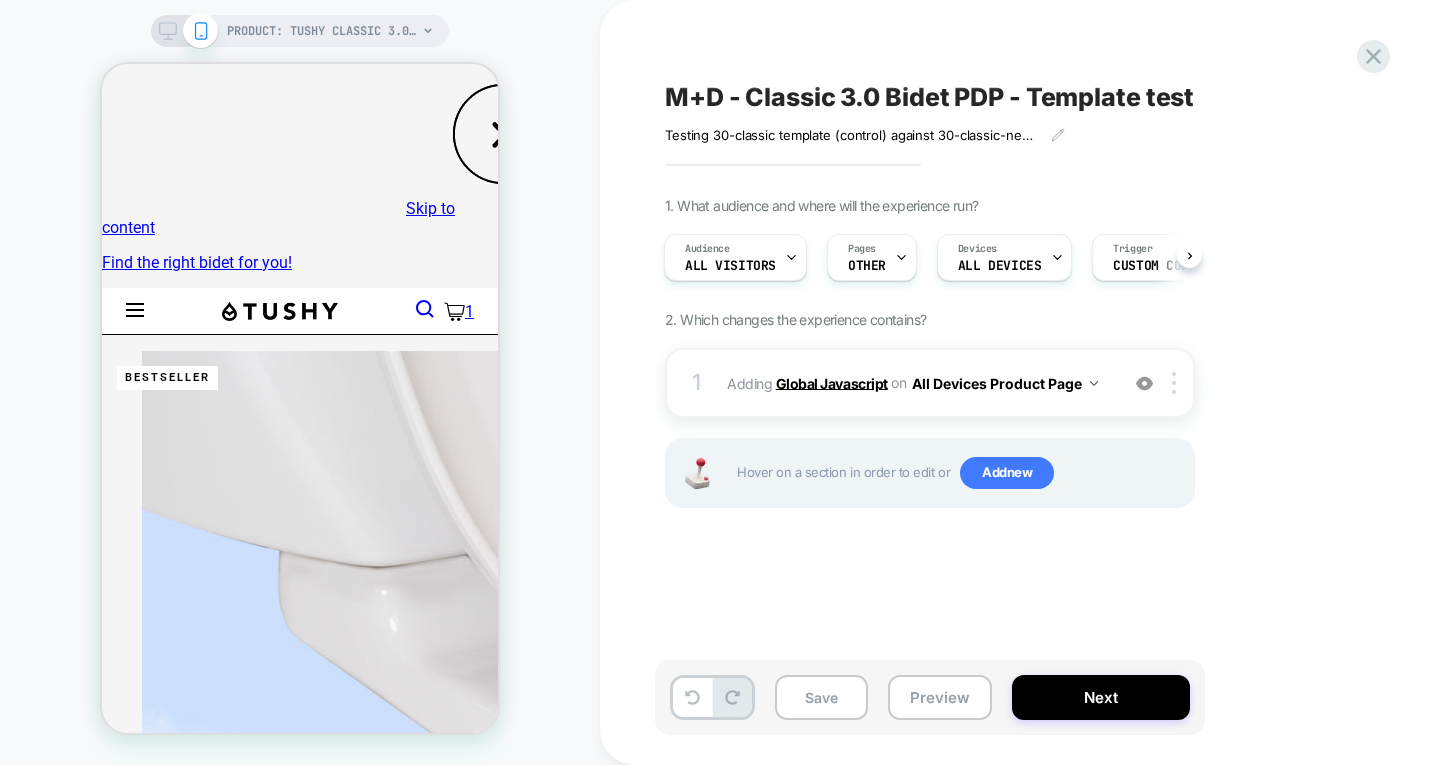 click on "Global Javascript" at bounding box center (832, 382) 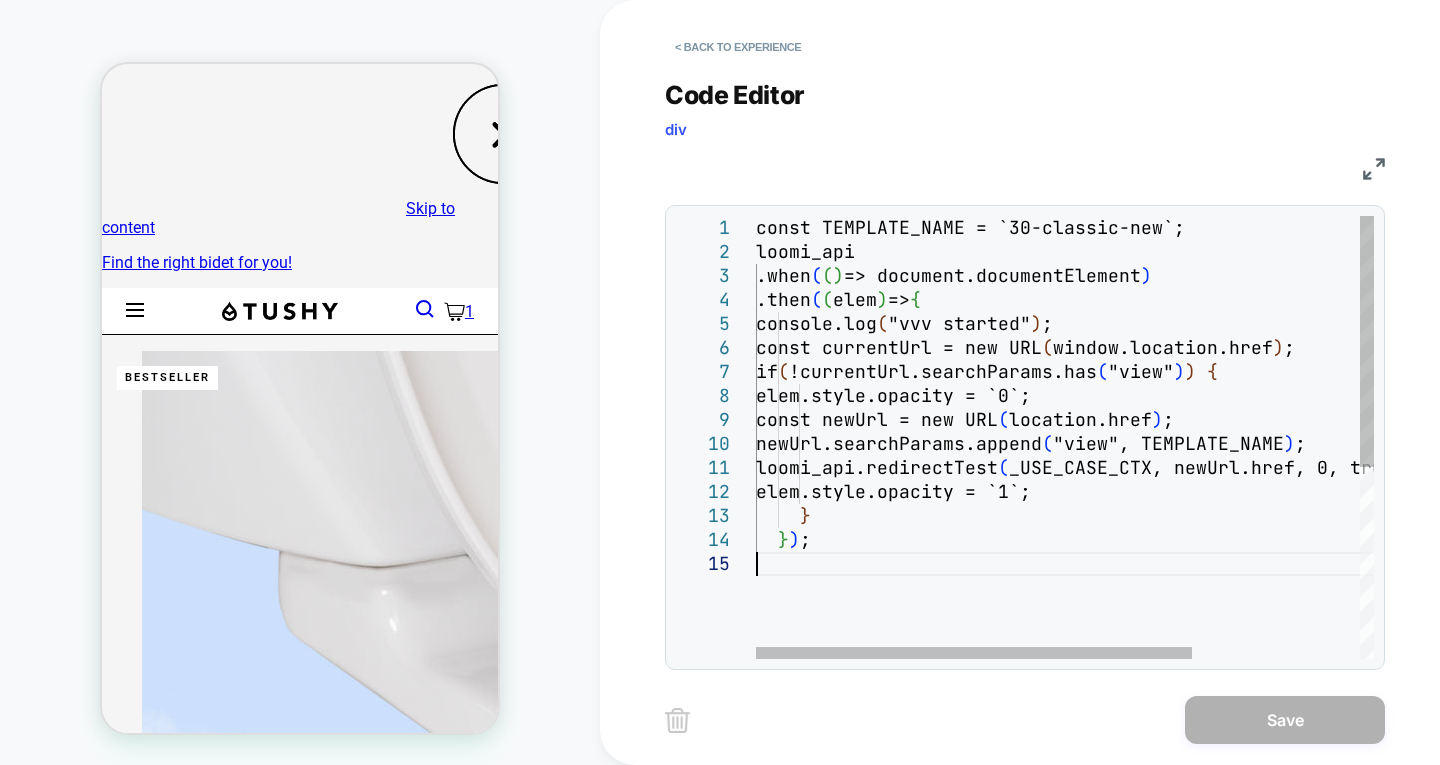 scroll, scrollTop: 0, scrollLeft: 0, axis: both 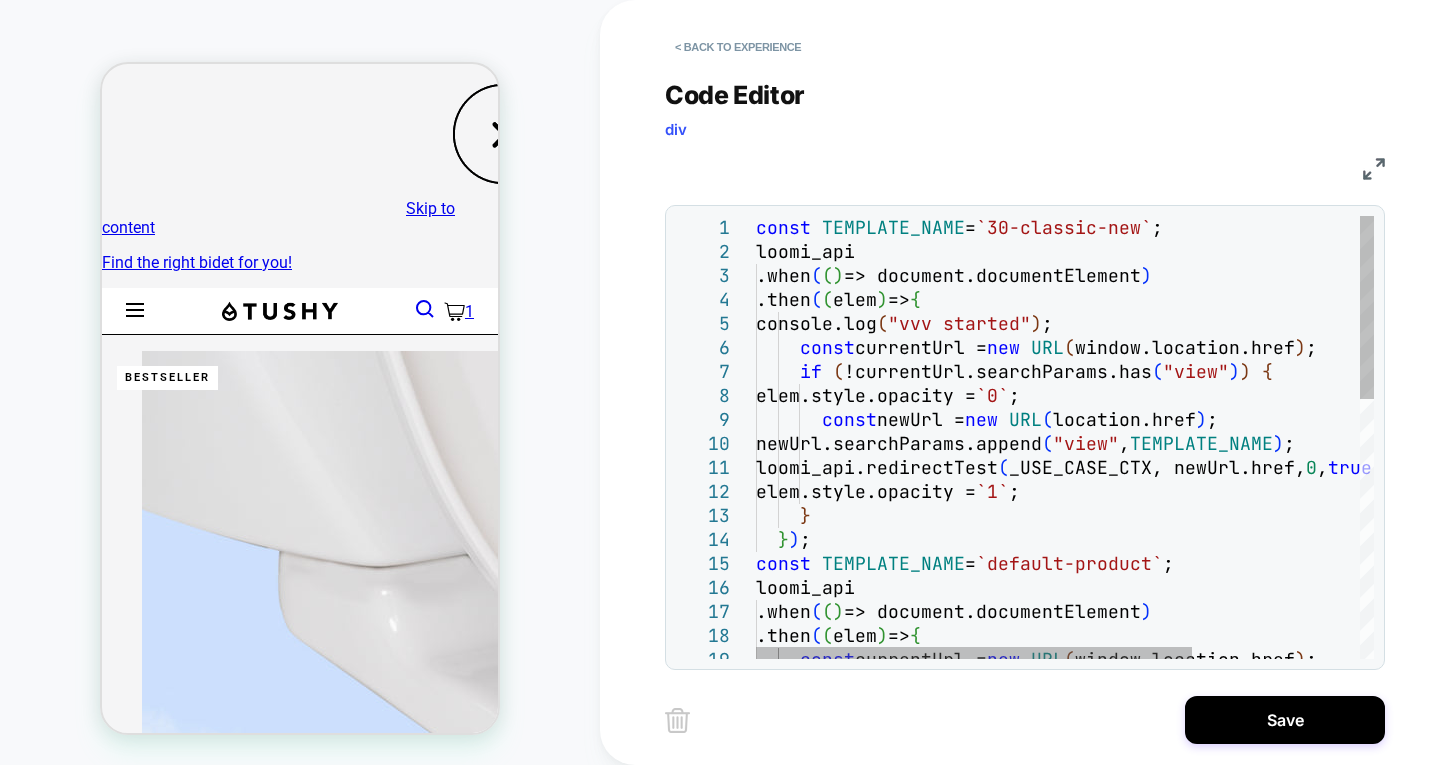 type on "**********" 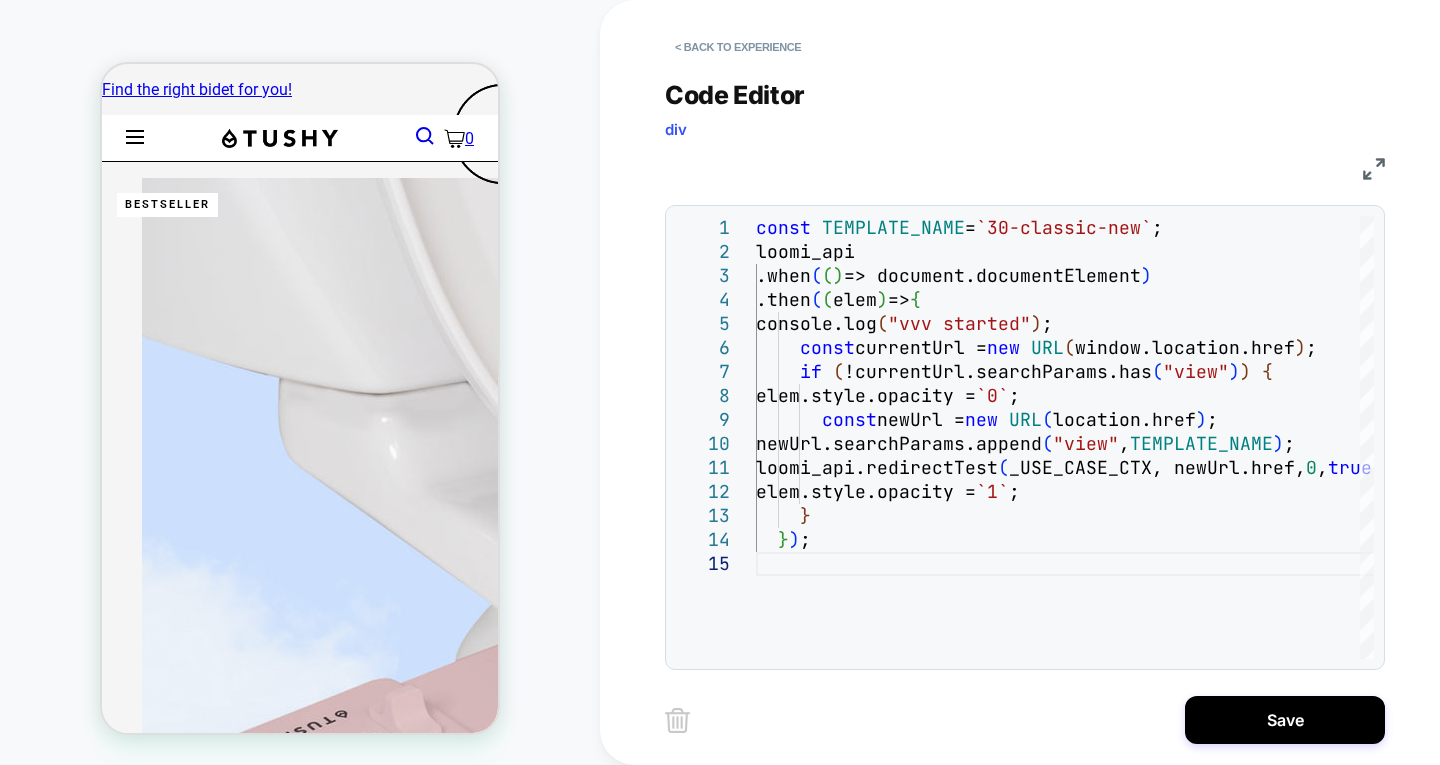 drag, startPoint x: 521, startPoint y: 34, endPoint x: 490, endPoint y: 30, distance: 31.257 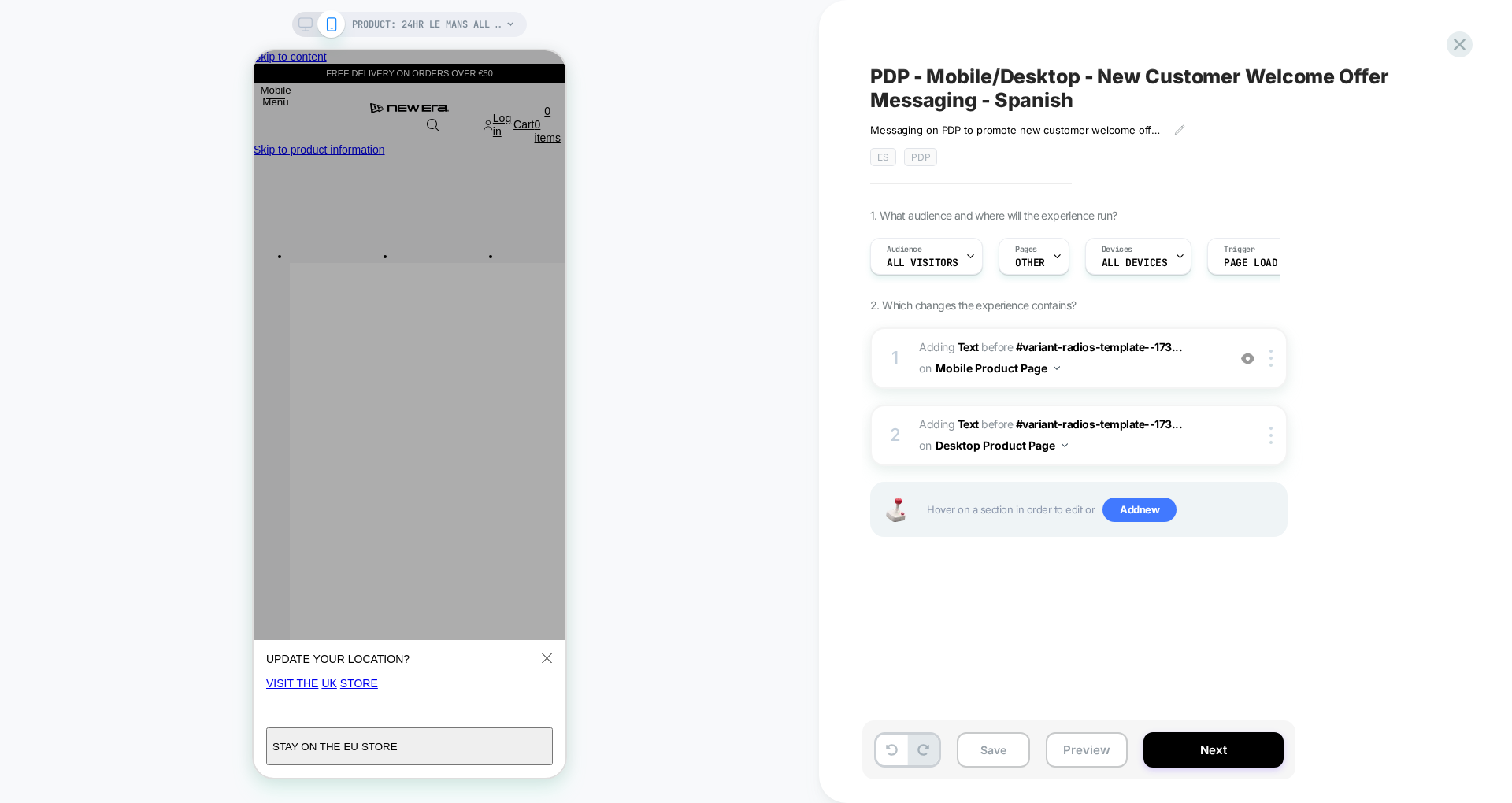 scroll, scrollTop: 0, scrollLeft: 0, axis: both 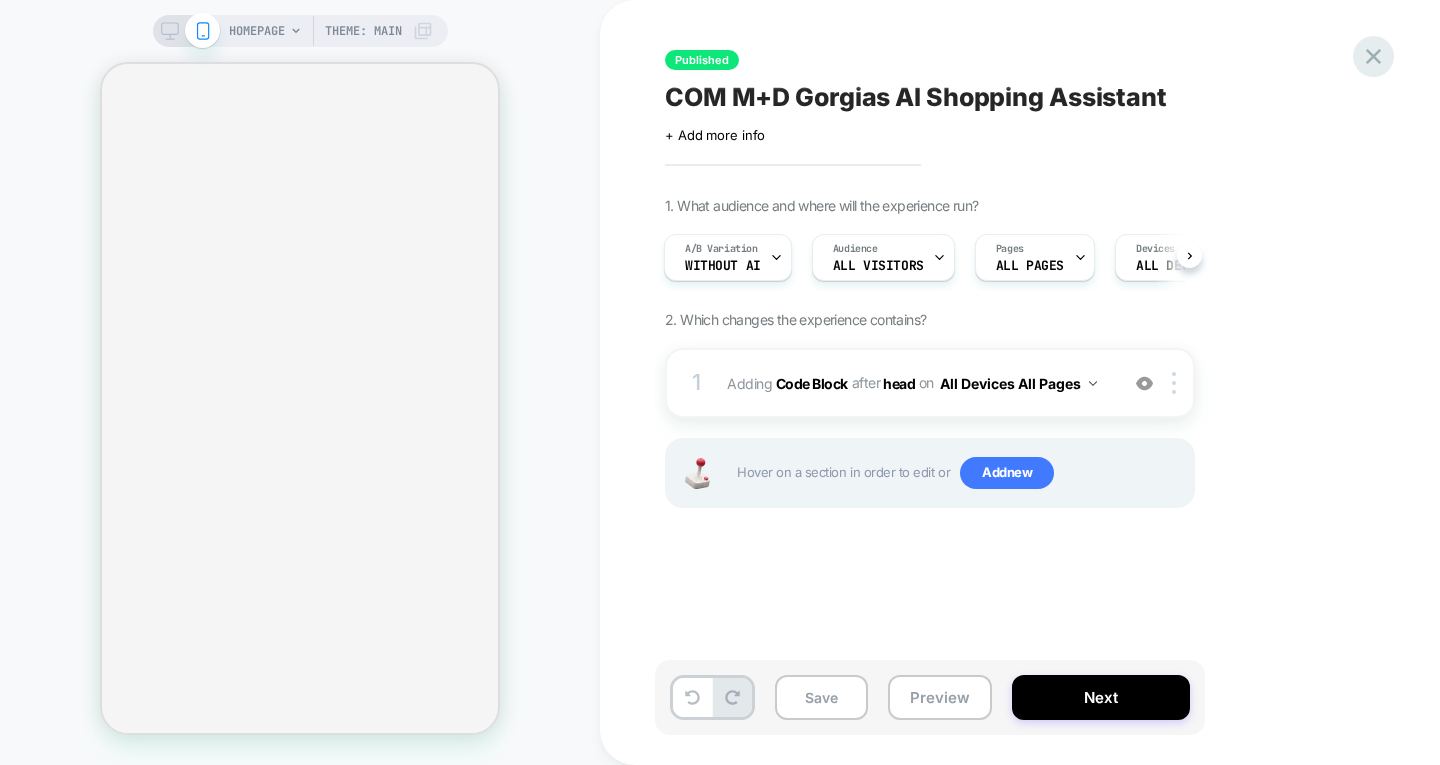 click 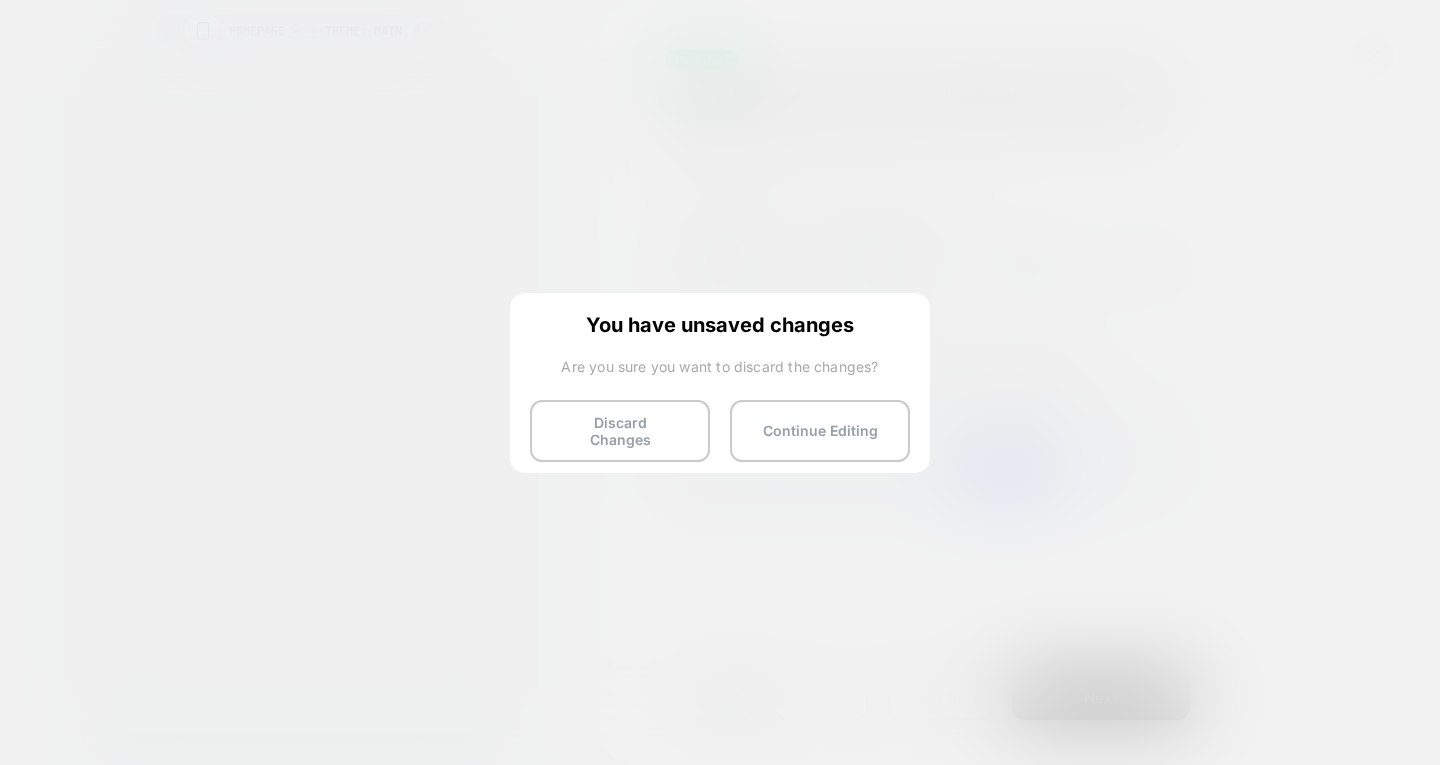 click on "Discard Changes" at bounding box center [620, 431] 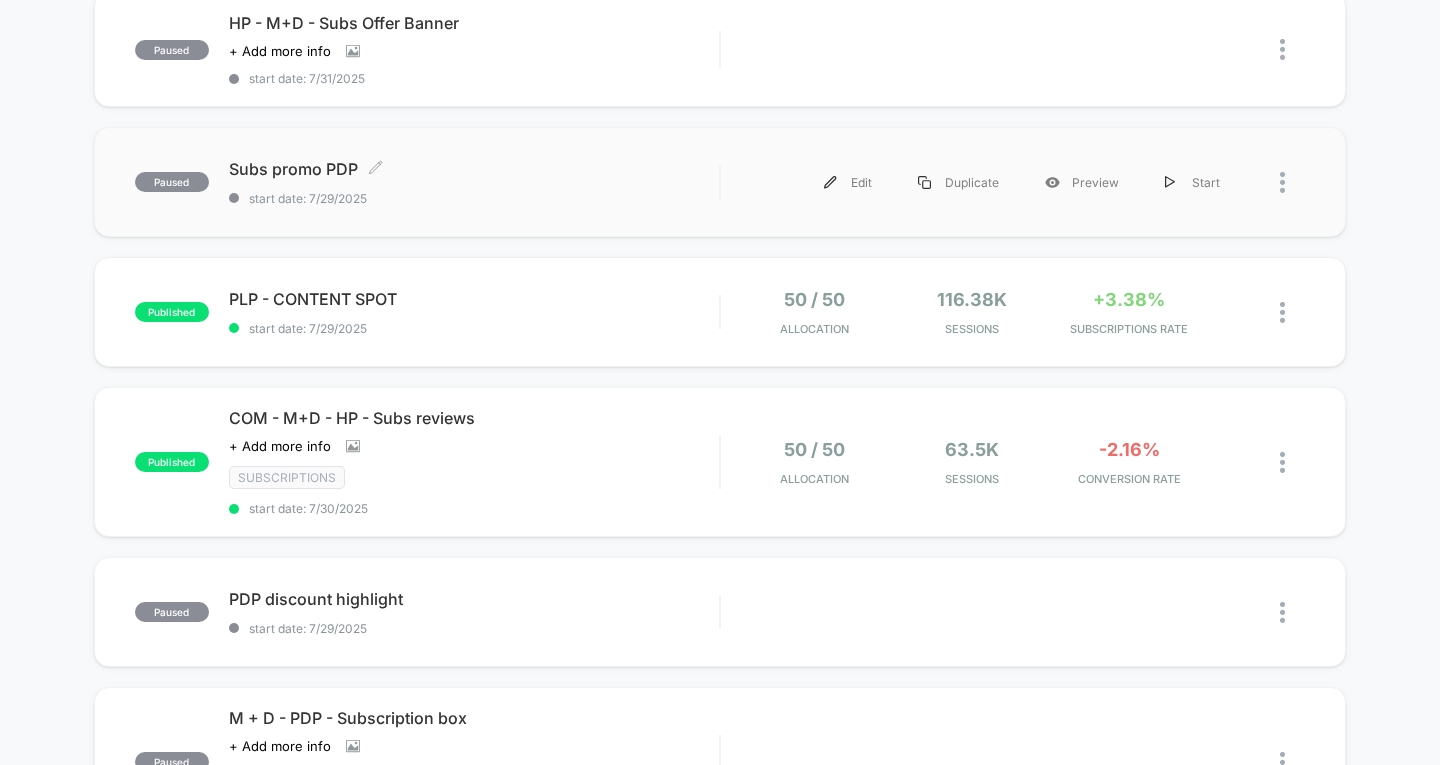 scroll, scrollTop: 500, scrollLeft: 0, axis: vertical 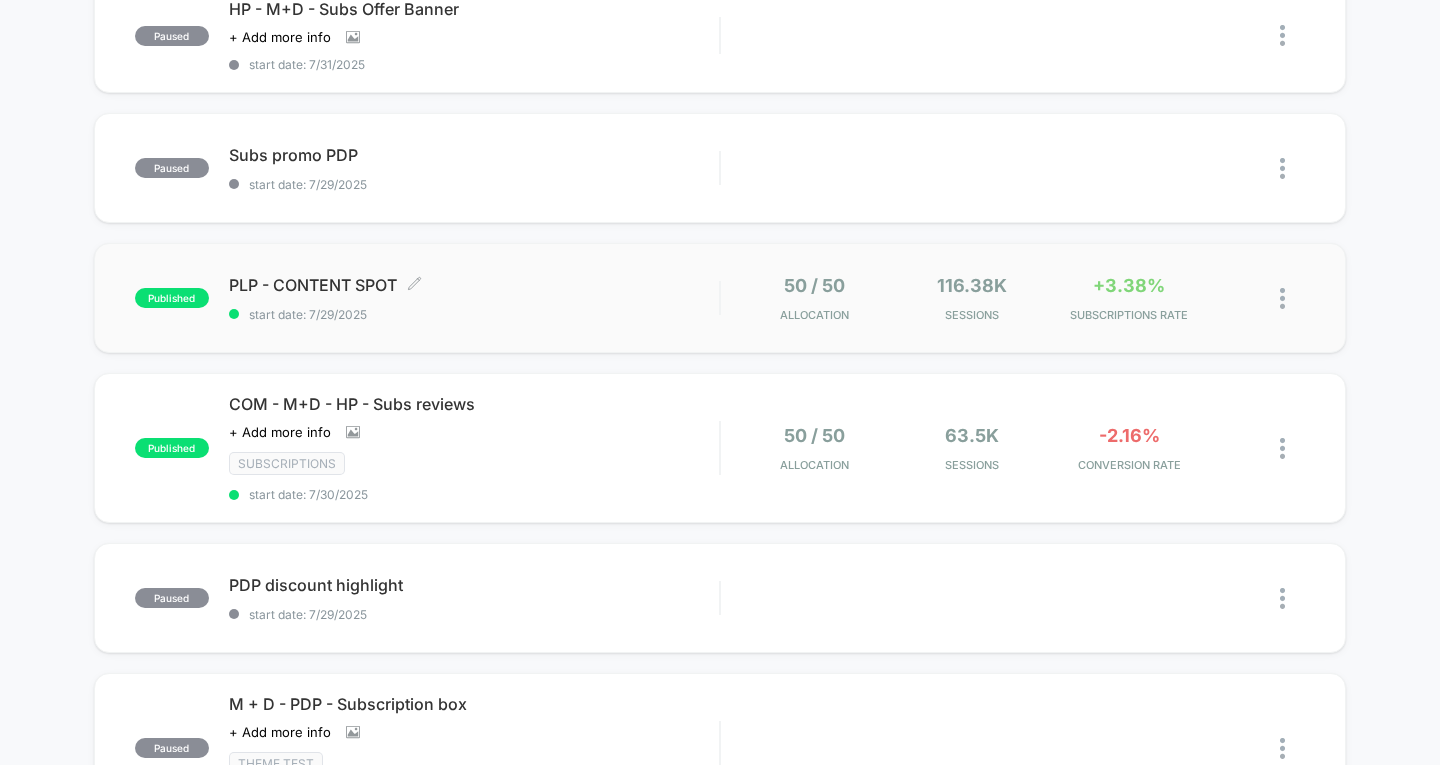 click on "PLP - CONTENT SPOT Click to edit experience details Click to edit experience details start date: [DATE]" at bounding box center (474, 298) 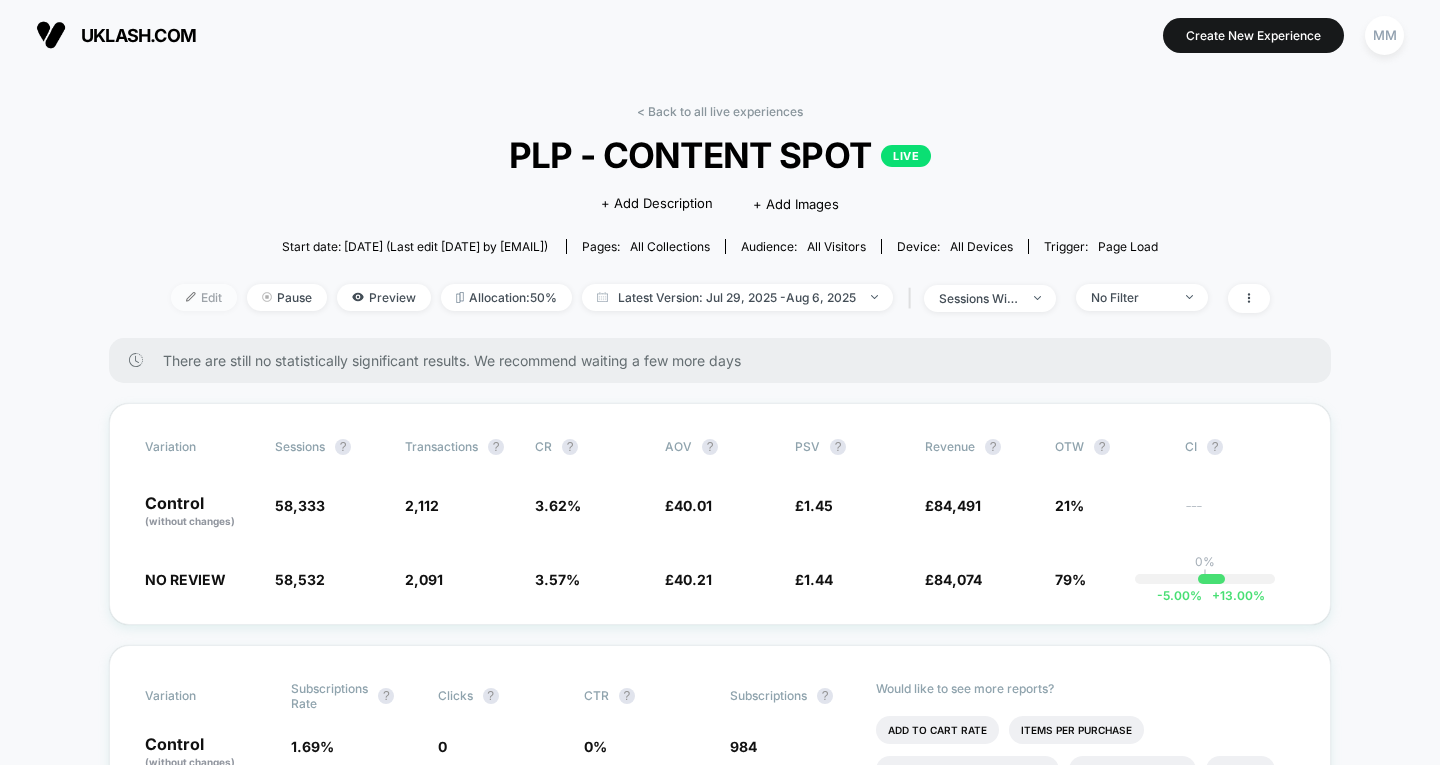 click on "Edit" at bounding box center (204, 297) 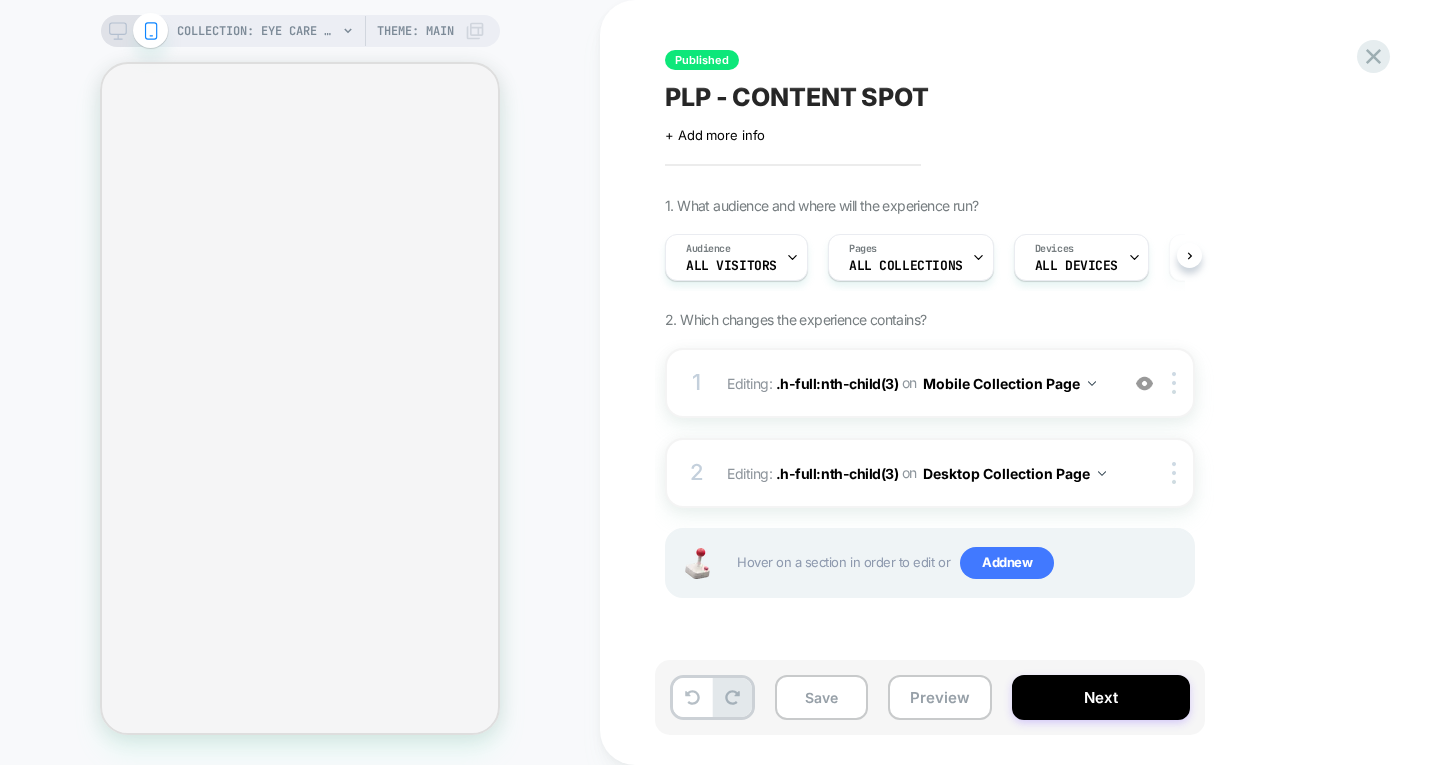 scroll, scrollTop: 0, scrollLeft: 1, axis: horizontal 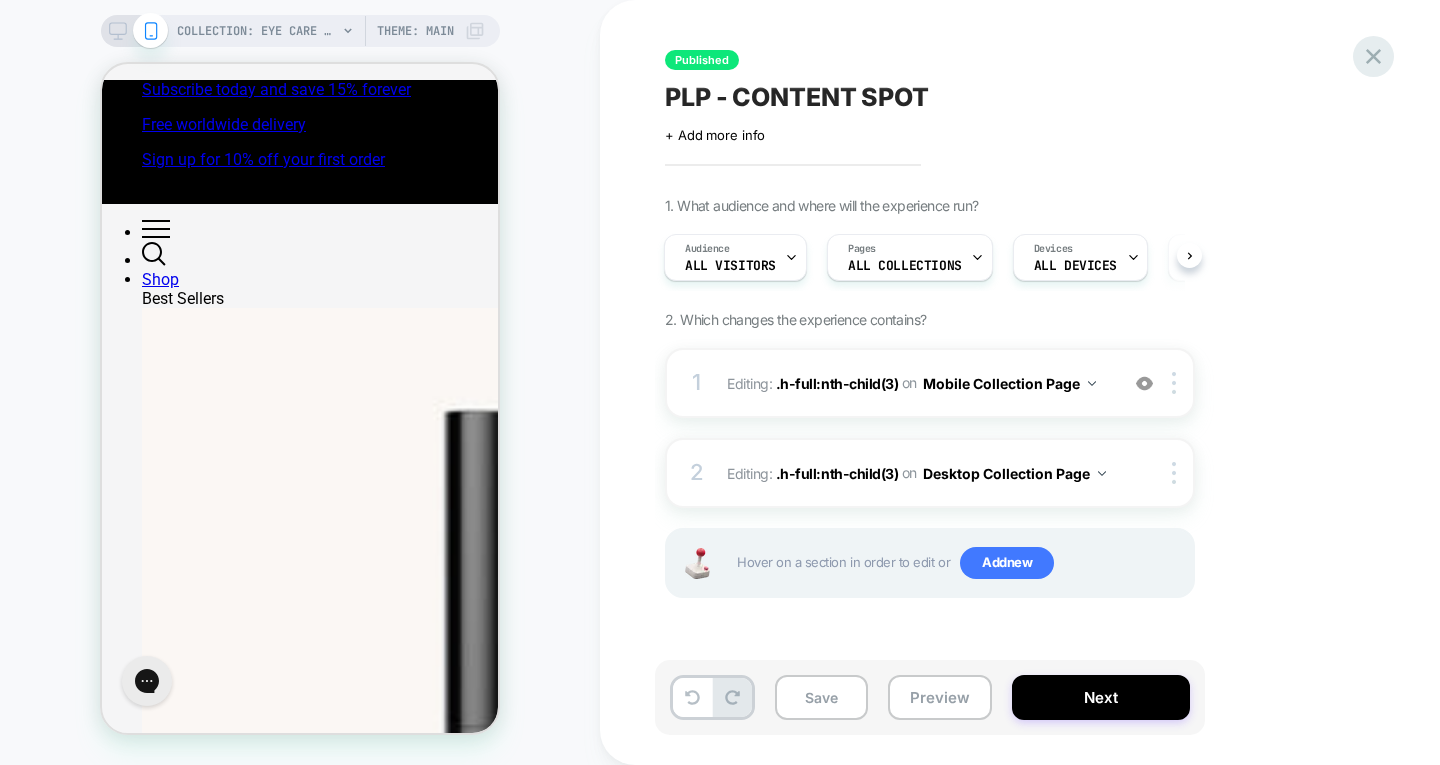click 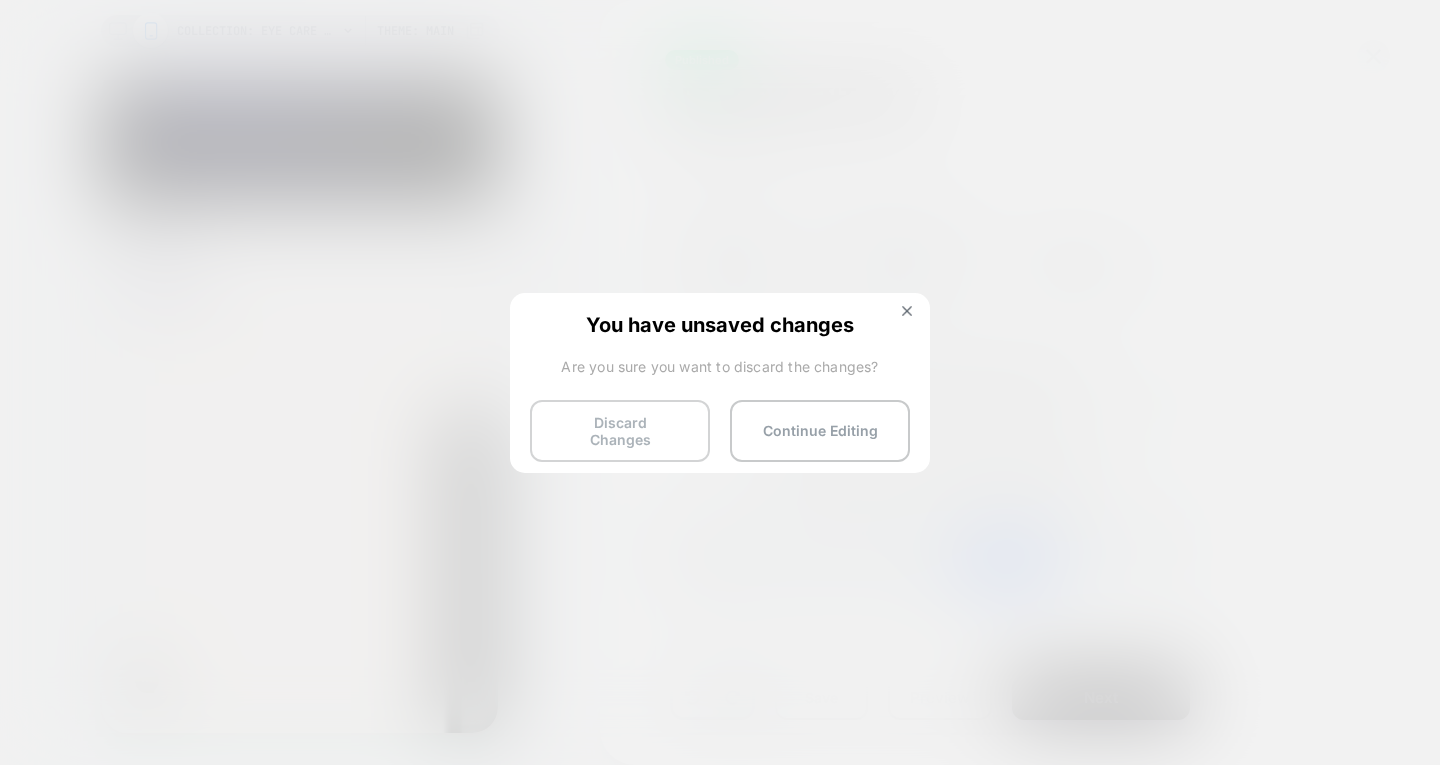 click on "Discard Changes" at bounding box center (620, 431) 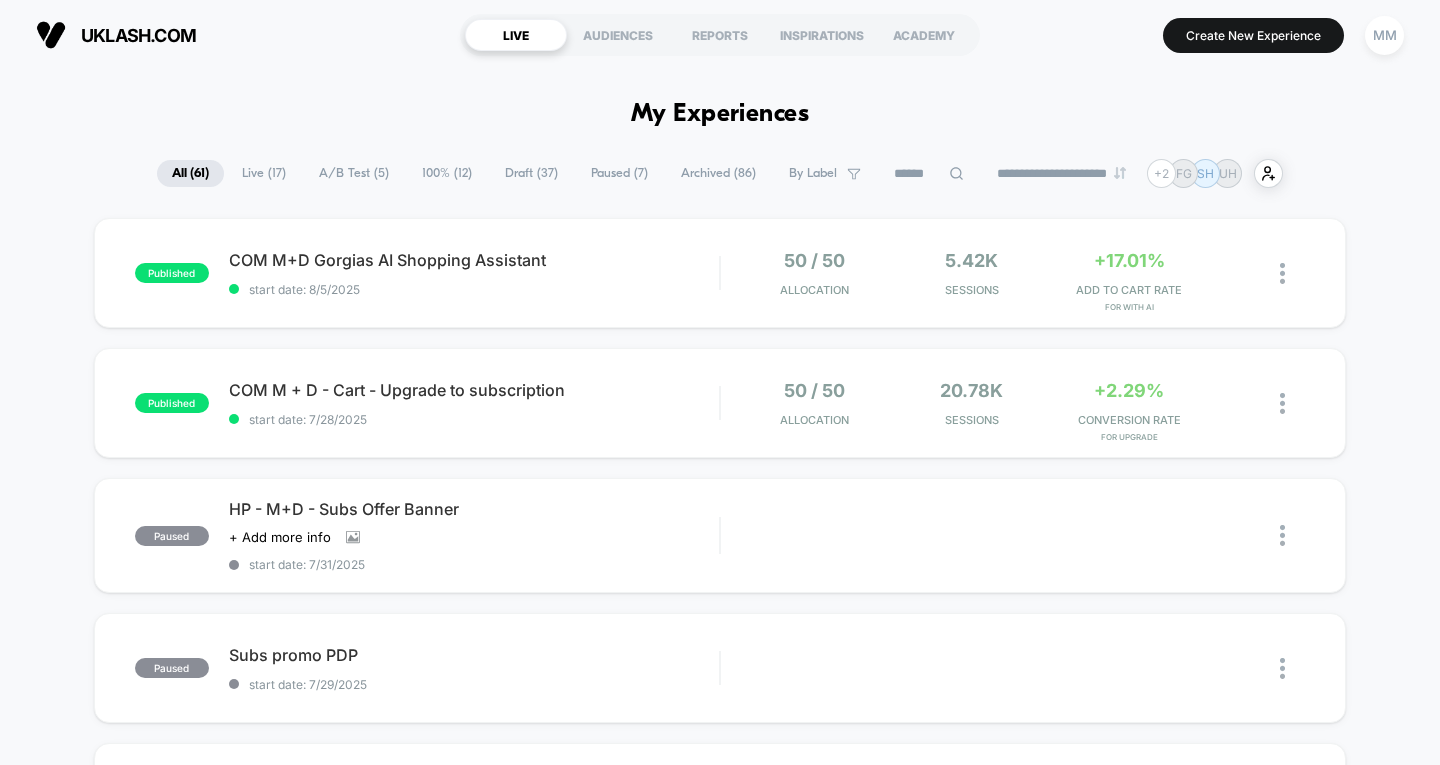 click on "A/B Test ( 5 )" at bounding box center (354, 173) 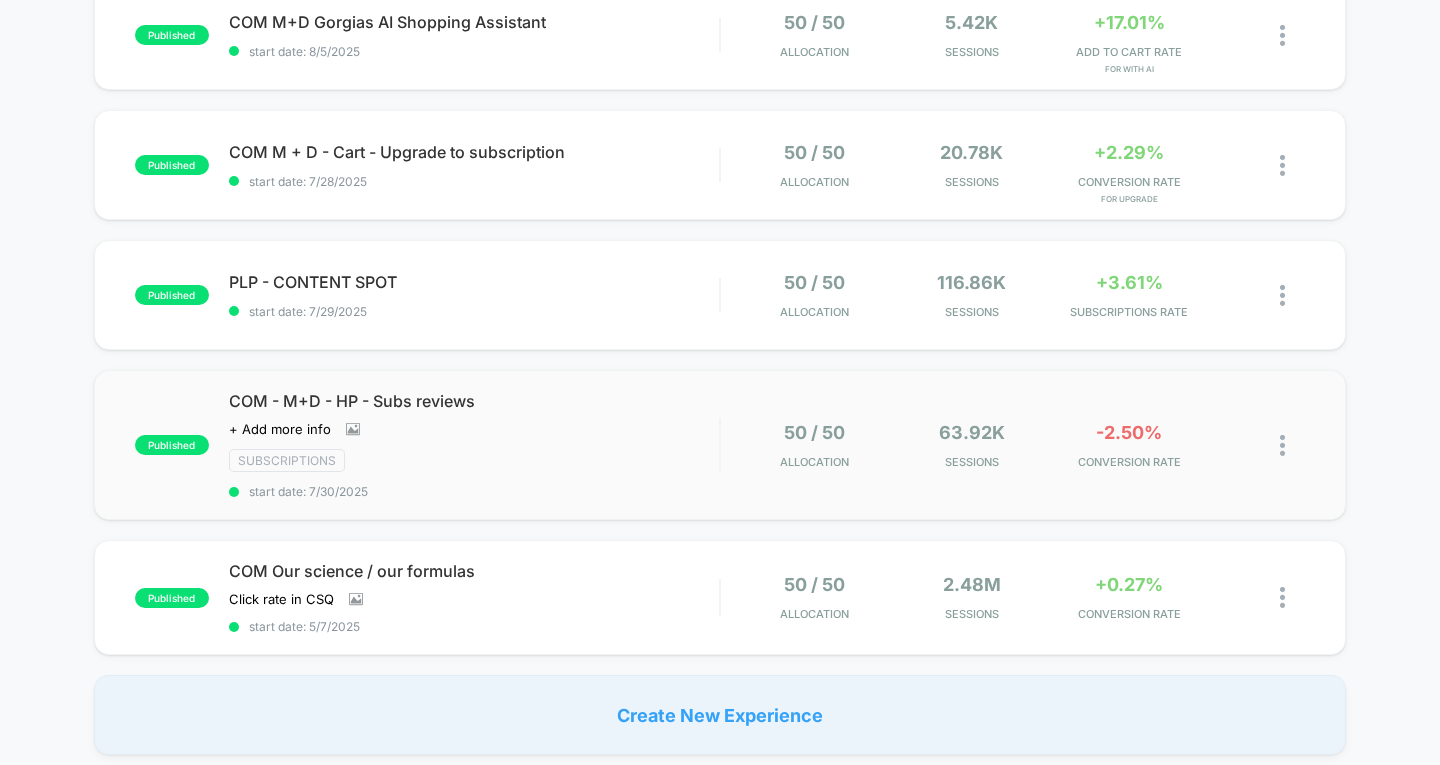 scroll, scrollTop: 300, scrollLeft: 0, axis: vertical 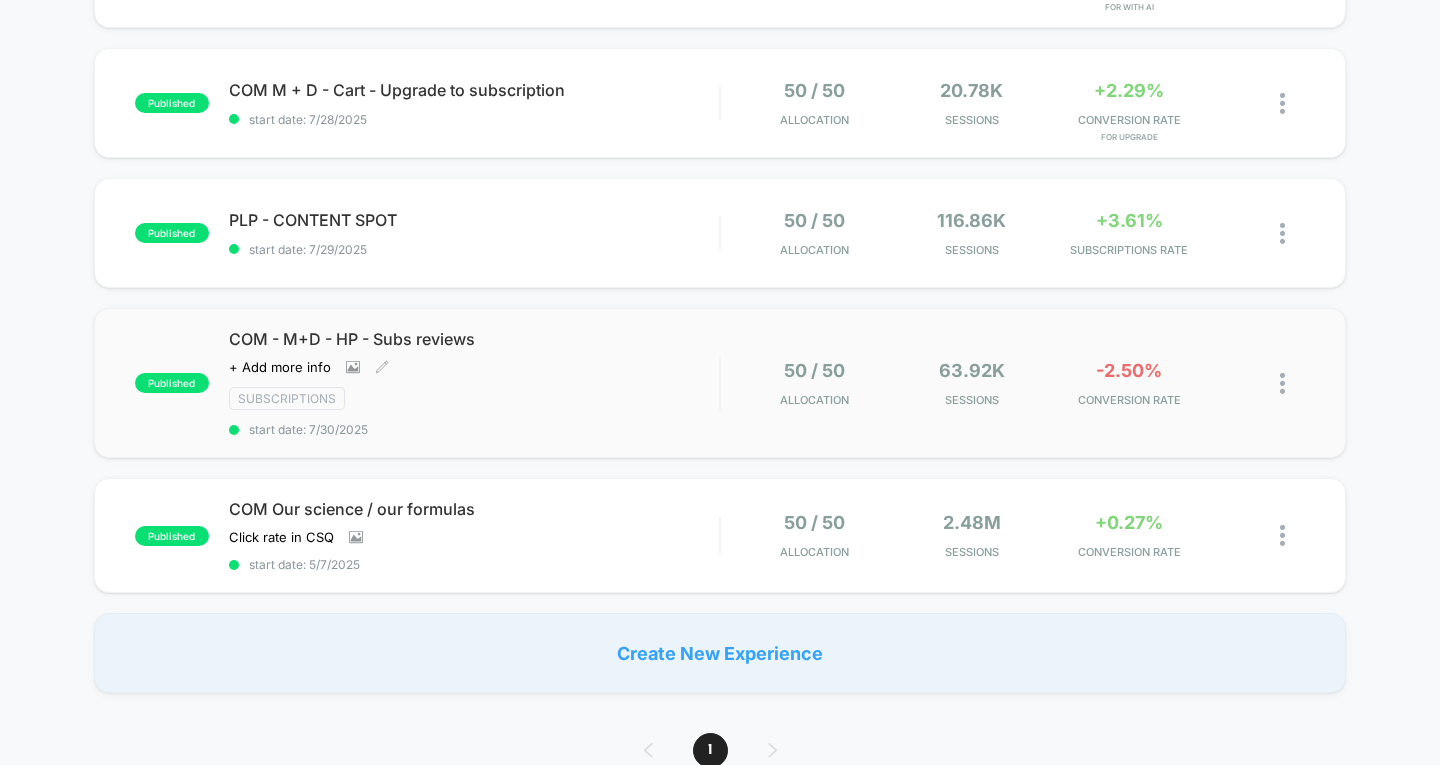 click on "COM - M+D - HP - Subs reviews Click to view images Click to edit experience details + Add more info subscriptions start date: [DATE]" at bounding box center (474, 383) 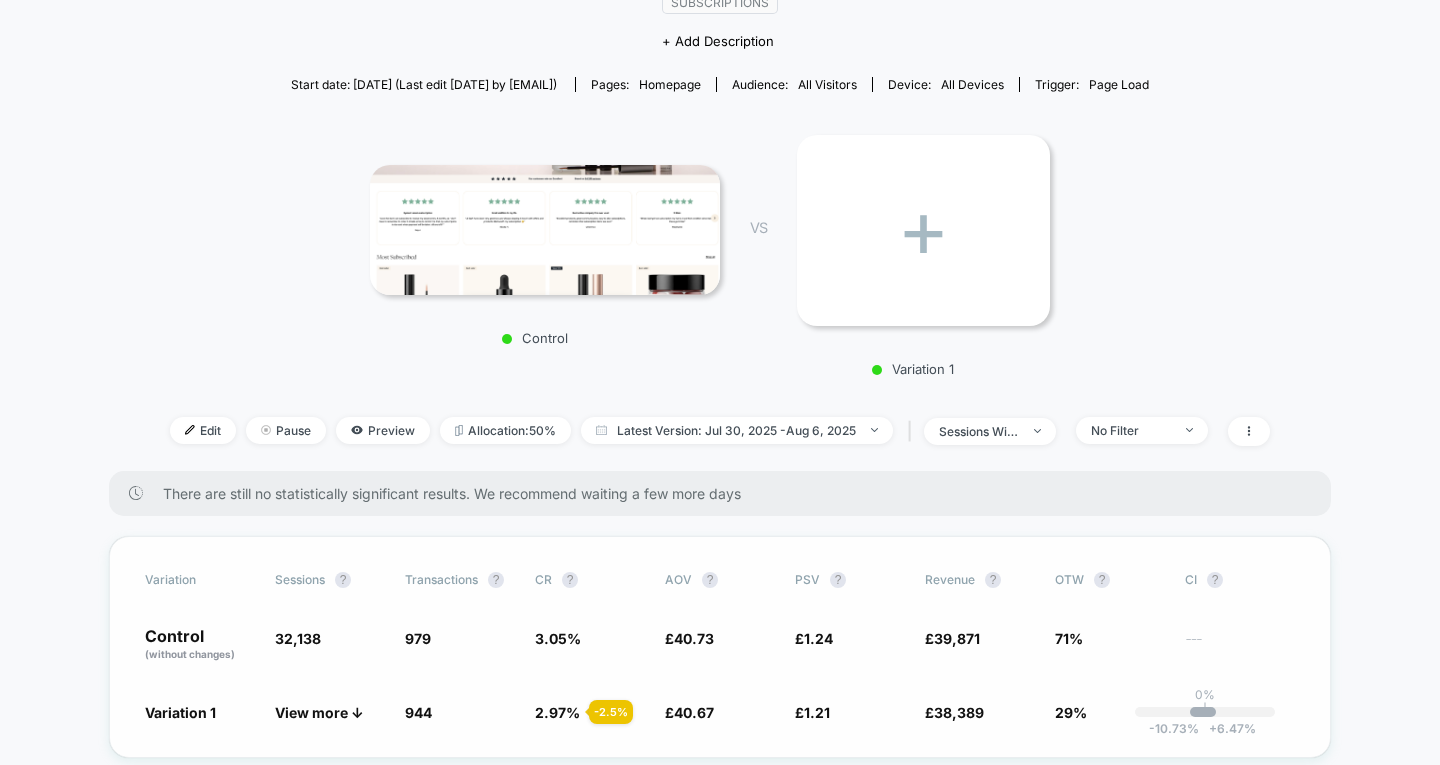 scroll, scrollTop: 0, scrollLeft: 0, axis: both 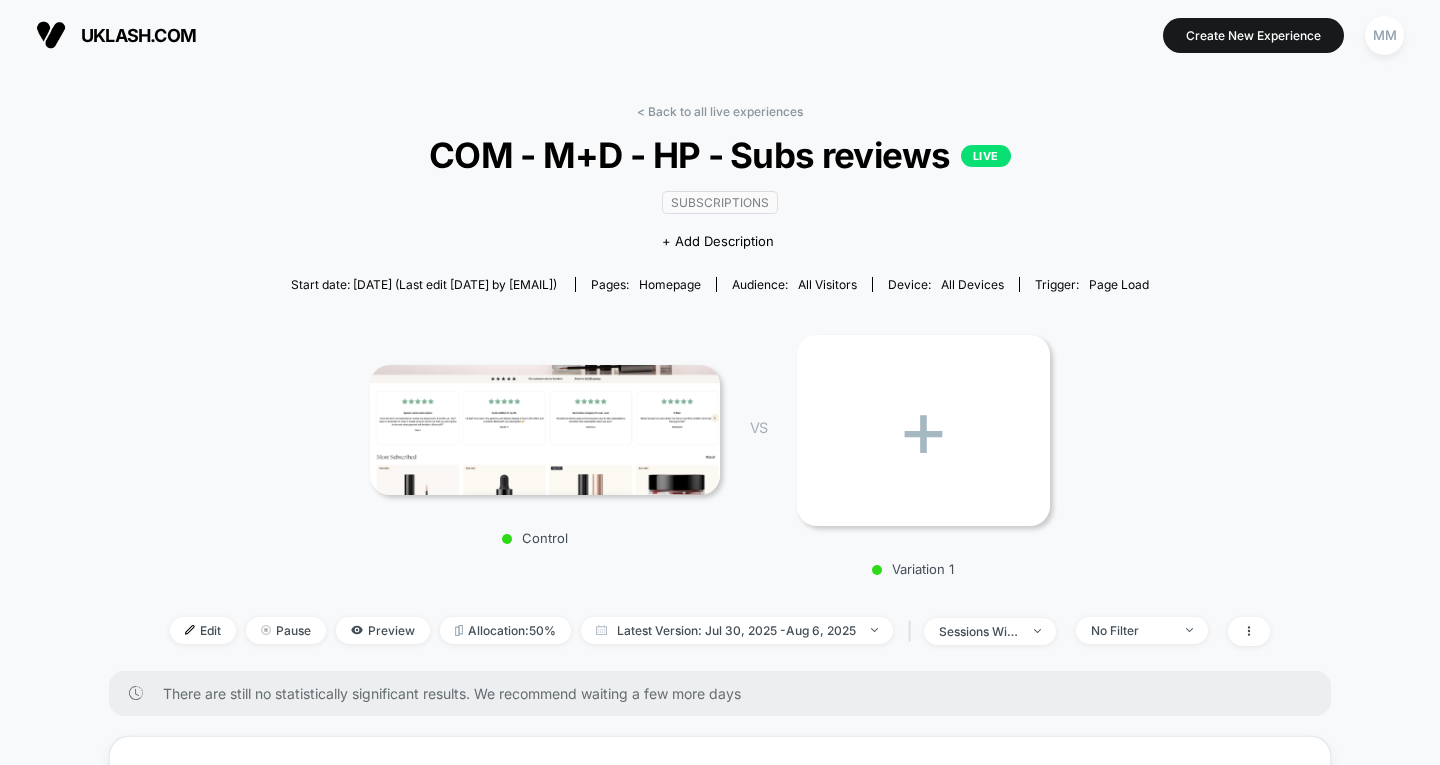 click on "uklash.com" at bounding box center [138, 35] 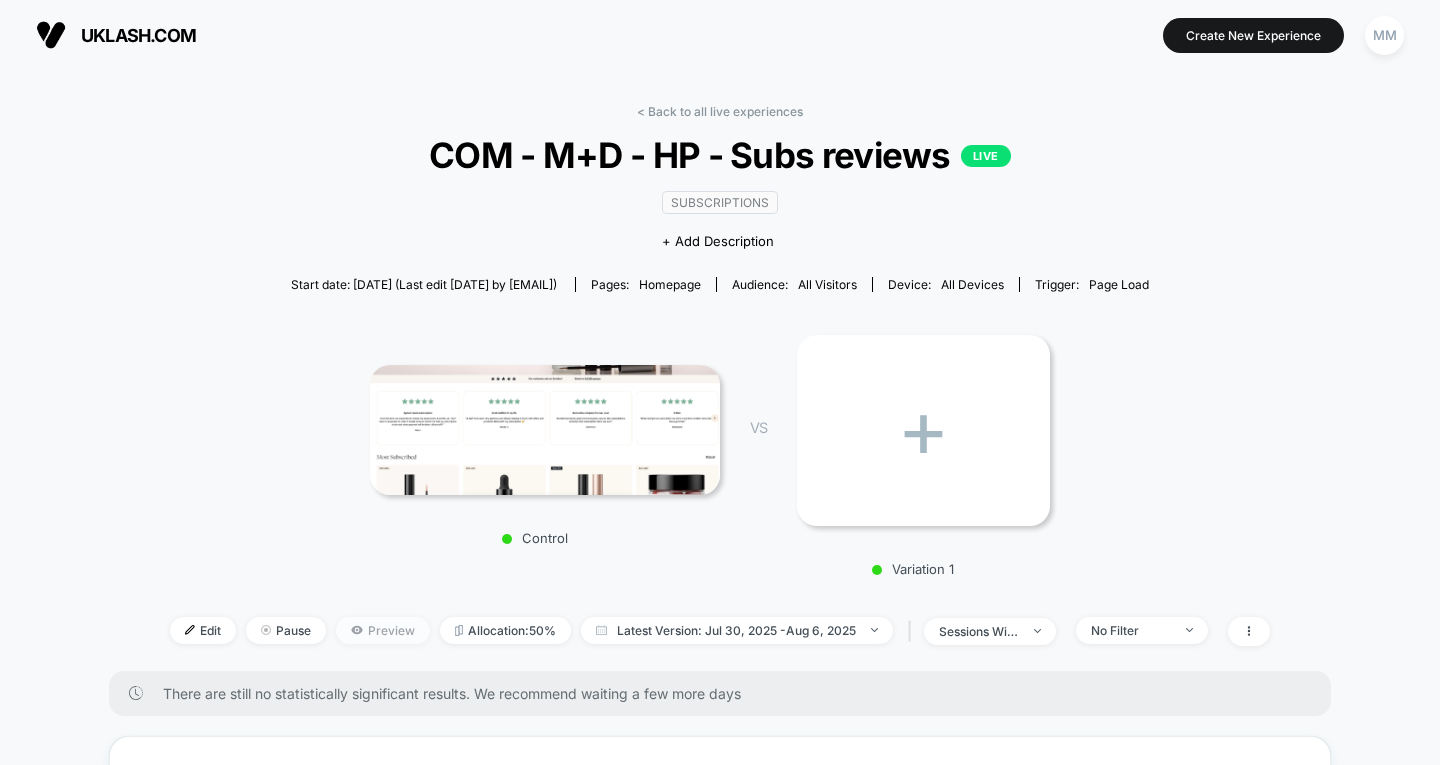 click on "Preview" at bounding box center (383, 630) 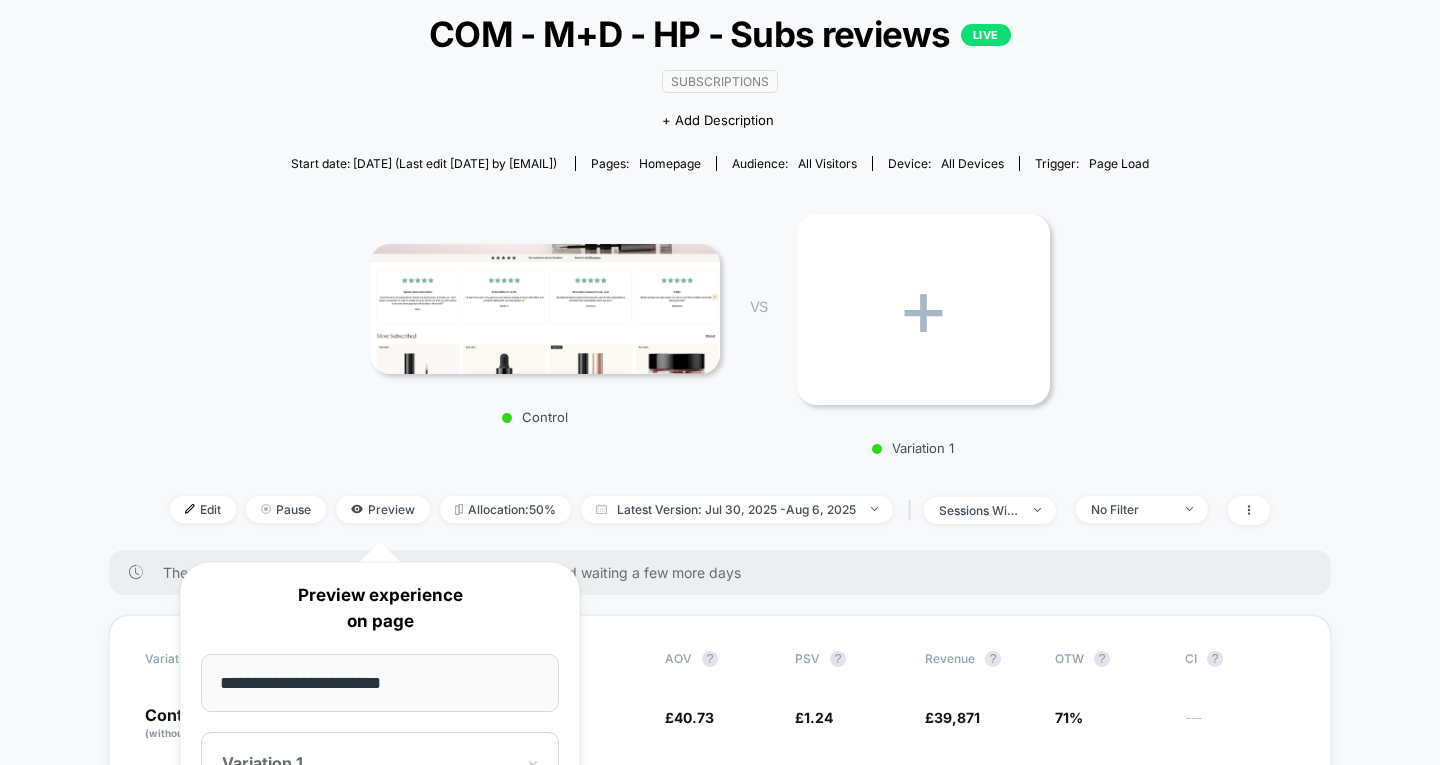 scroll, scrollTop: 200, scrollLeft: 0, axis: vertical 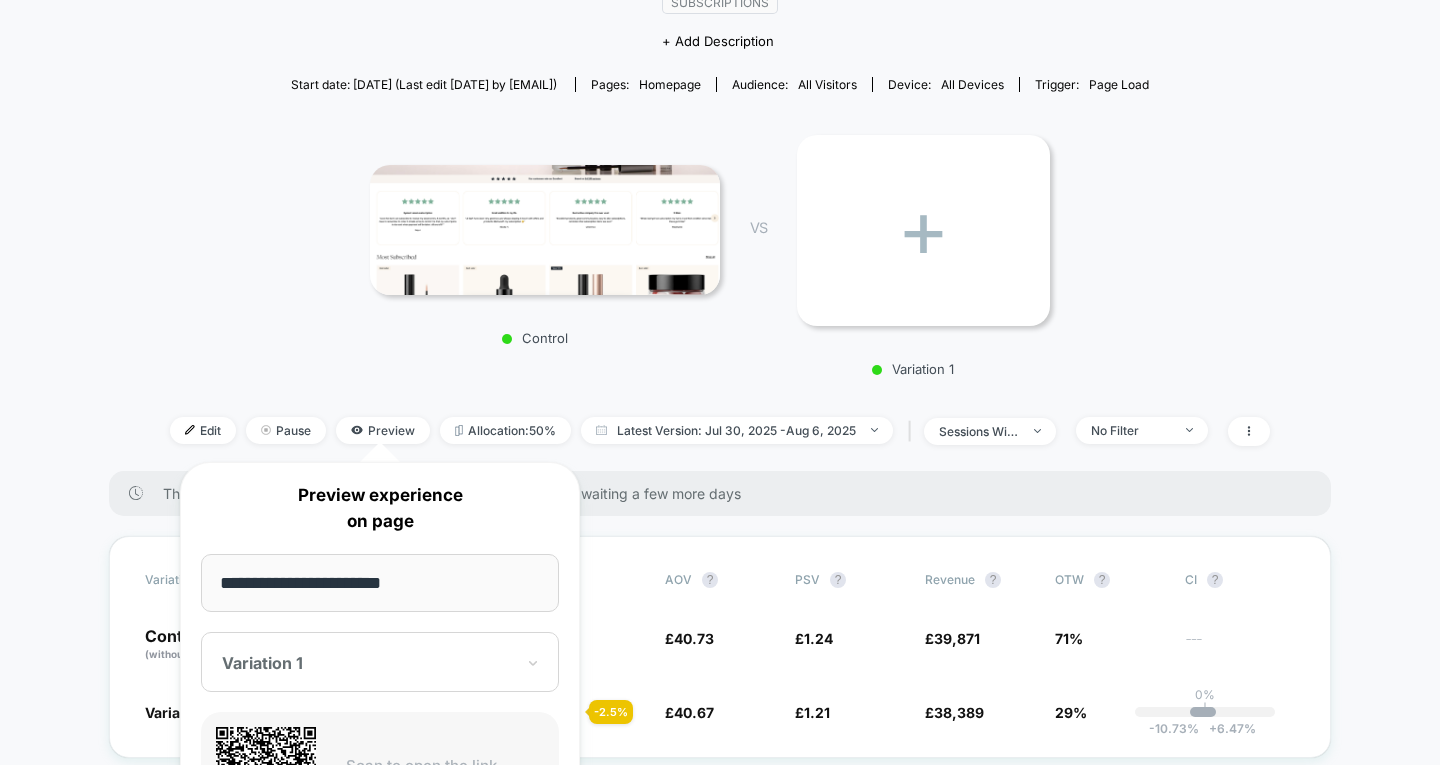 drag, startPoint x: 451, startPoint y: 584, endPoint x: 208, endPoint y: 554, distance: 244.84485 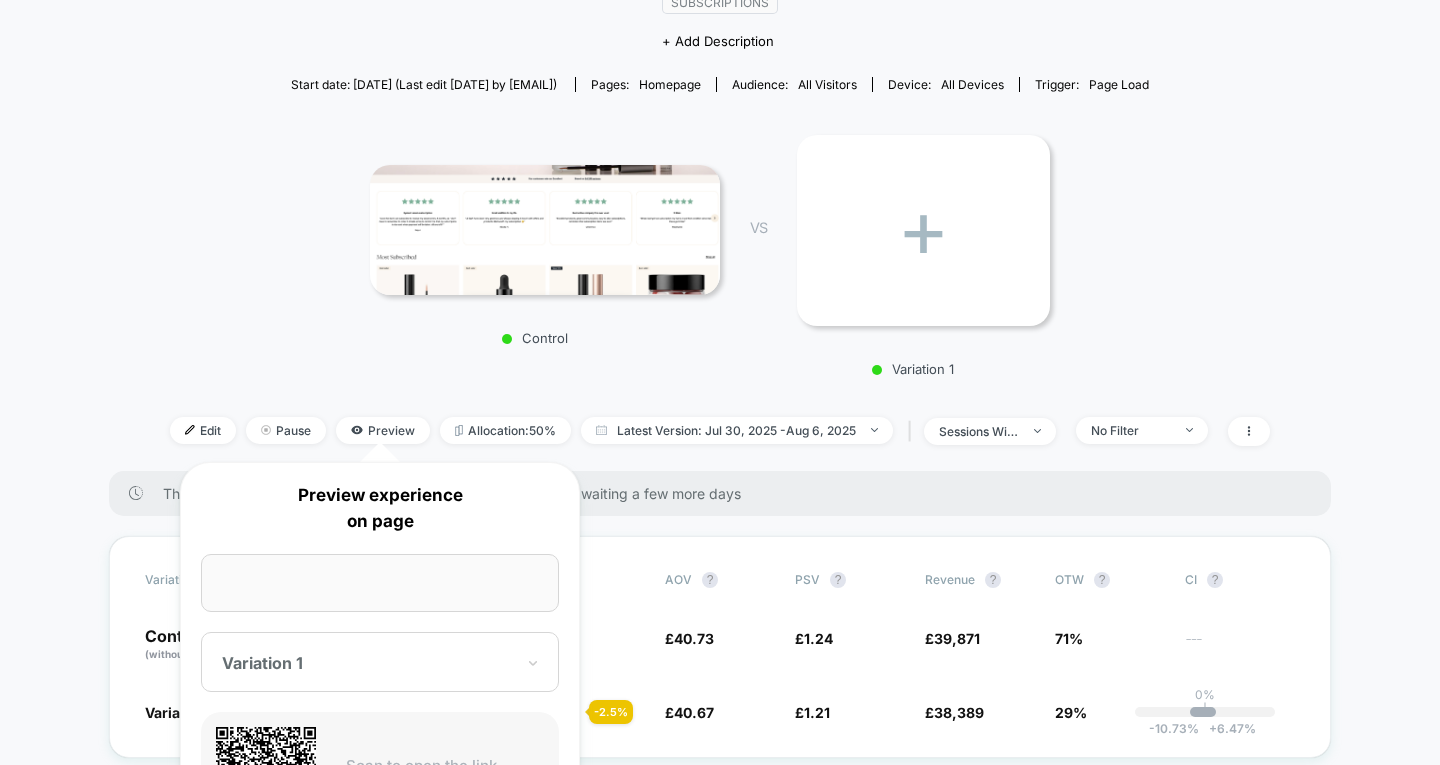 type 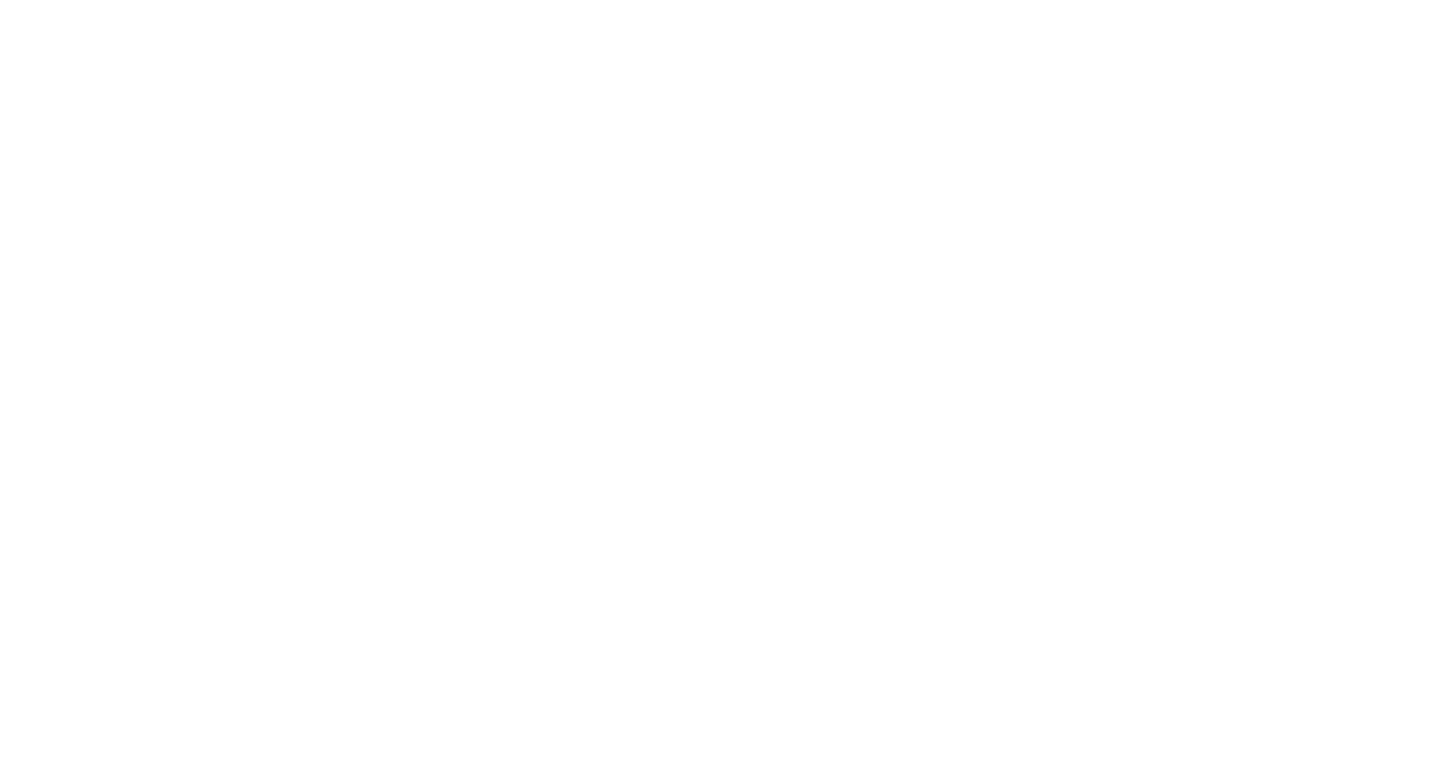 scroll, scrollTop: 0, scrollLeft: 0, axis: both 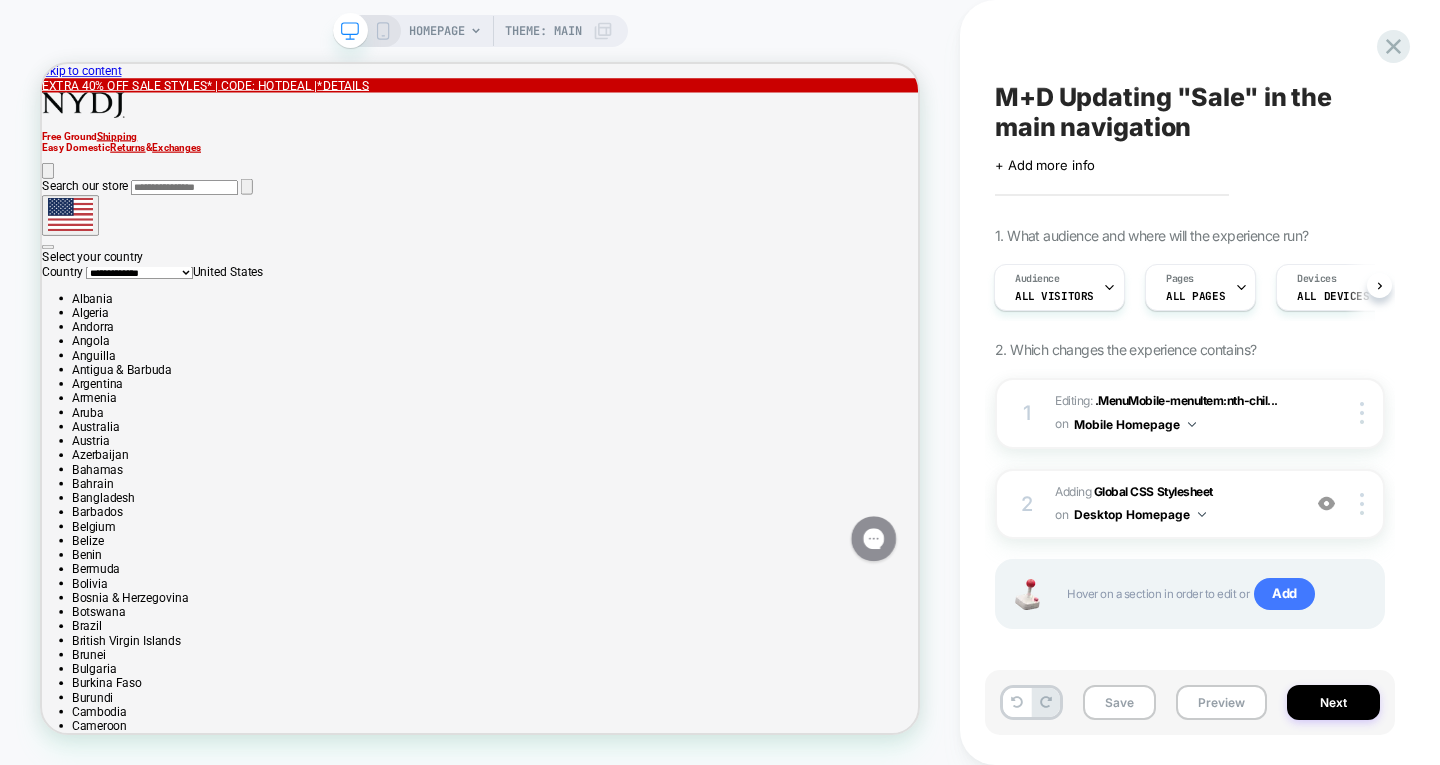 click on "HOMEPAGE Theme: MAIN" at bounding box center [480, 382] 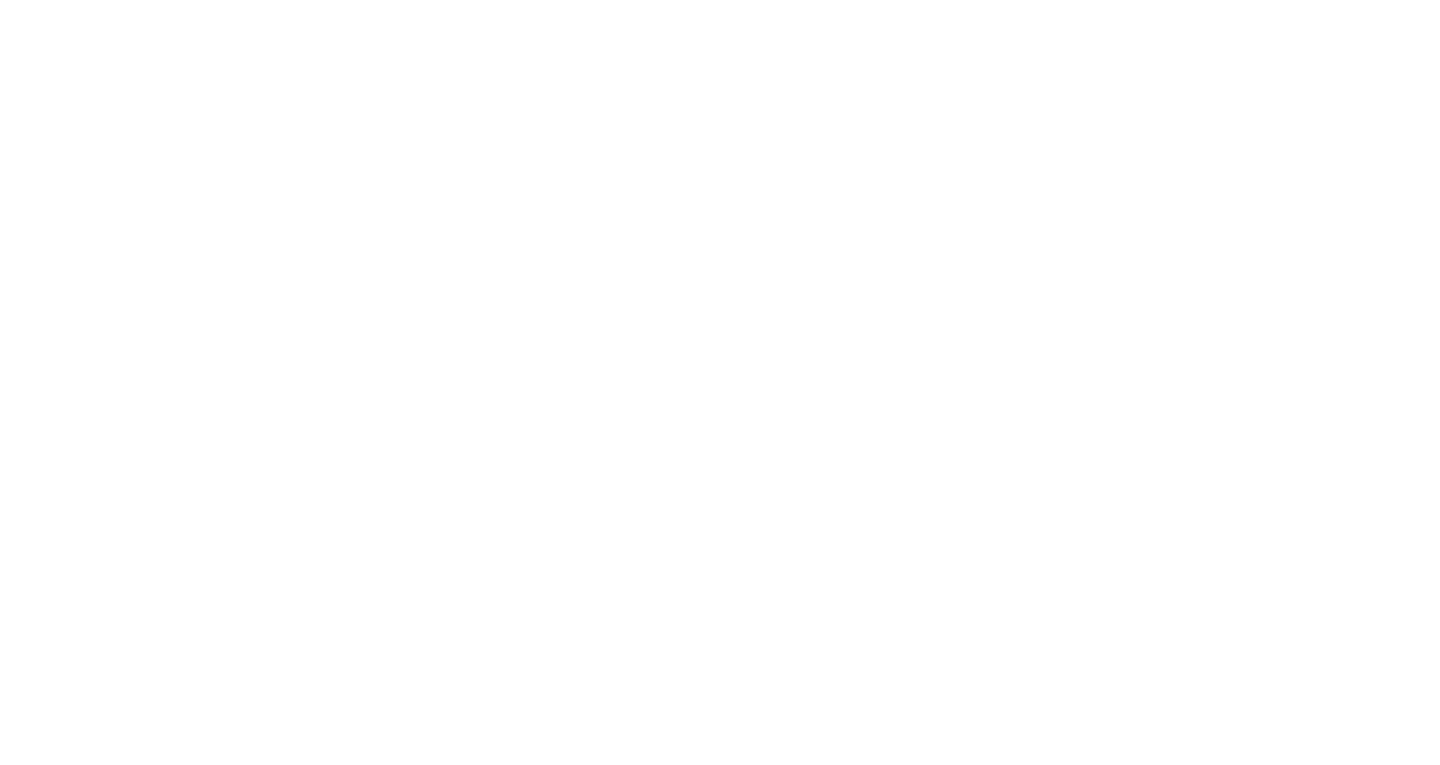 scroll, scrollTop: 0, scrollLeft: 0, axis: both 